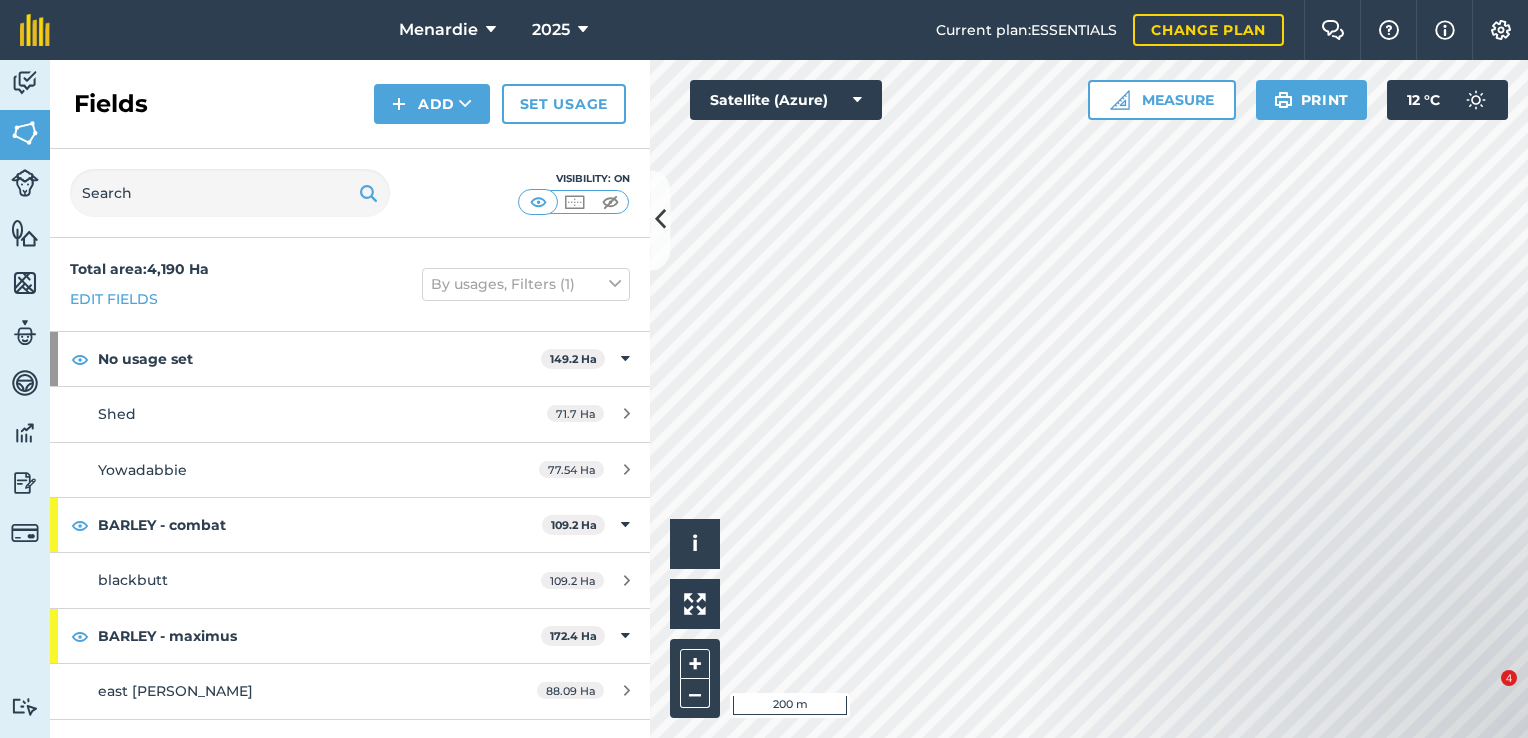 scroll, scrollTop: 0, scrollLeft: 0, axis: both 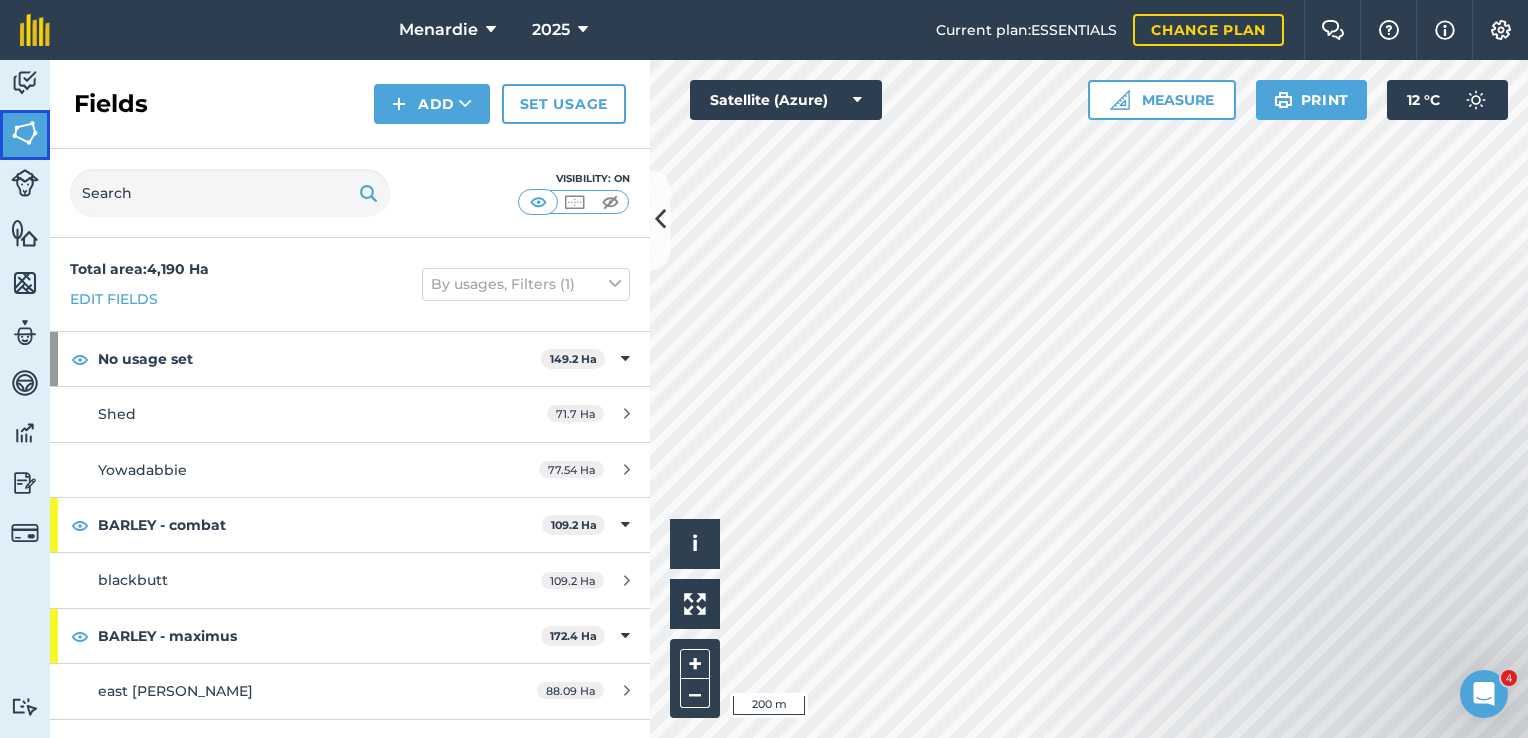click at bounding box center [25, 133] 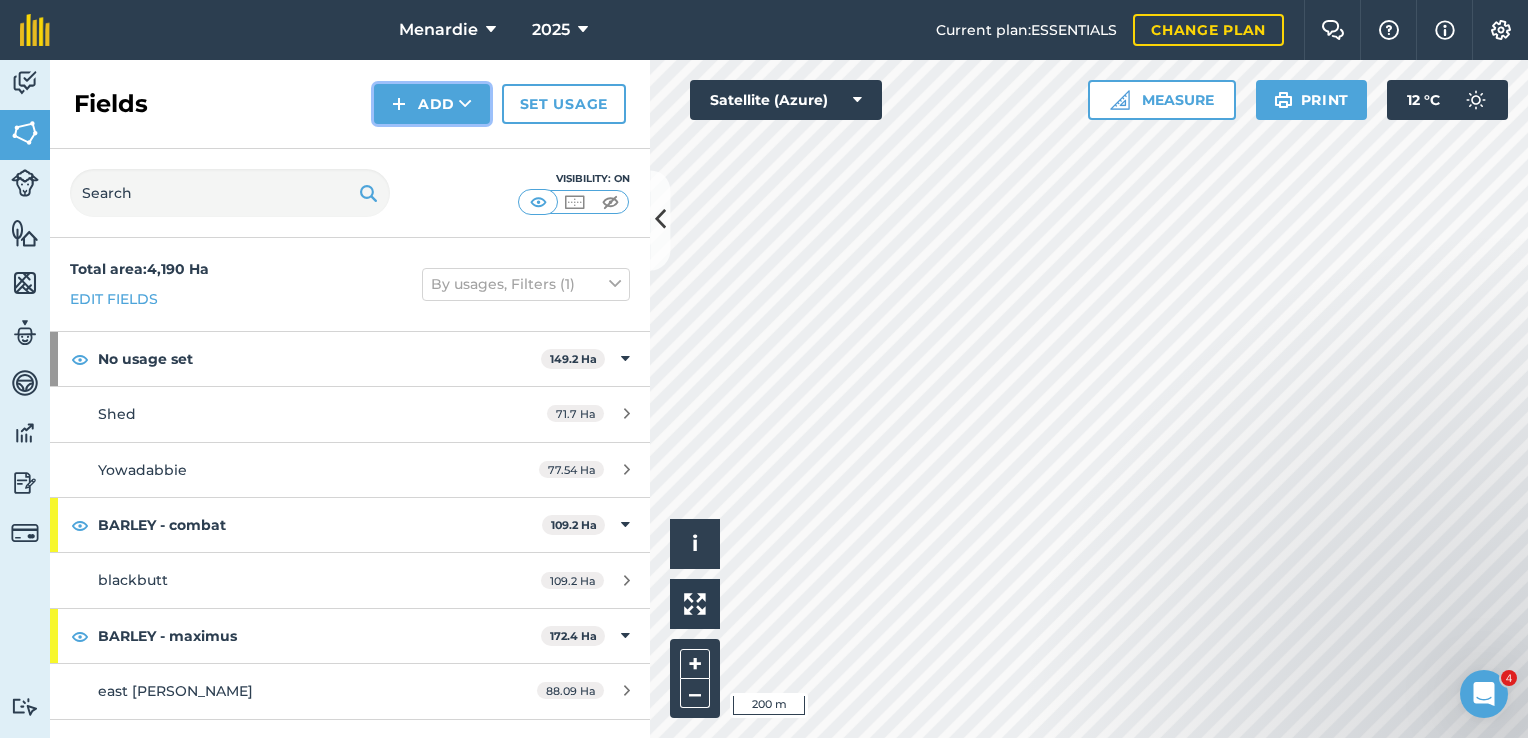 click on "Add" at bounding box center (432, 104) 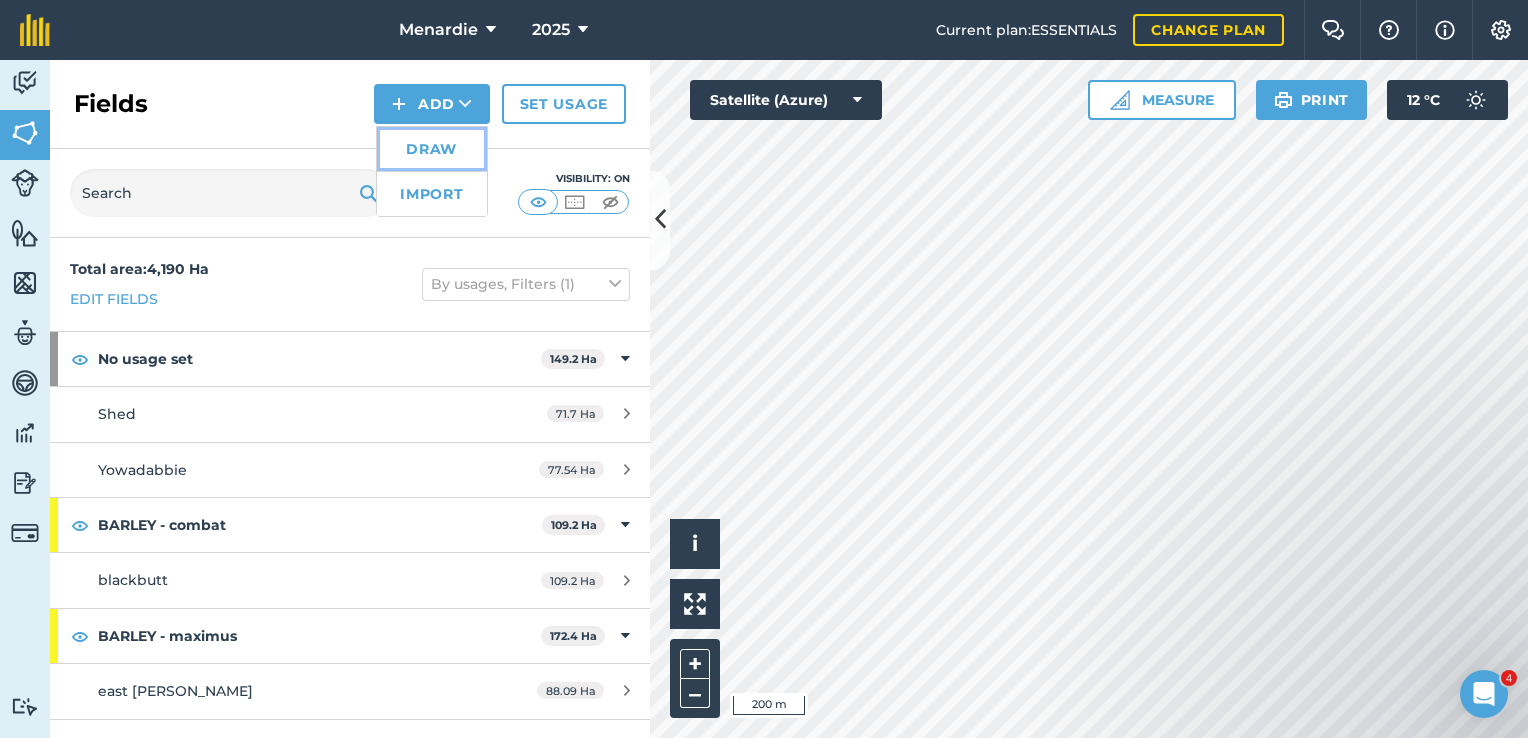 click on "Draw" at bounding box center [432, 149] 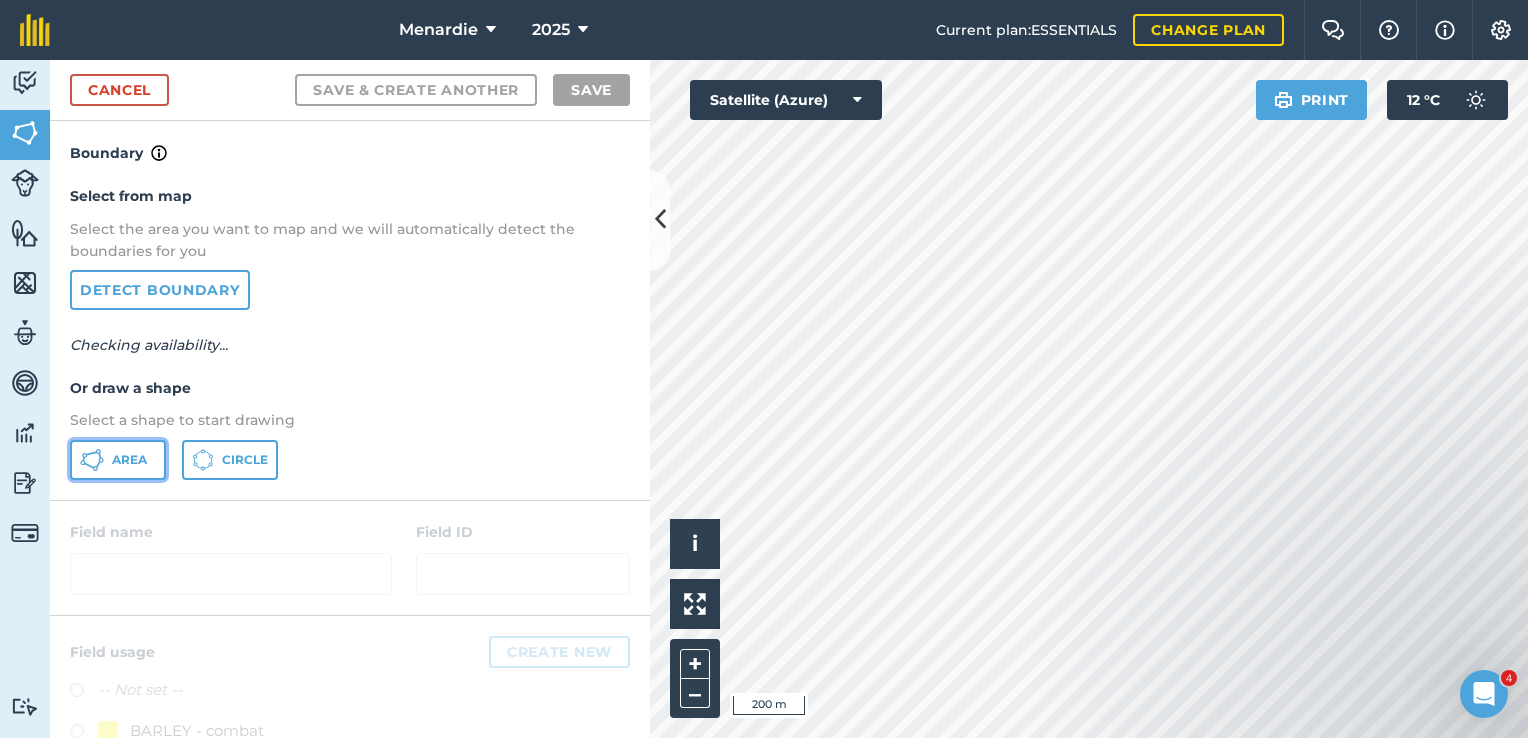 click on "Area" at bounding box center (129, 460) 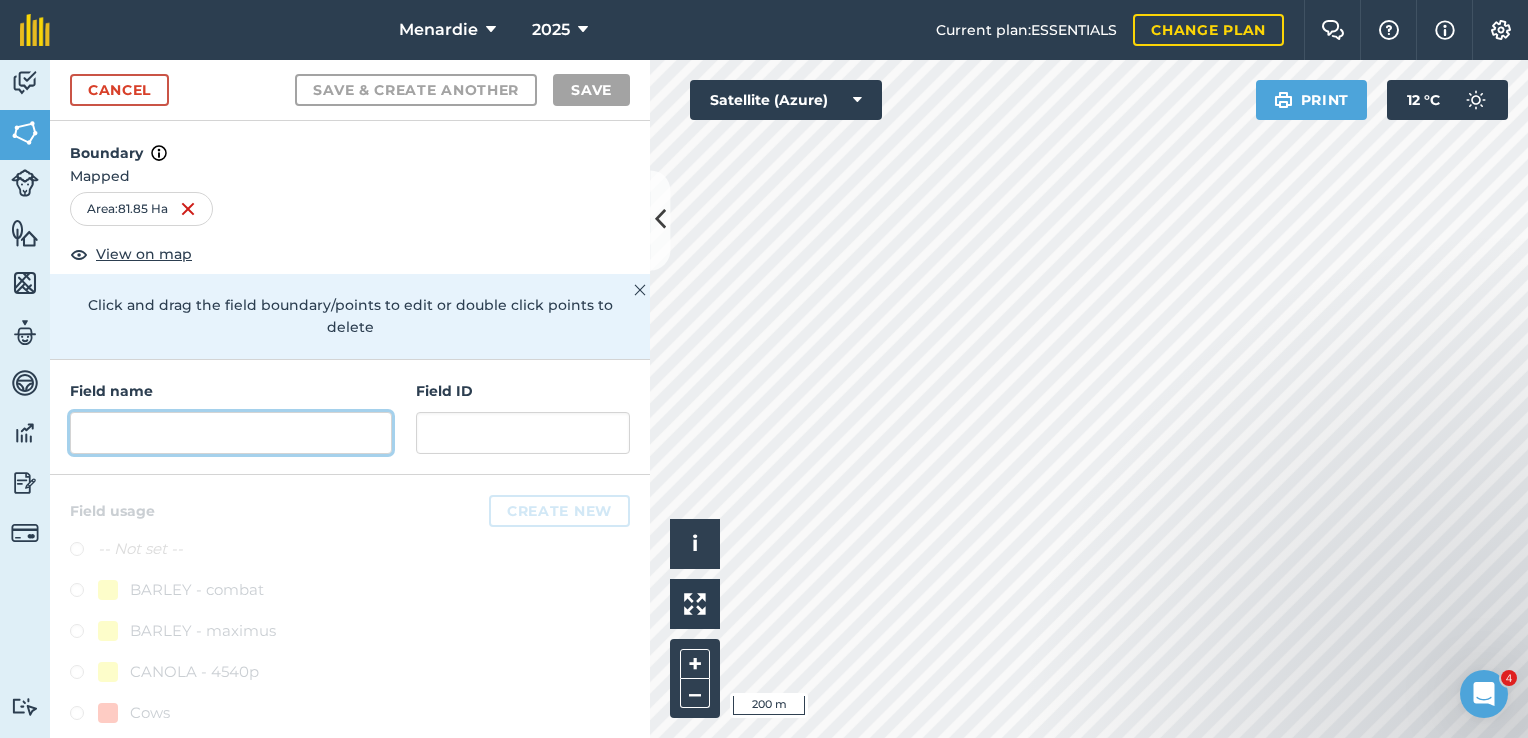 click at bounding box center (231, 433) 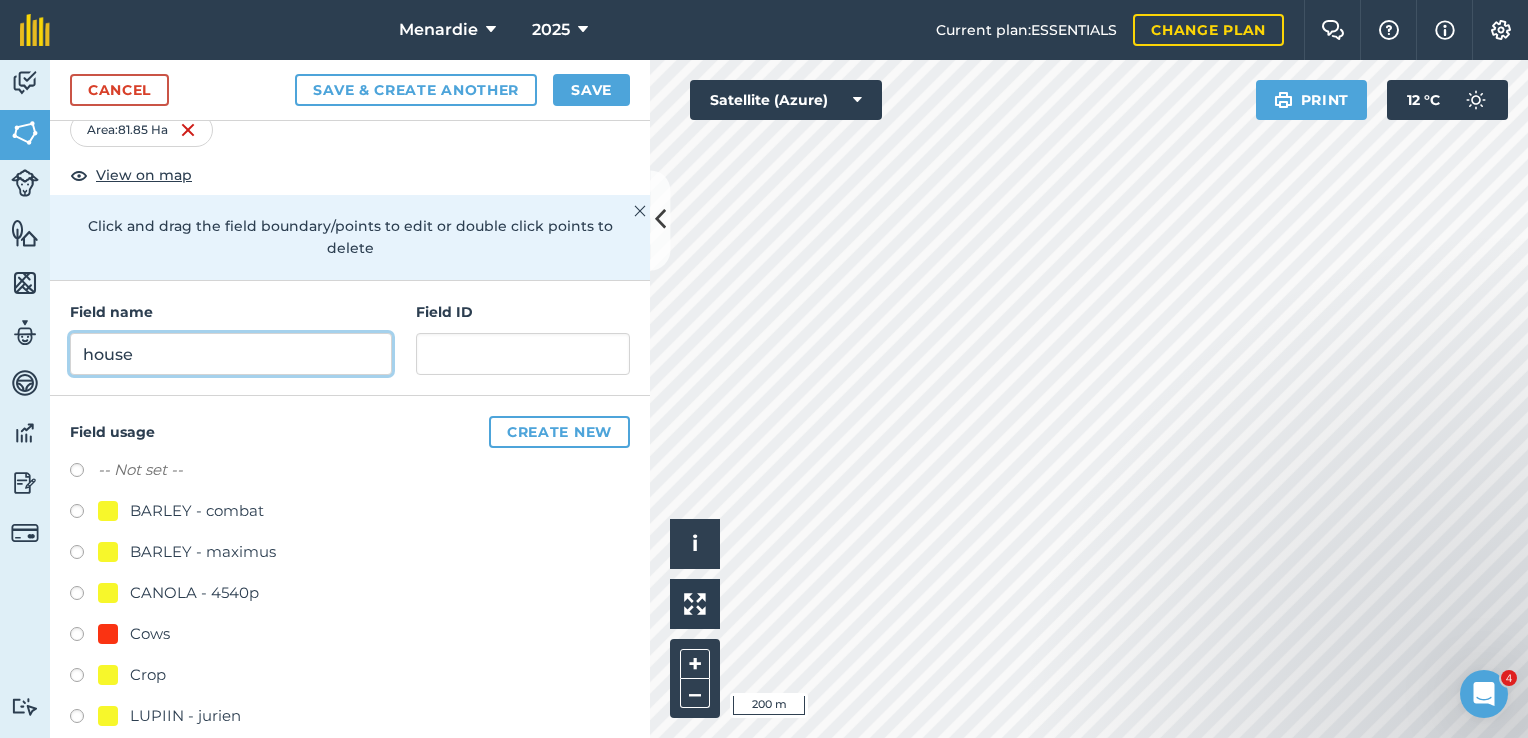 scroll, scrollTop: 200, scrollLeft: 0, axis: vertical 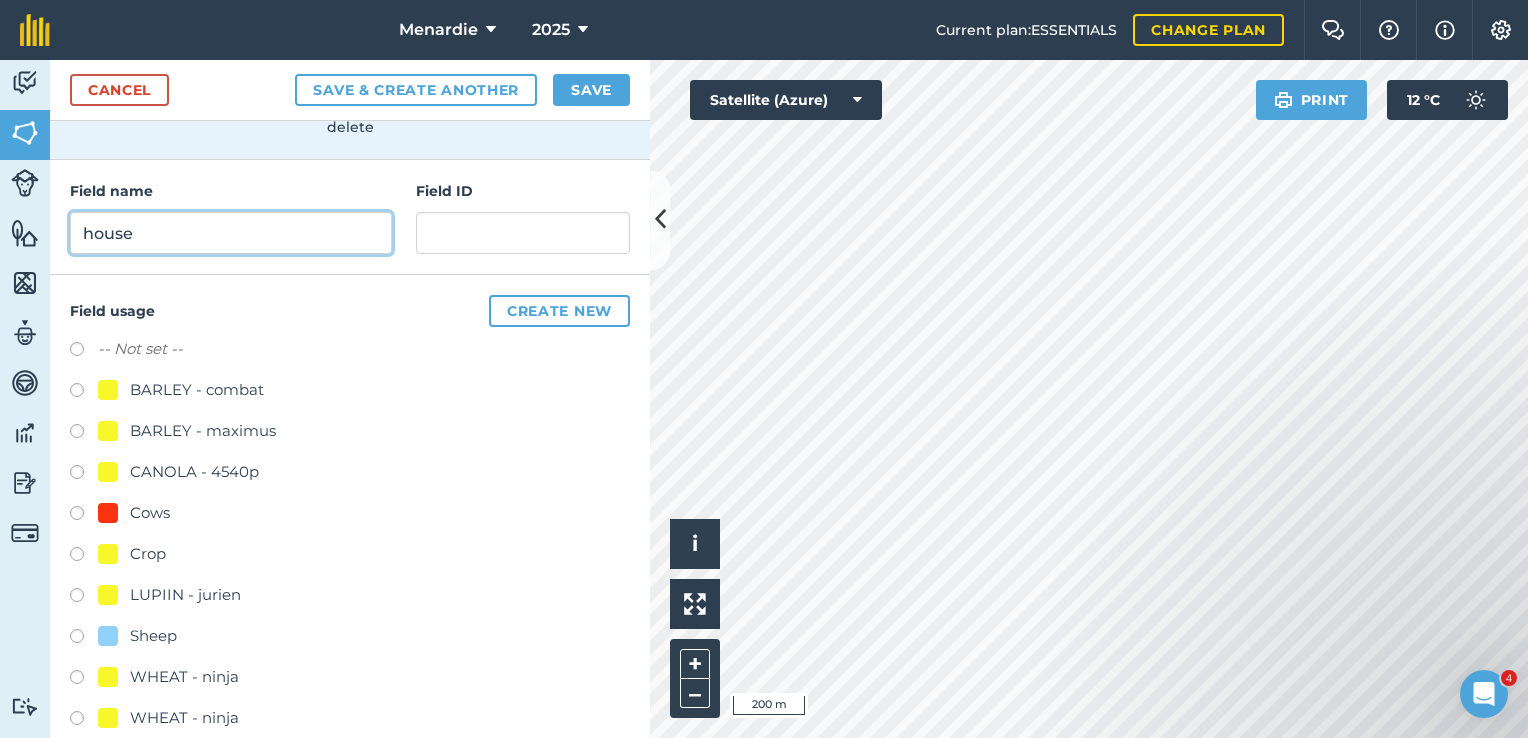 type on "house" 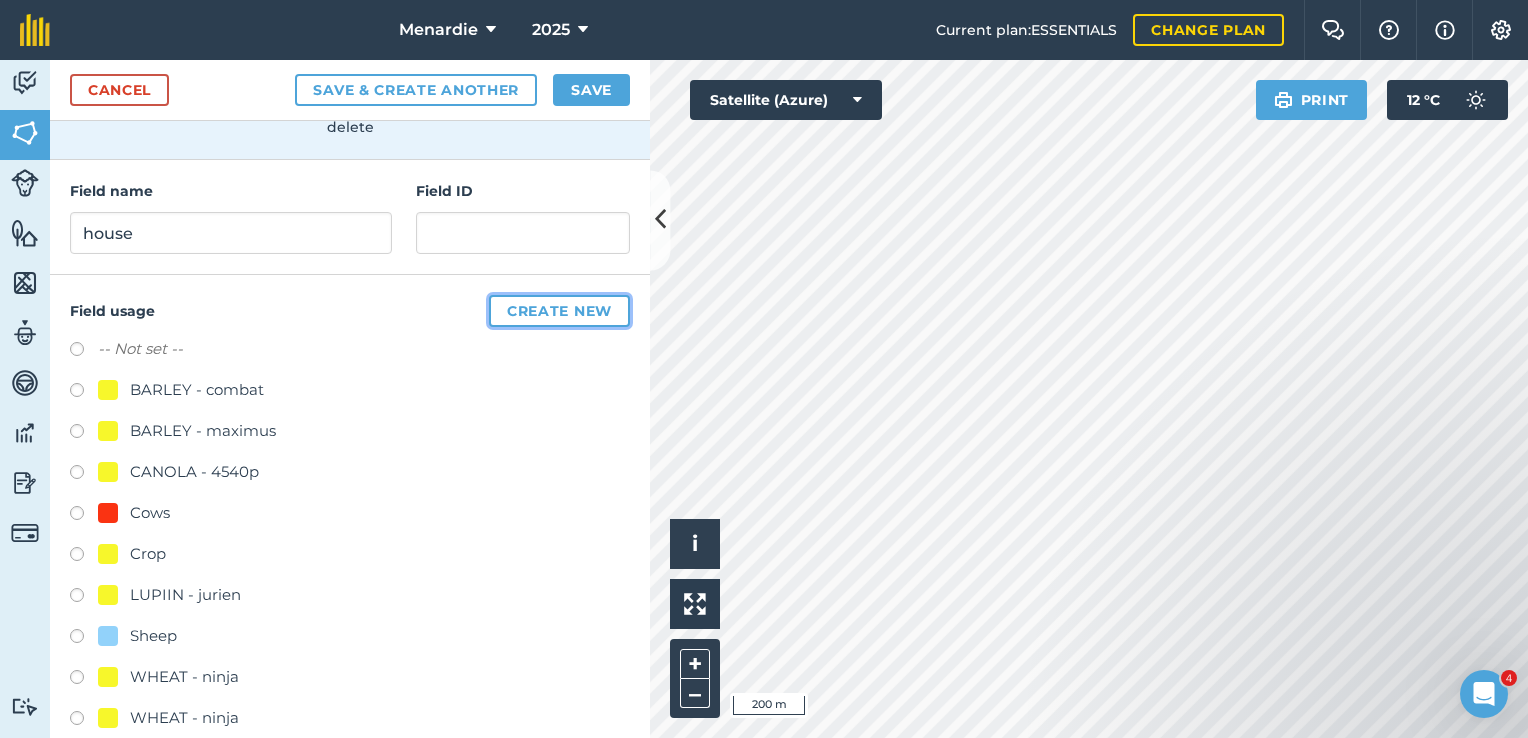 click on "Create new" at bounding box center [559, 311] 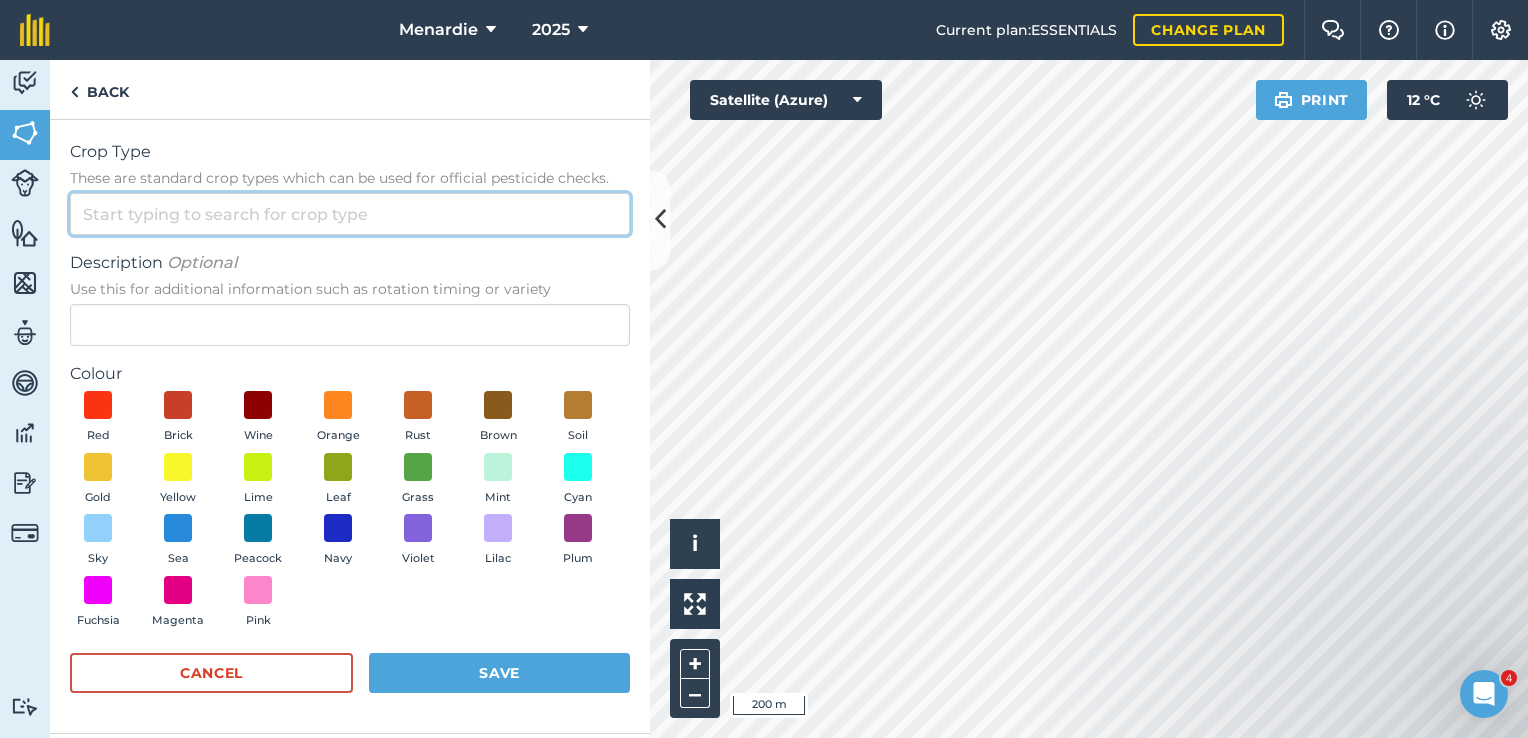 click on "Crop Type These are standard crop types which can be used for official pesticide checks." at bounding box center (350, 214) 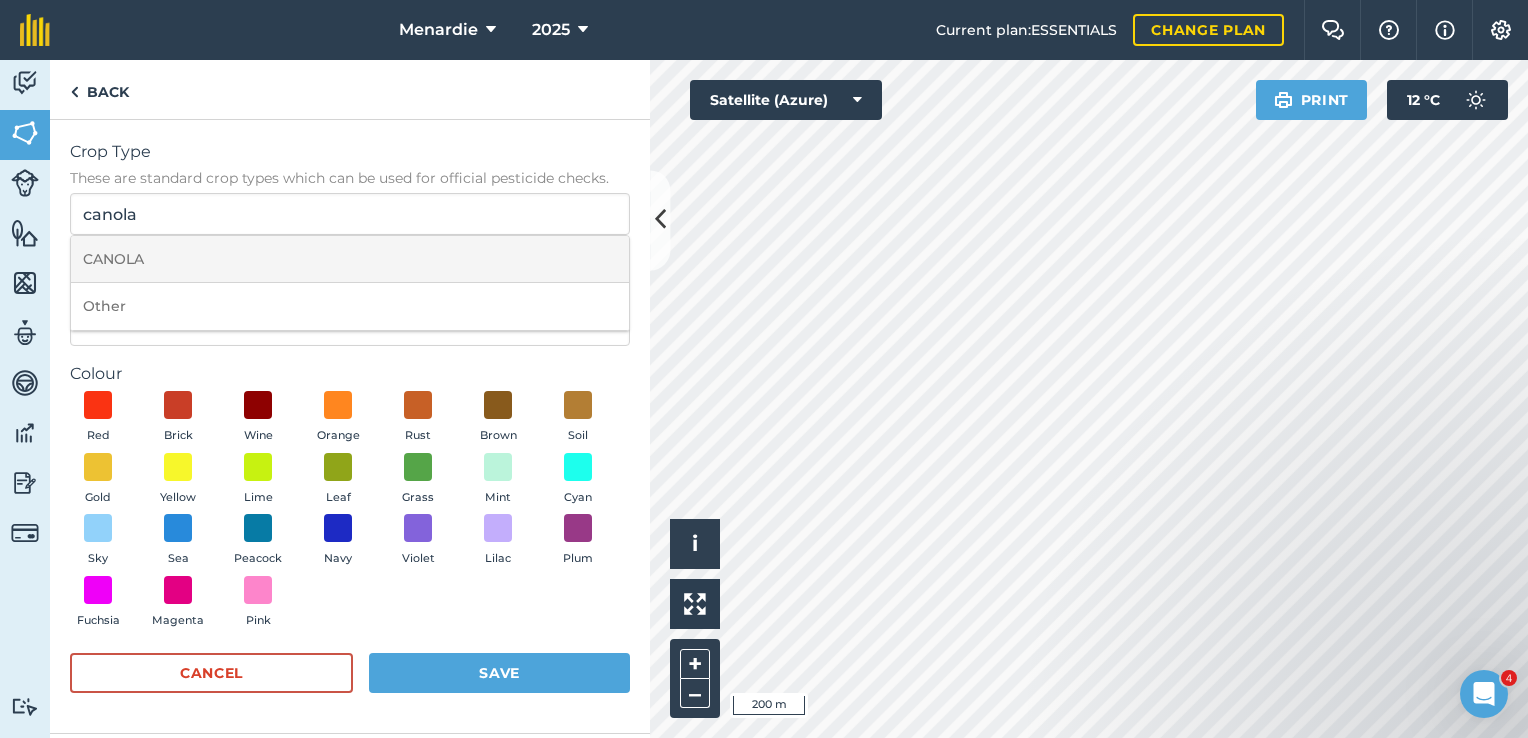 click on "CANOLA" at bounding box center (350, 259) 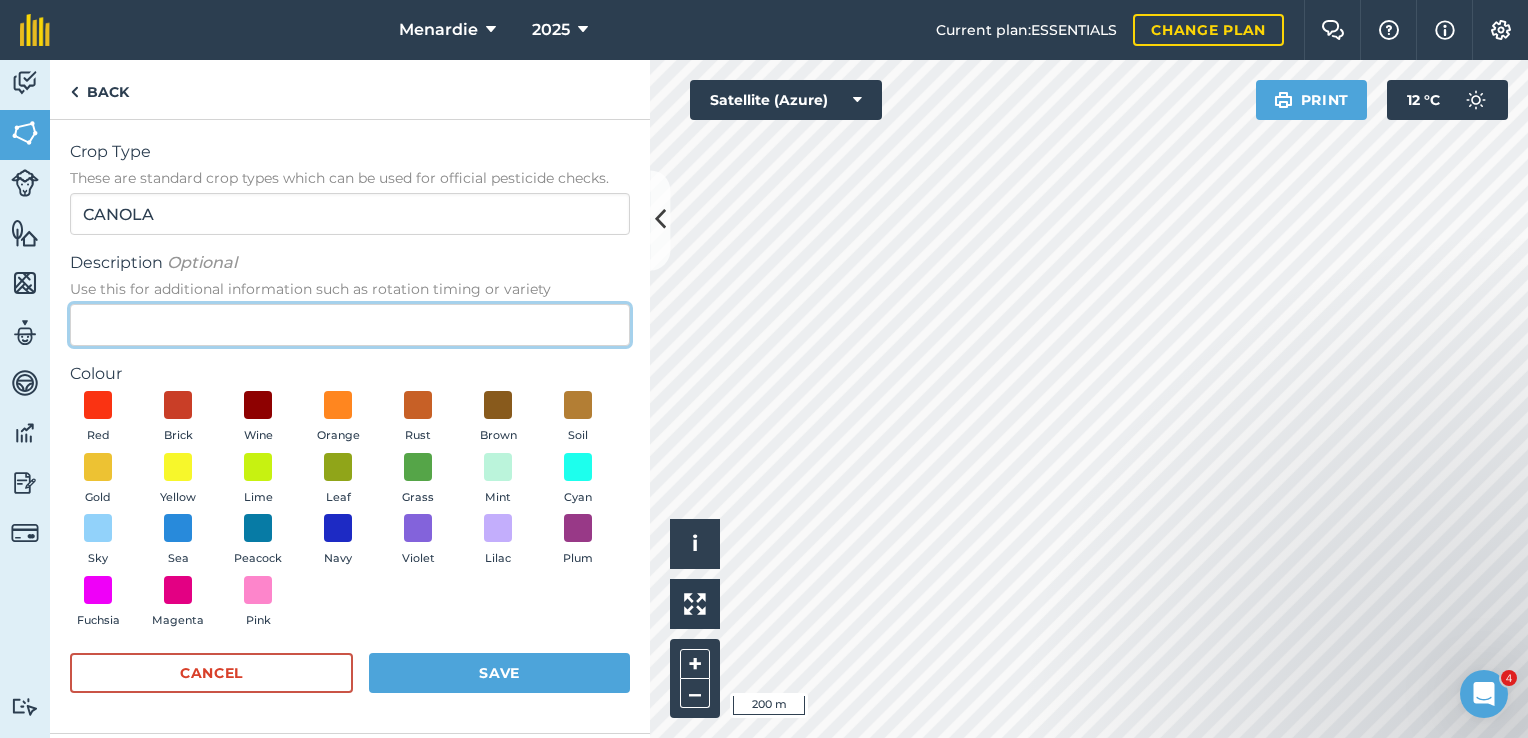 click on "Description   Optional Use this for additional information such as rotation timing or variety" at bounding box center [350, 325] 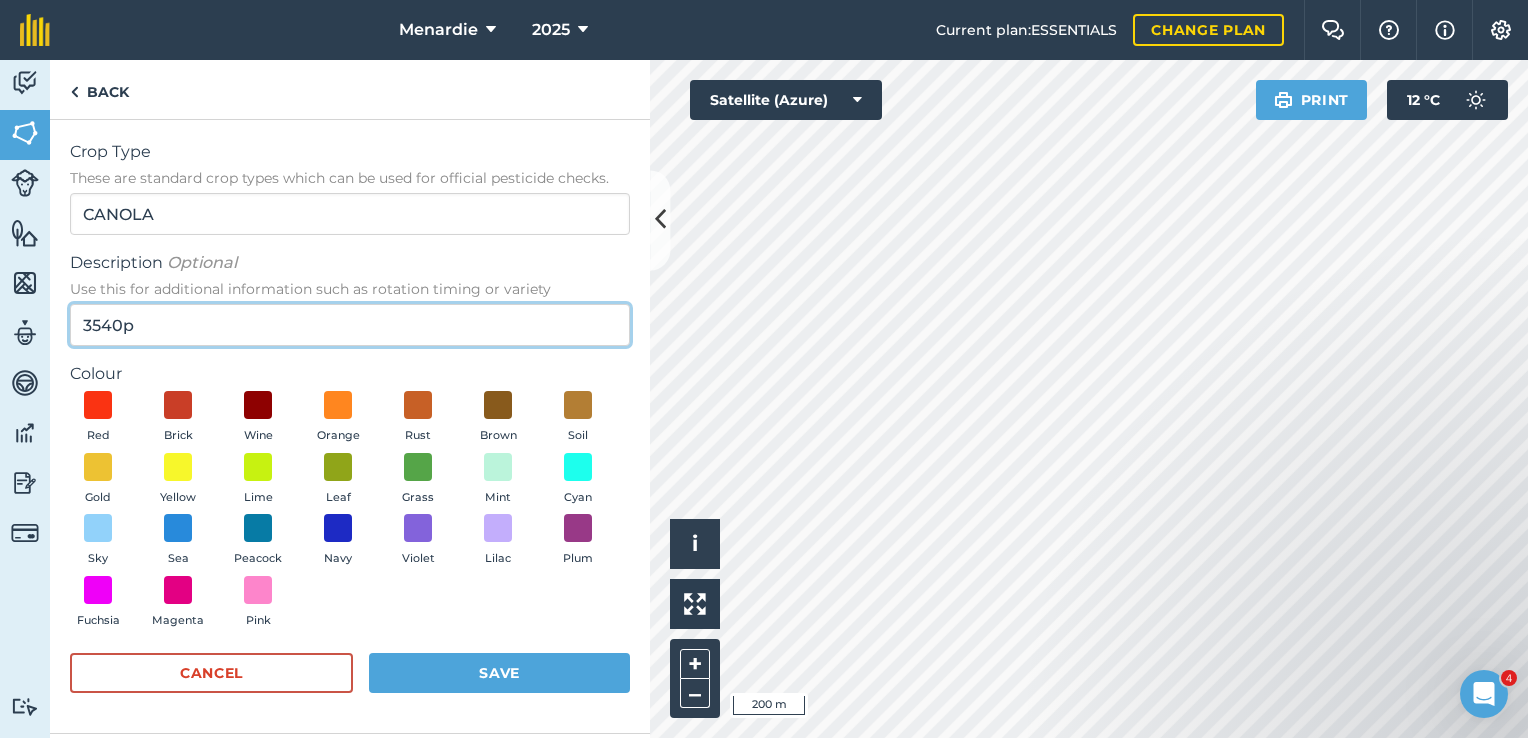 type on "3540p" 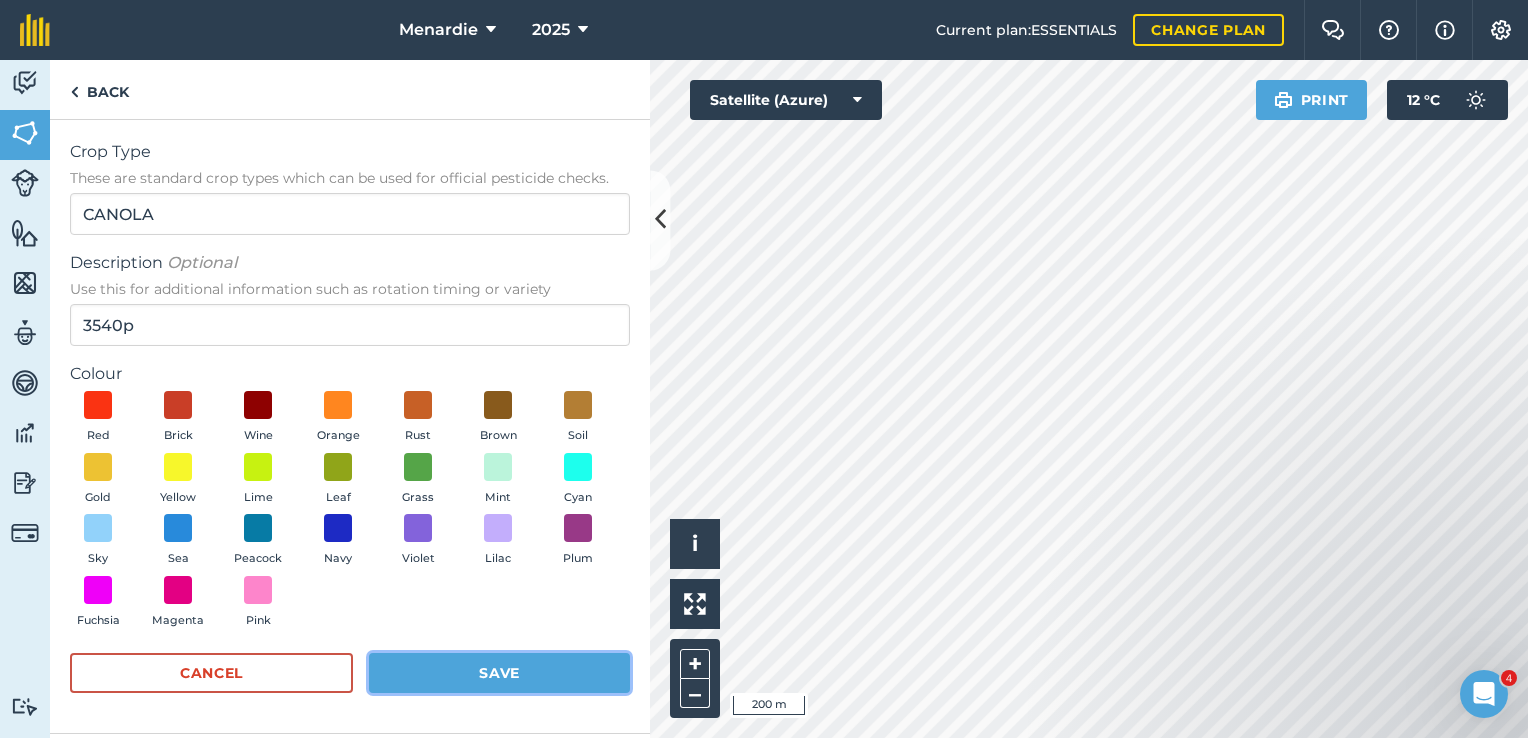 click on "Save" at bounding box center [499, 673] 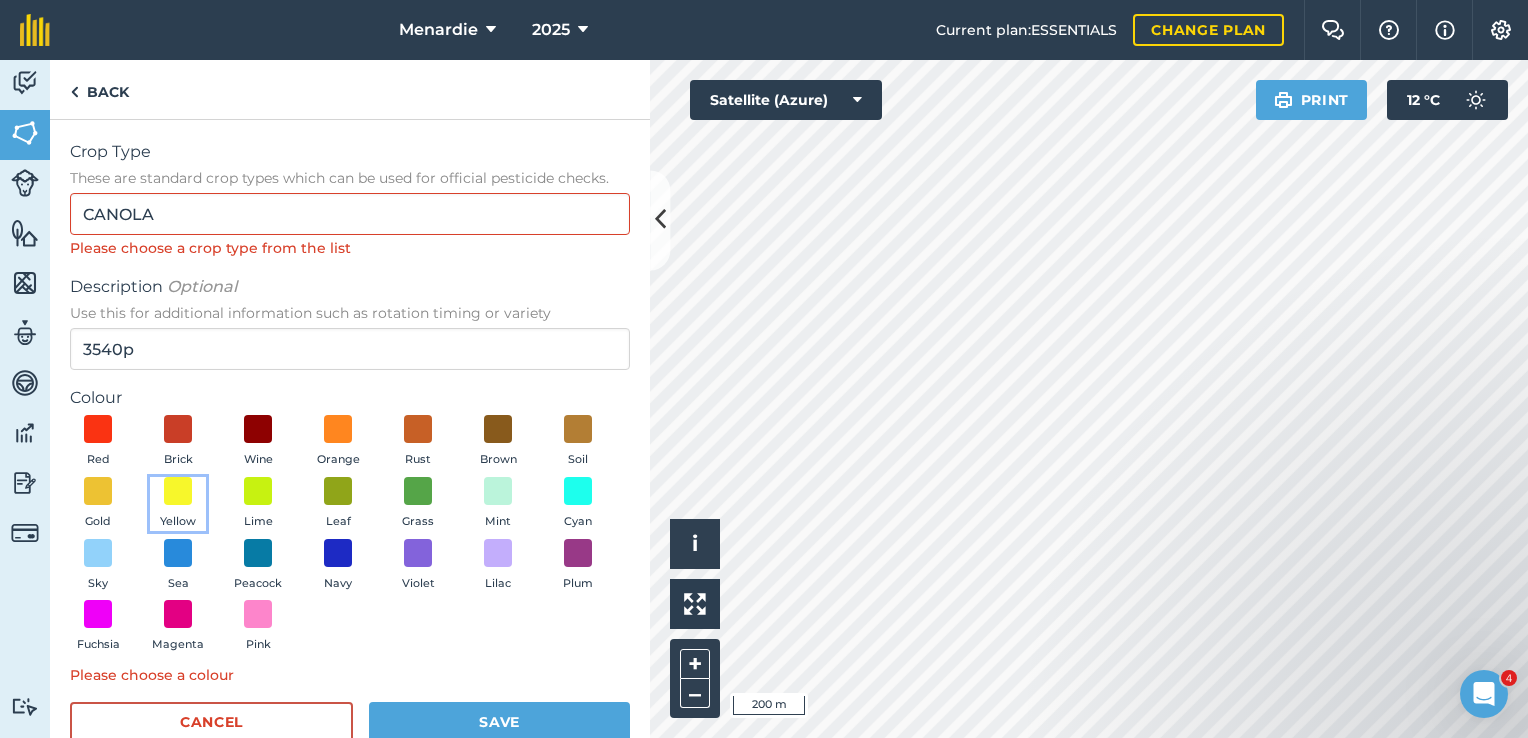 click on "Yellow" at bounding box center (178, 504) 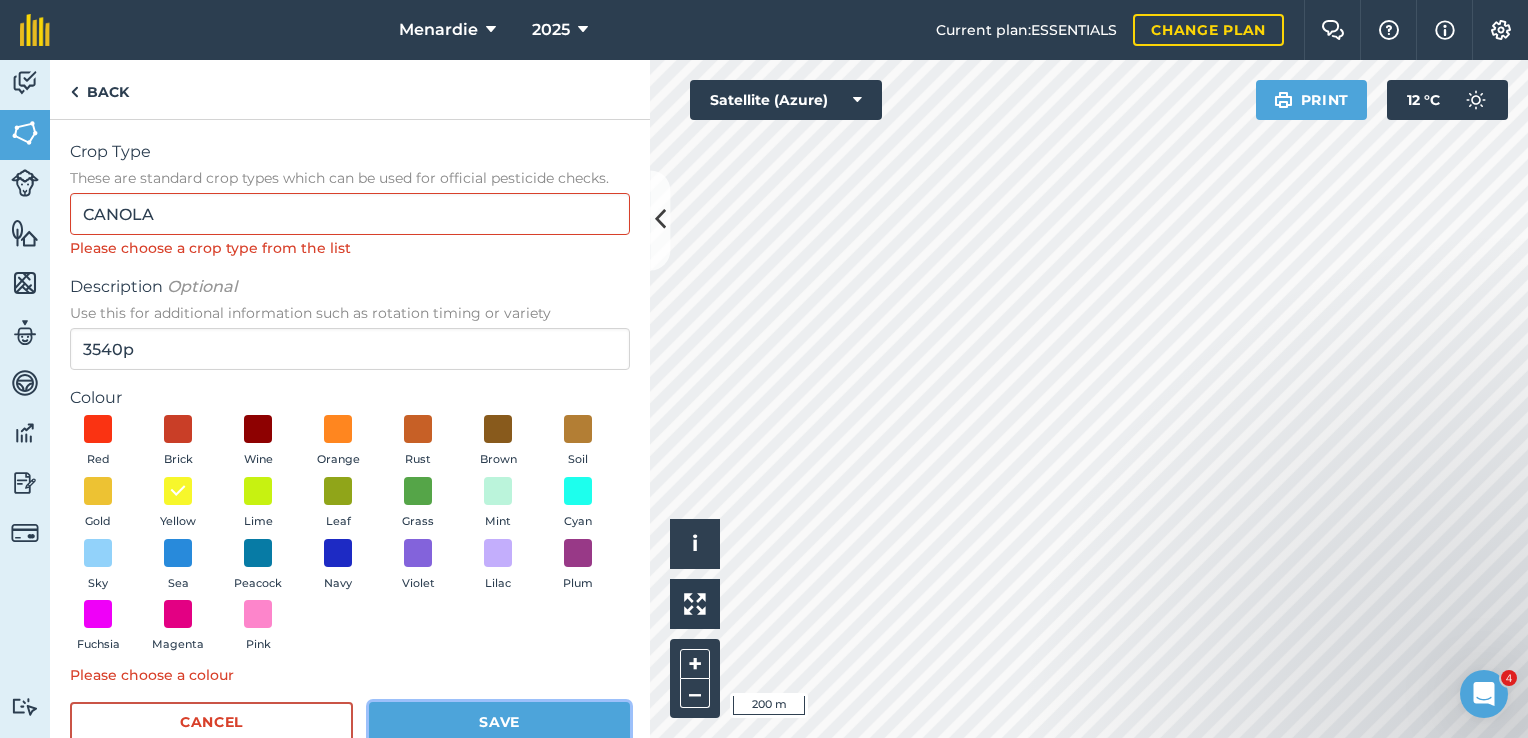 click on "Save" at bounding box center (499, 722) 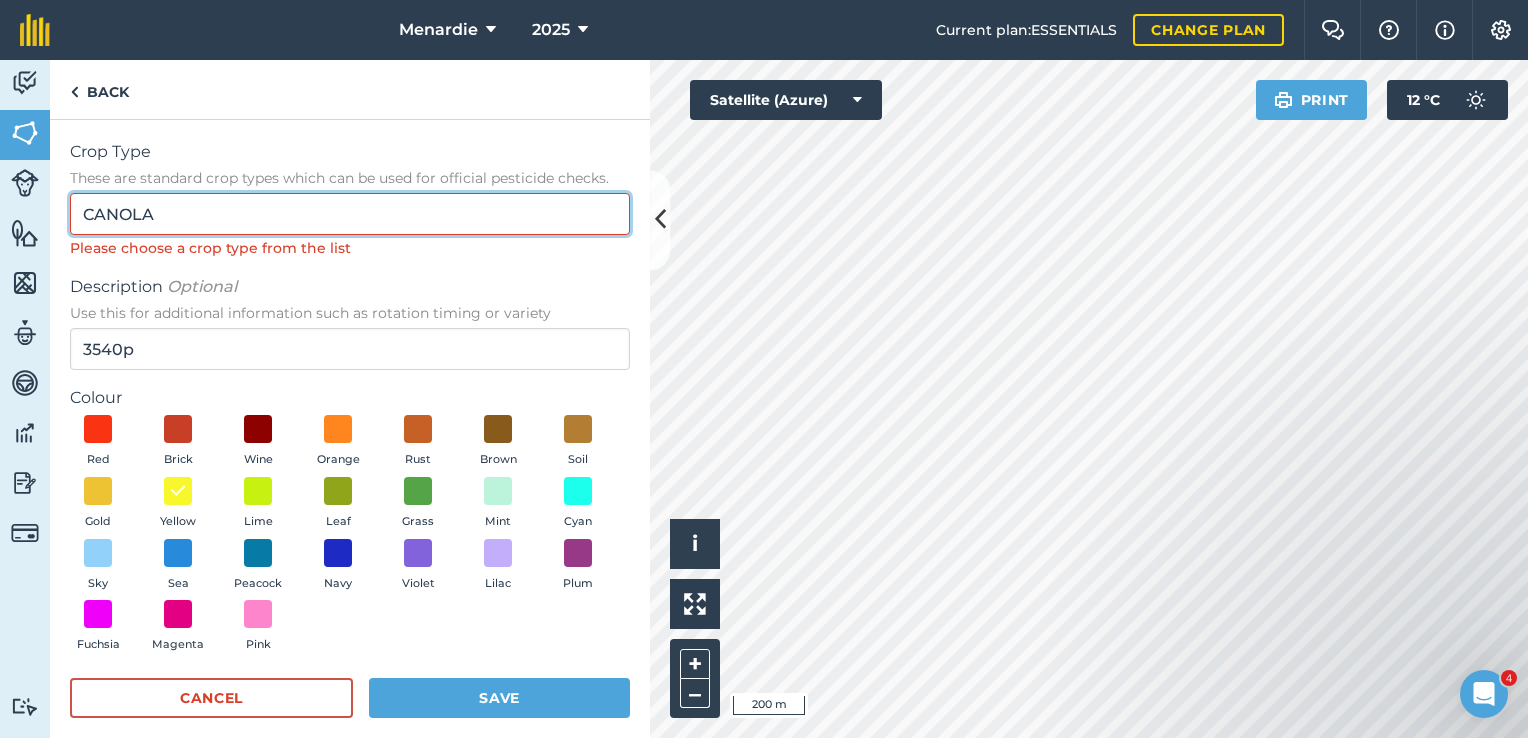 click on "CANOLA" at bounding box center [350, 214] 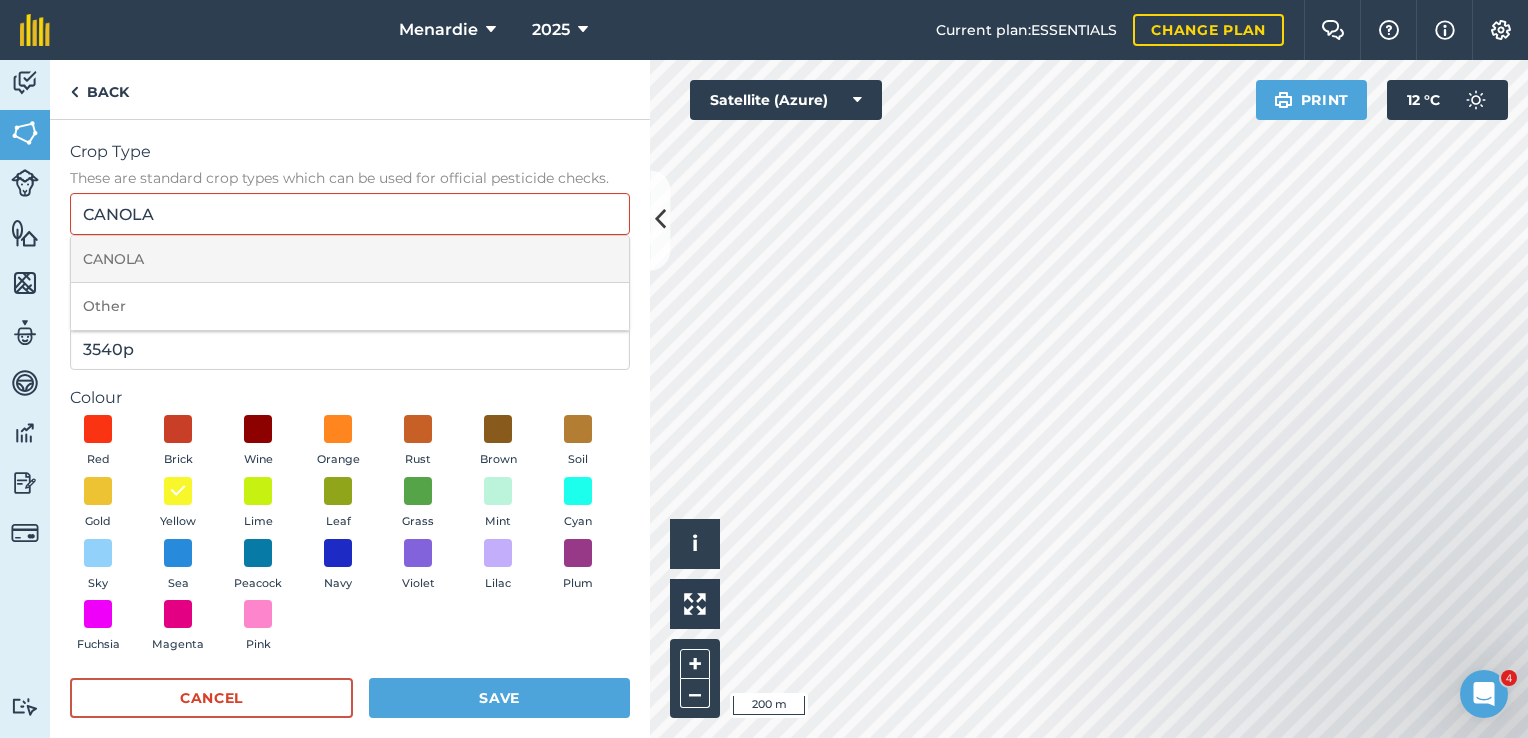 click on "CANOLA" at bounding box center [350, 259] 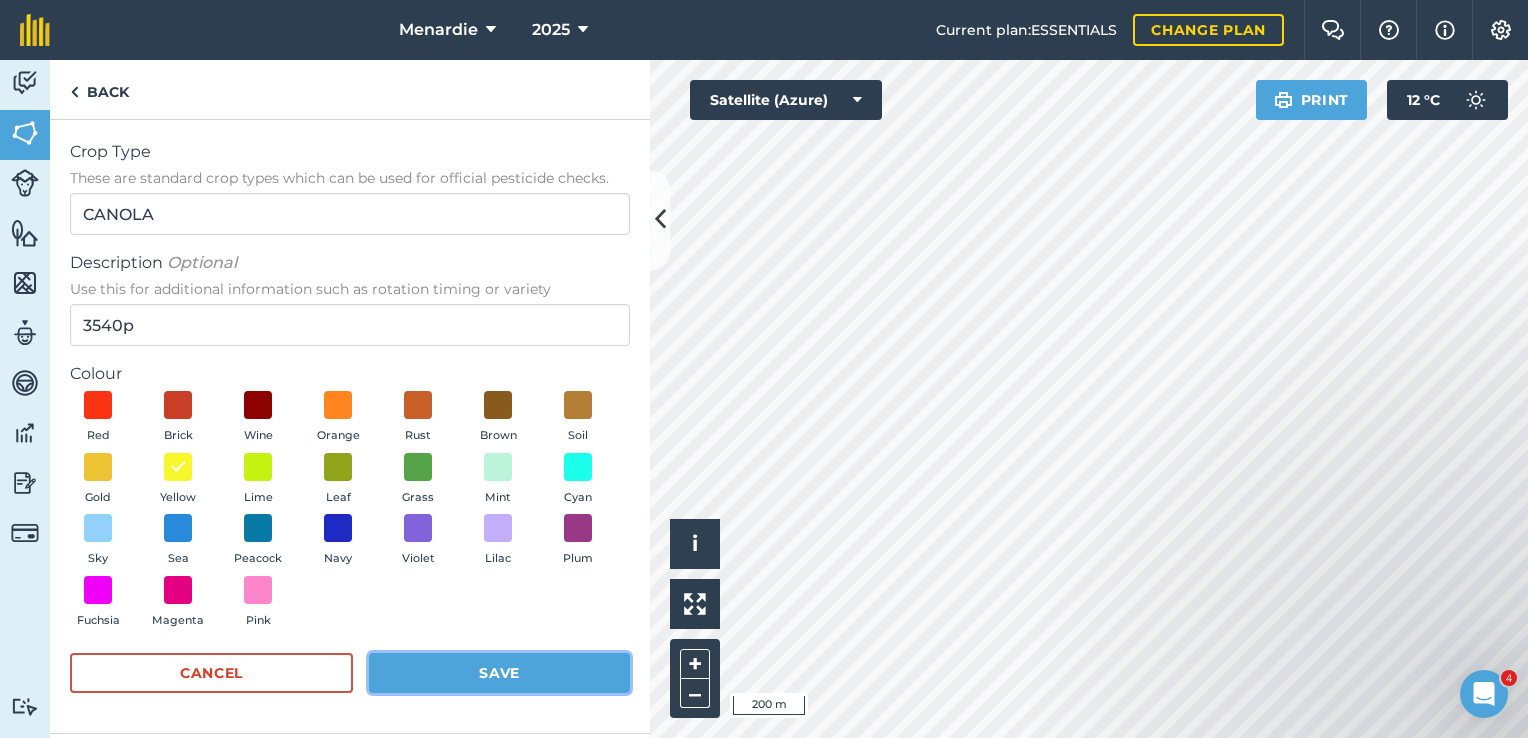 click on "Save" at bounding box center (499, 673) 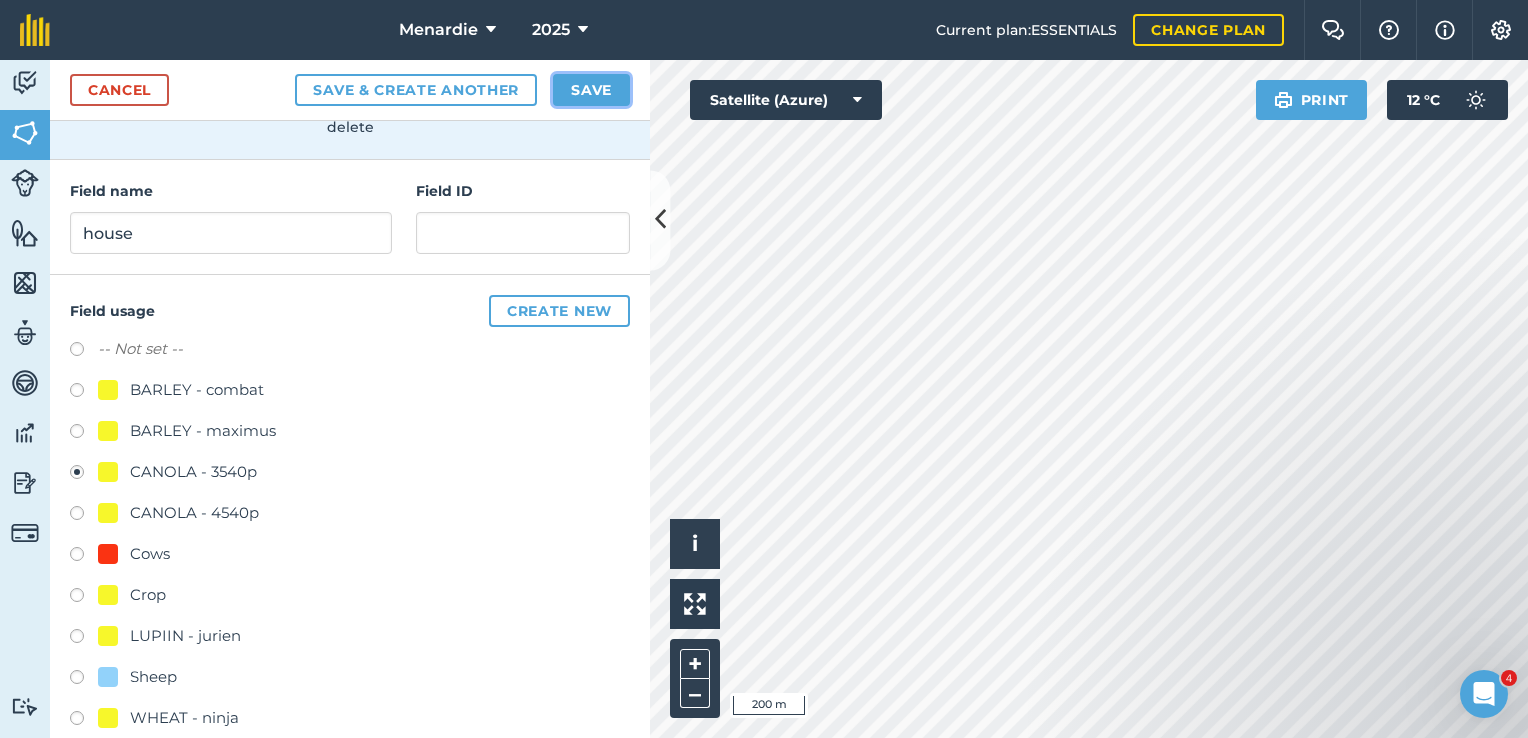 click on "Save" at bounding box center [591, 90] 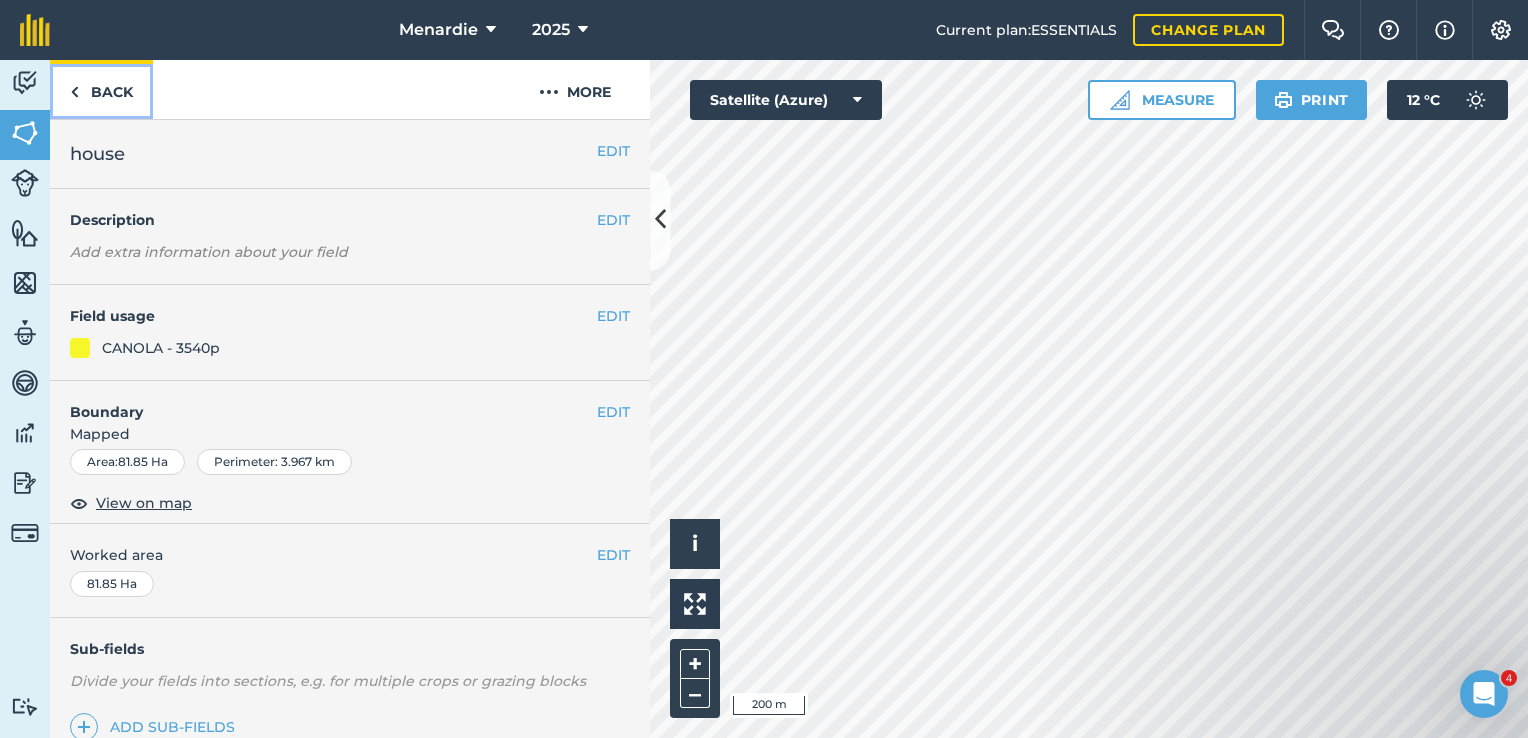 click on "Back" at bounding box center [101, 89] 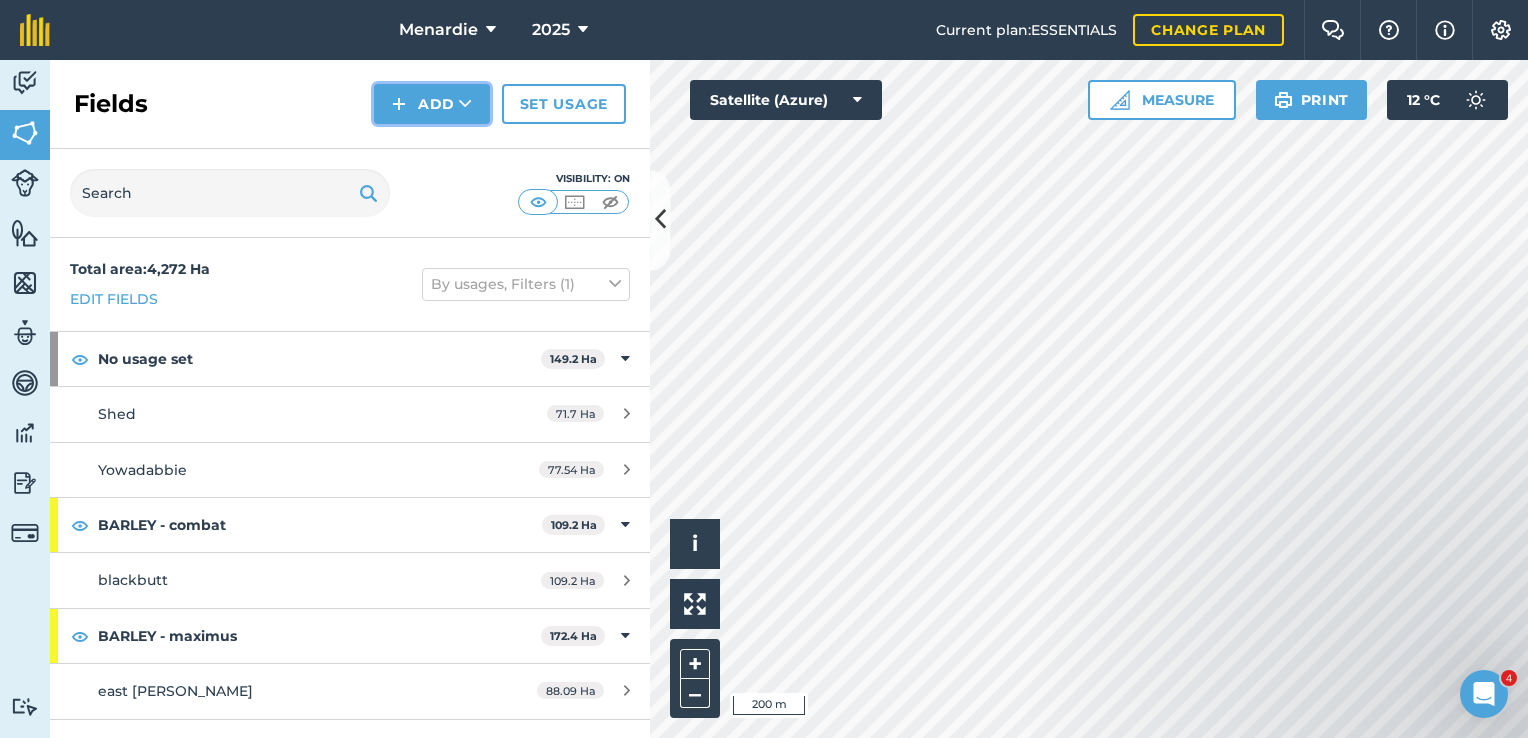 click on "Add" at bounding box center [432, 104] 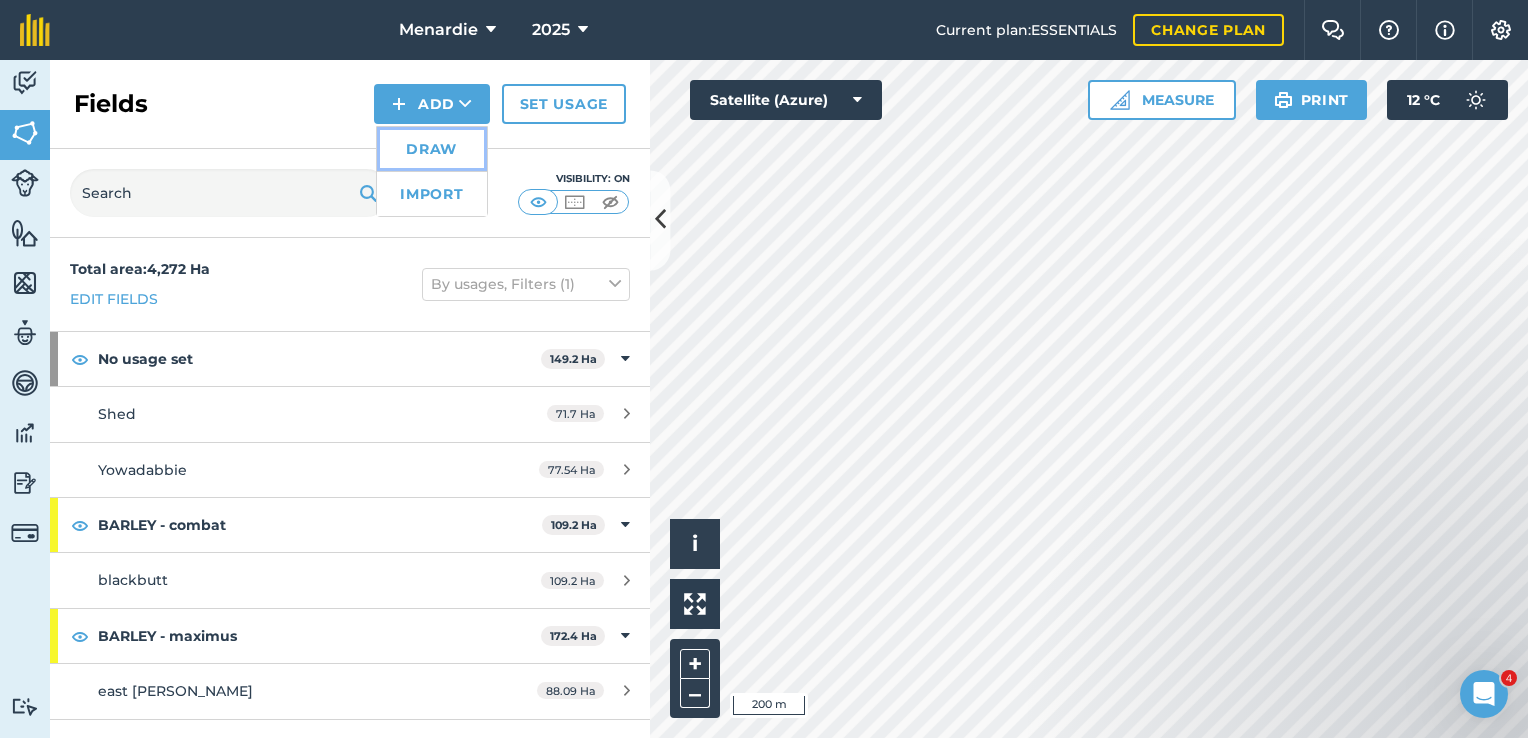 click on "Draw" at bounding box center (432, 149) 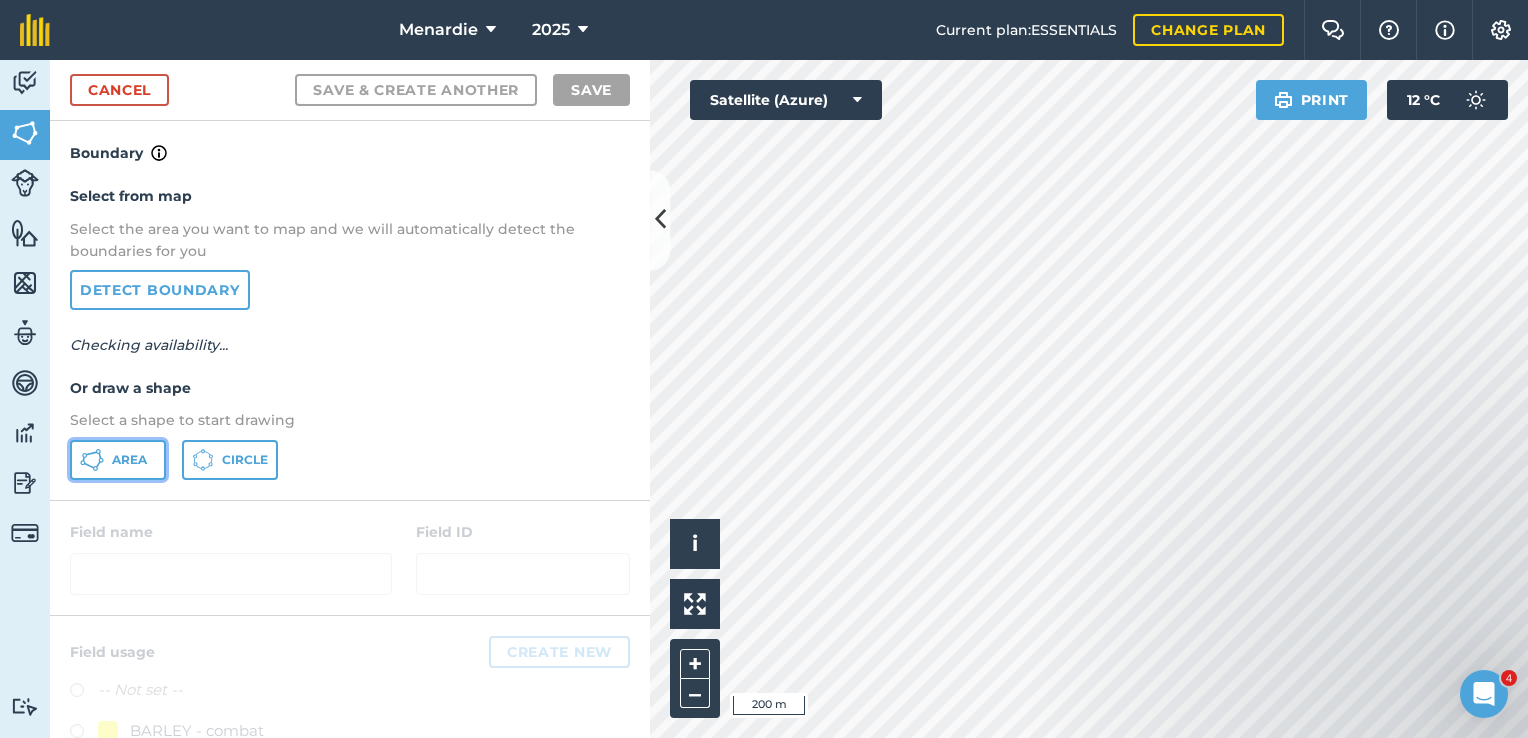 click on "Area" at bounding box center (129, 460) 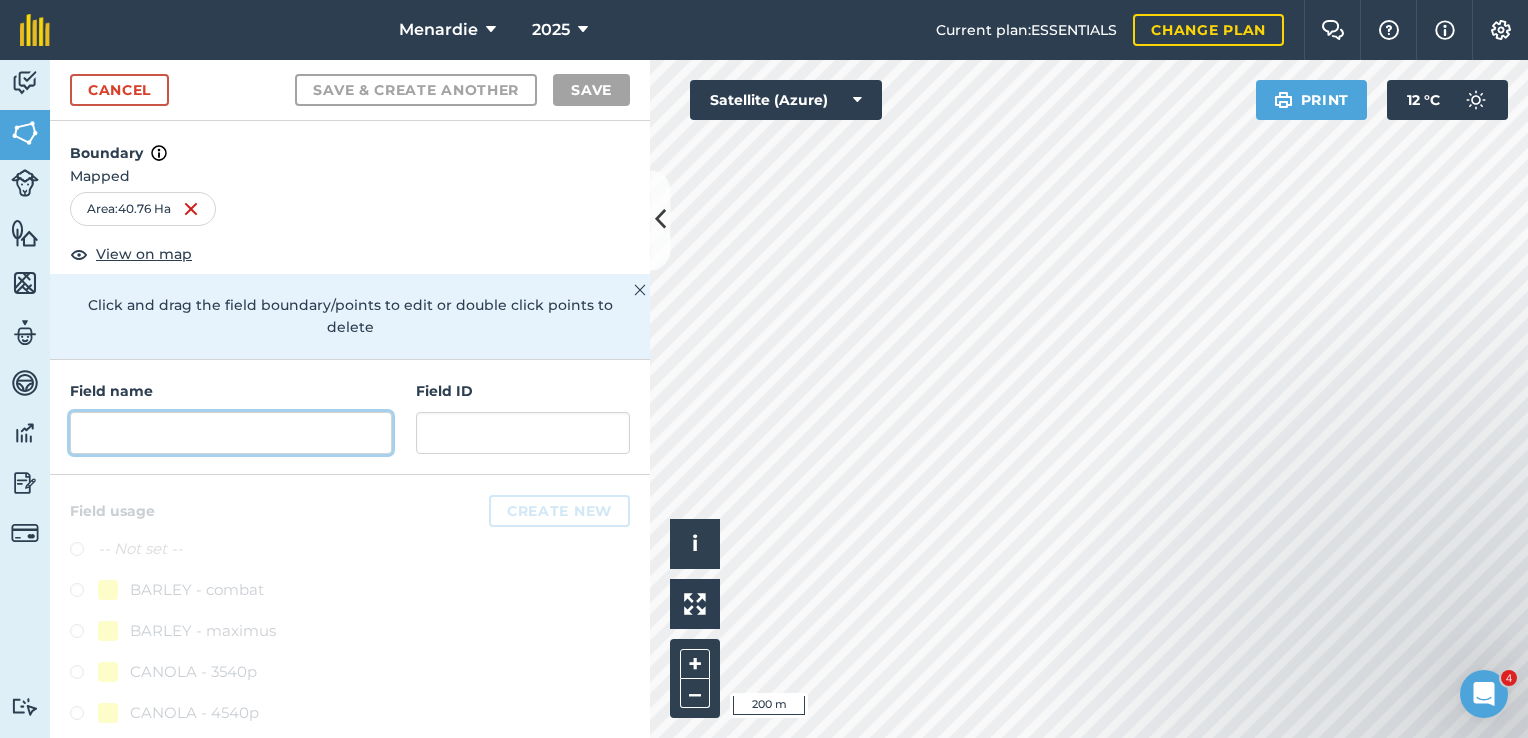 click at bounding box center [231, 433] 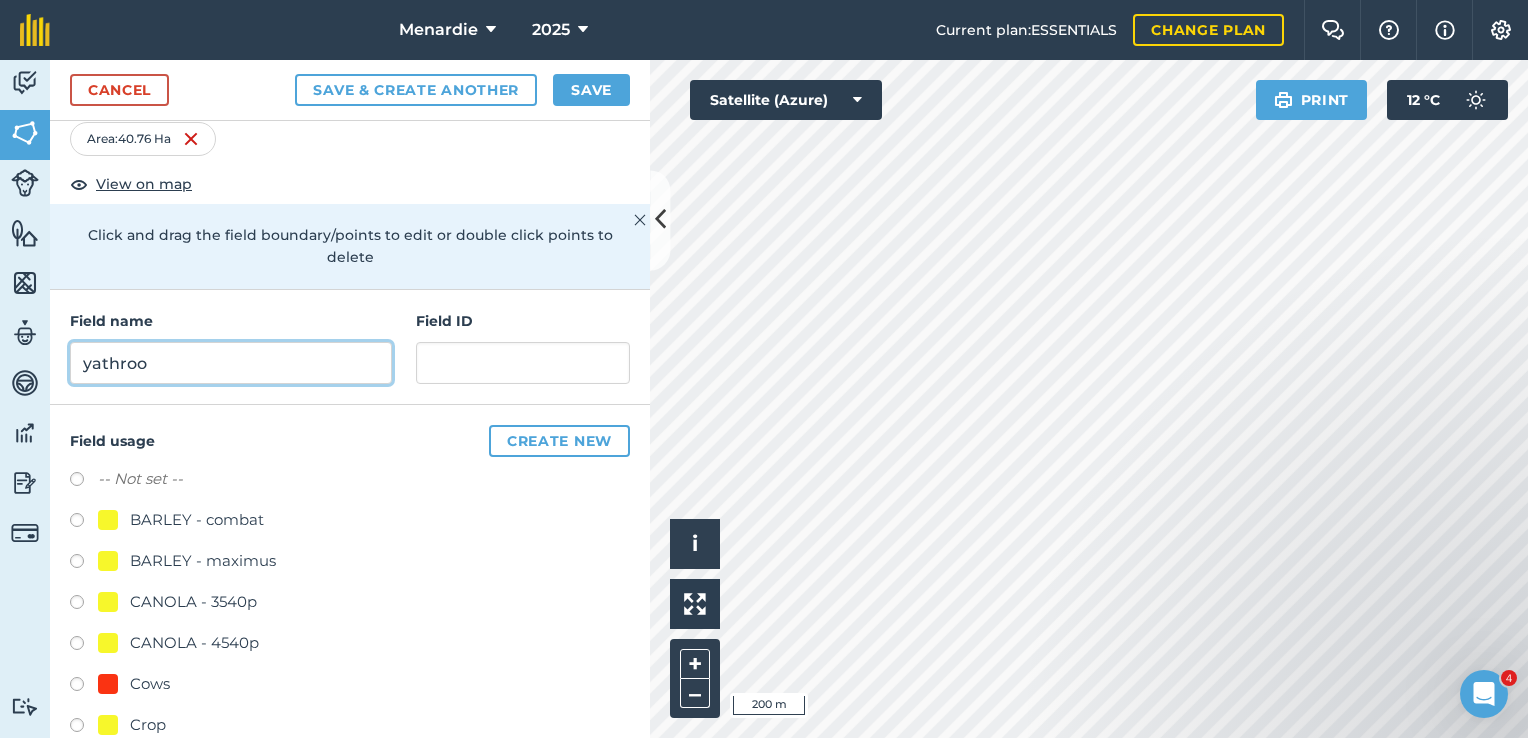 scroll, scrollTop: 200, scrollLeft: 0, axis: vertical 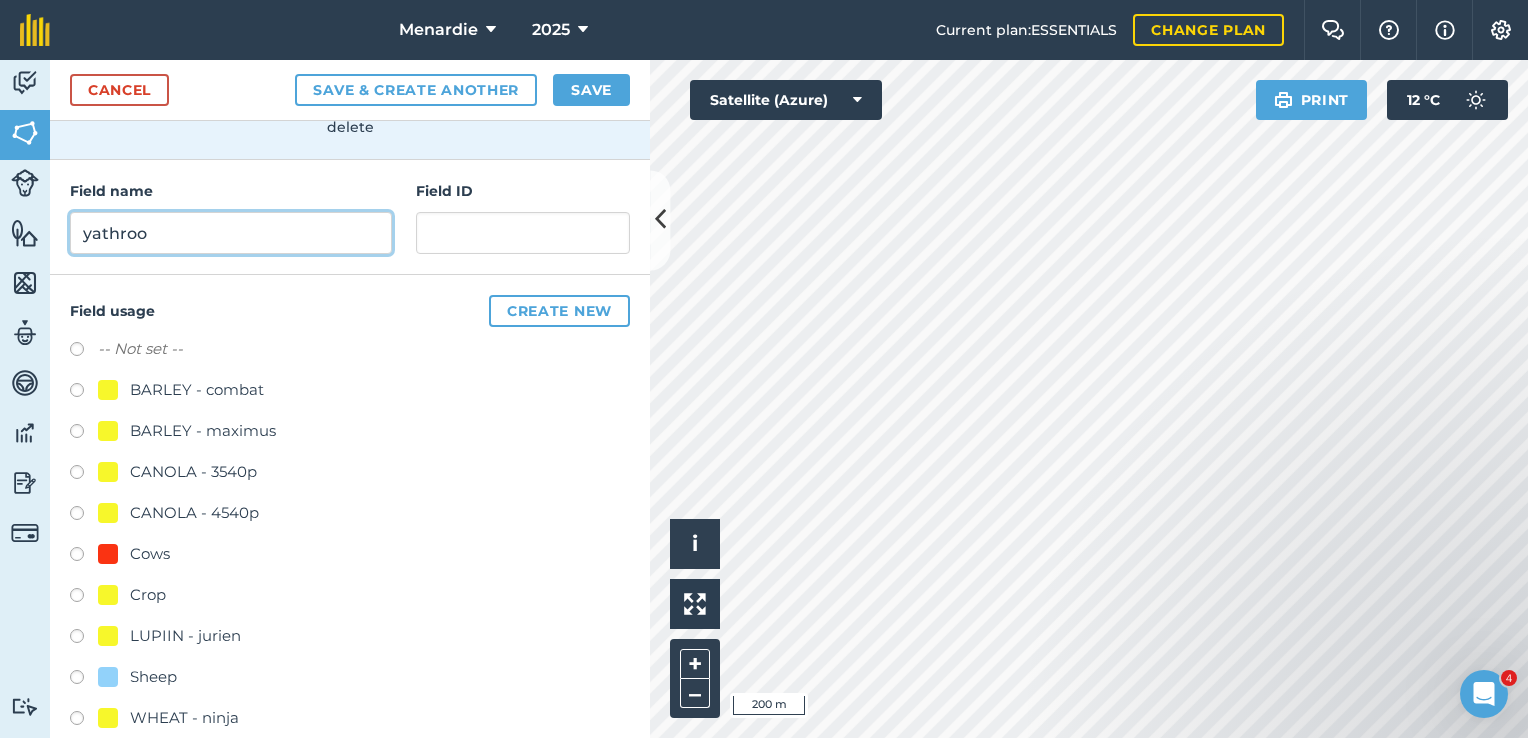 type on "yathroo" 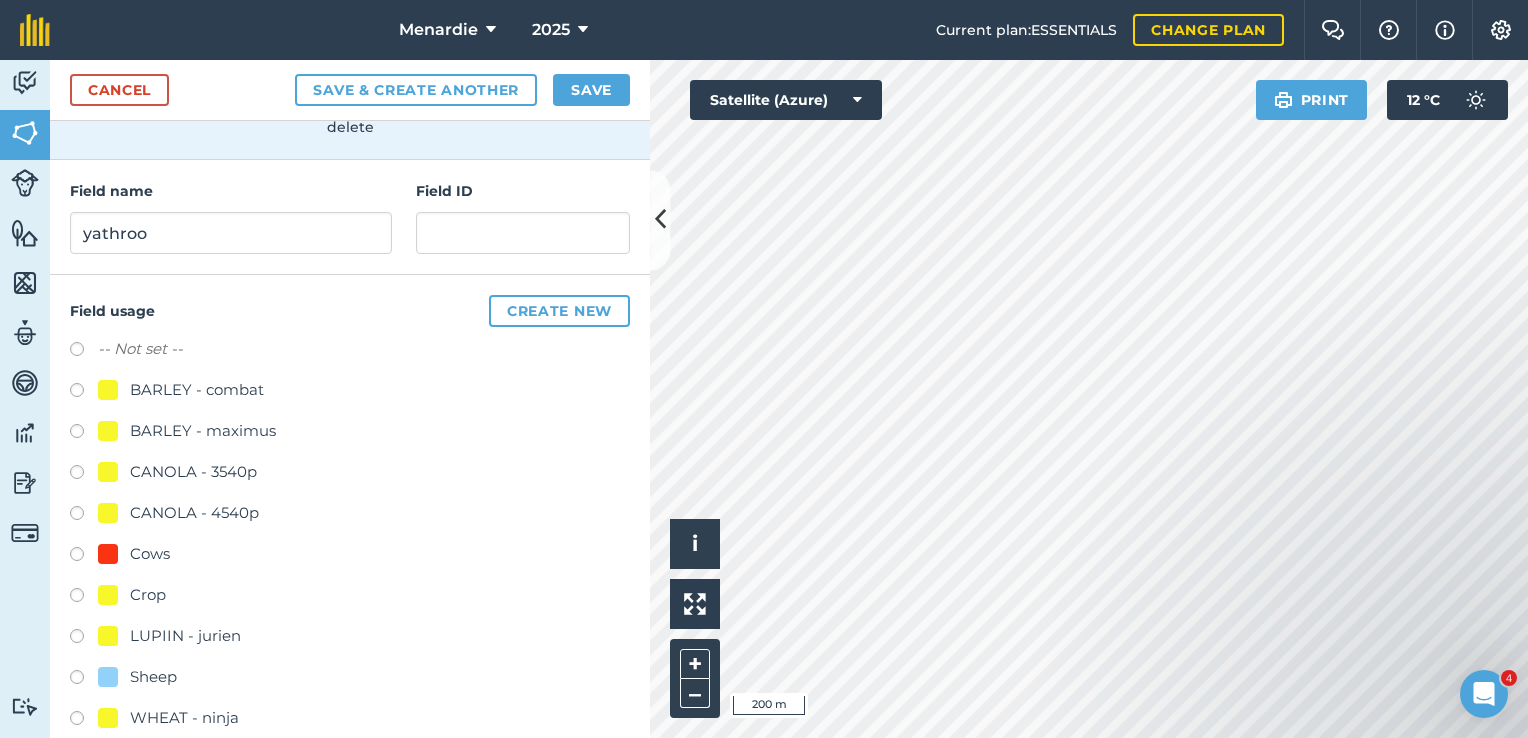 click at bounding box center [84, 680] 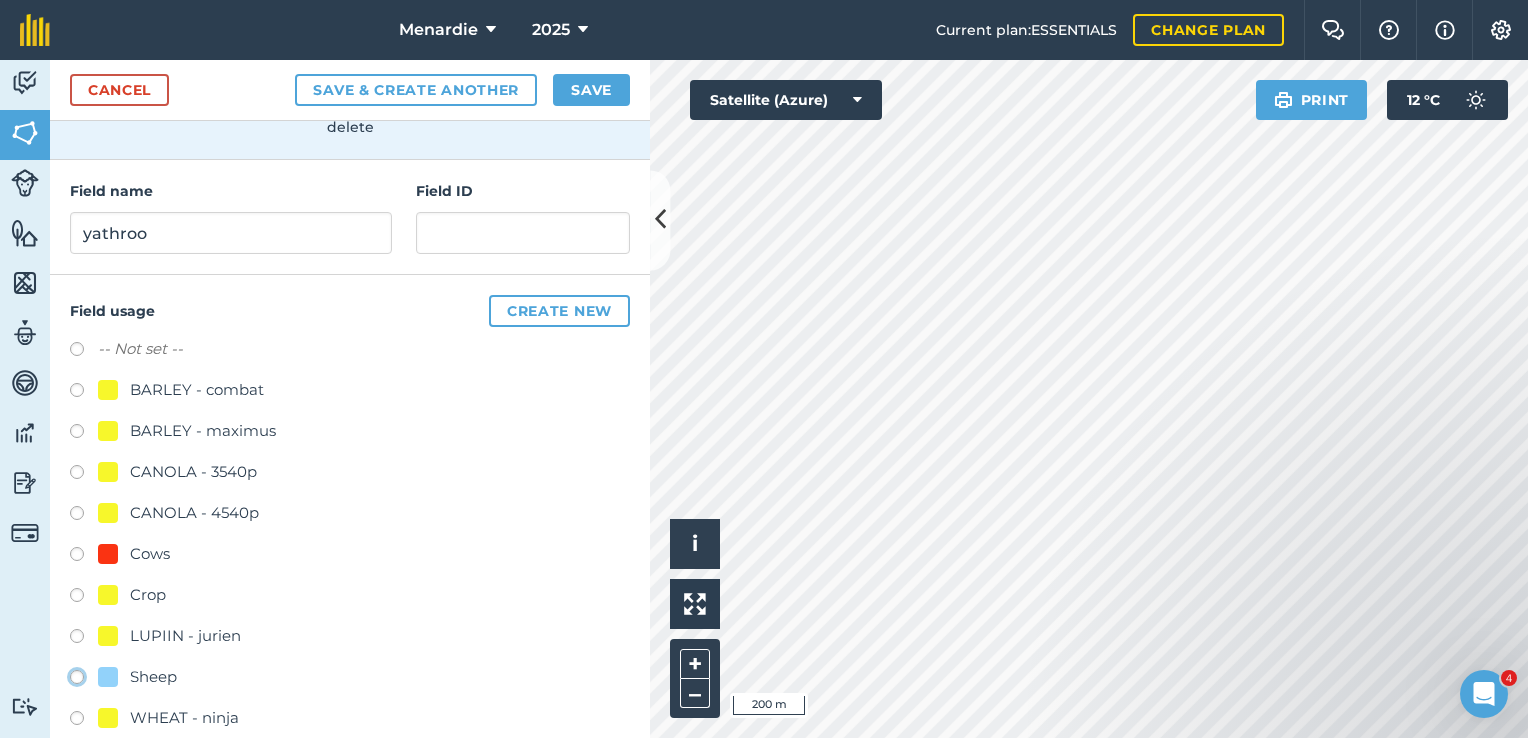 radio on "true" 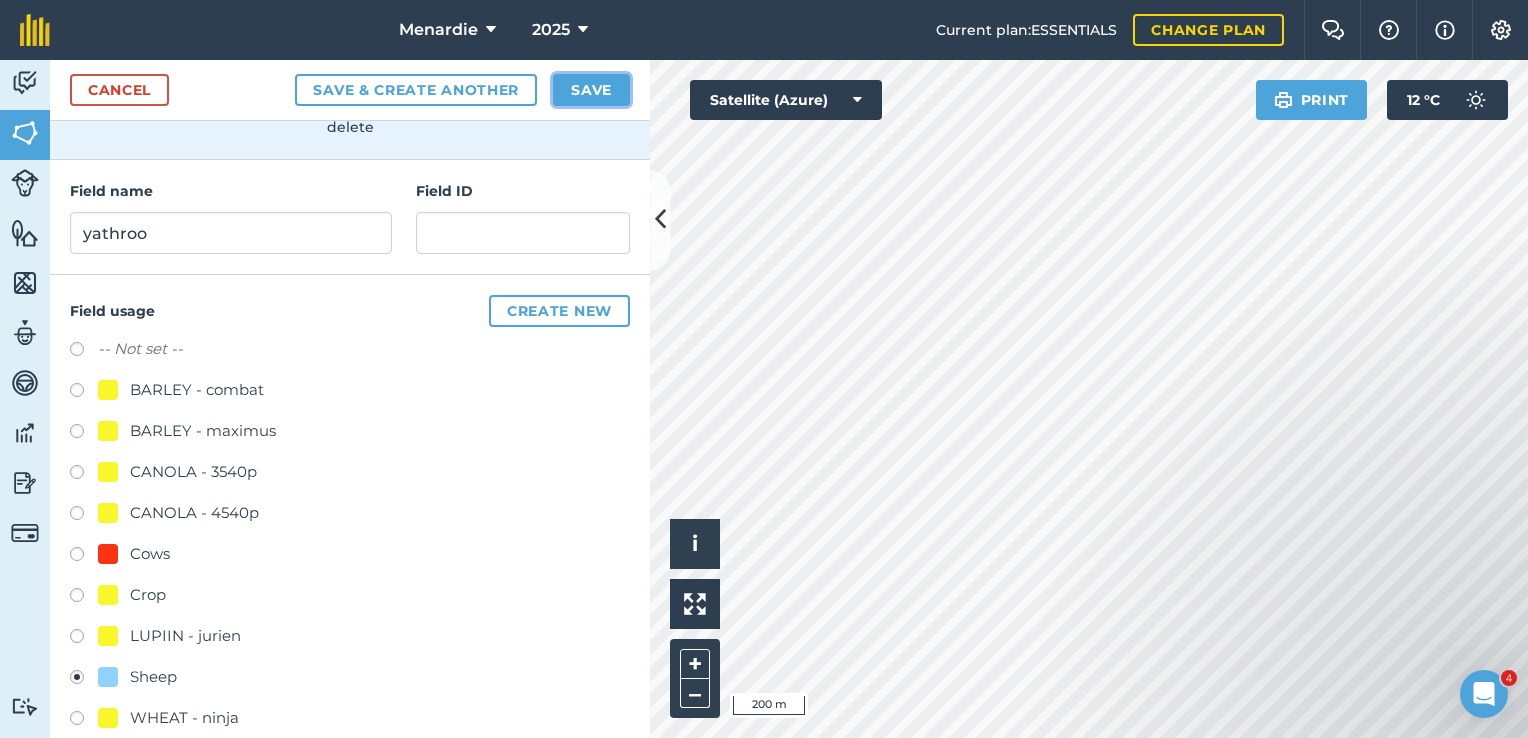 click on "Save" at bounding box center (591, 90) 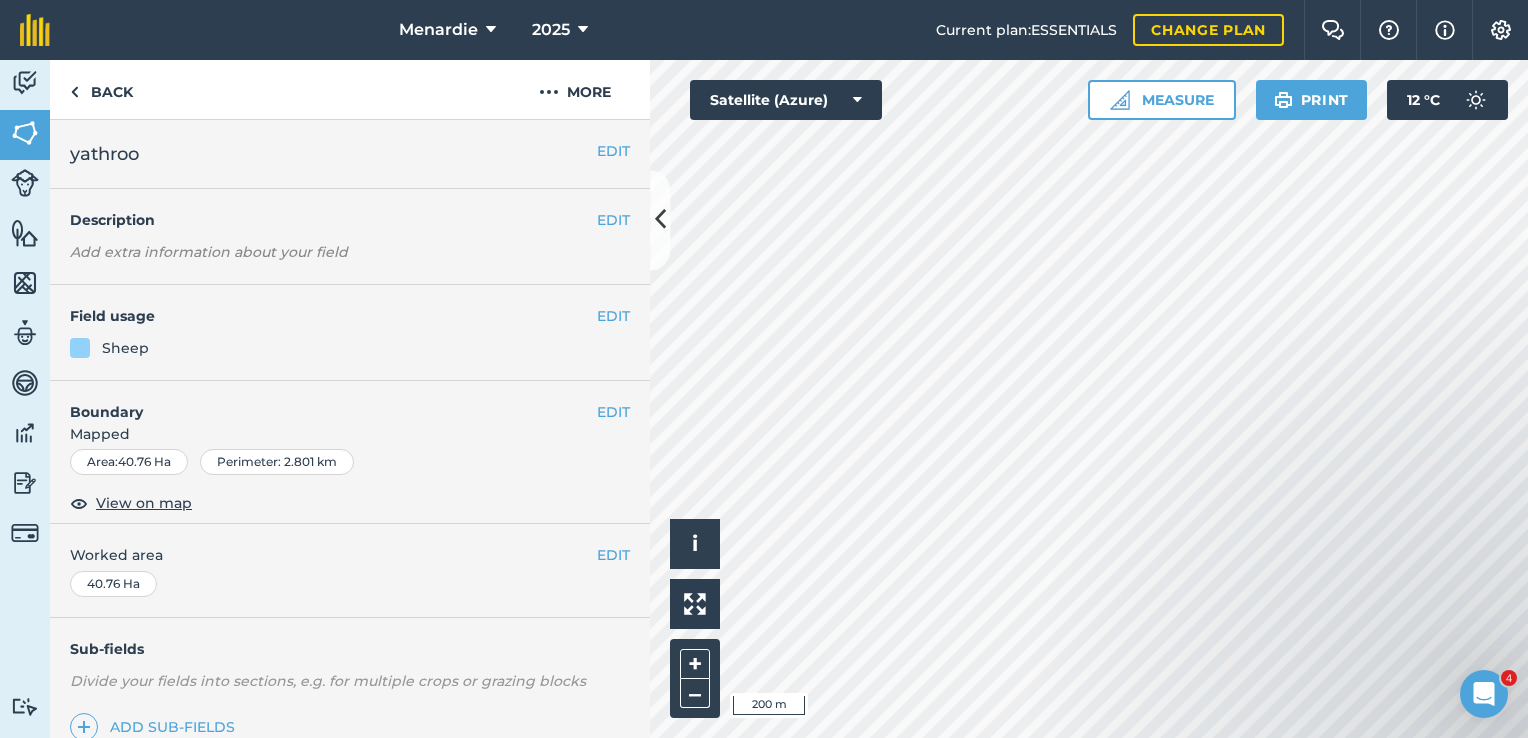 drag, startPoint x: 1228, startPoint y: 581, endPoint x: 1237, endPoint y: 341, distance: 240.16869 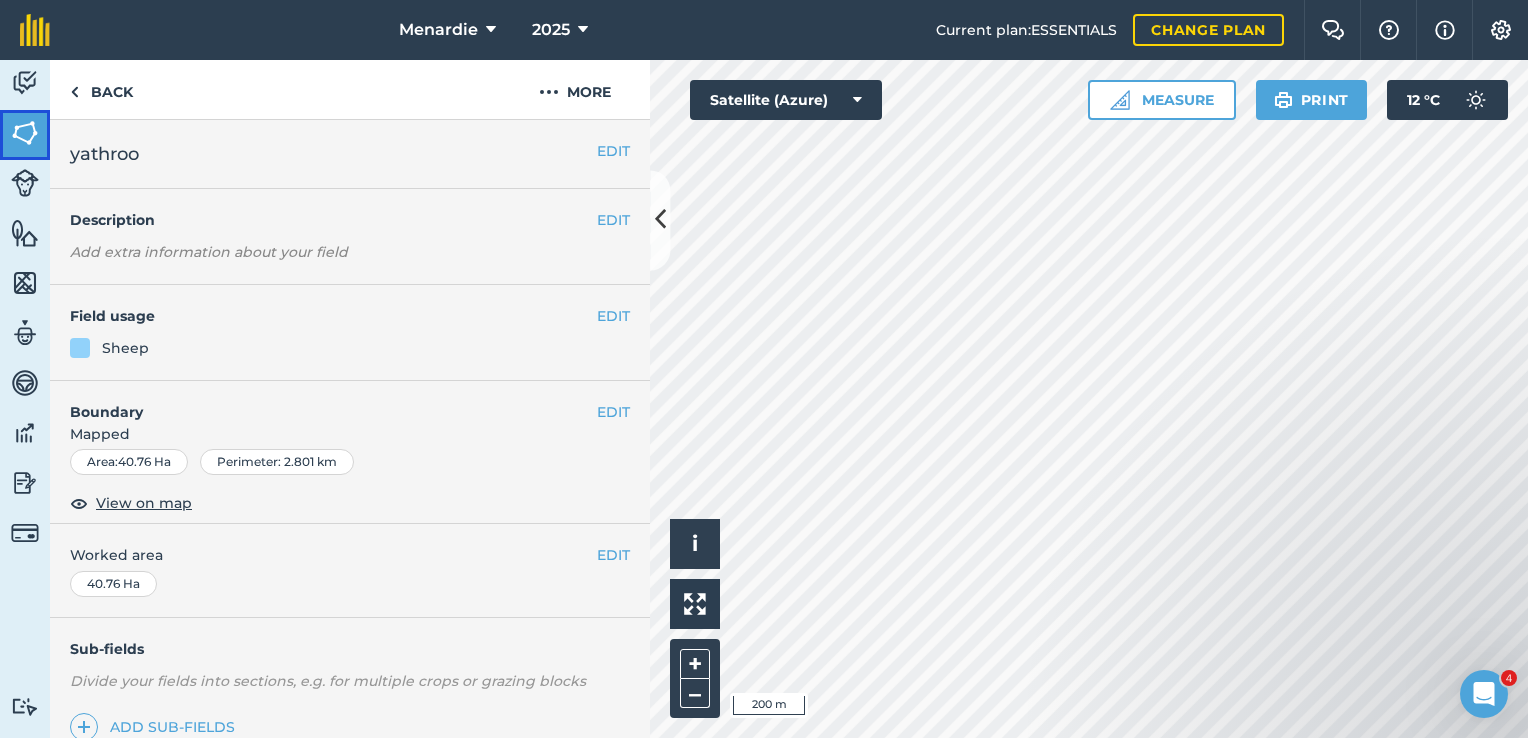 click at bounding box center (25, 133) 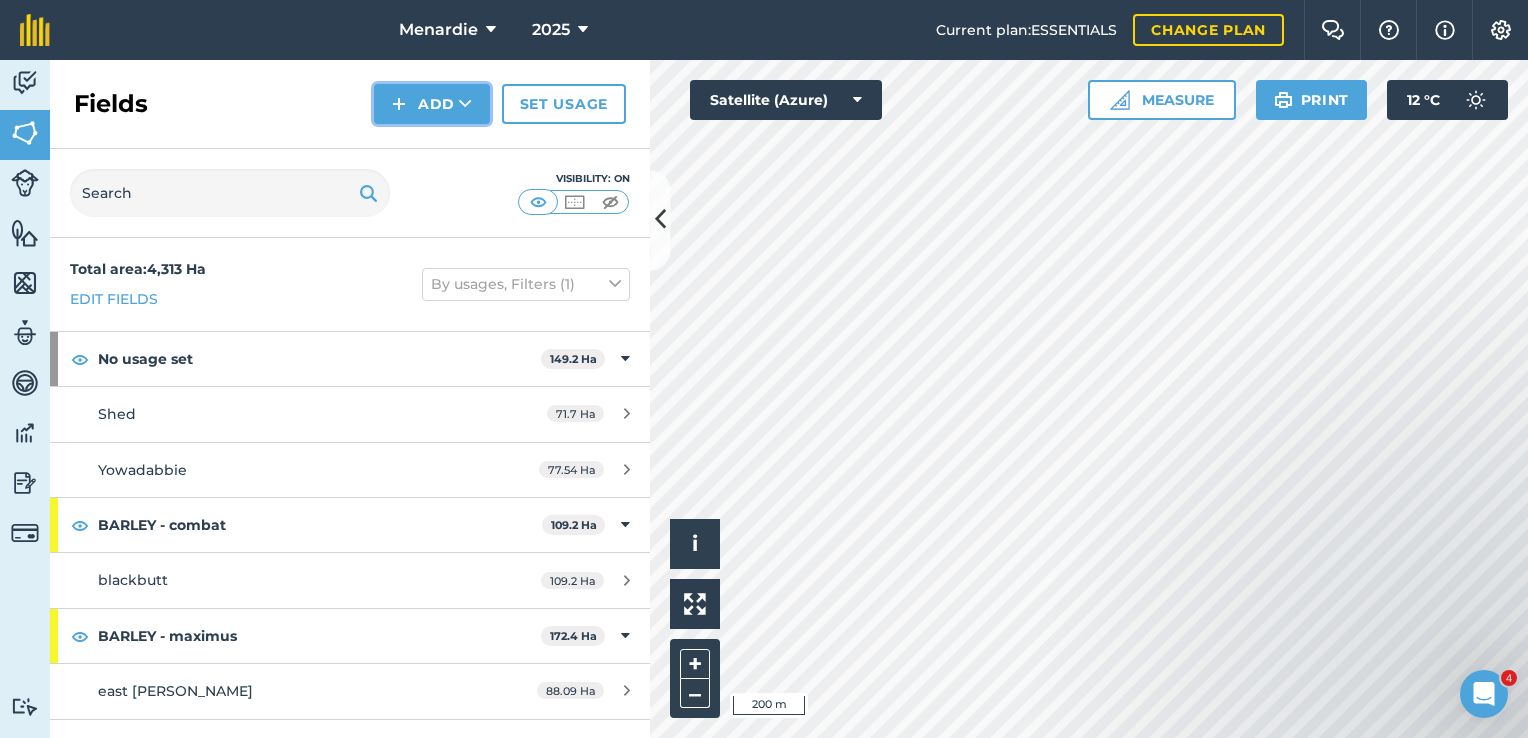 click on "Add" at bounding box center [432, 104] 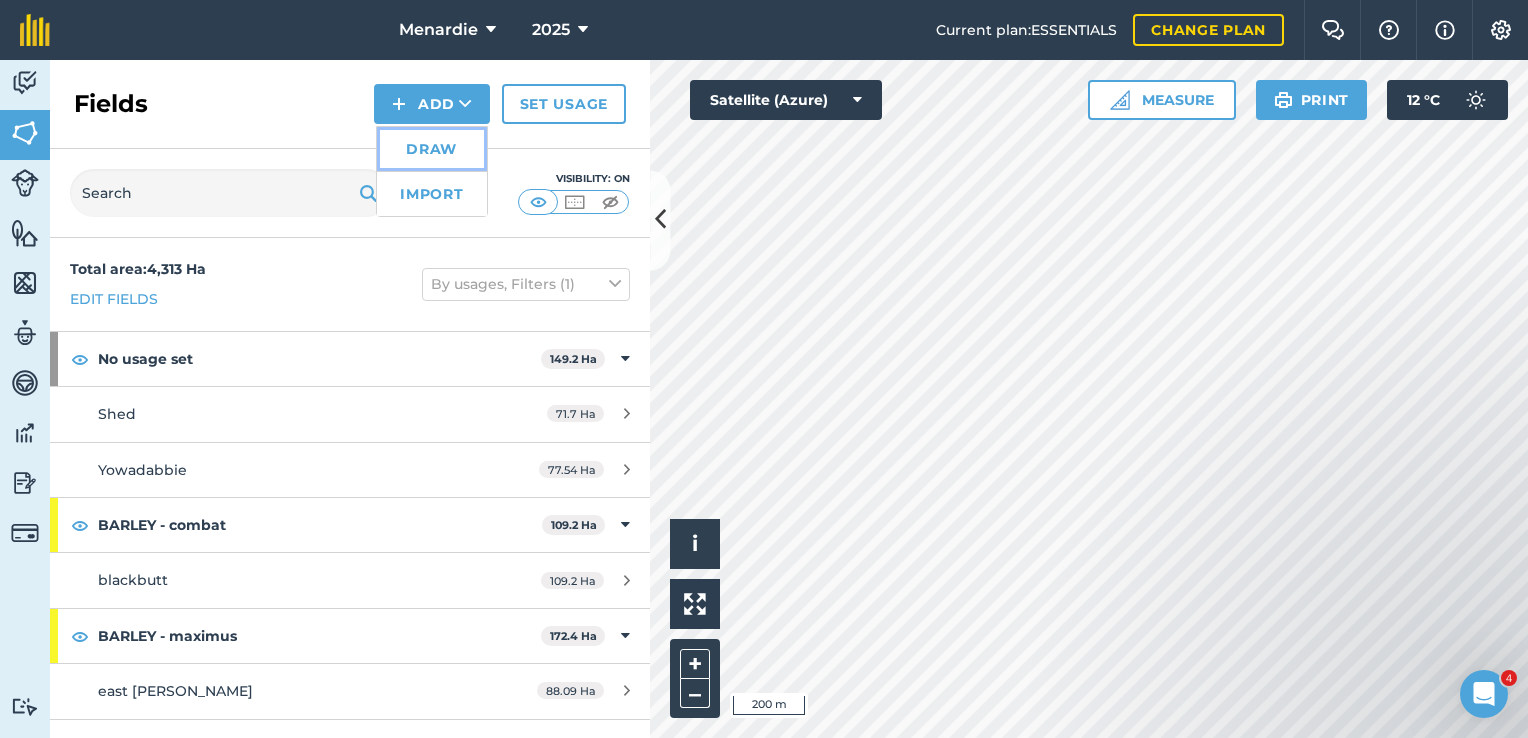 click on "Draw" at bounding box center [432, 149] 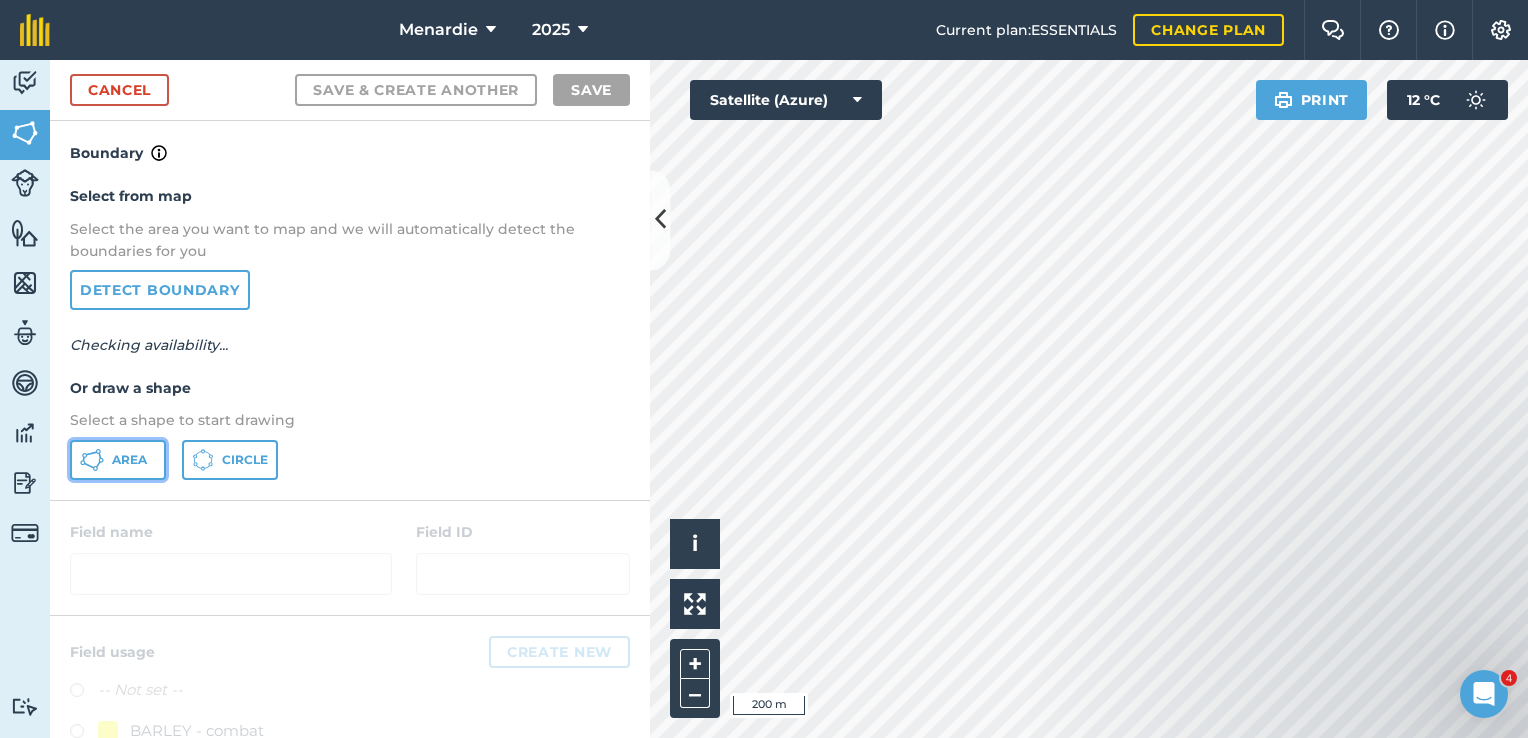 click on "Area" at bounding box center (118, 460) 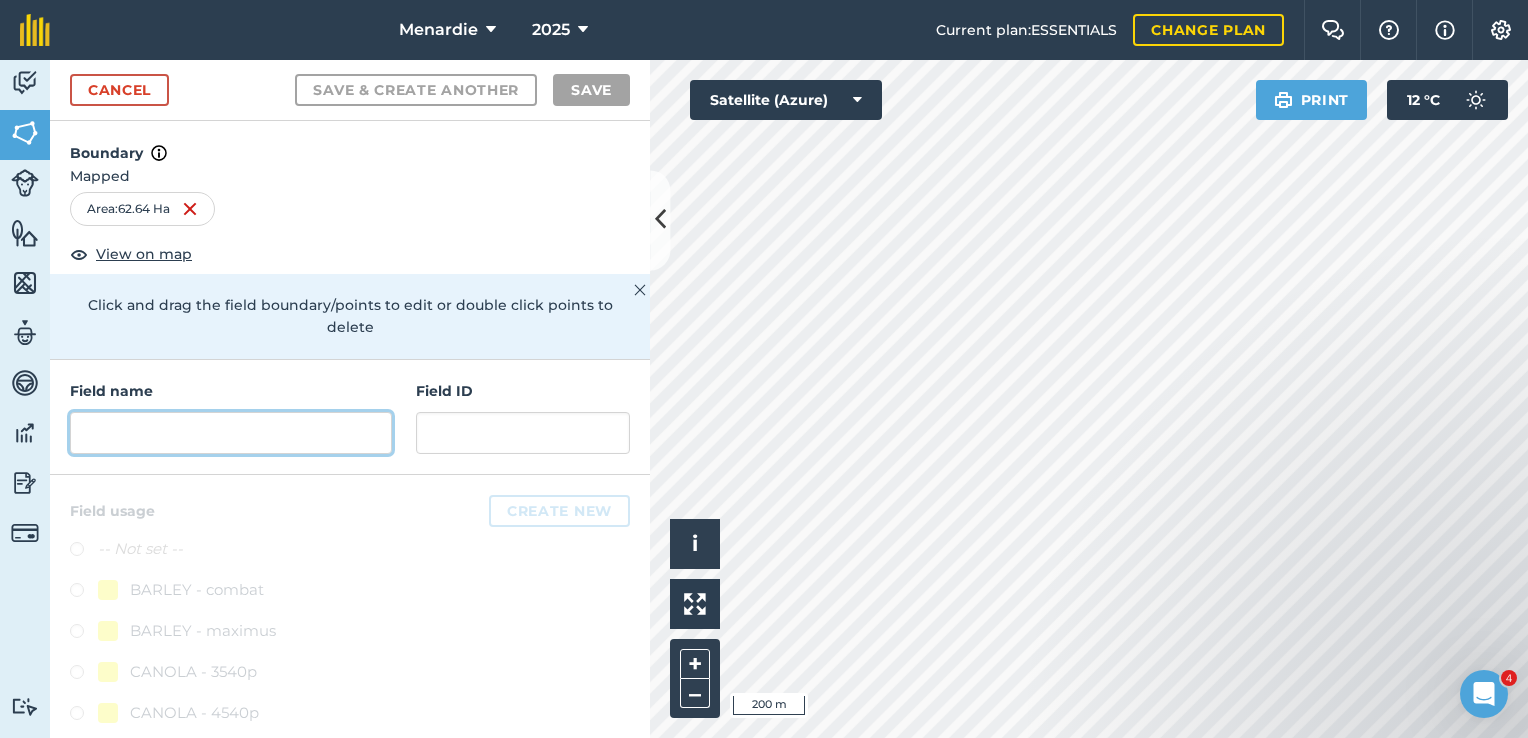 click at bounding box center (231, 433) 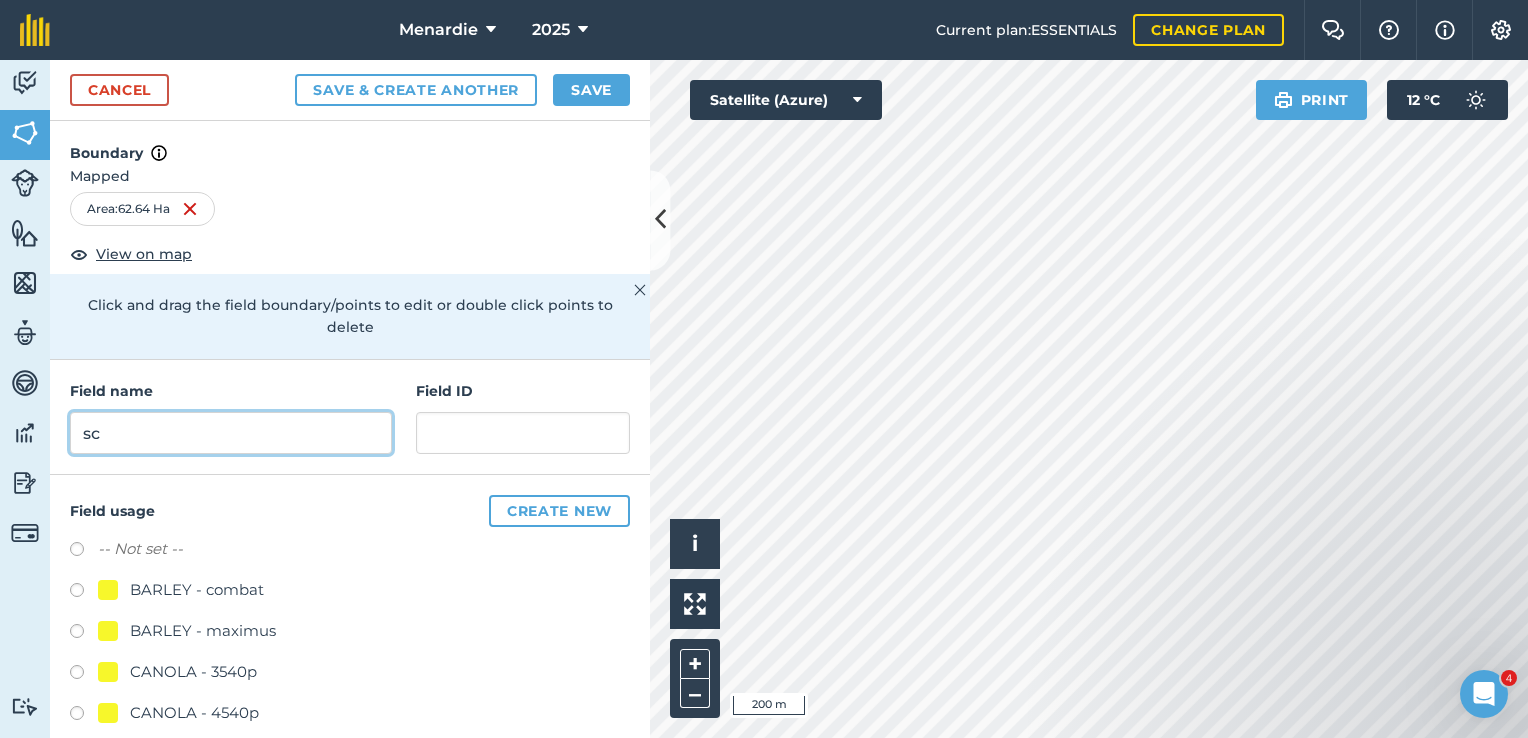 type on "s" 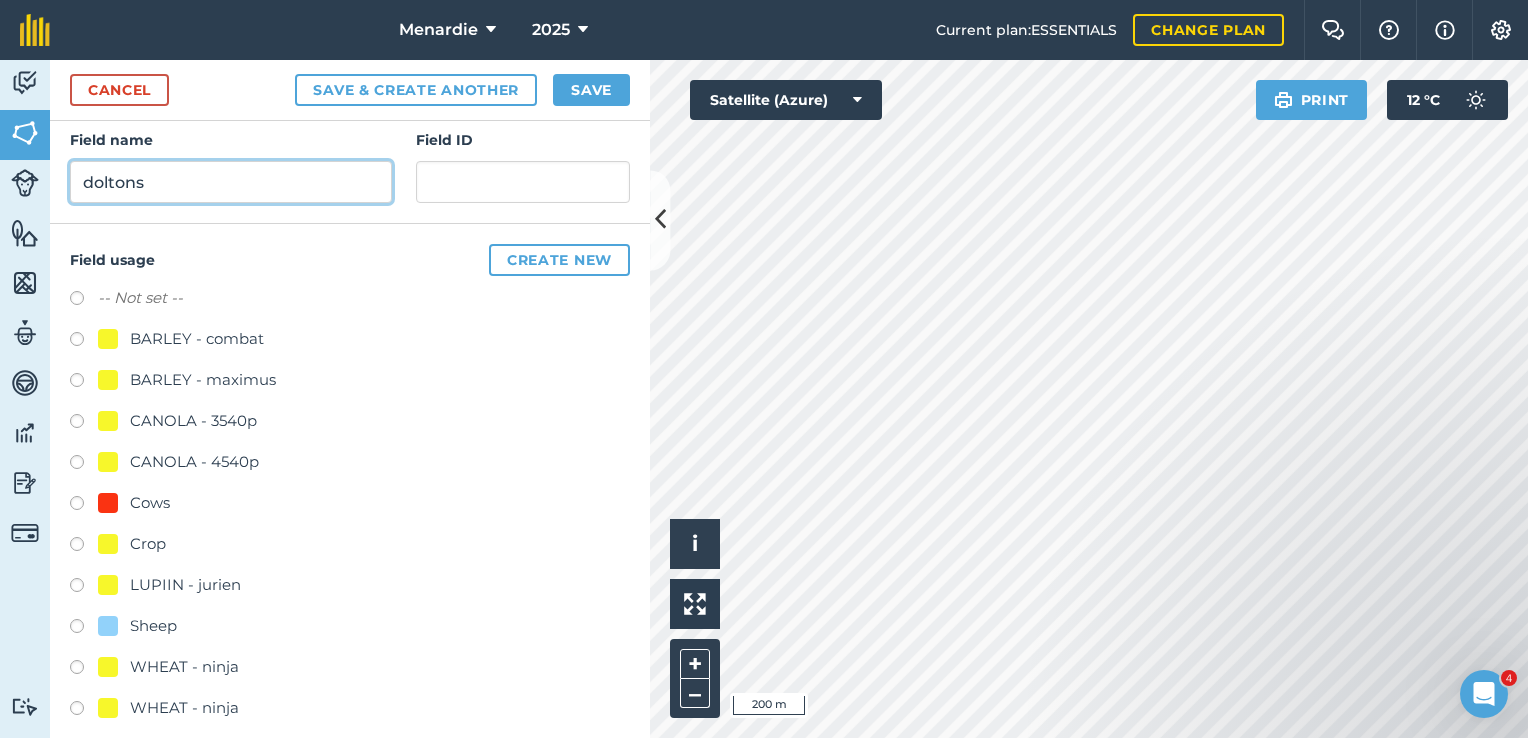 scroll, scrollTop: 268, scrollLeft: 0, axis: vertical 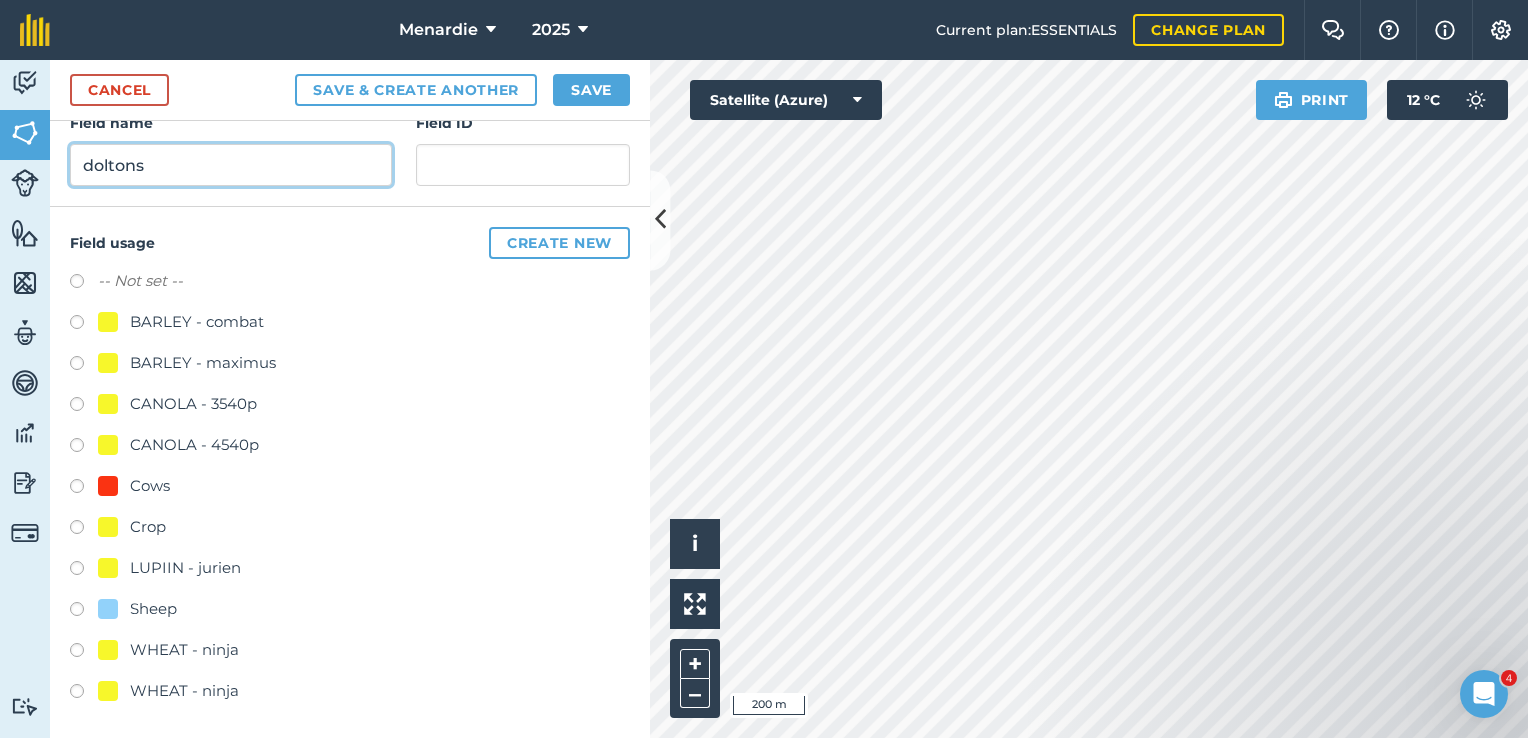 type on "doltons" 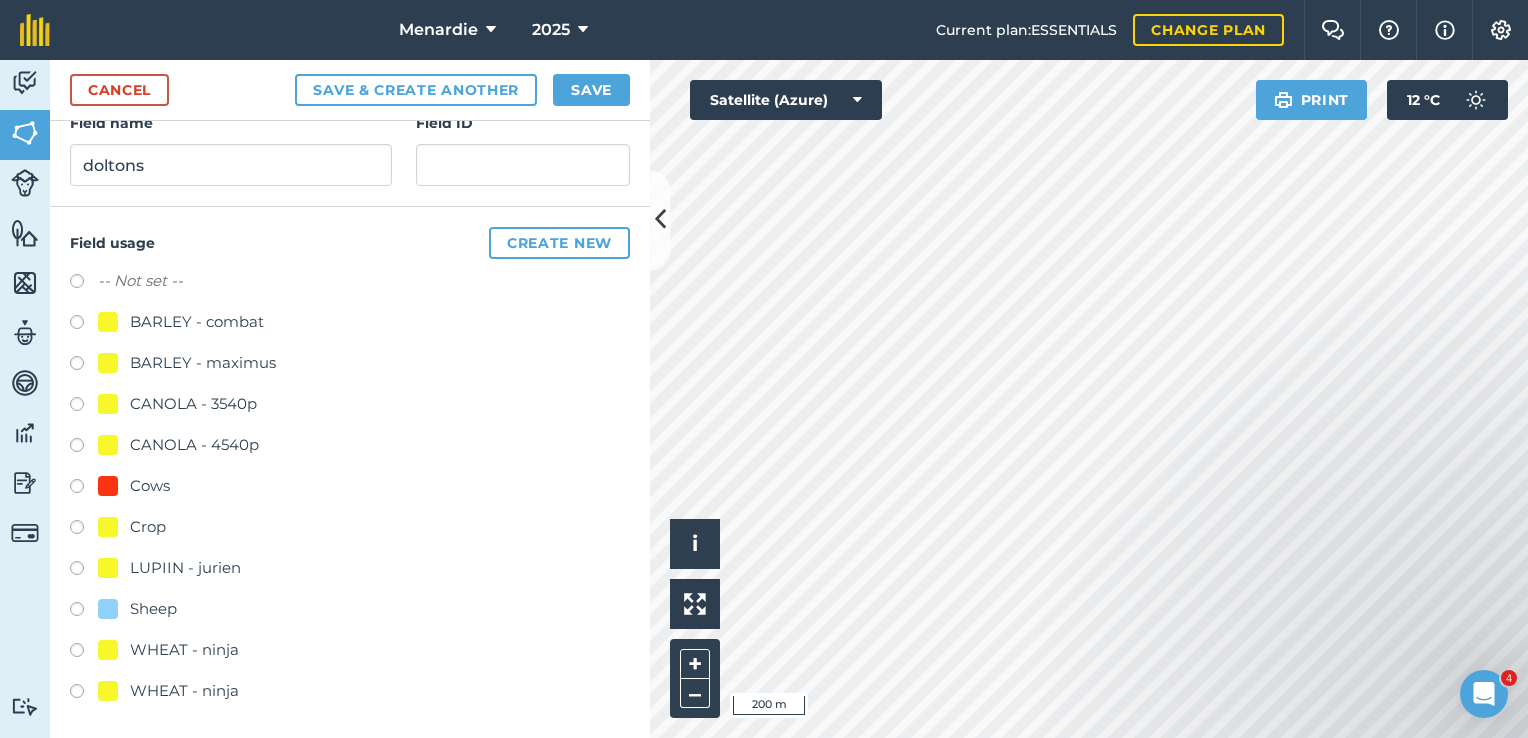 click at bounding box center (84, 612) 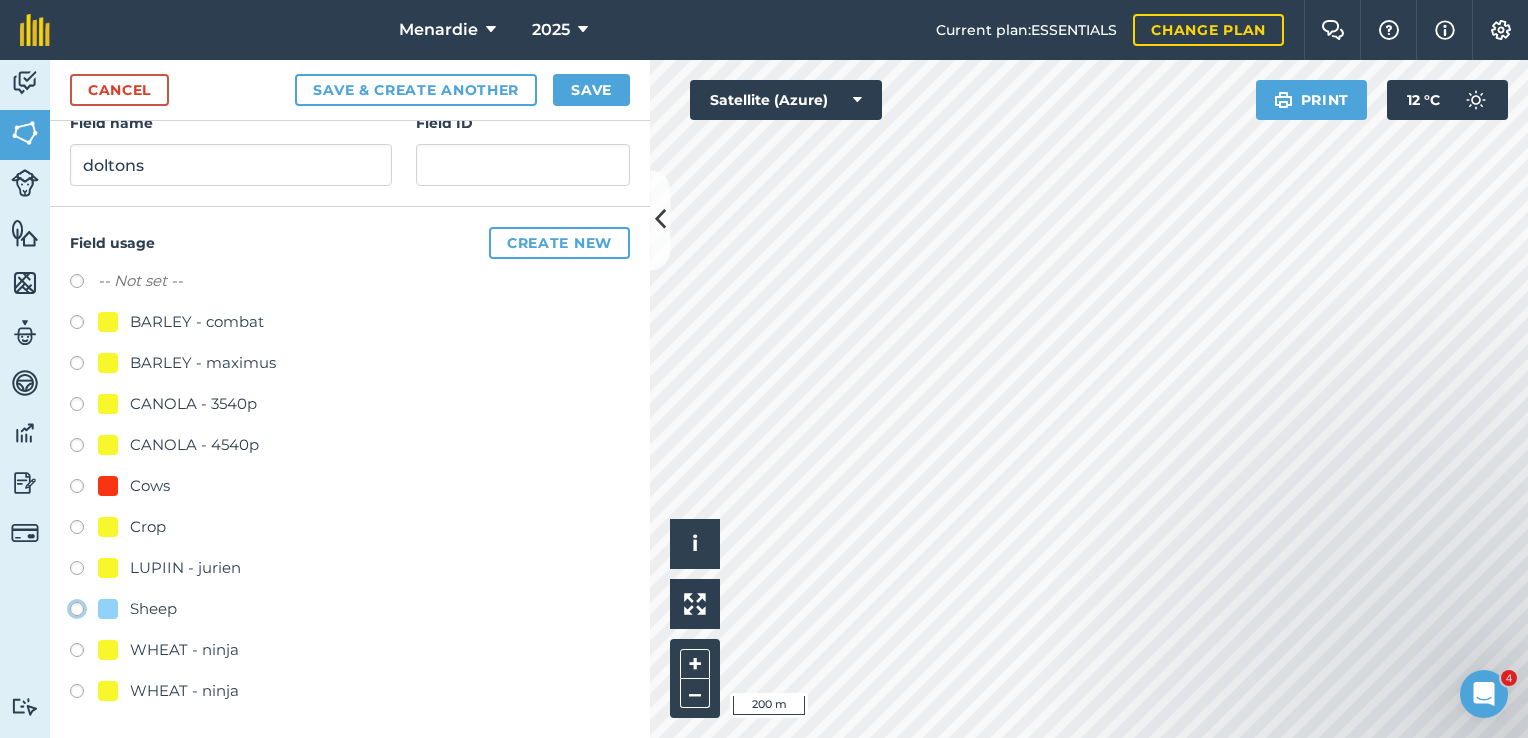 click on "Sheep" at bounding box center (-9923, 608) 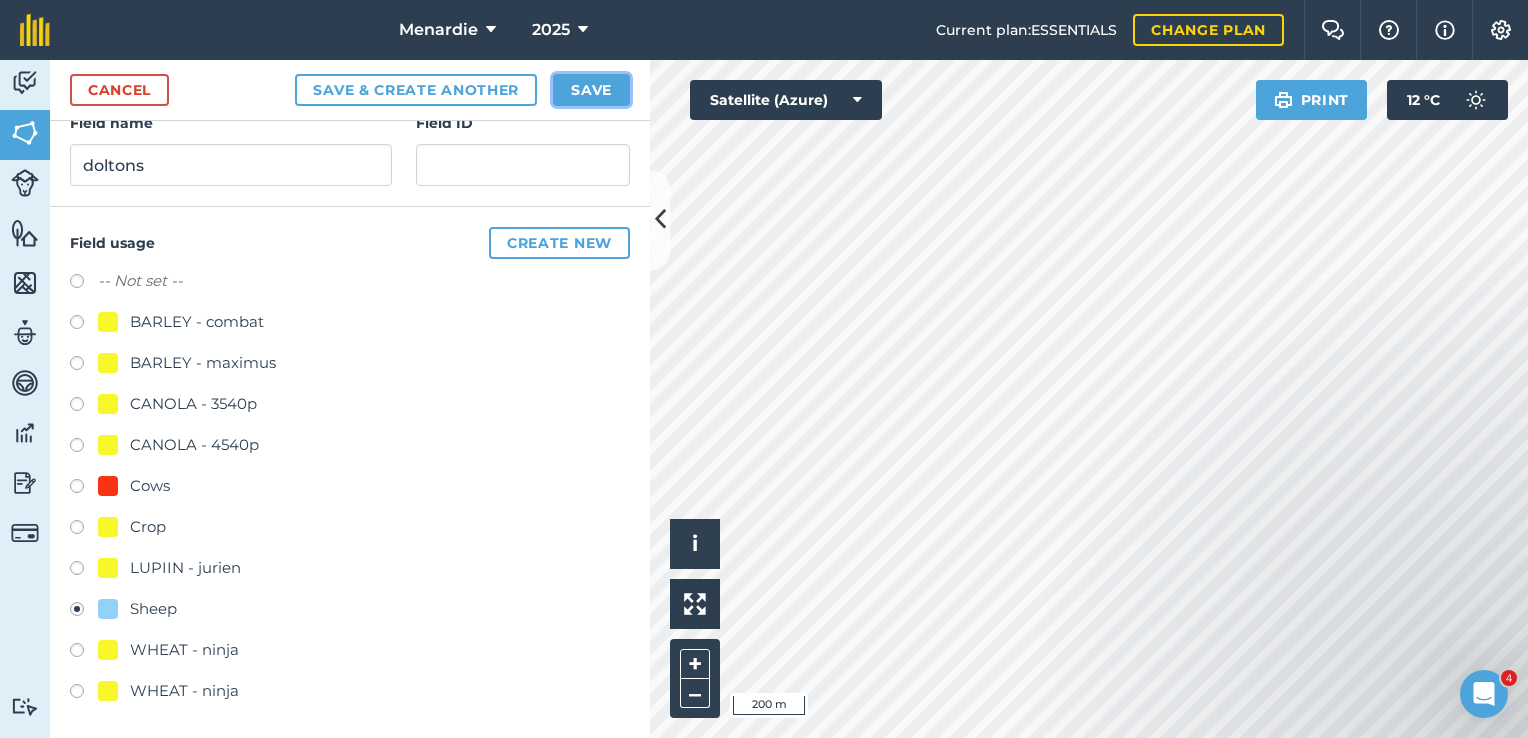 click on "Save" at bounding box center (591, 90) 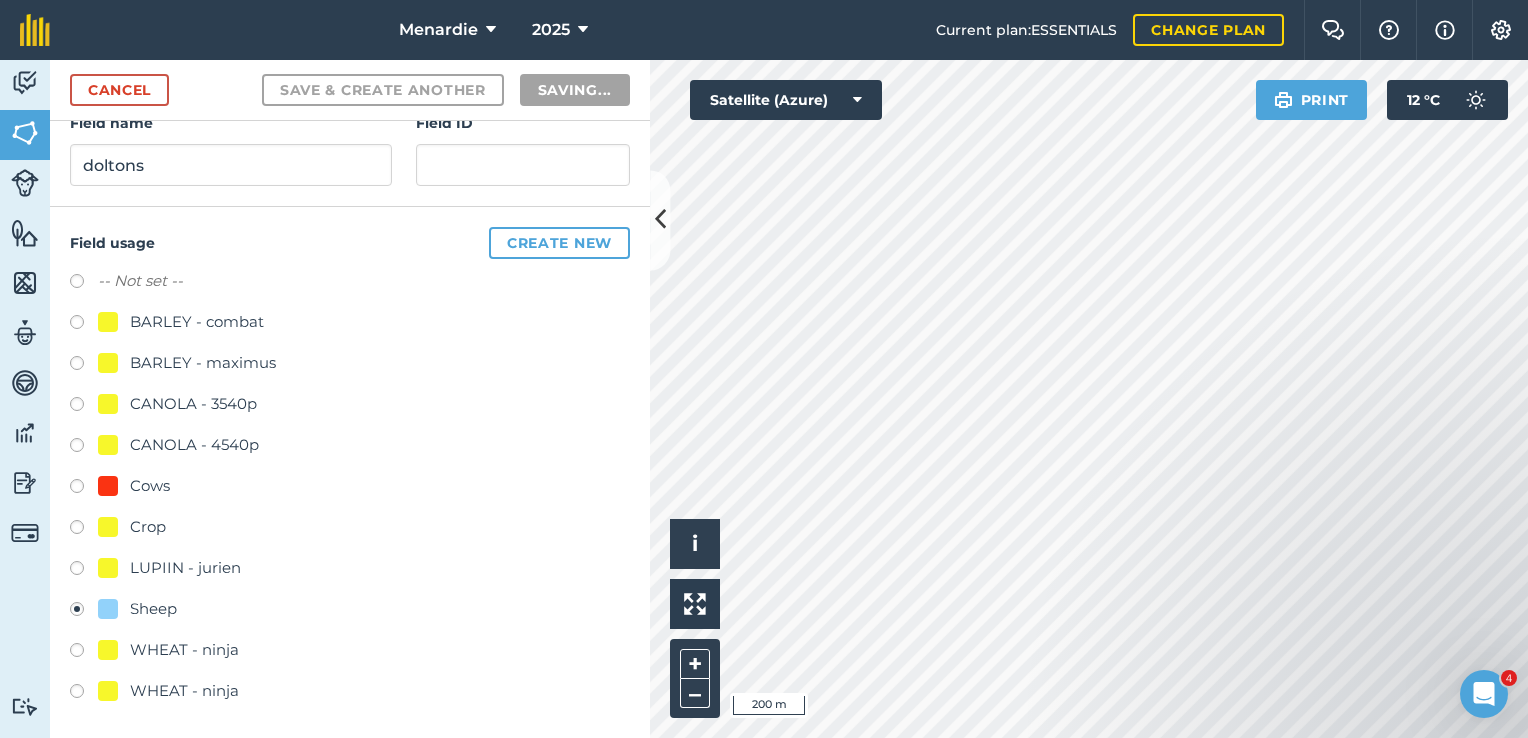 drag, startPoint x: 1294, startPoint y: 567, endPoint x: 1300, endPoint y: 300, distance: 267.0674 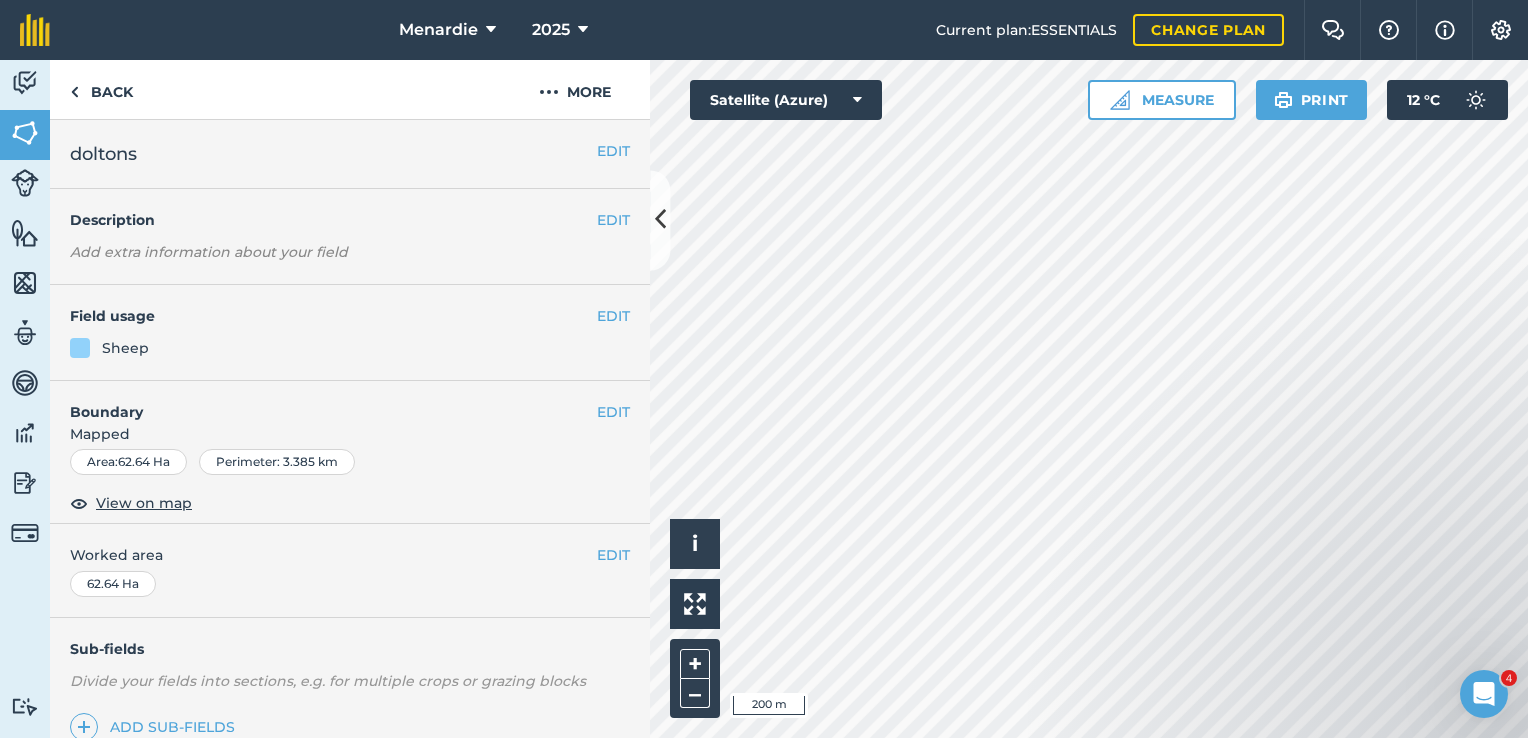 drag, startPoint x: 1313, startPoint y: 604, endPoint x: 1325, endPoint y: 497, distance: 107.67079 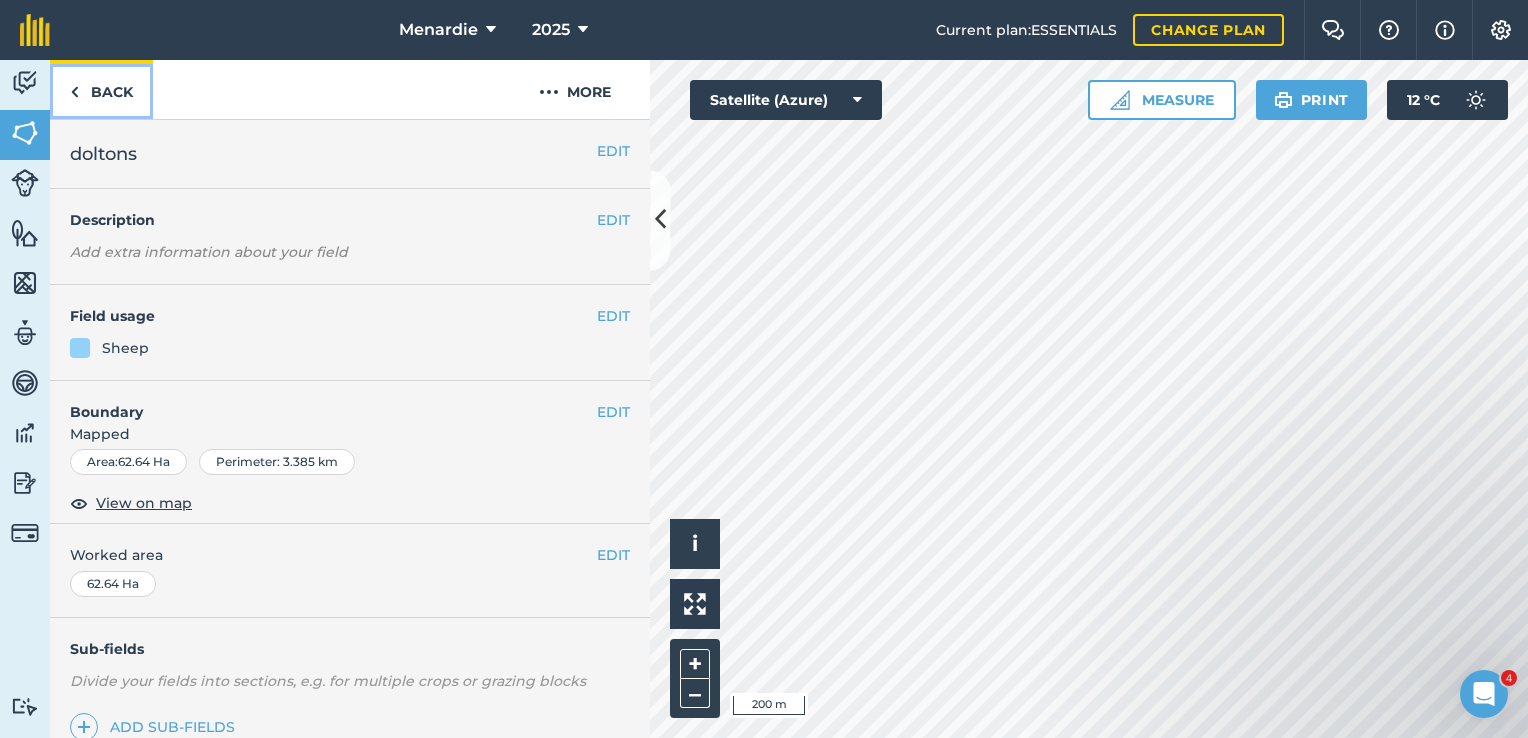 click on "Back" at bounding box center [101, 89] 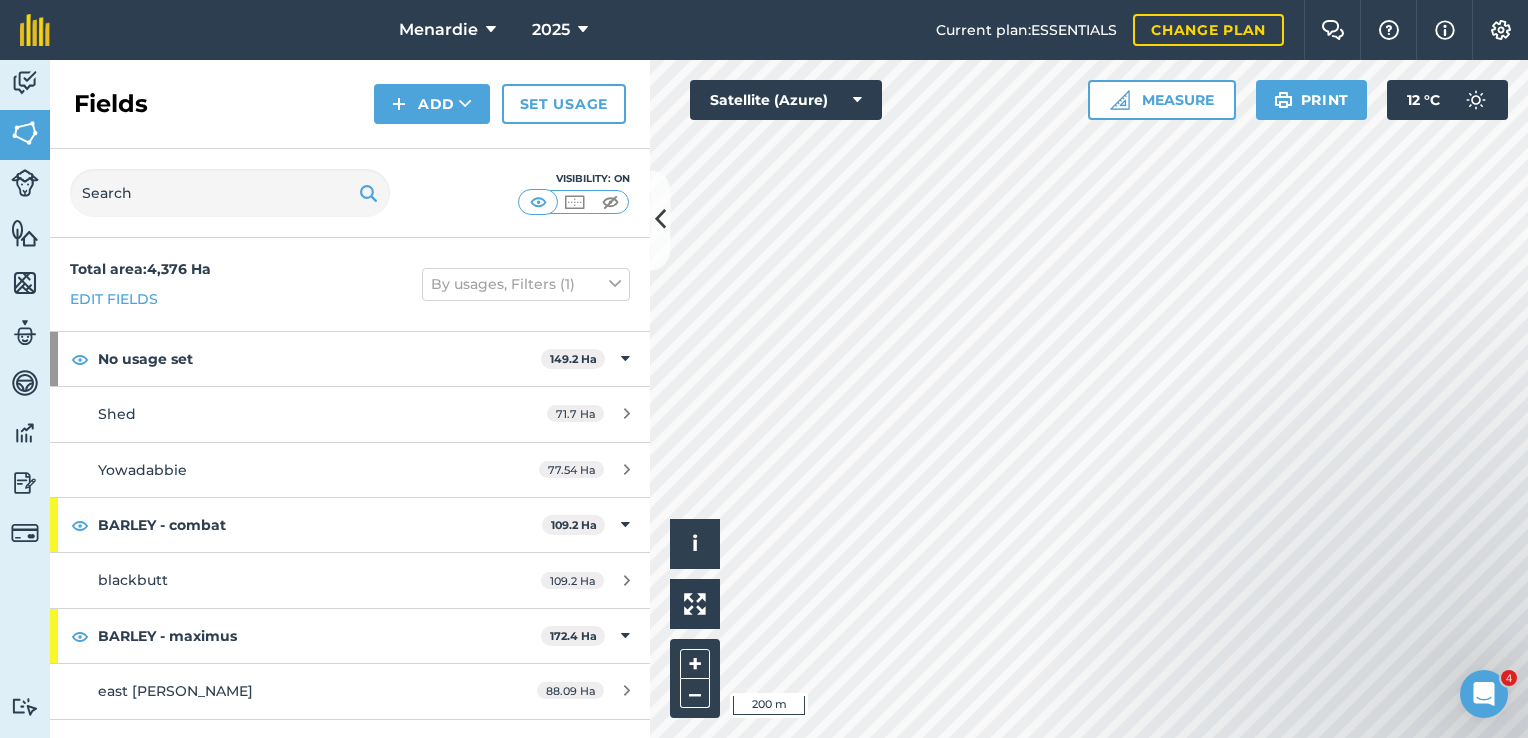 click on "Fields   Add   Set usage" at bounding box center (350, 104) 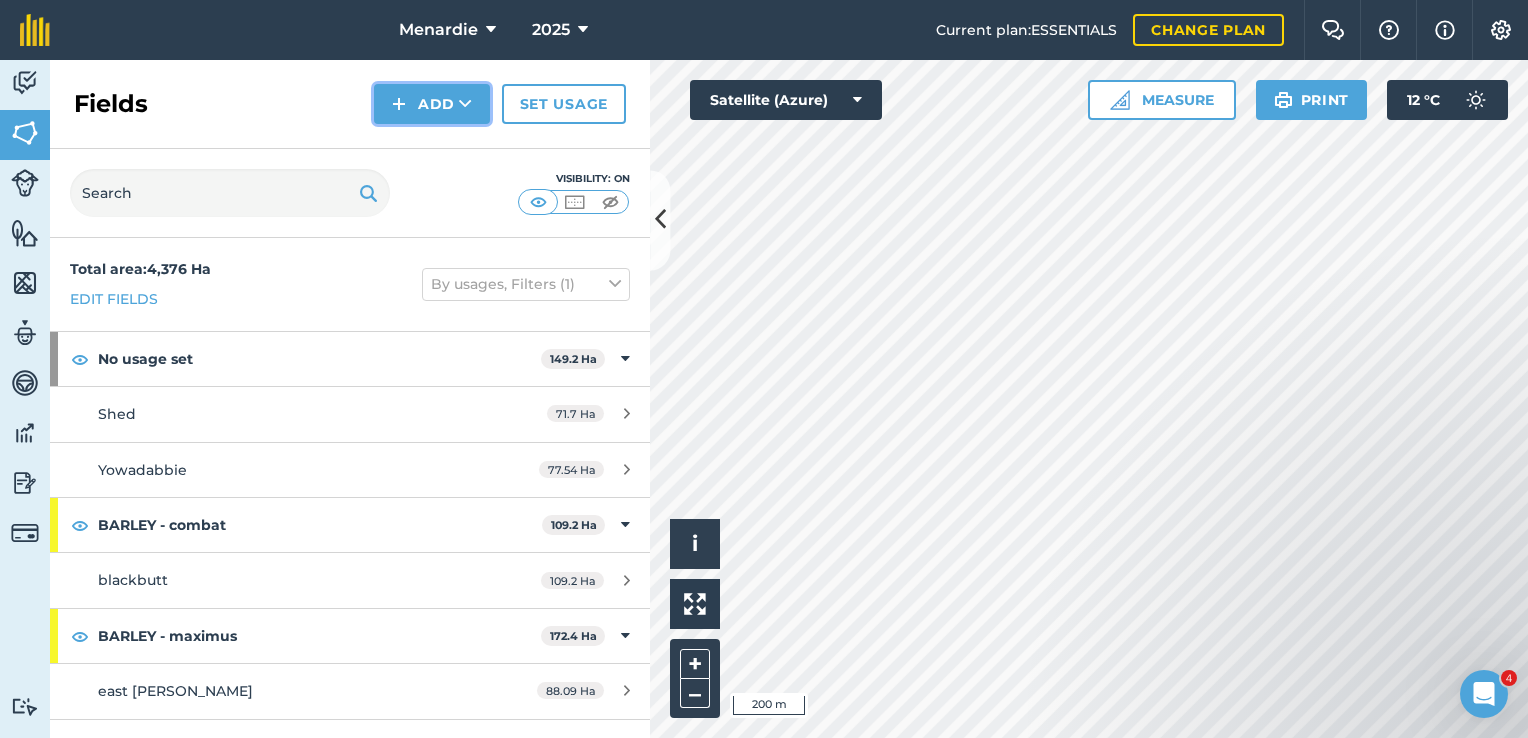 click on "Add" at bounding box center [432, 104] 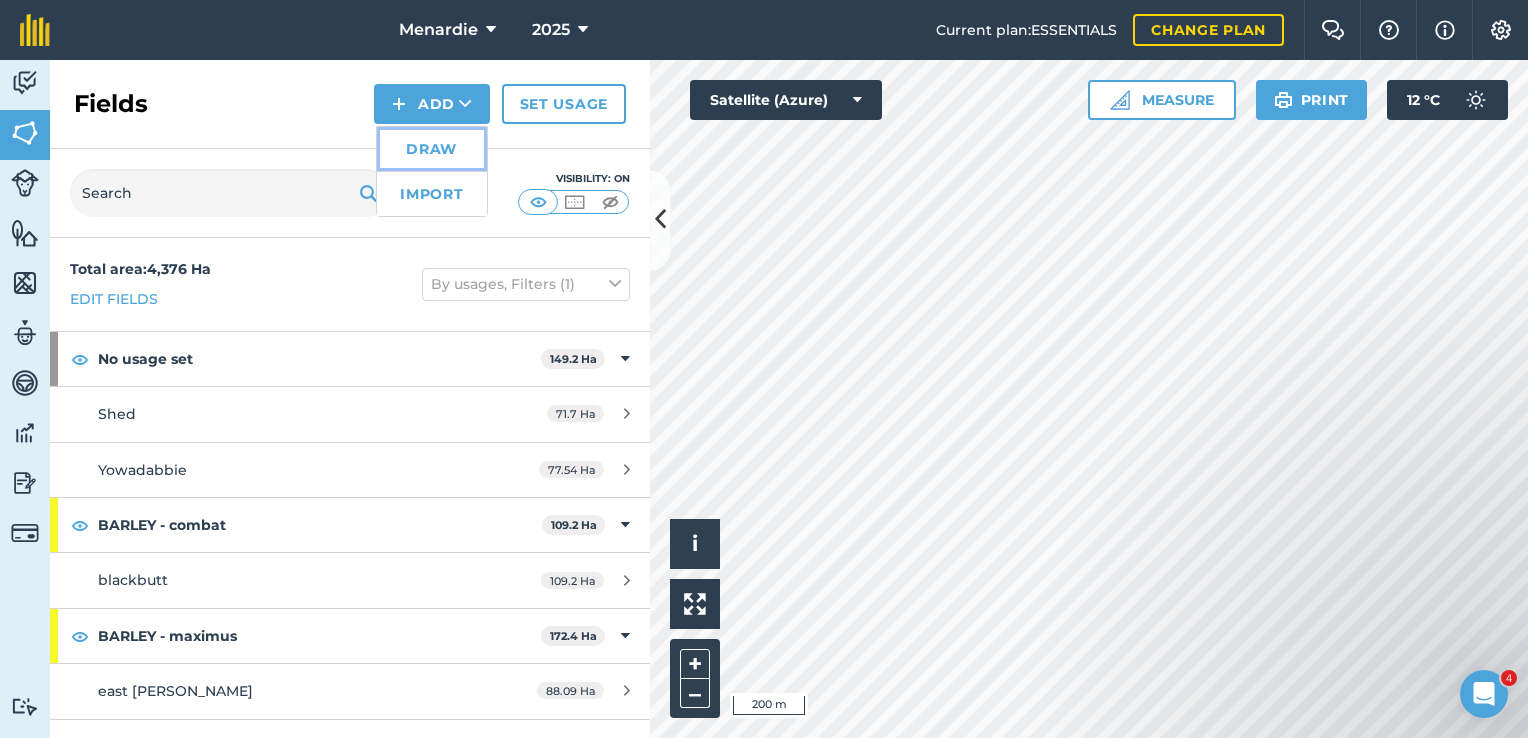 click on "Draw" at bounding box center (432, 149) 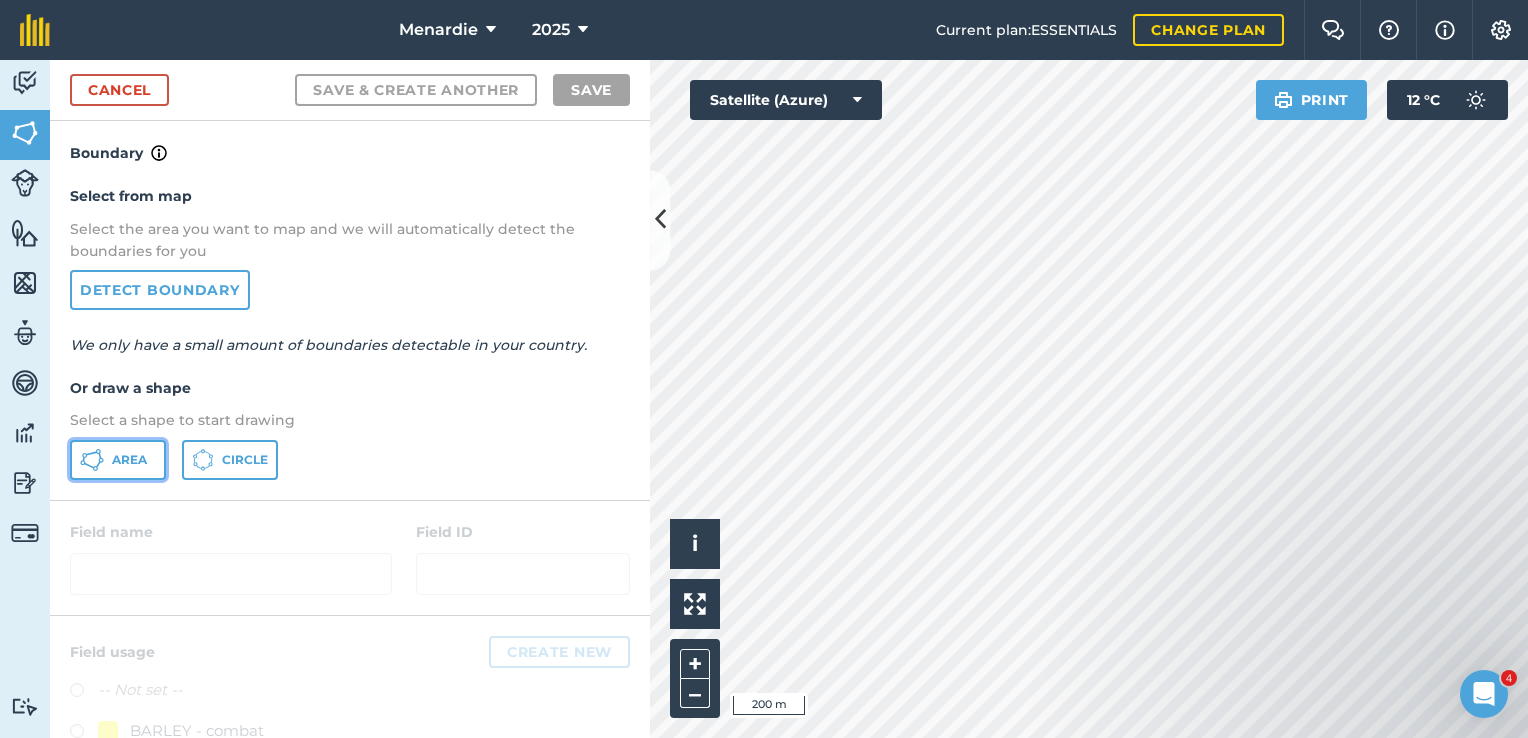 click on "Area" at bounding box center [118, 460] 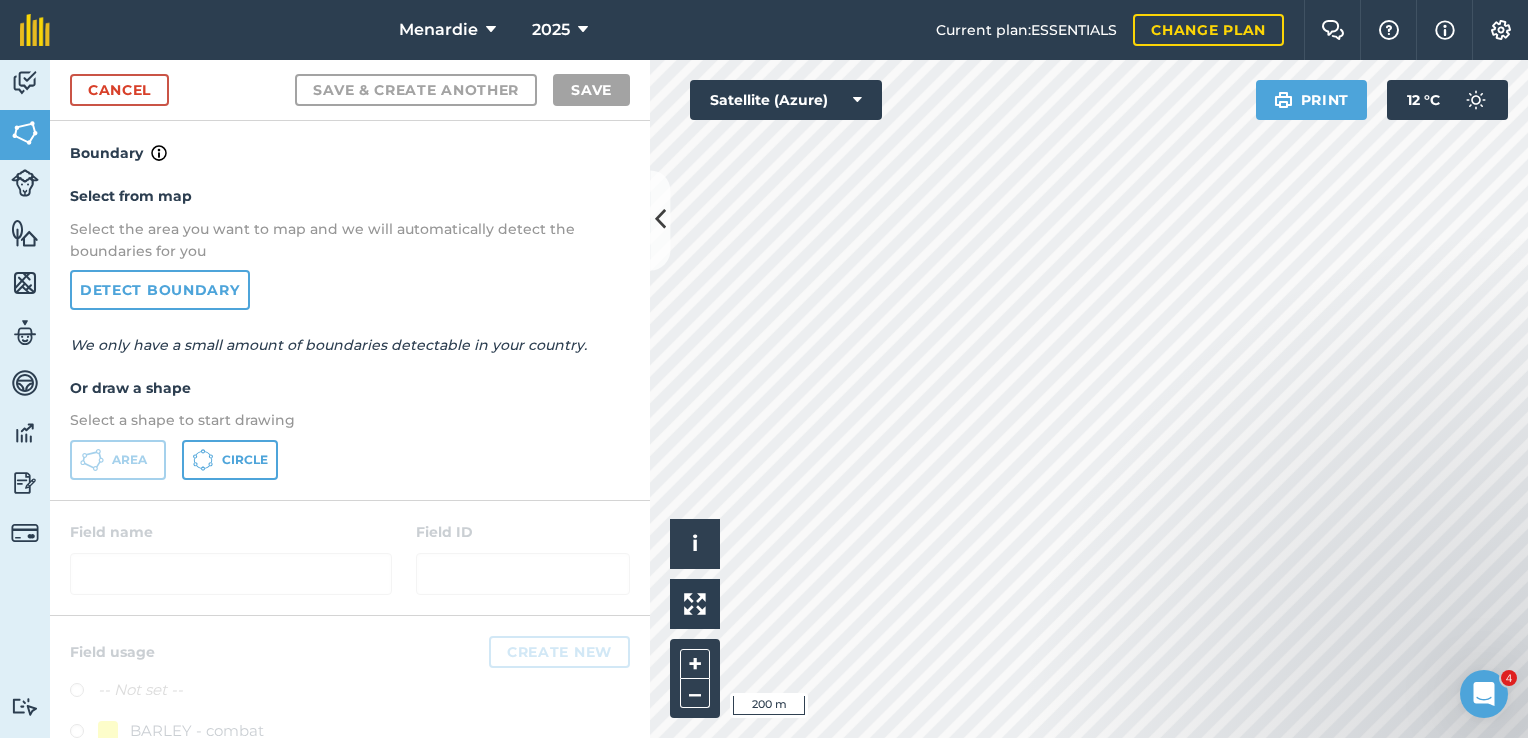 click at bounding box center (1328, 627) 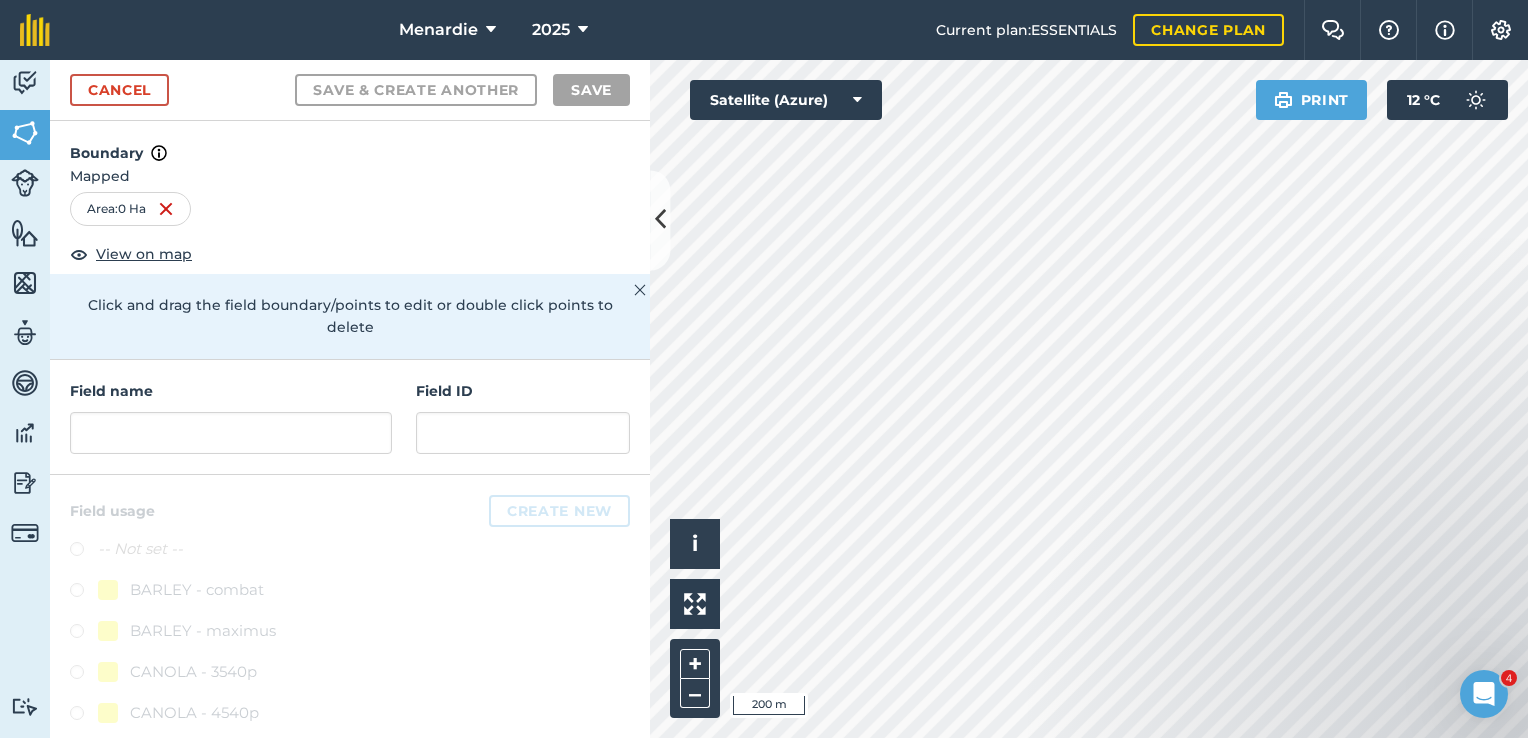 drag, startPoint x: 1265, startPoint y: 624, endPoint x: 1238, endPoint y: 472, distance: 154.37941 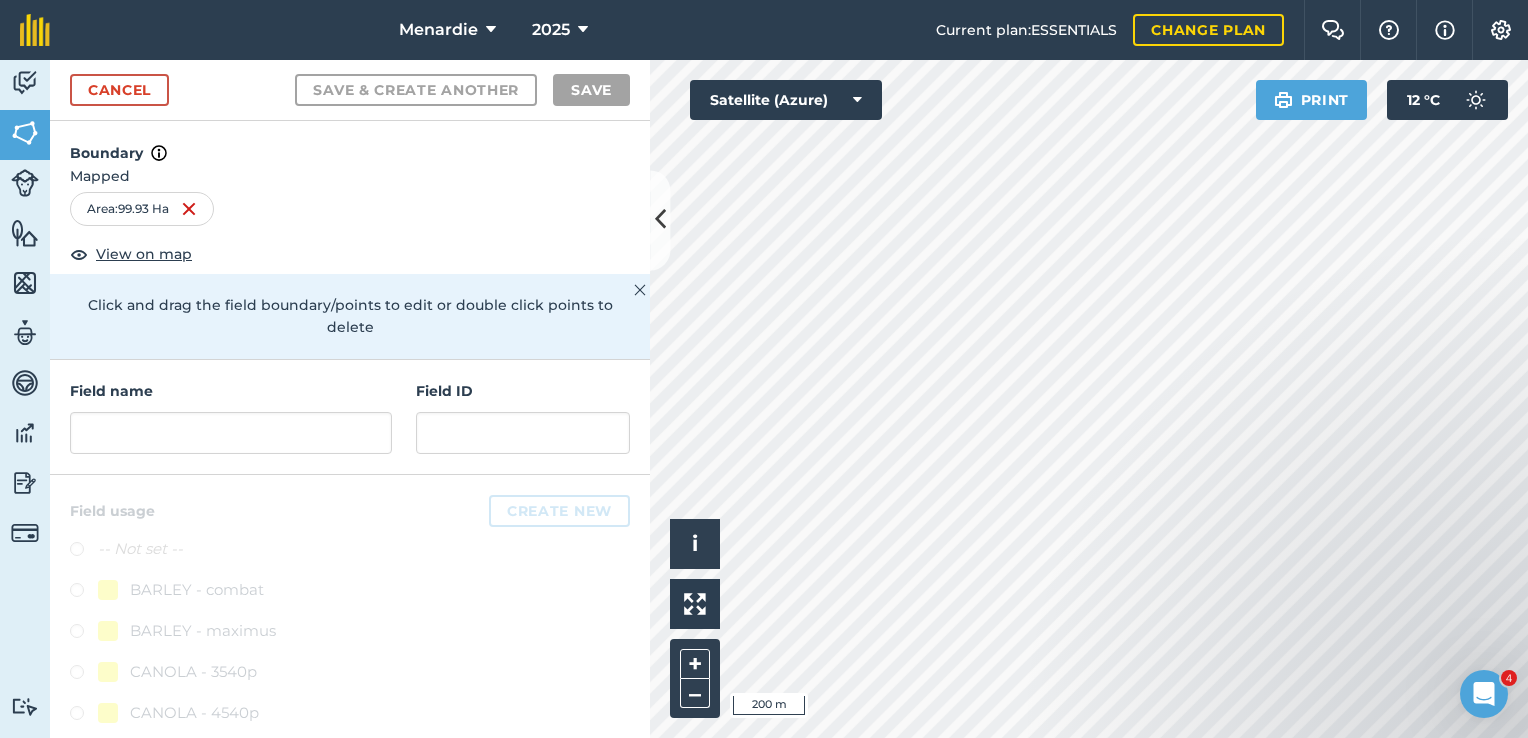 click at bounding box center [1328, 627] 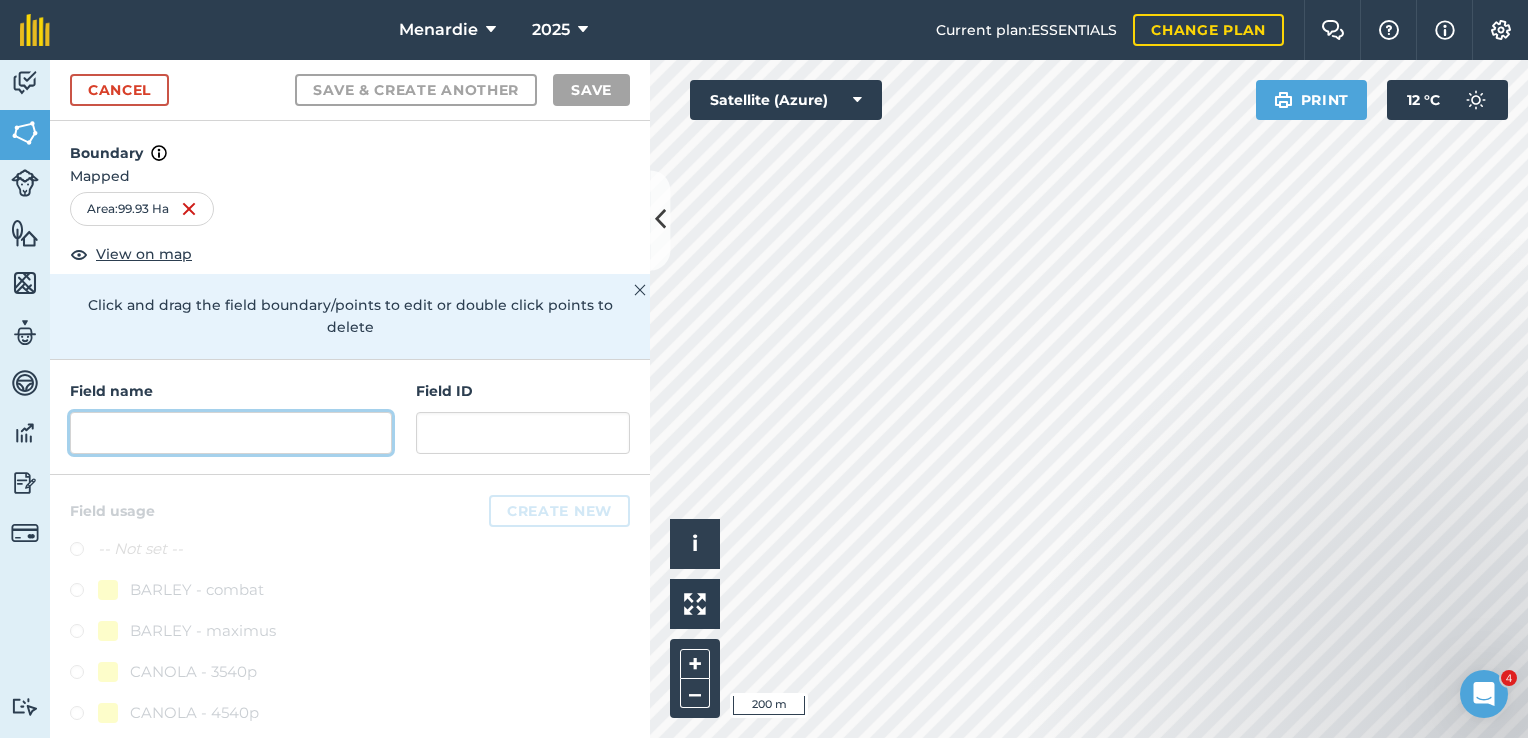 click at bounding box center (231, 433) 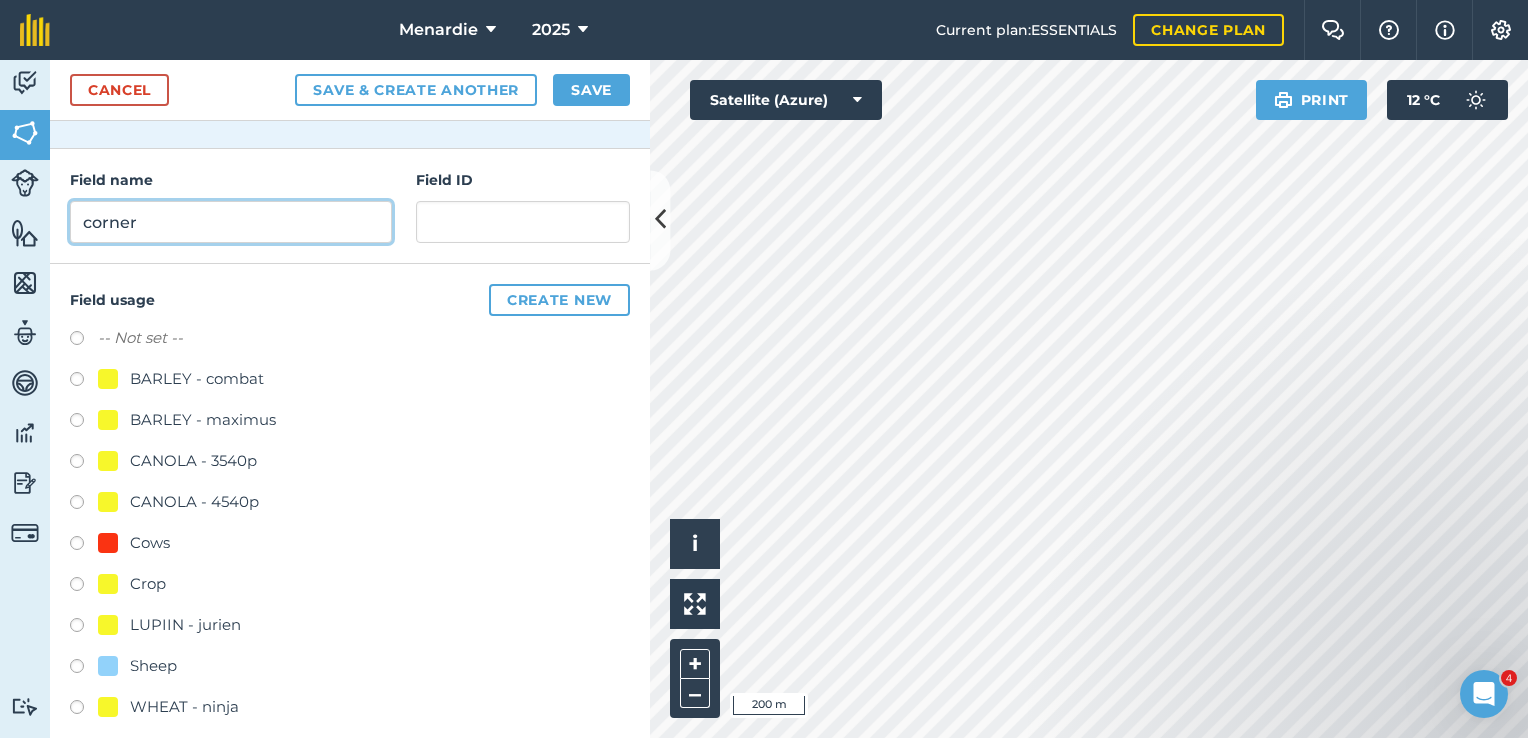 scroll, scrollTop: 268, scrollLeft: 0, axis: vertical 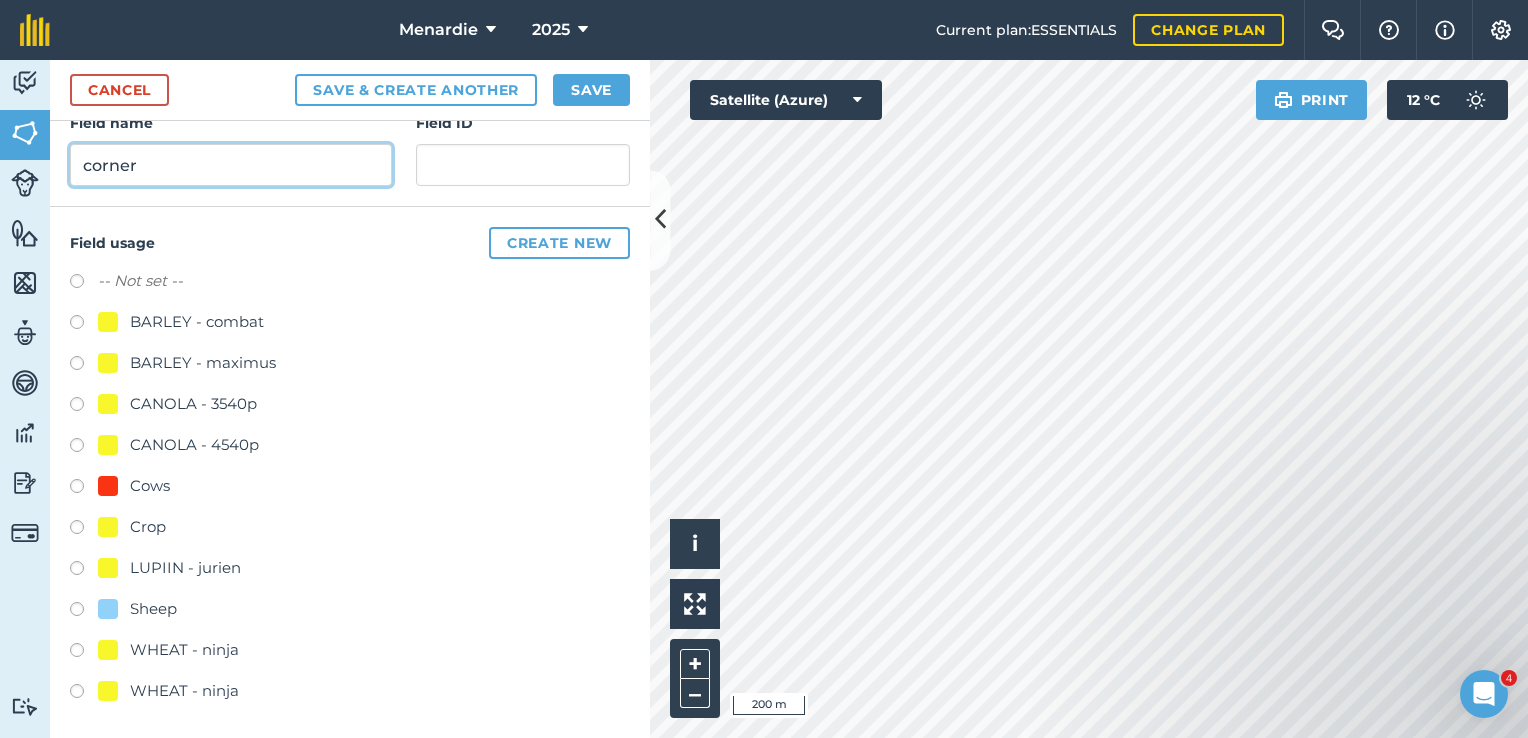 type on "corner" 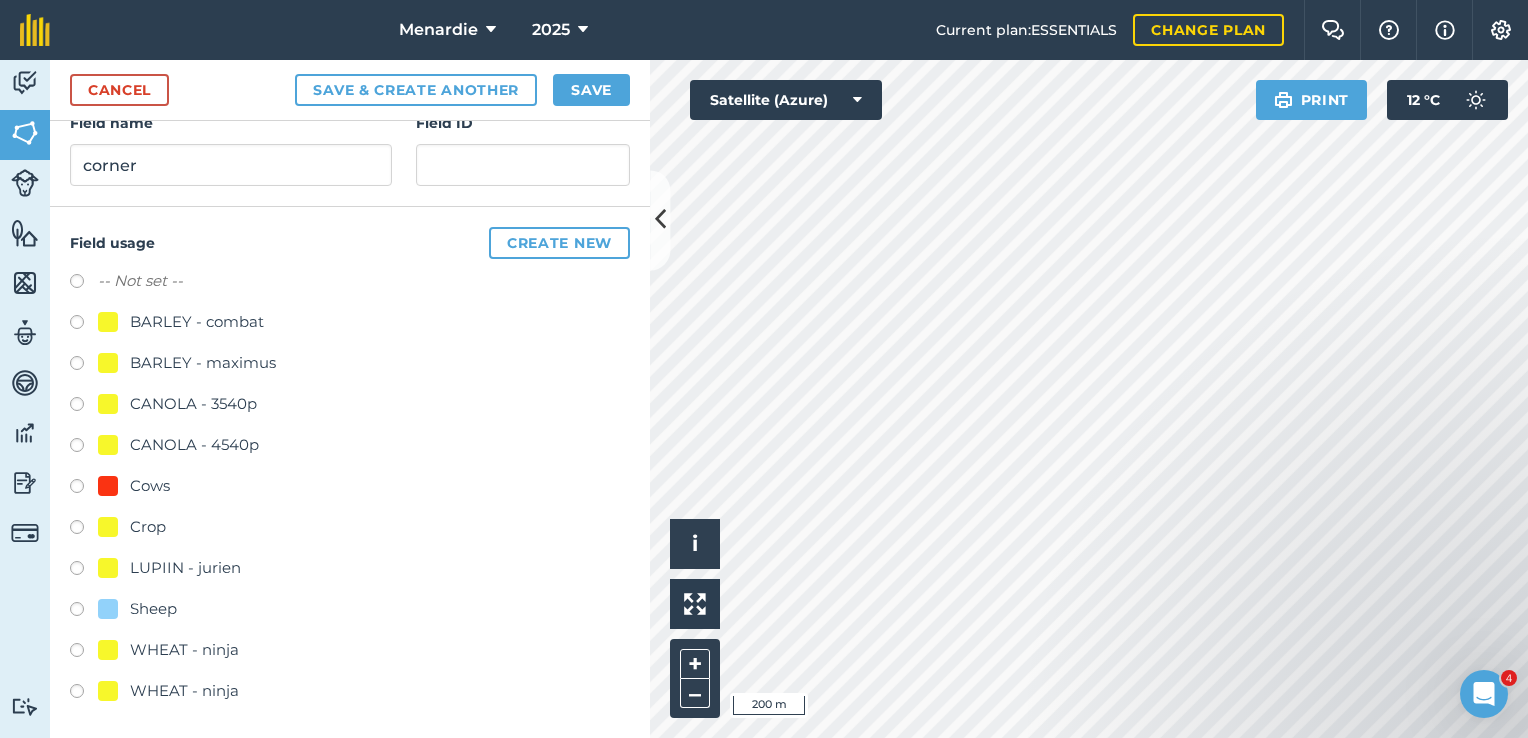click at bounding box center (84, 612) 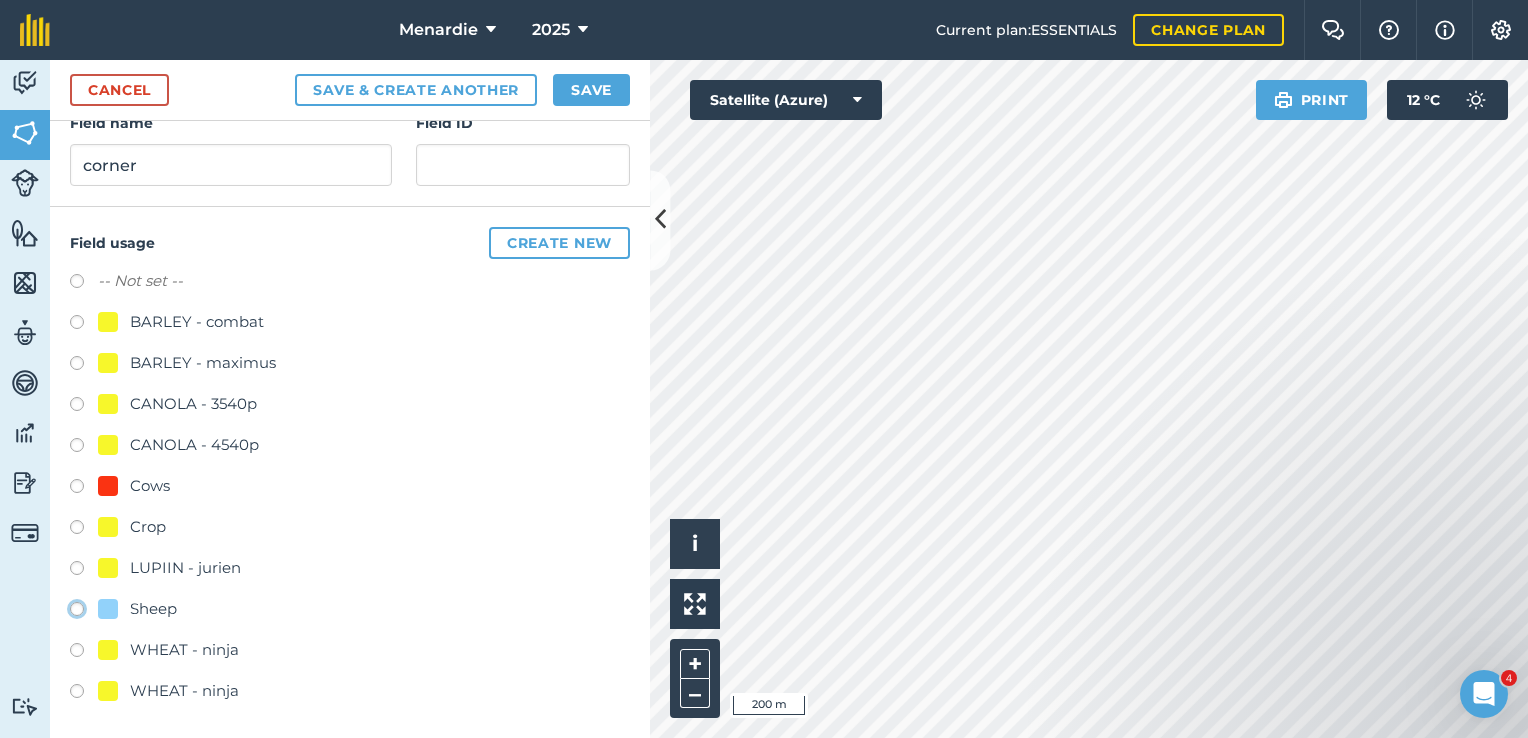 radio on "true" 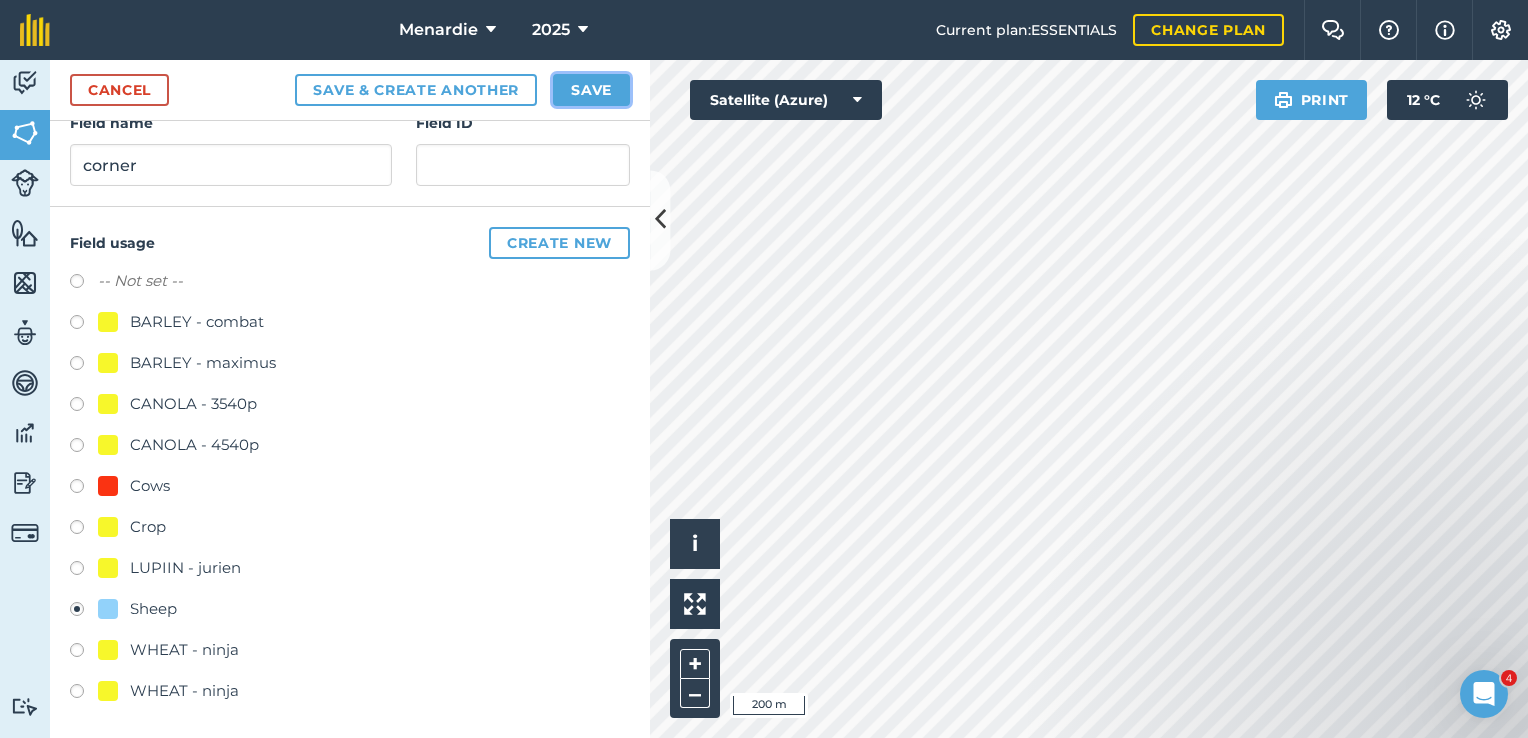 click on "Save" at bounding box center [591, 90] 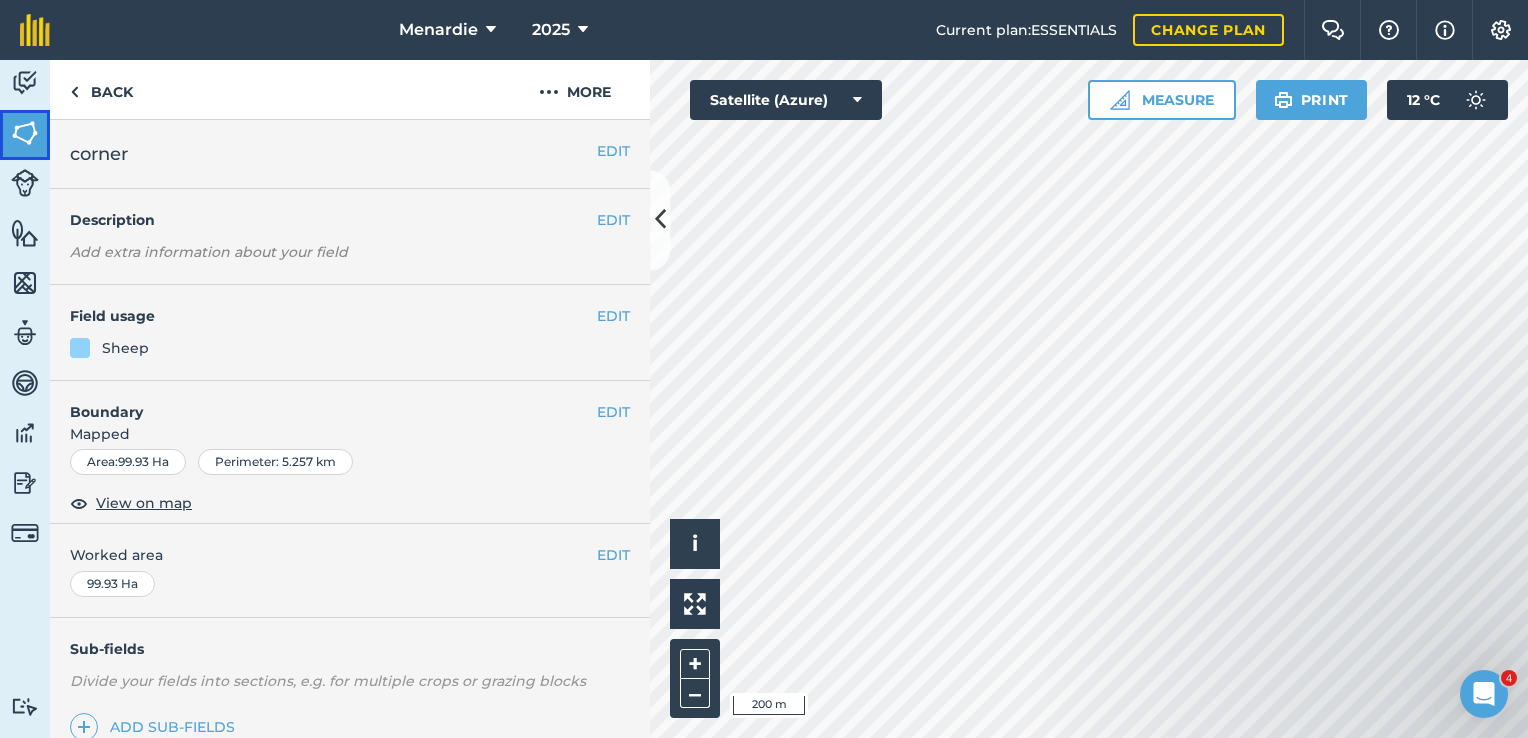 click at bounding box center [25, 133] 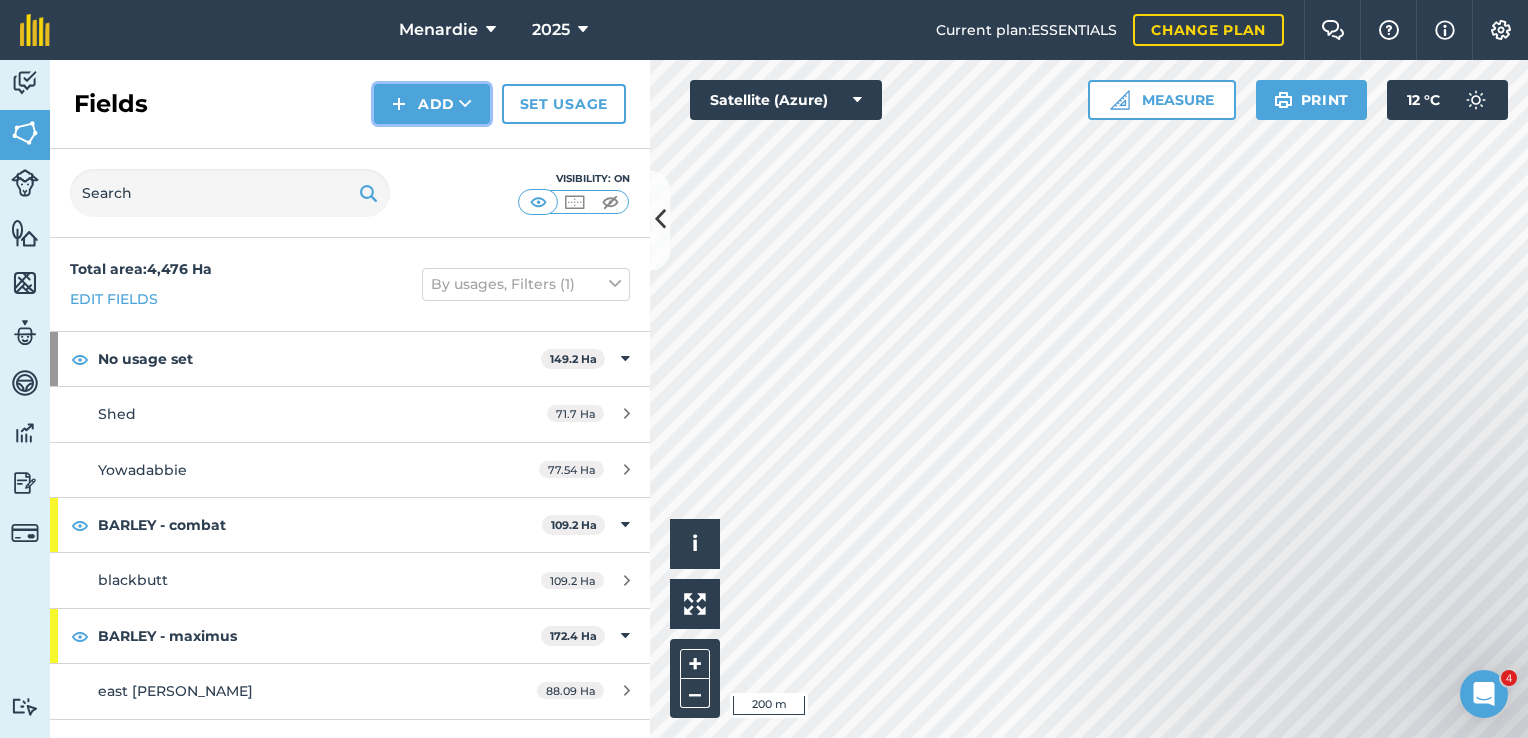 click on "Add" at bounding box center [432, 104] 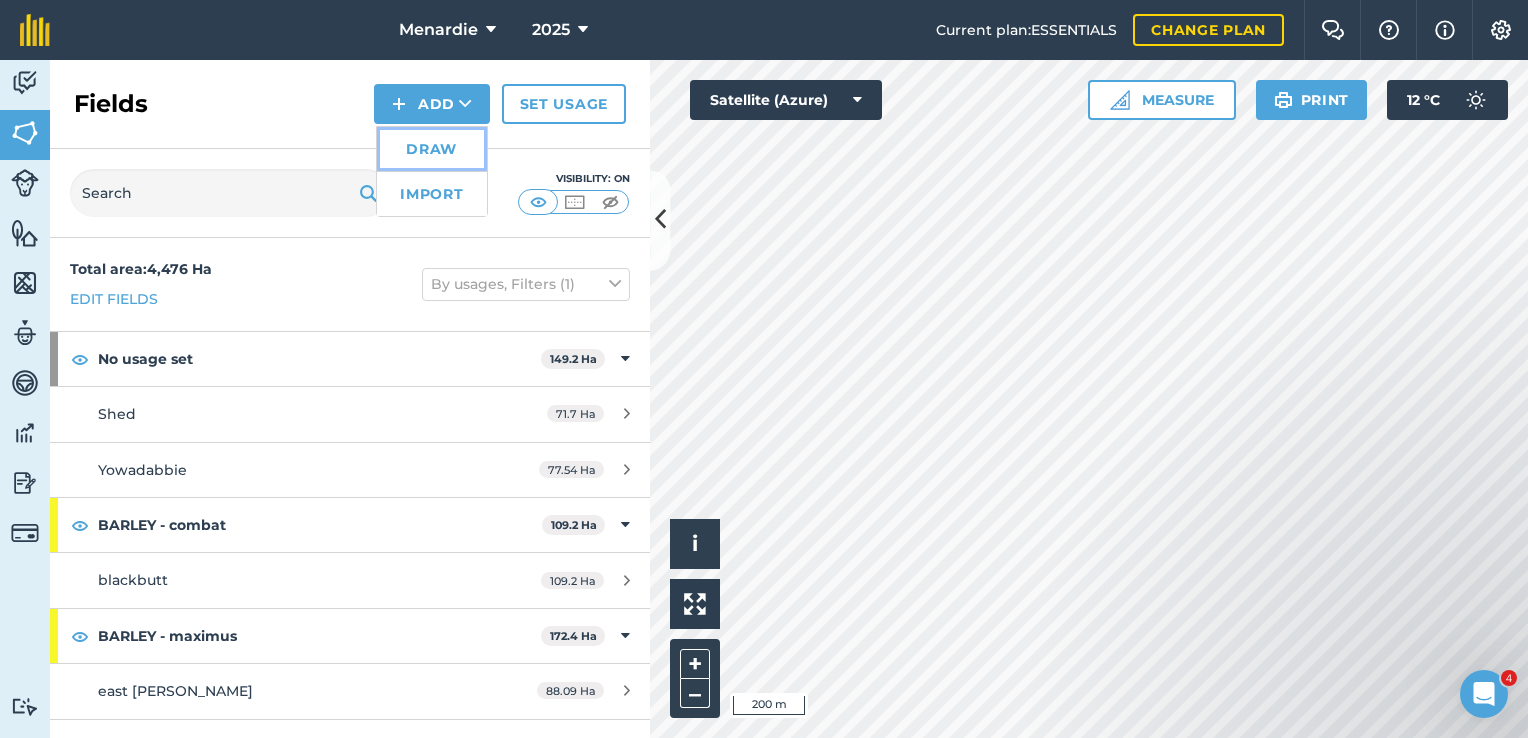 click on "Draw" at bounding box center (432, 149) 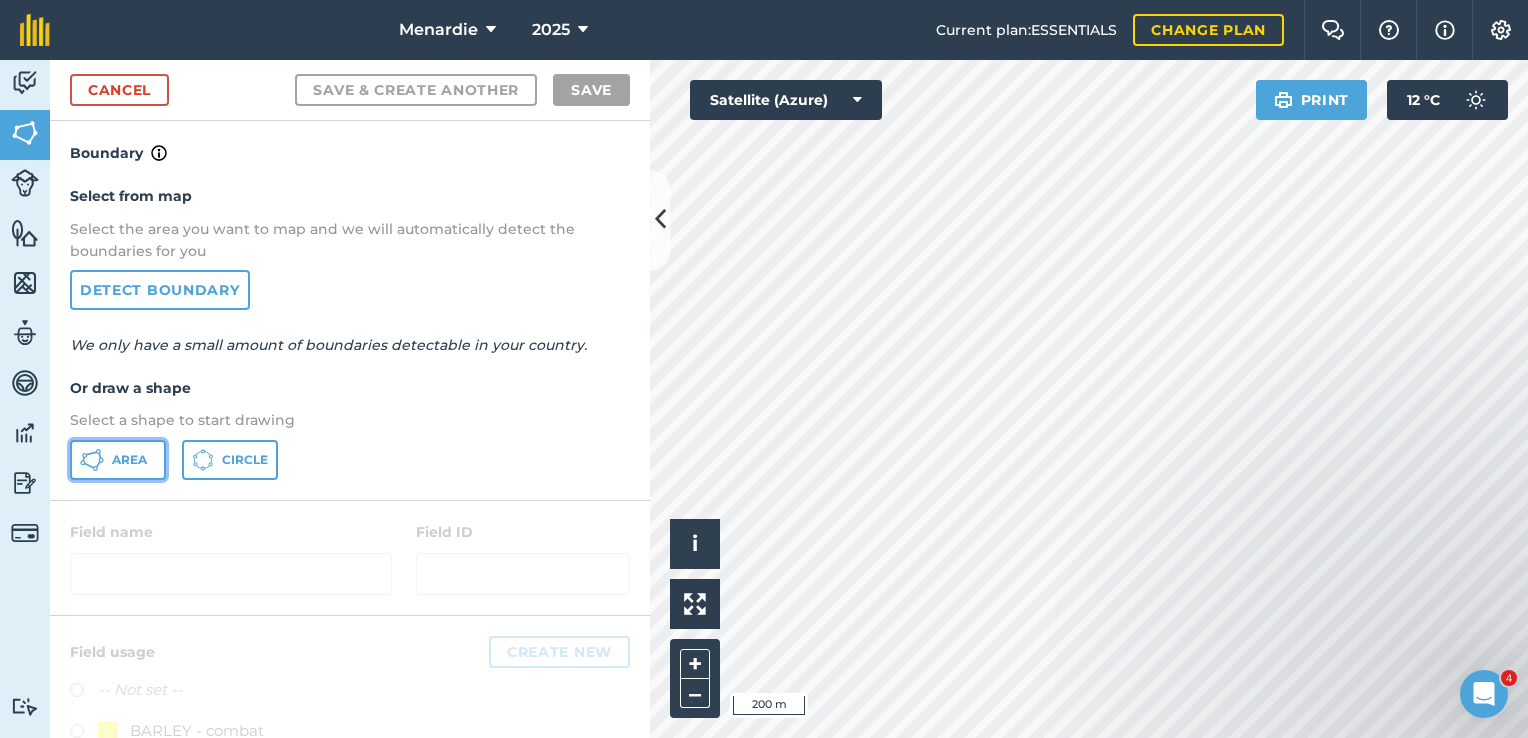 click on "Area" at bounding box center (129, 460) 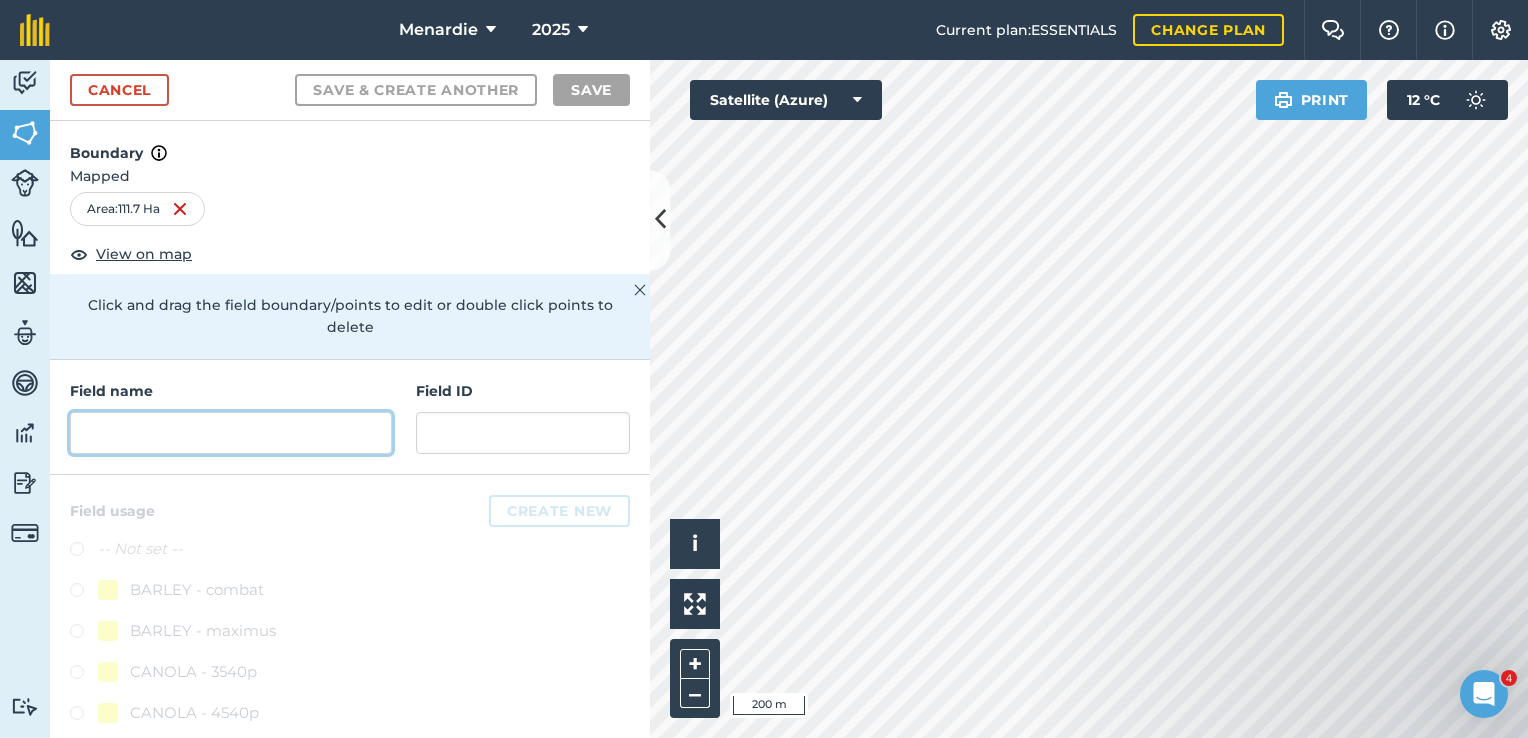 click at bounding box center (231, 433) 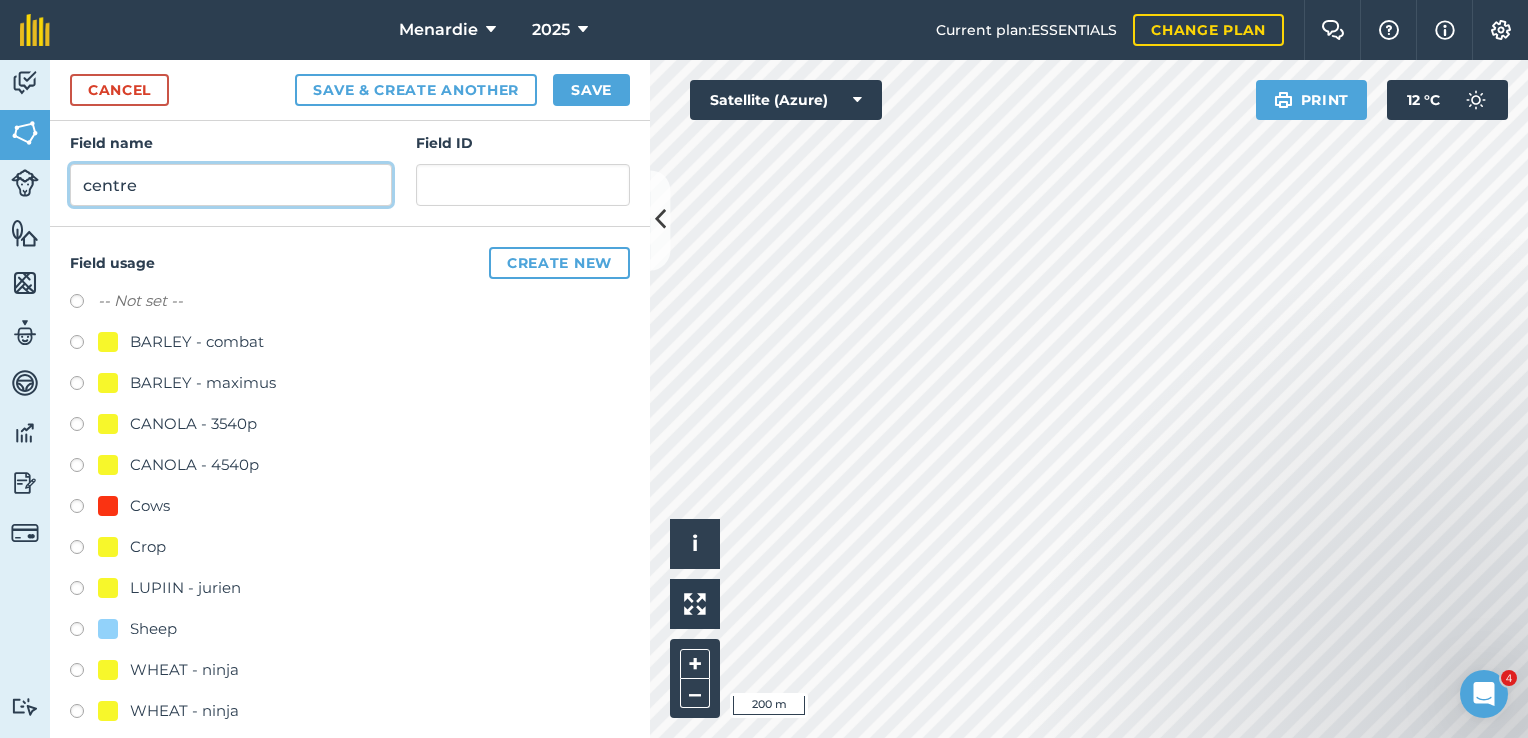 scroll, scrollTop: 268, scrollLeft: 0, axis: vertical 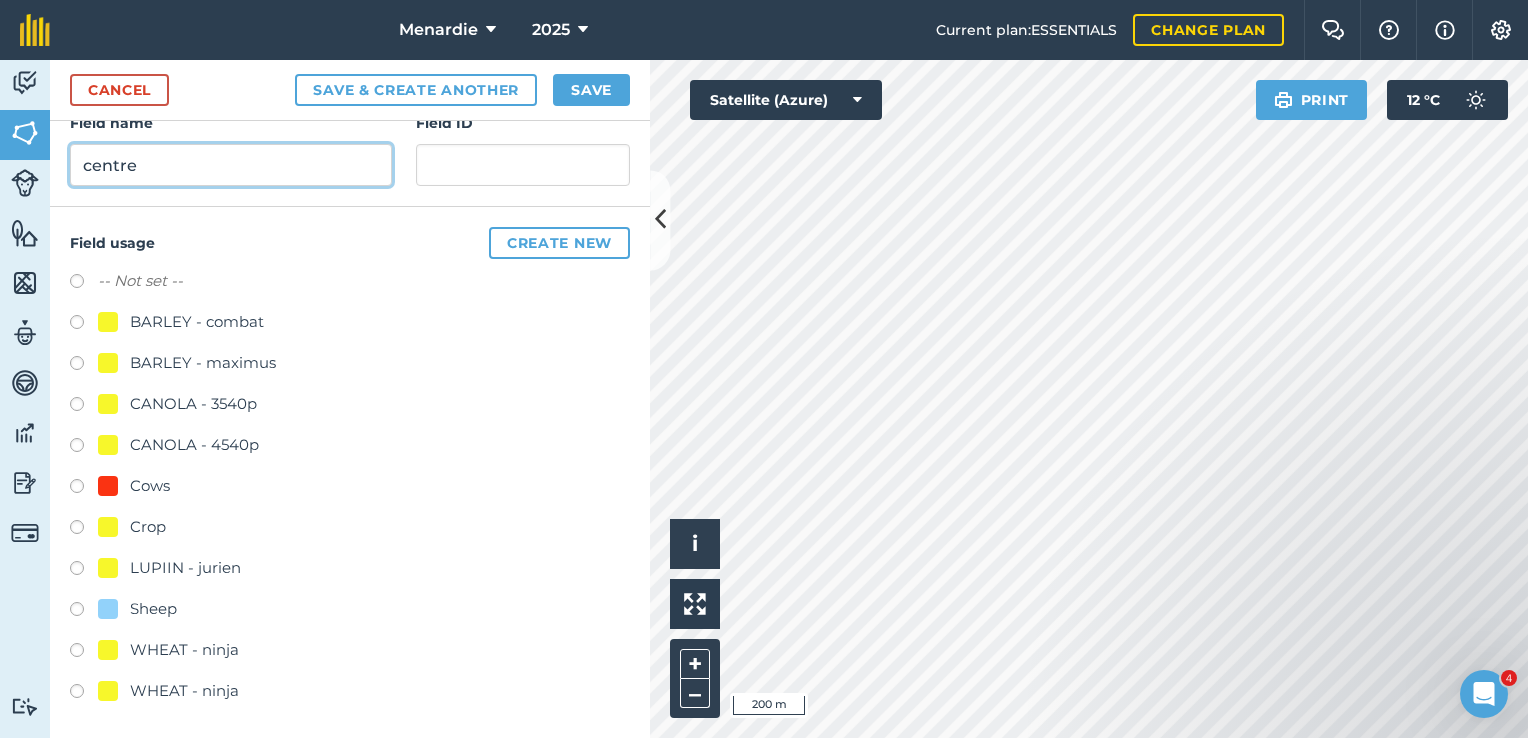 type on "centre" 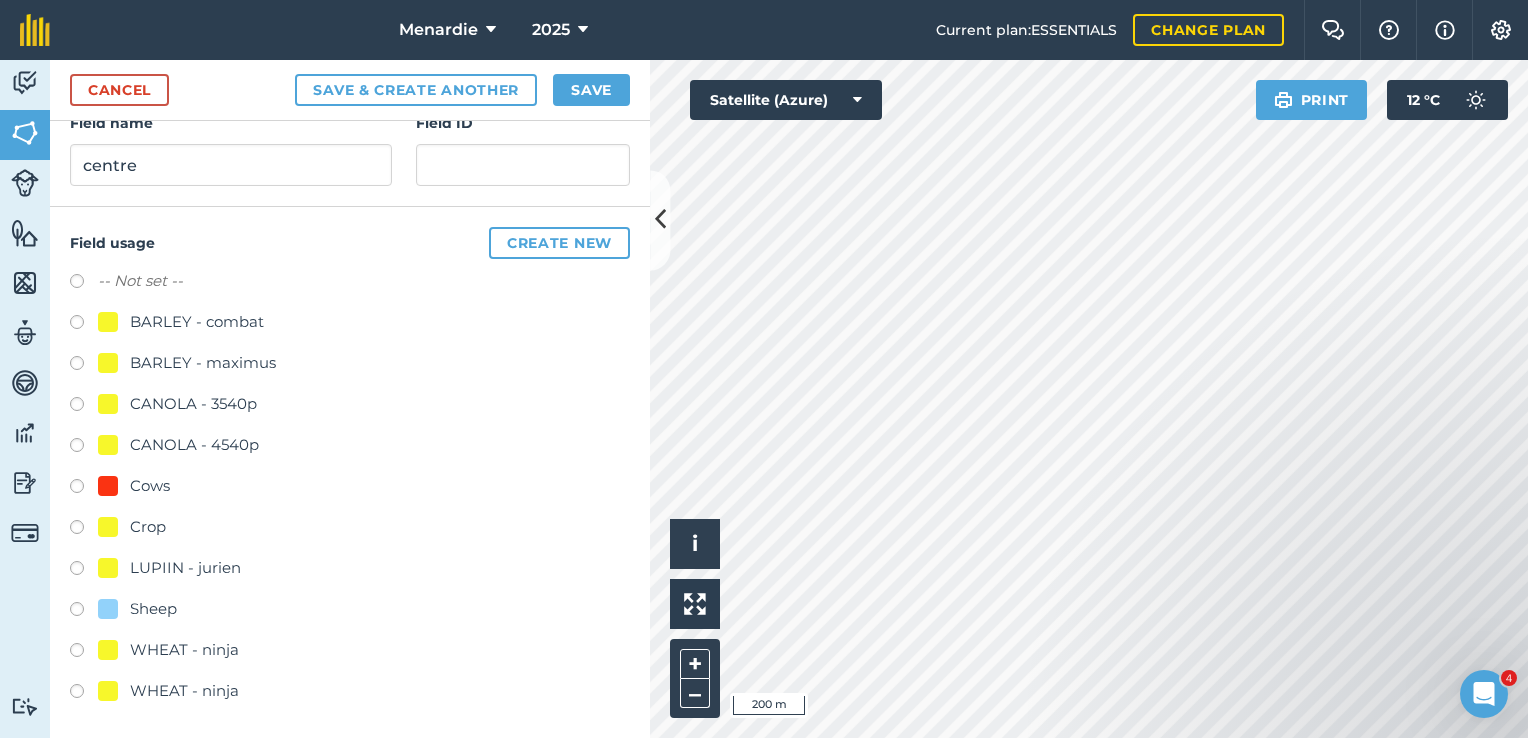 click at bounding box center [84, 612] 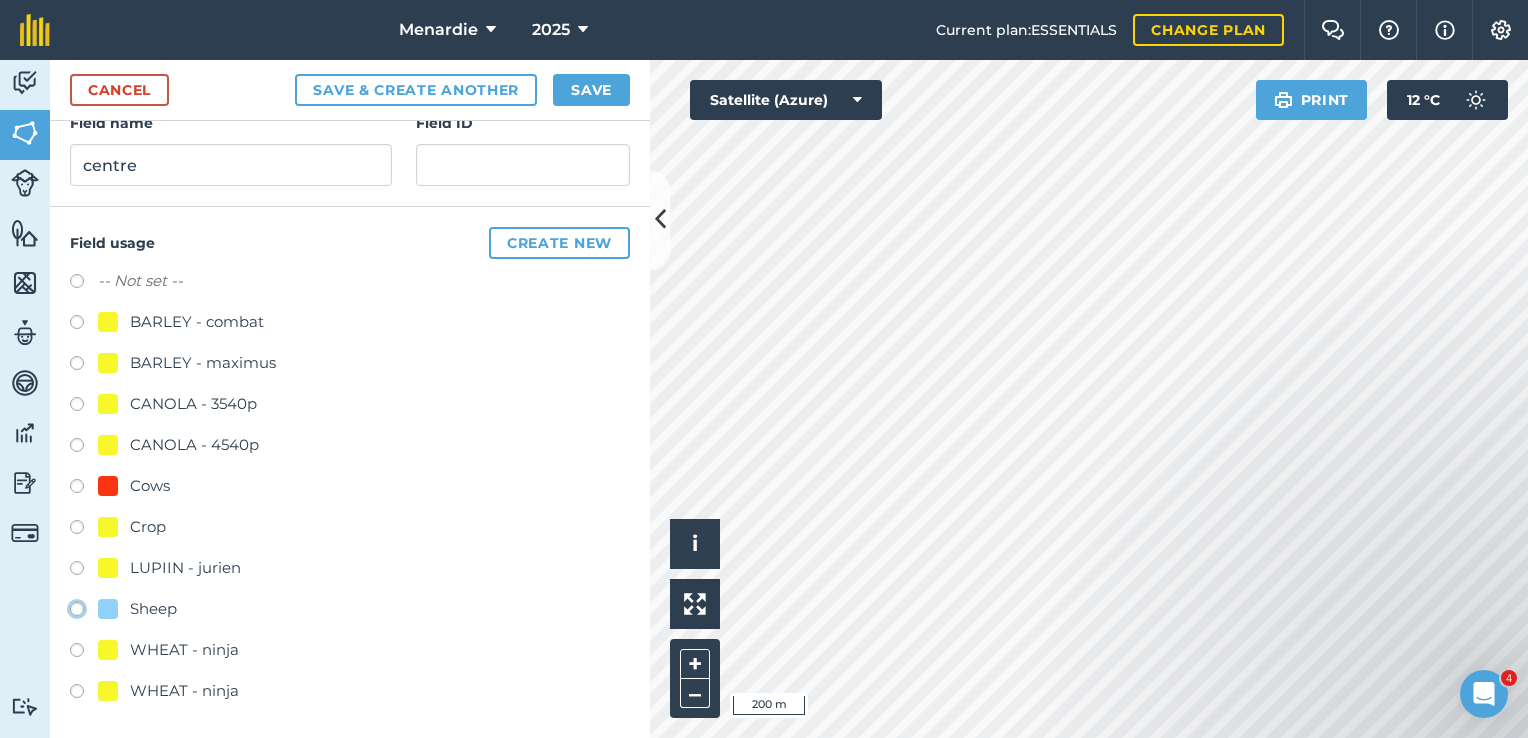 click on "Sheep" at bounding box center [-9923, 608] 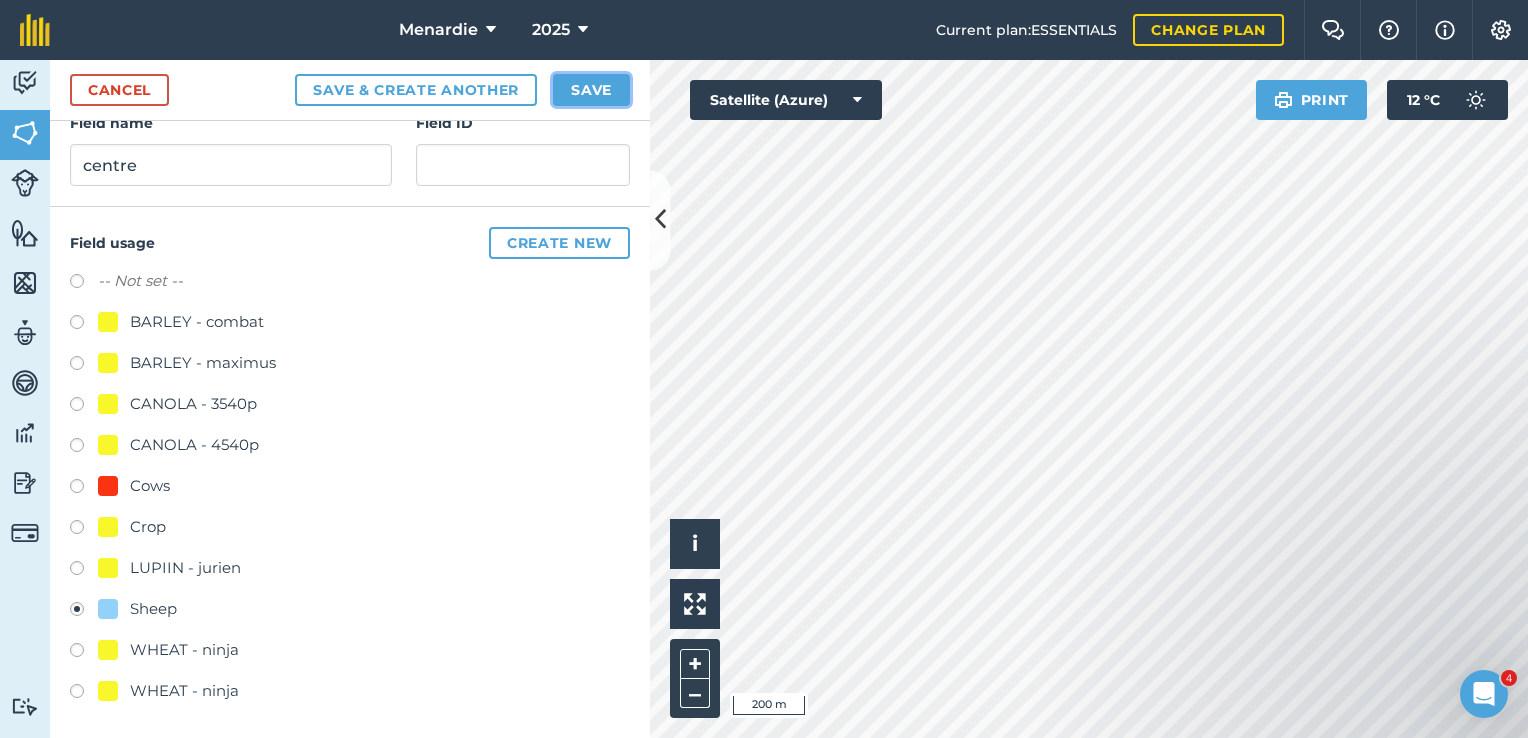 click on "Save" at bounding box center [591, 90] 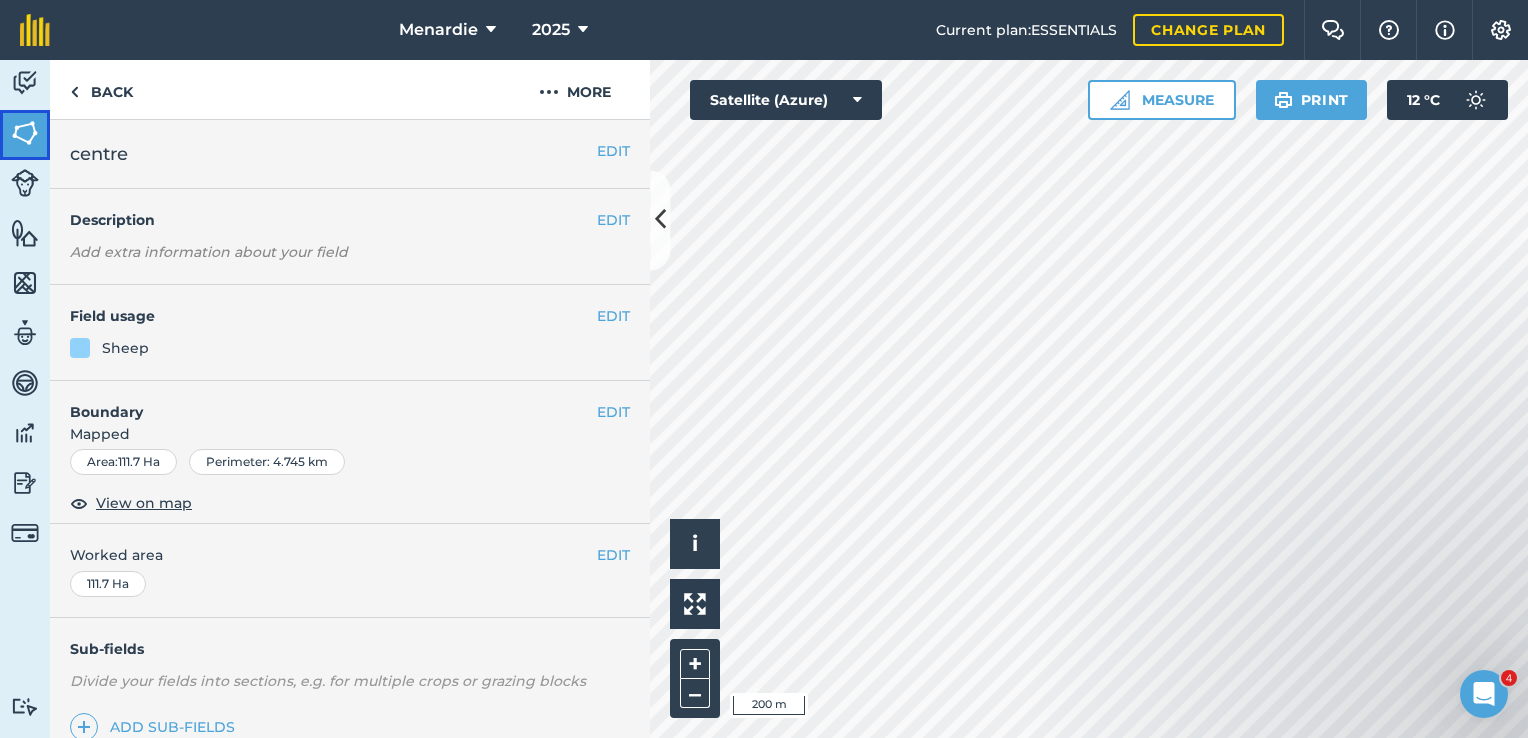 click at bounding box center [25, 133] 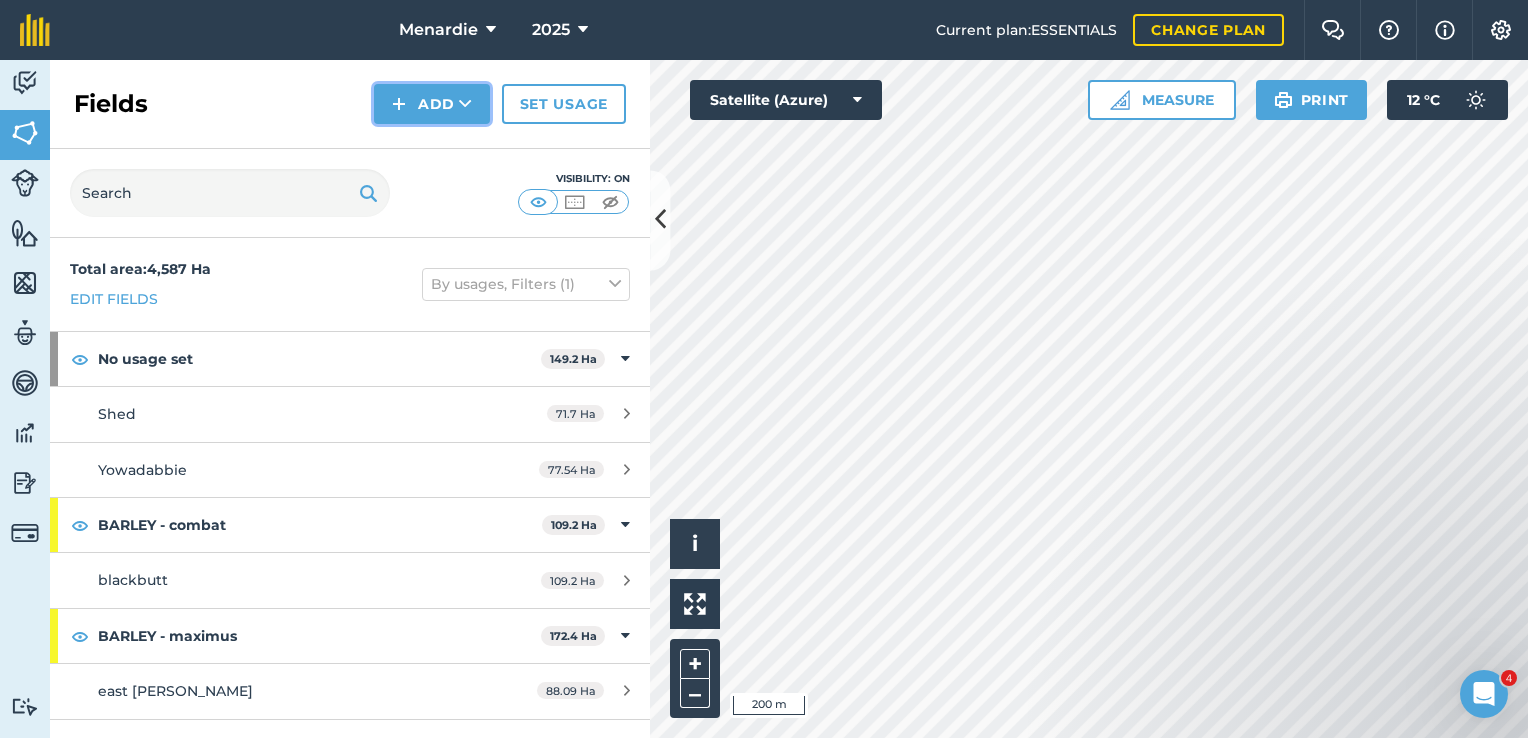 click at bounding box center [465, 104] 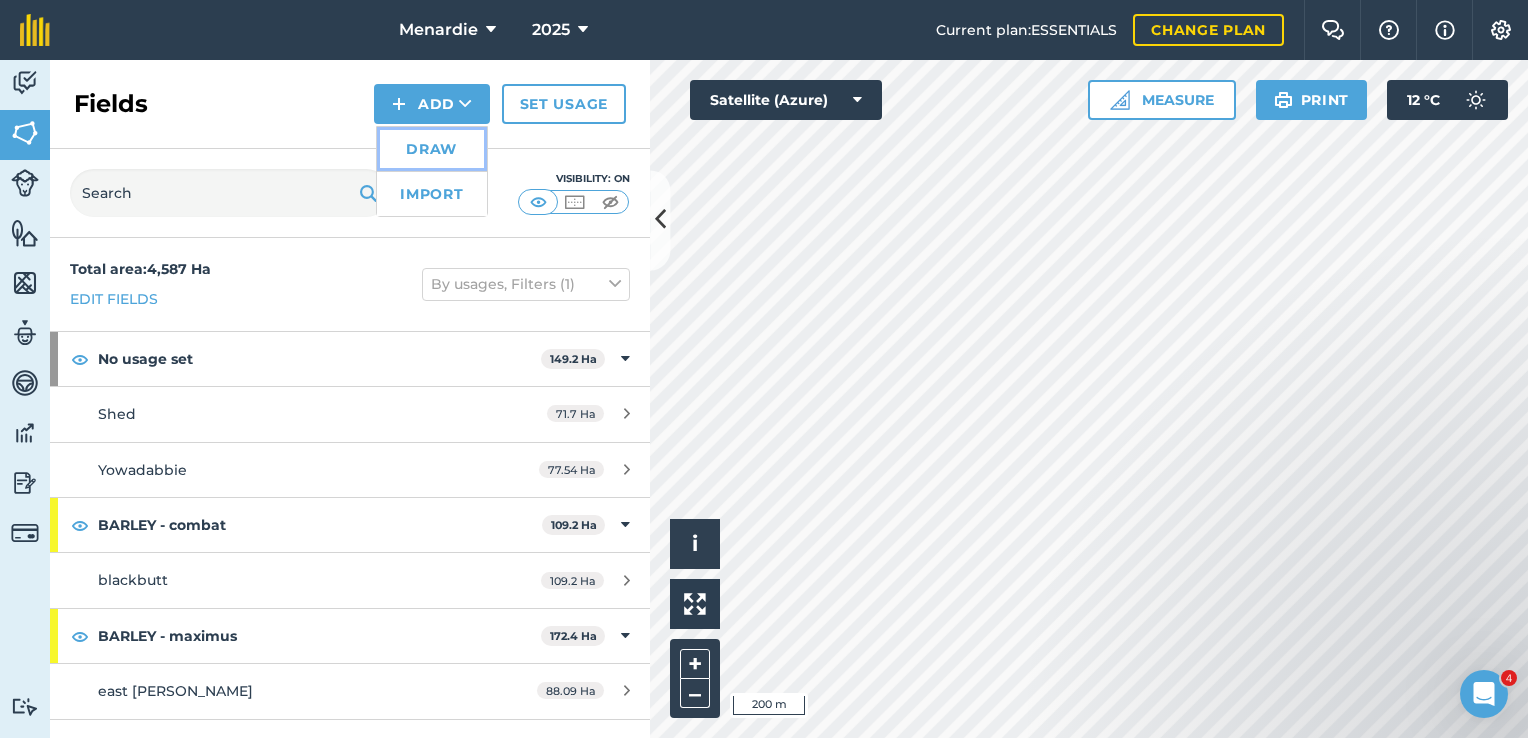 click on "Draw" at bounding box center (432, 149) 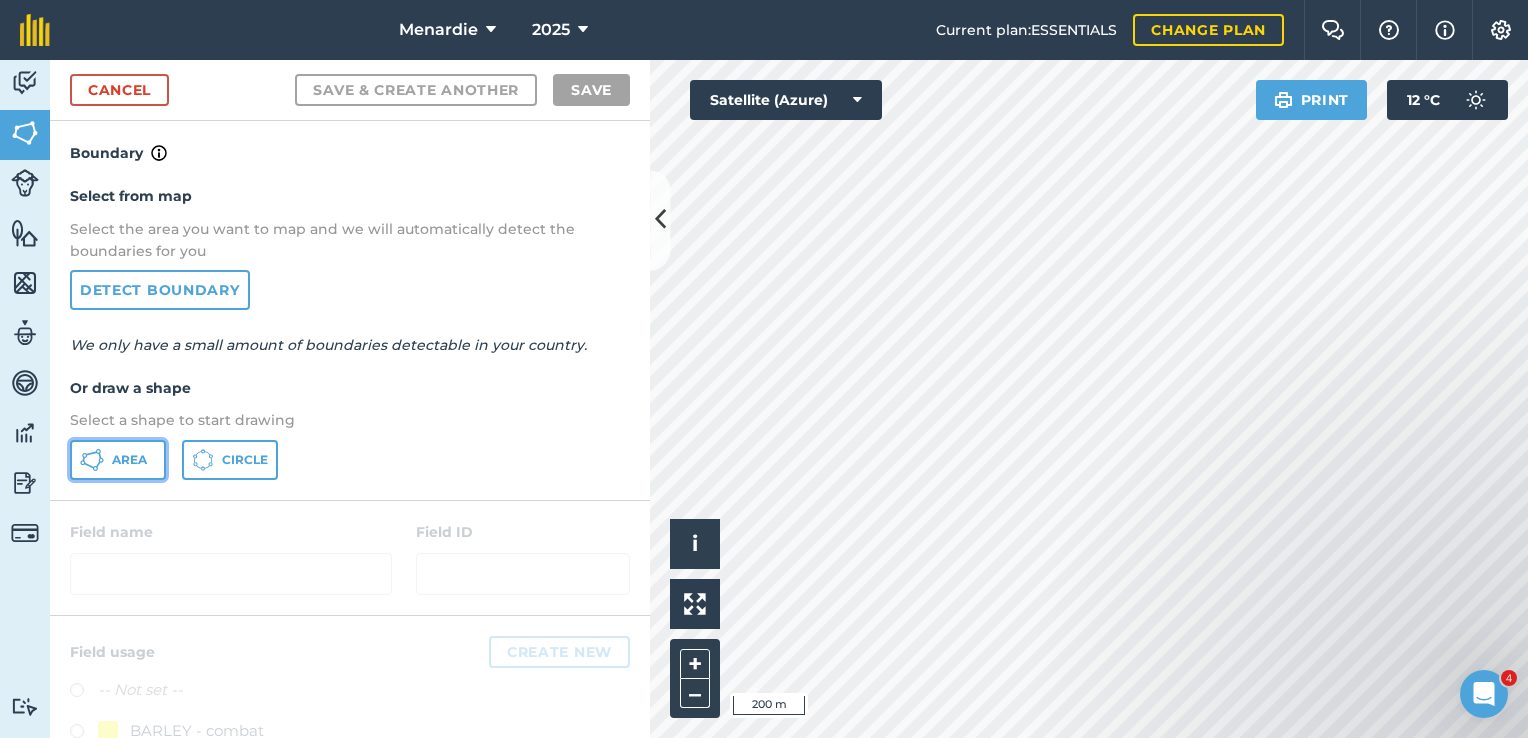 click on "Area" at bounding box center [129, 460] 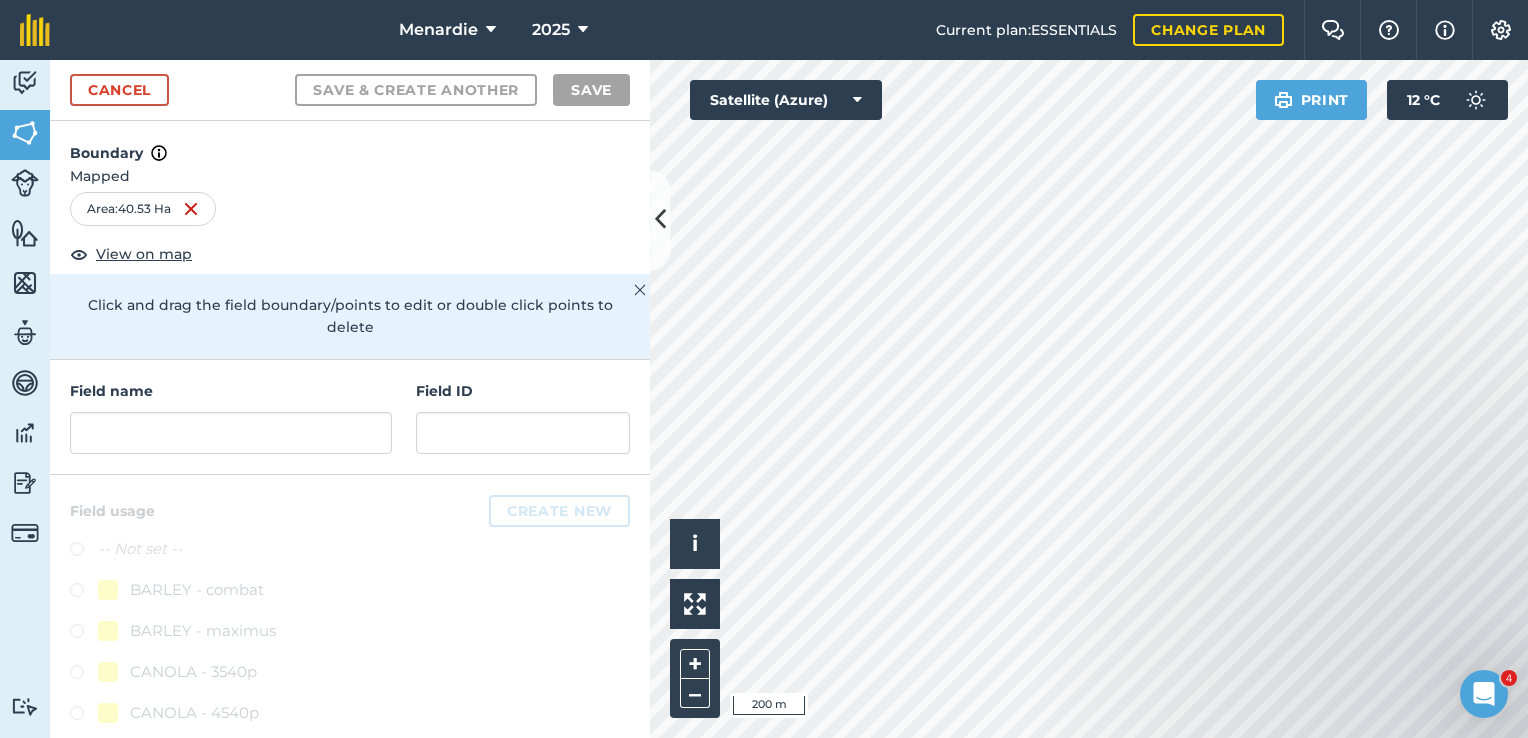 drag, startPoint x: 1244, startPoint y: 600, endPoint x: 1220, endPoint y: 472, distance: 130.23056 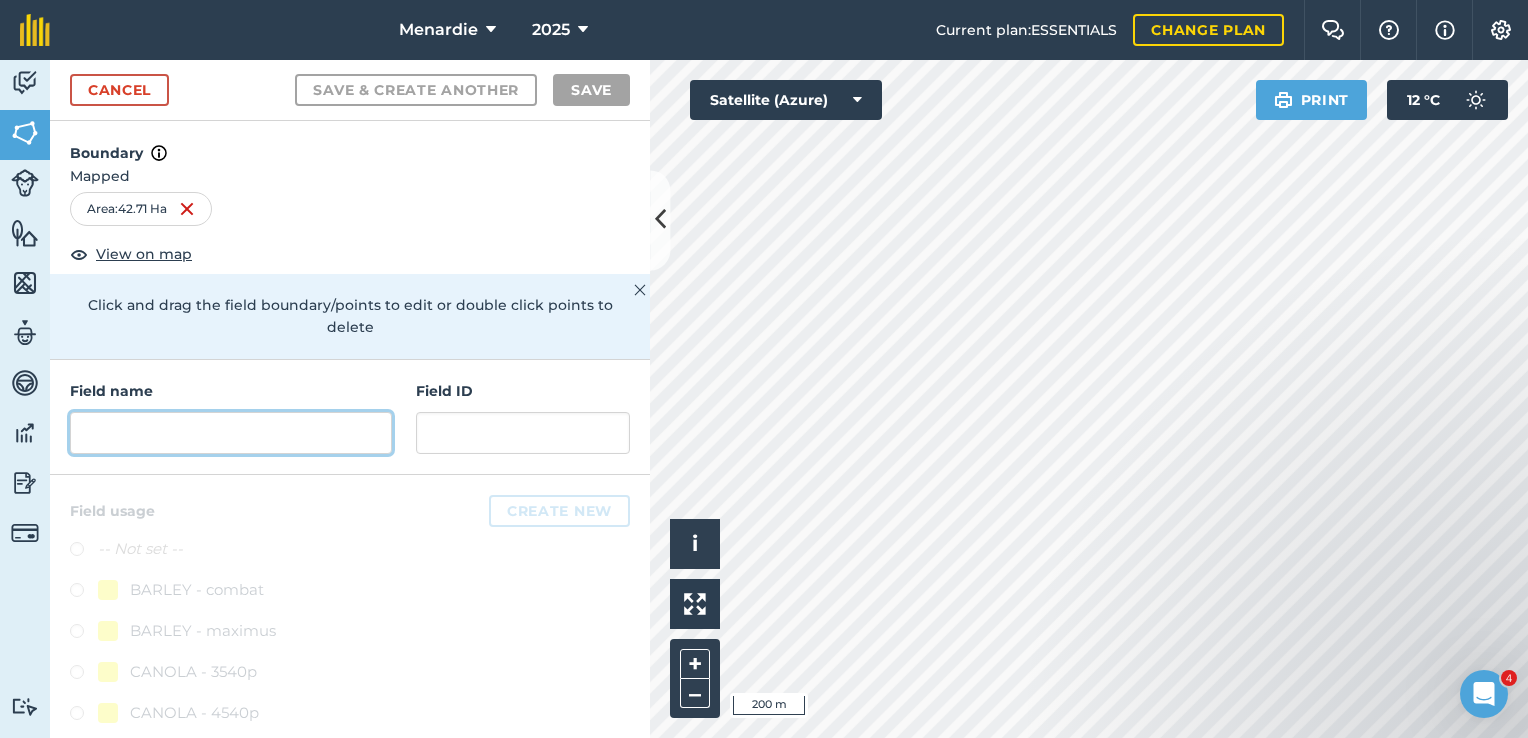 click at bounding box center [231, 433] 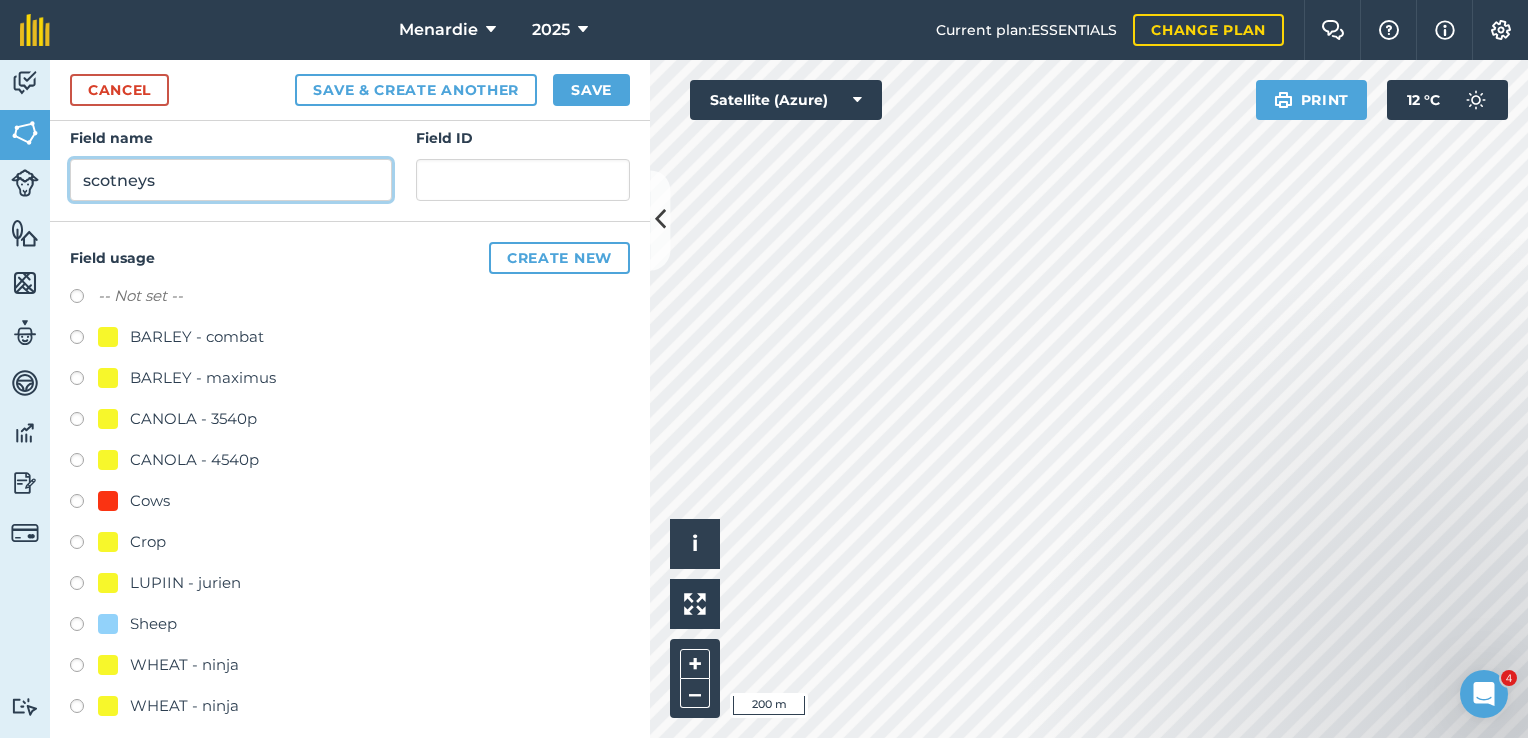 scroll, scrollTop: 268, scrollLeft: 0, axis: vertical 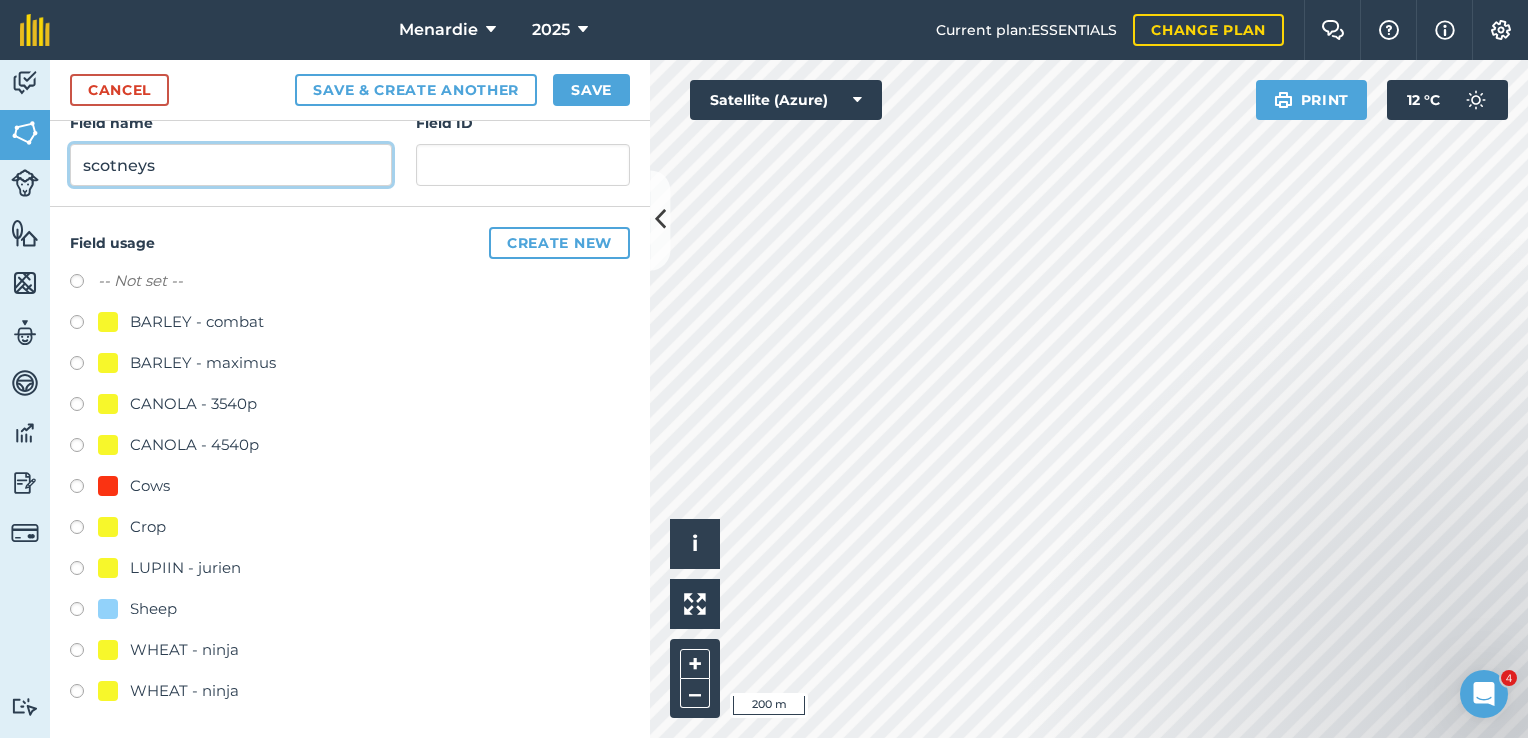 type on "scotneys" 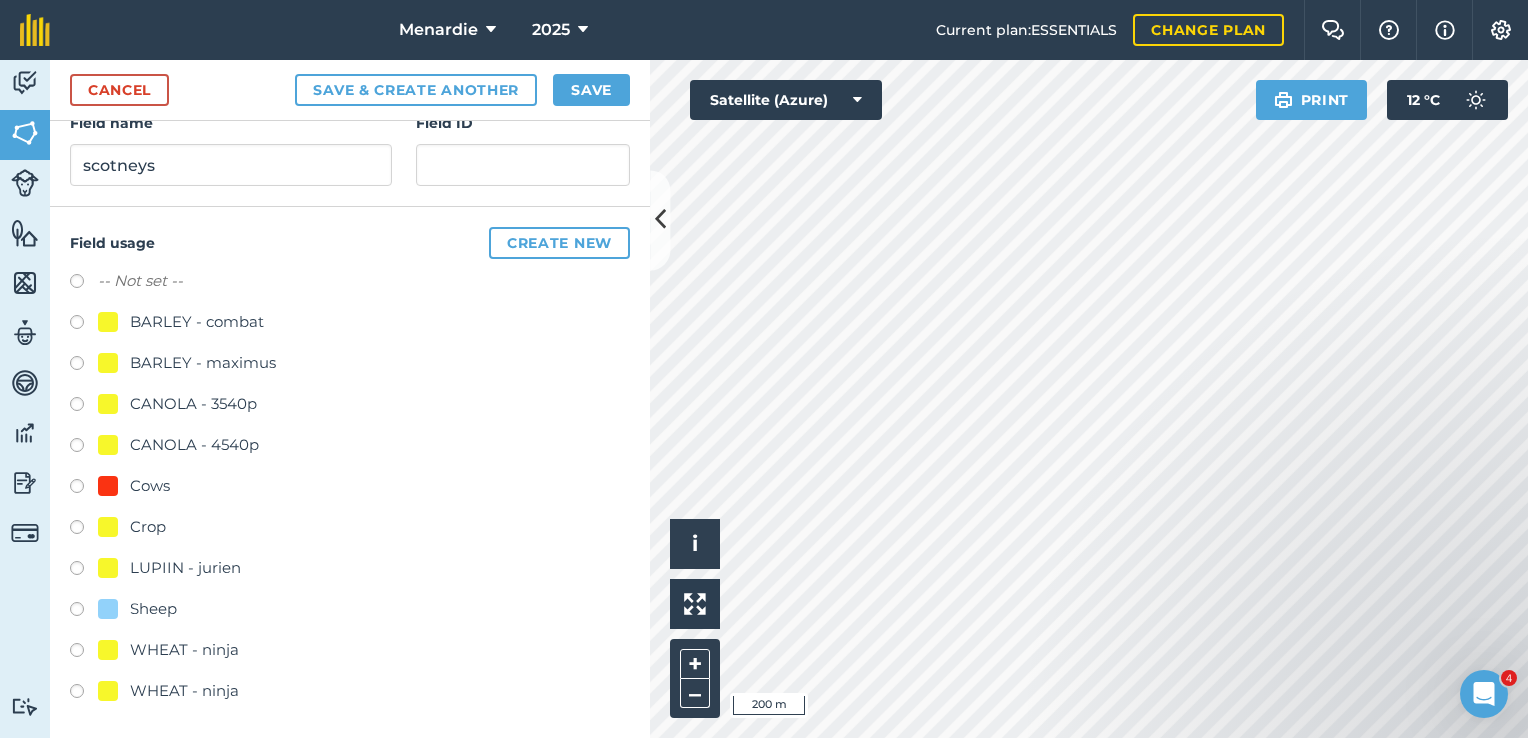 drag, startPoint x: 79, startPoint y: 605, endPoint x: 93, endPoint y: 597, distance: 16.124516 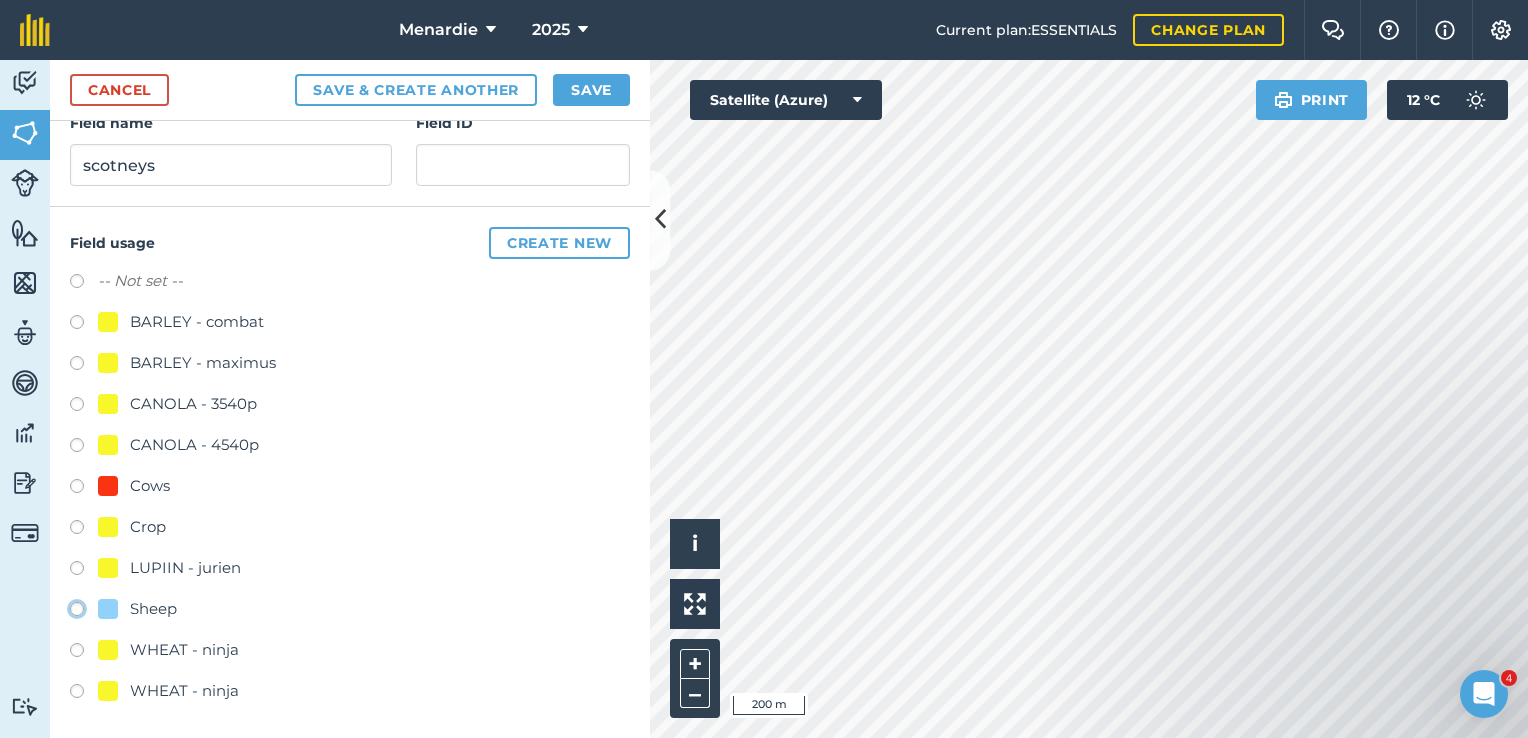 click on "Sheep" at bounding box center (-9923, 608) 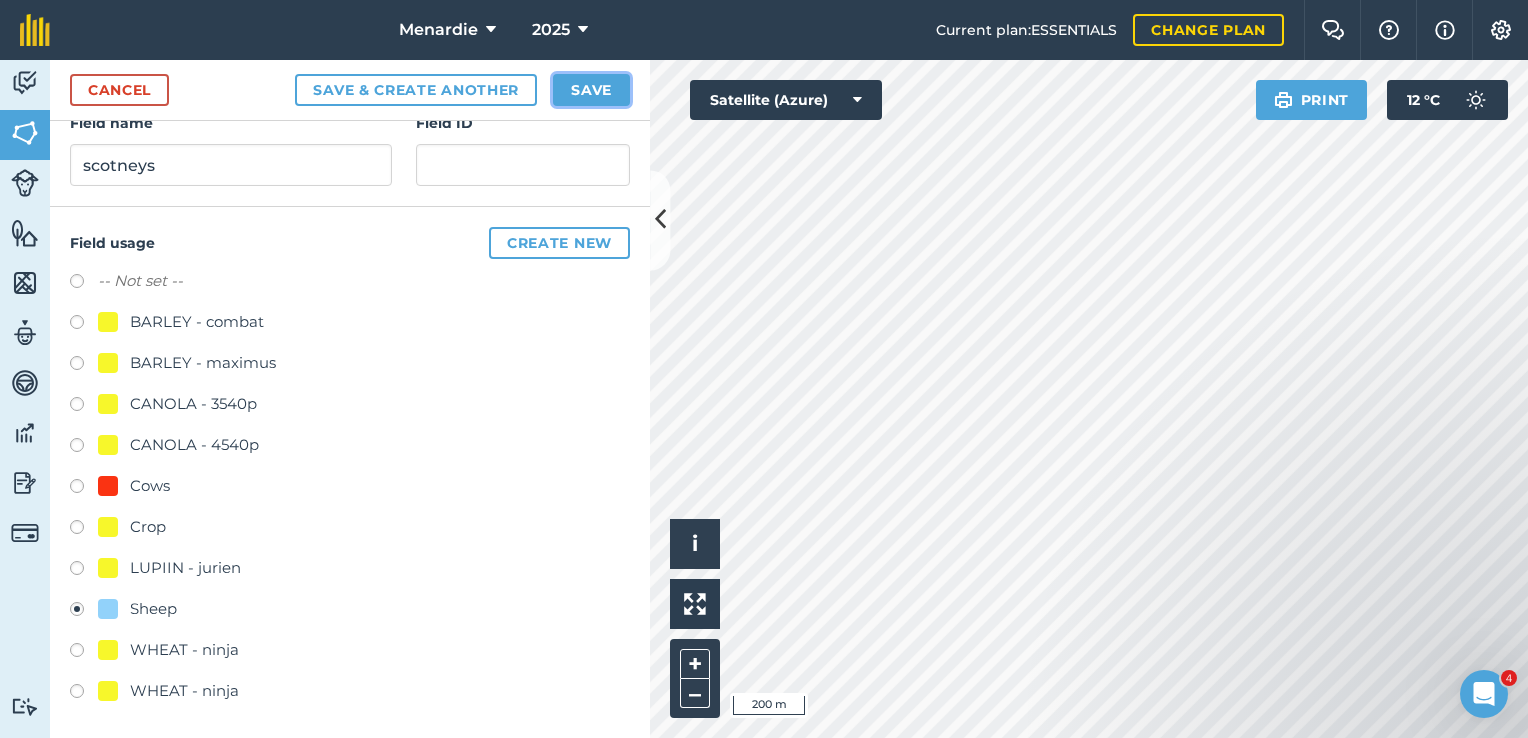click on "Save" at bounding box center [591, 90] 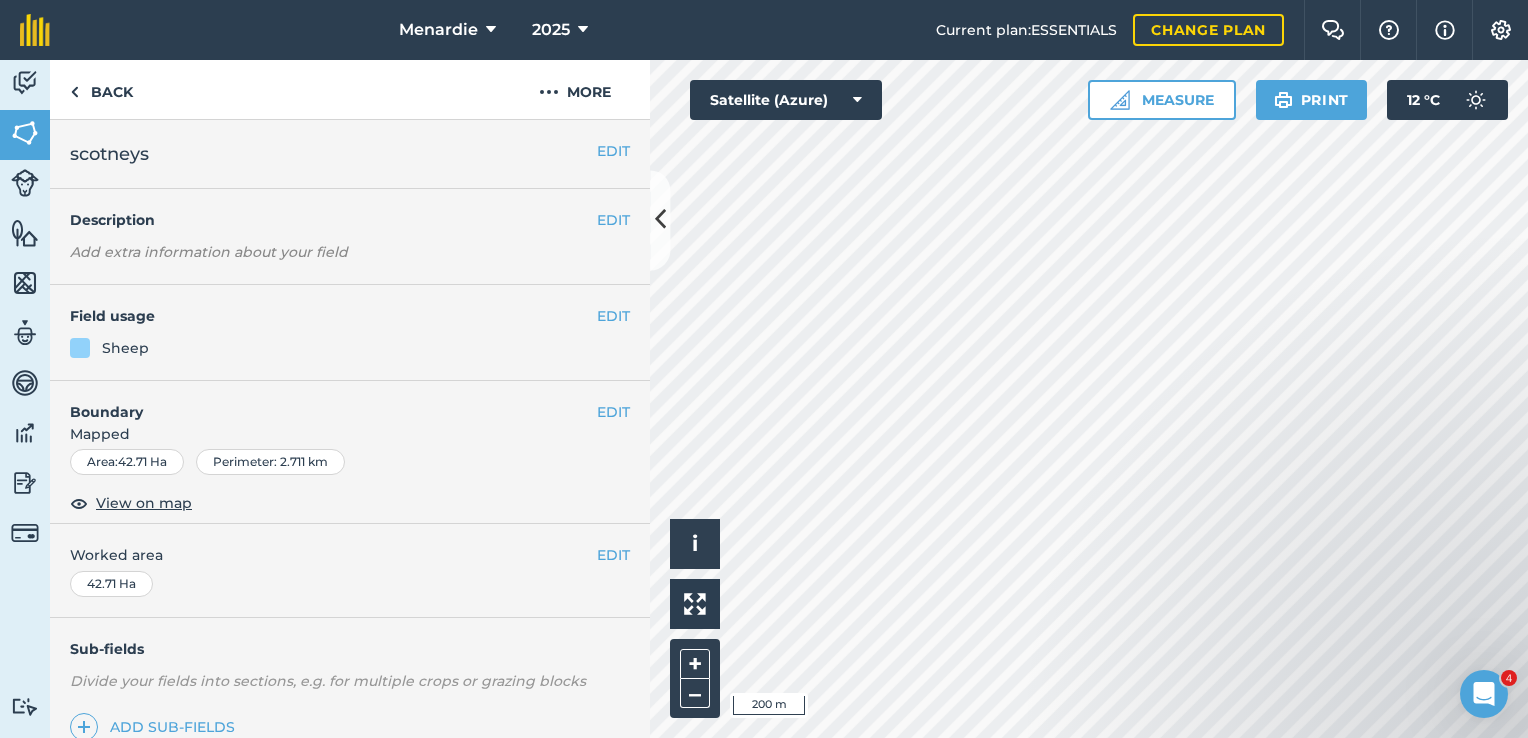 click on "Menardie 2025 Current plan :  ESSENTIALS   Change plan Farm Chat Help Info Settings Menardie  -  2025 Reproduced with the permission of  Microsoft Printed on  [DATE] Field usages No usage set BARLEY - combat BARLEY - maximus CANOLA - 3540p CANOLA - 4540p Cows Crop LUPIIN - jurien Sheep WHEAT - ninja WHEAT - ninja Feature types Trees Water house sheds sheep yards Activity Fields Livestock Features Maps Team Vehicles Data Reporting Billing Tutorials Tutorials   Back   More EDIT scotneys EDIT Description Add extra information about your field EDIT Field usage Sheep EDIT Boundary   Mapped Area :  42.71   Ha Perimeter :   2.711   km   View on map EDIT Worked area 42.71   Ha Sub-fields   Divide your fields into sections, e.g. for multiple crops or grazing blocks   Add sub-fields Add field job Add note   Field Health To-Do Field History Reports There are no outstanding tasks for this field. Click to start drawing i © 2025 TomTom, Microsoft 200 m + – Satellite (Azure) Measure Print 12   ° C 4" at bounding box center [764, 369] 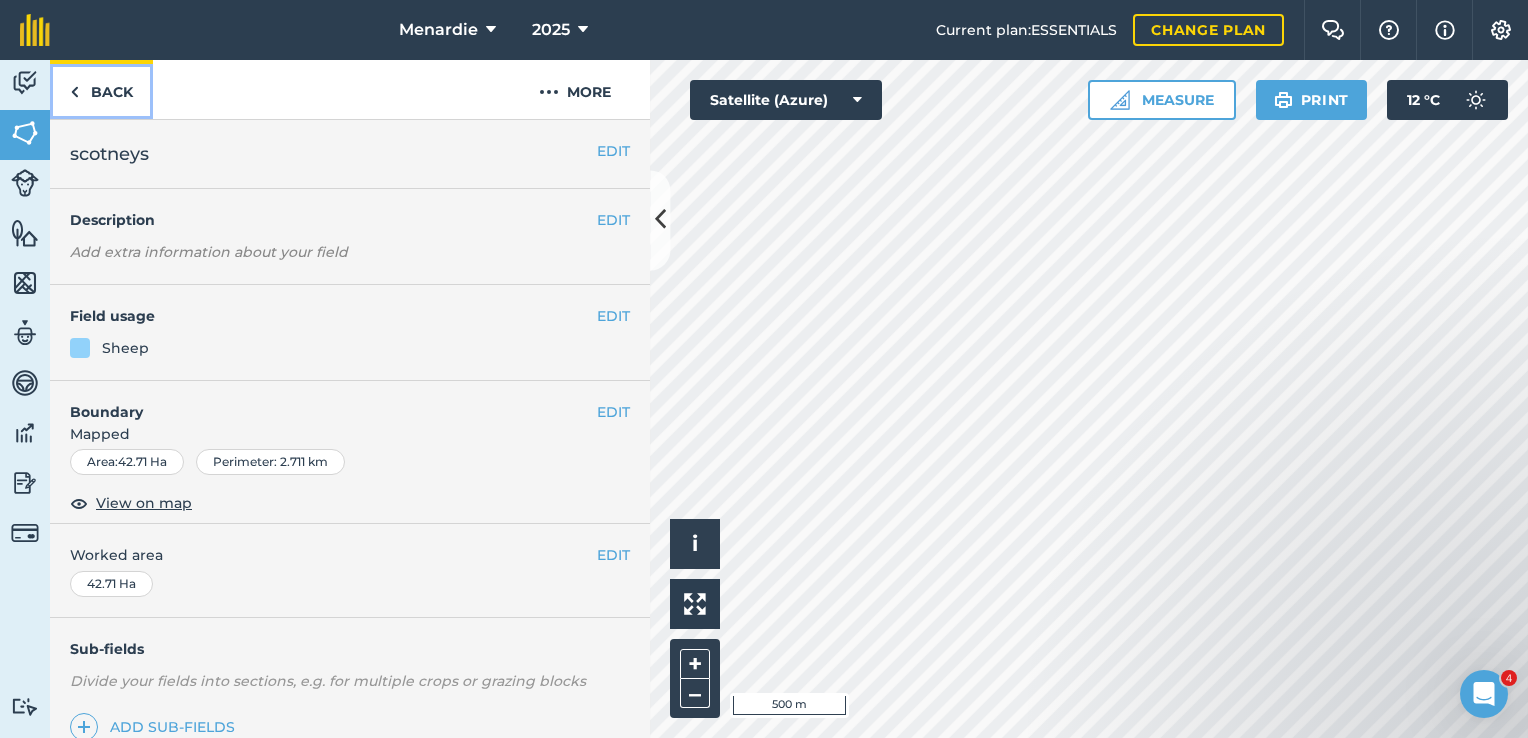 click on "Back" at bounding box center (101, 89) 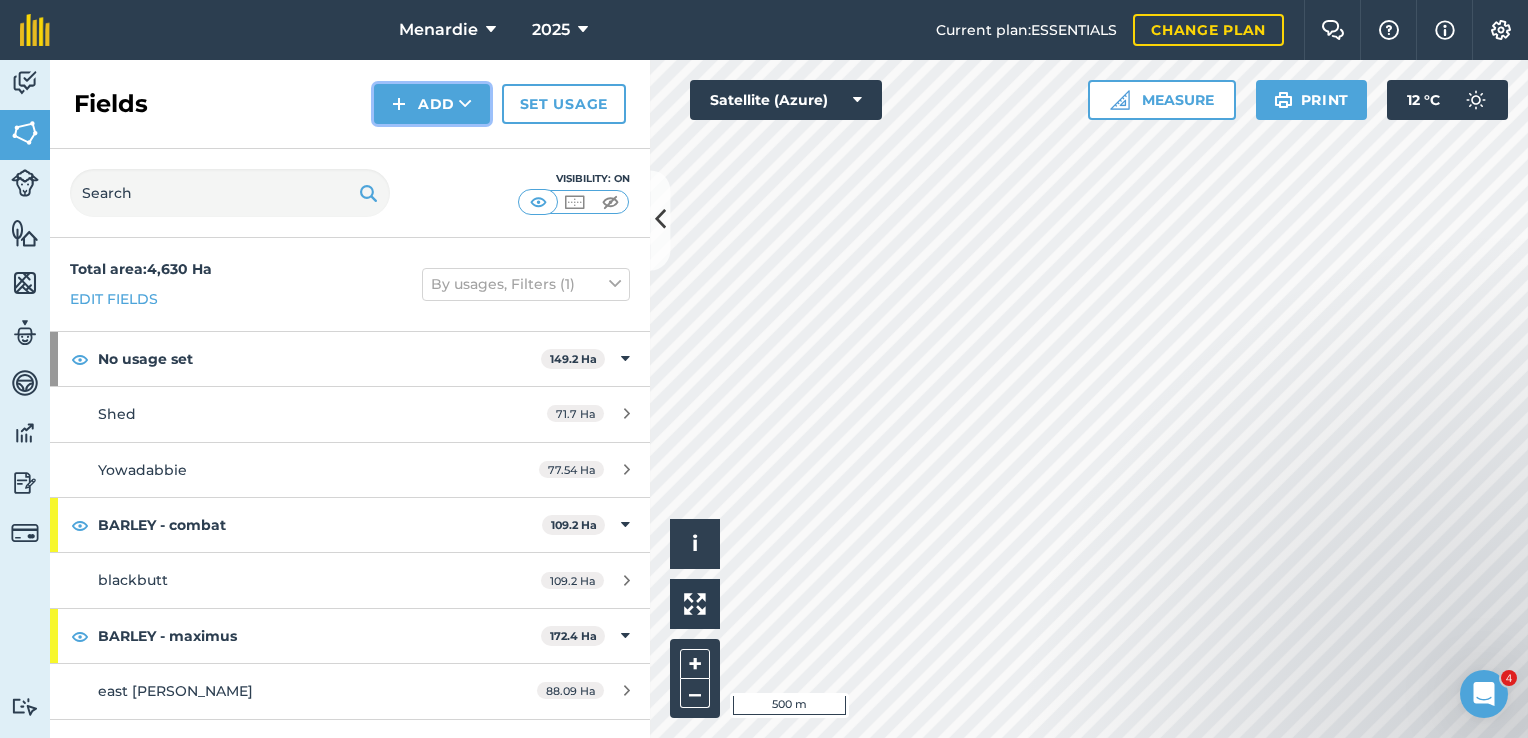 click at bounding box center (399, 104) 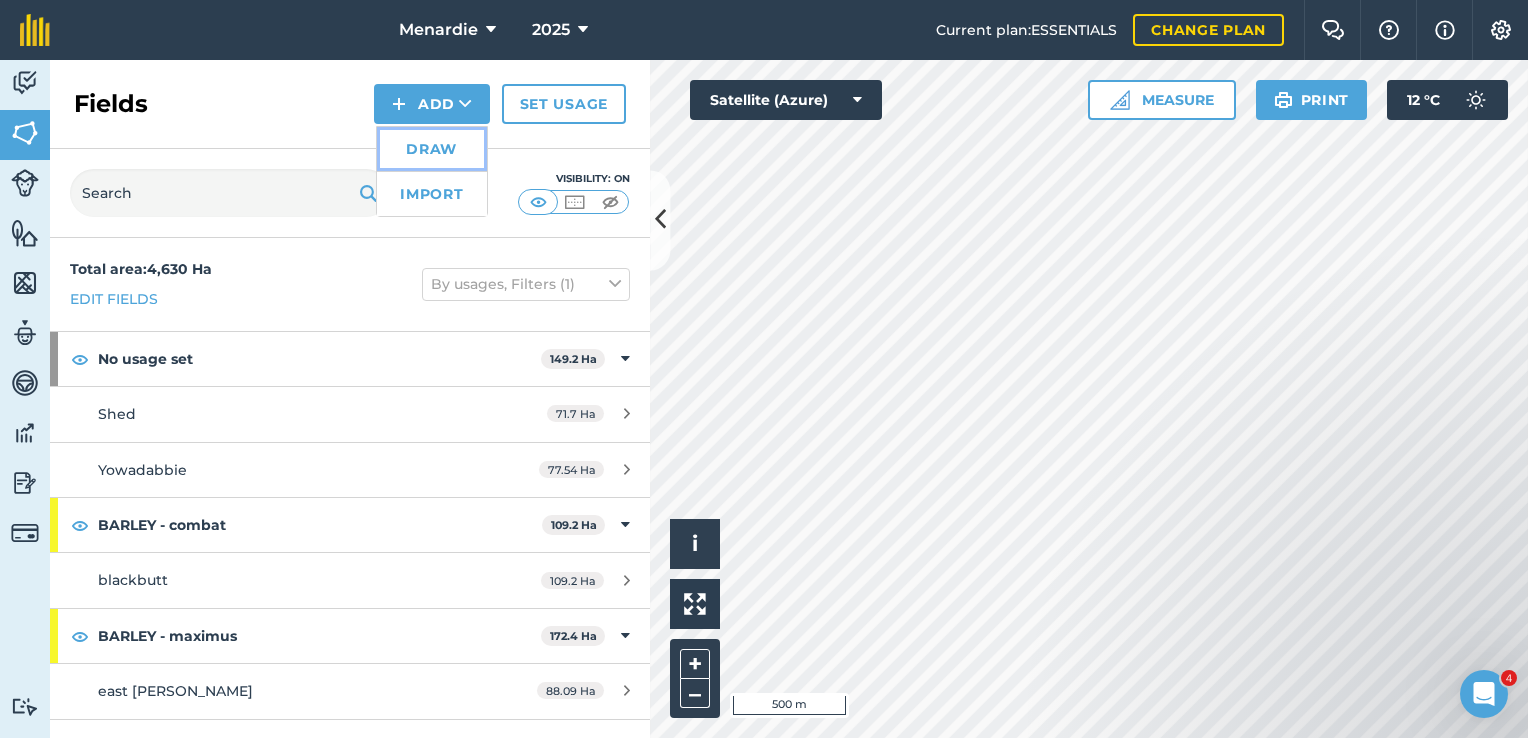 click on "Draw" at bounding box center (432, 149) 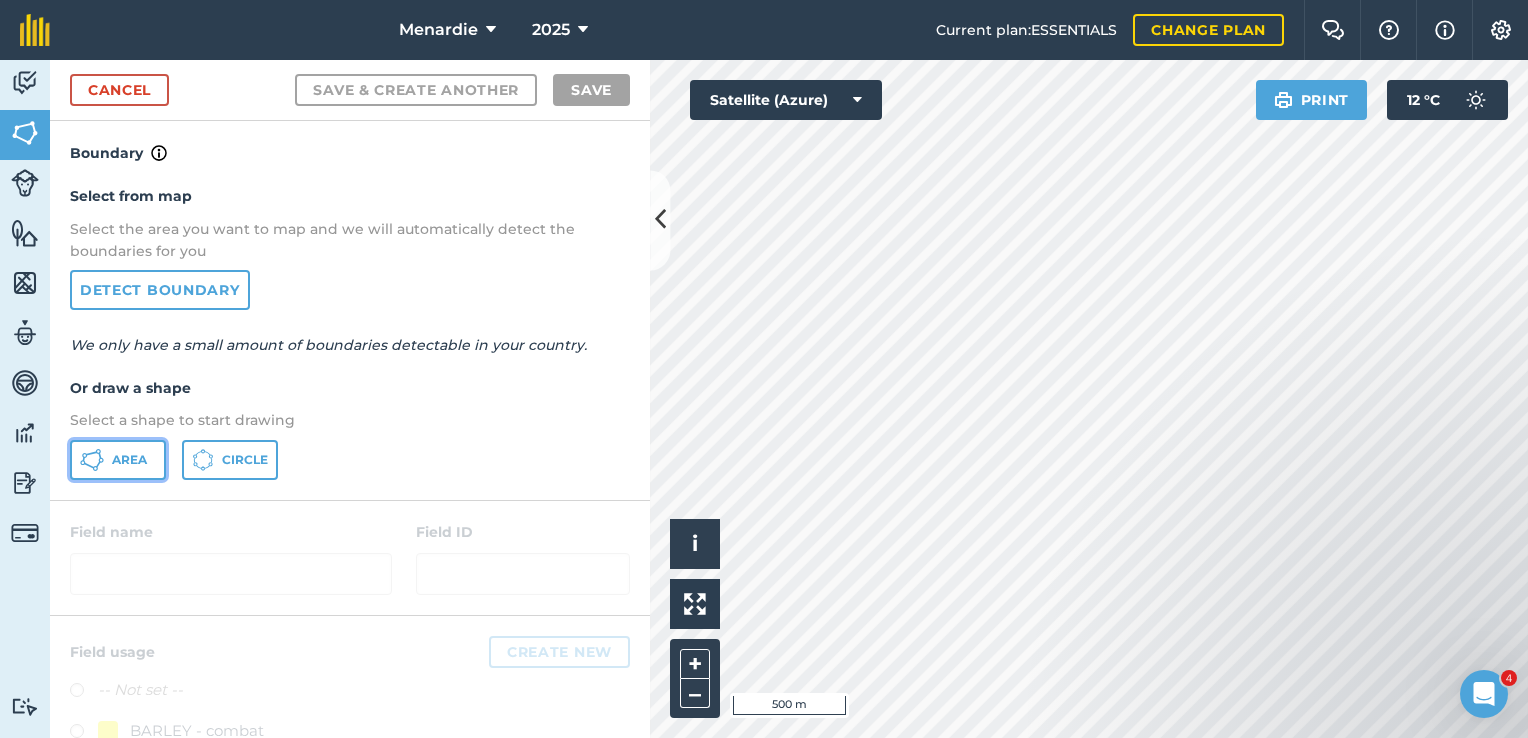 click 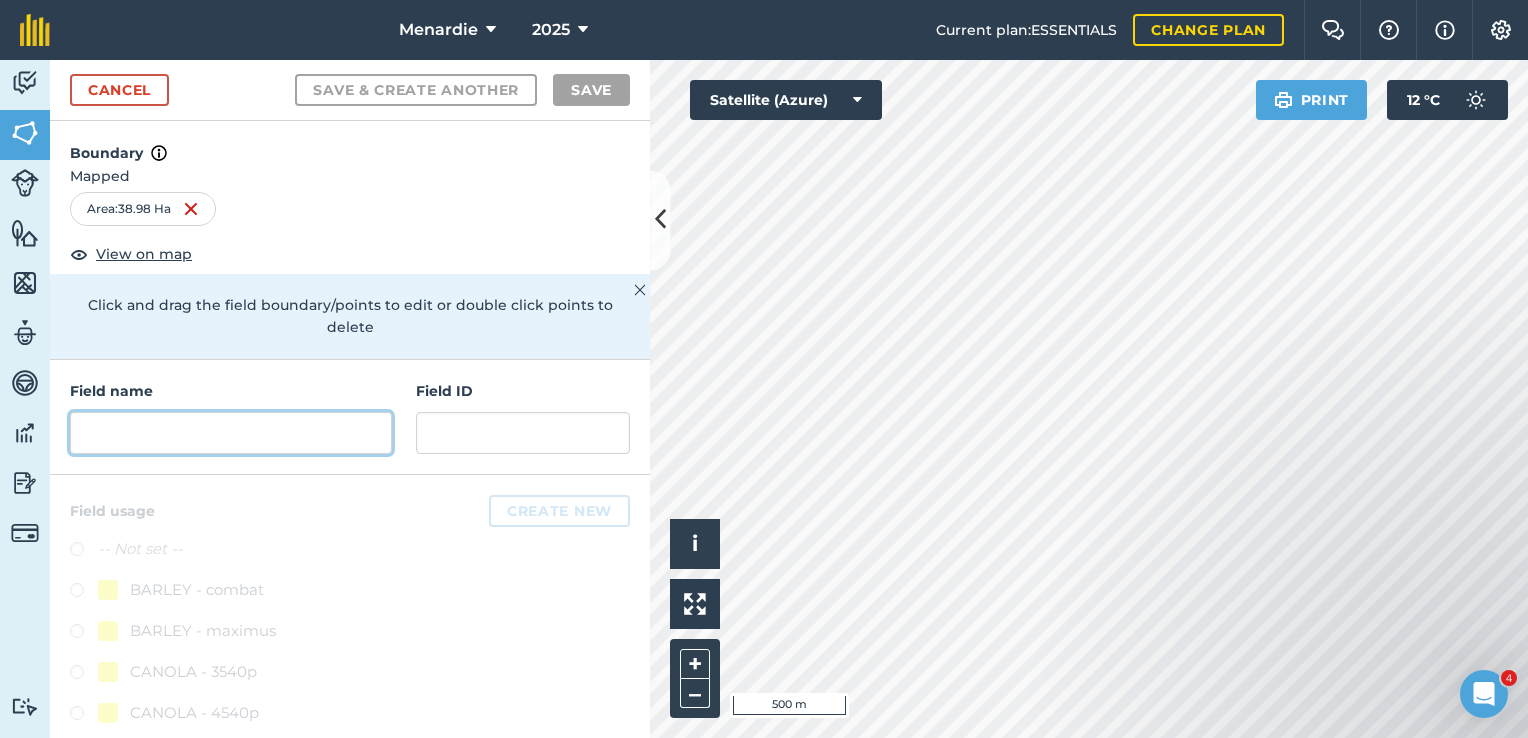 click at bounding box center (231, 433) 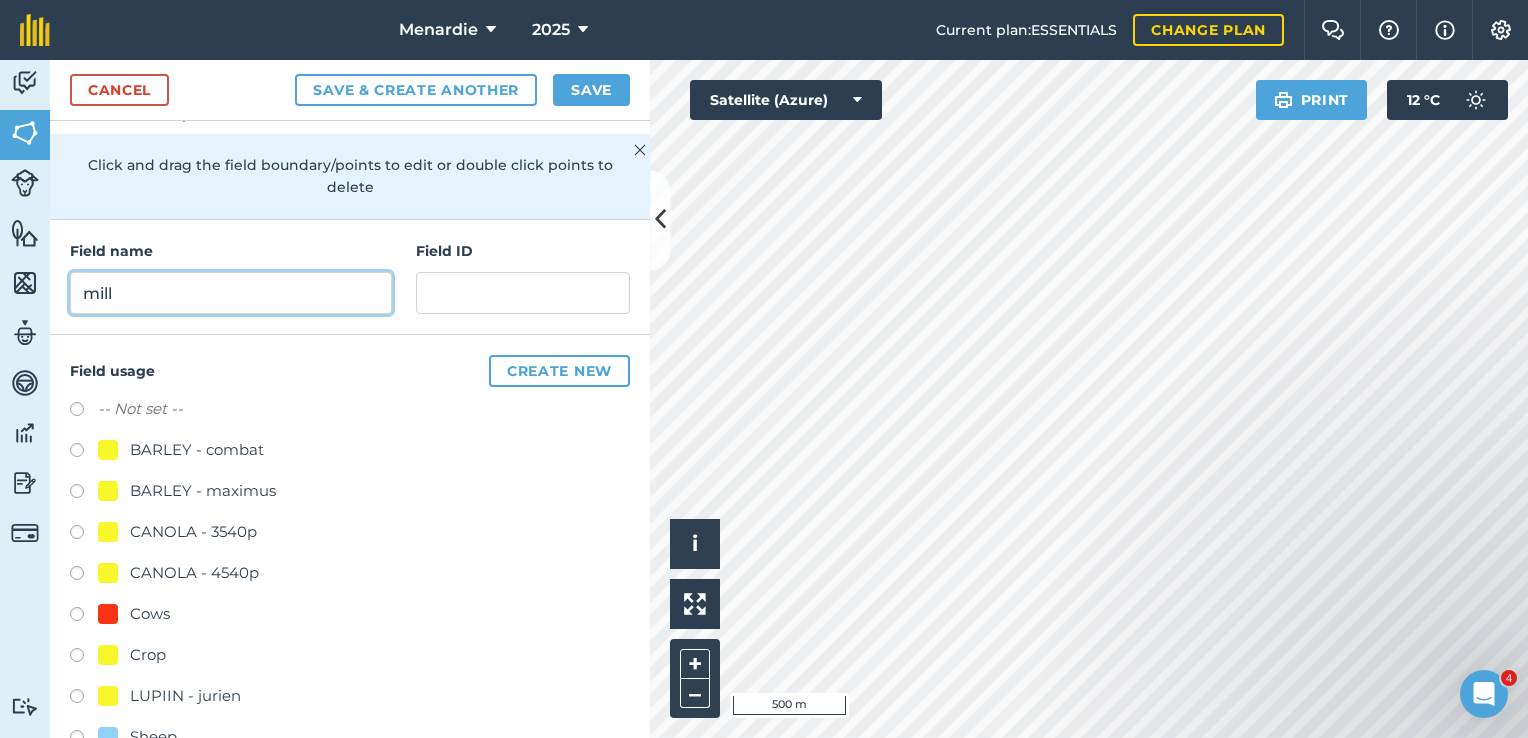 scroll, scrollTop: 268, scrollLeft: 0, axis: vertical 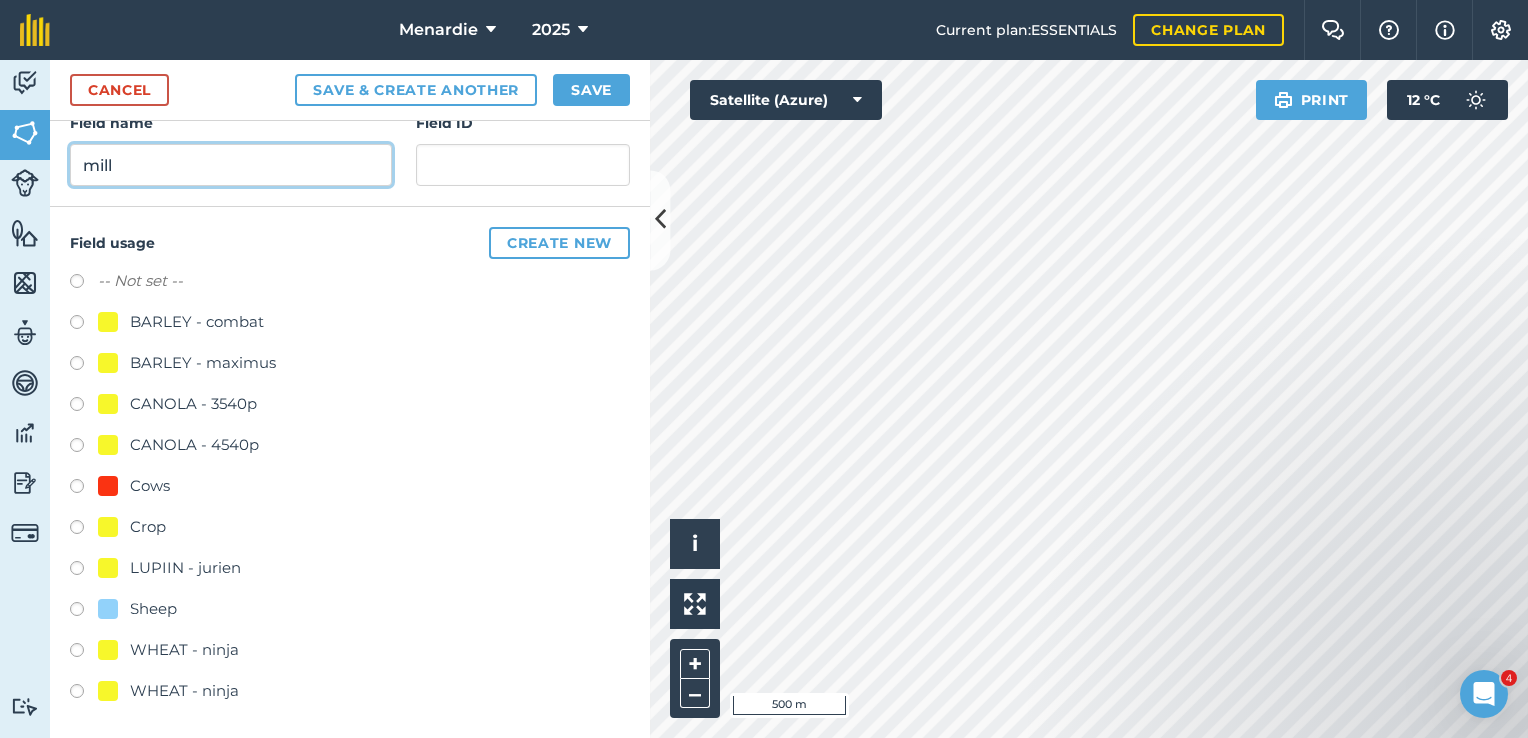 type on "mill" 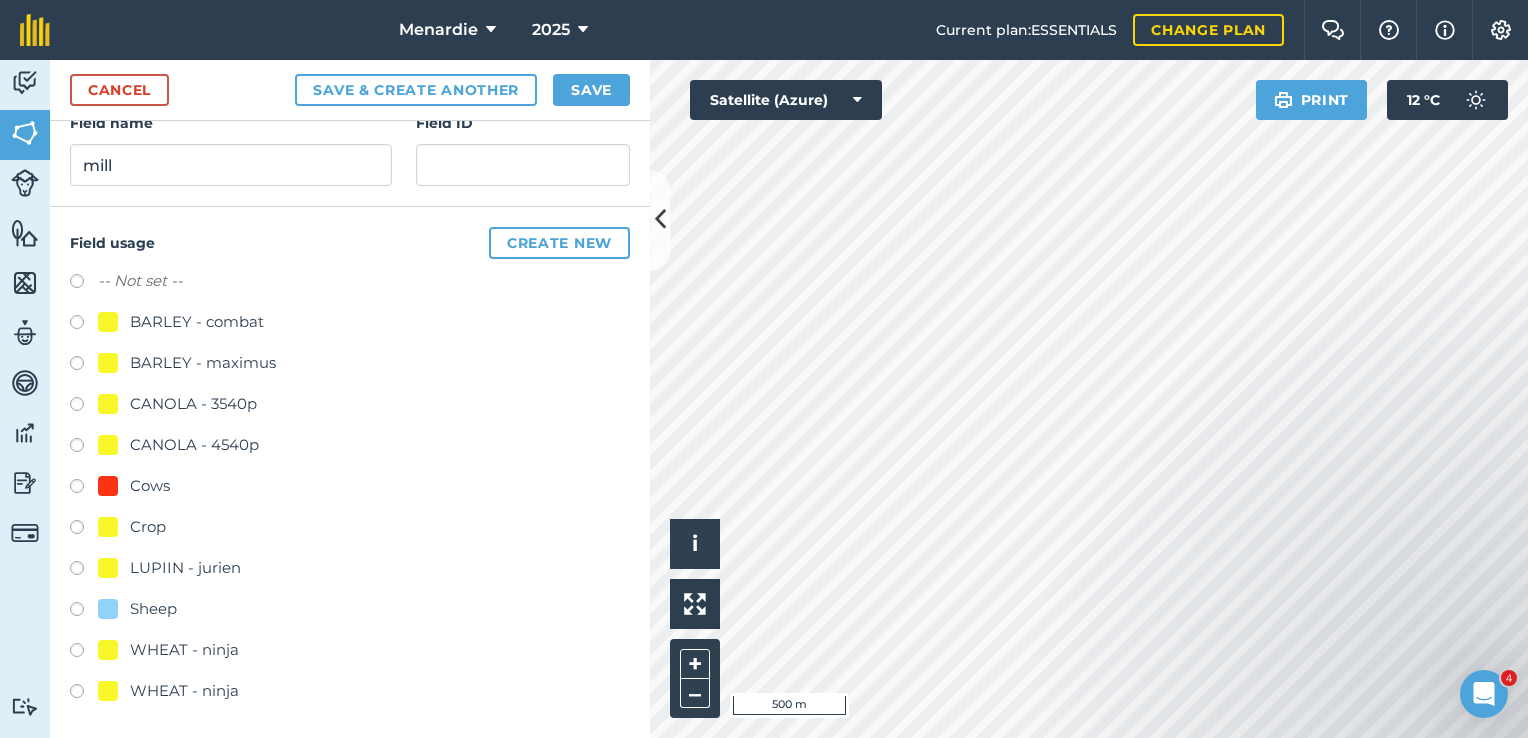 click at bounding box center [84, 612] 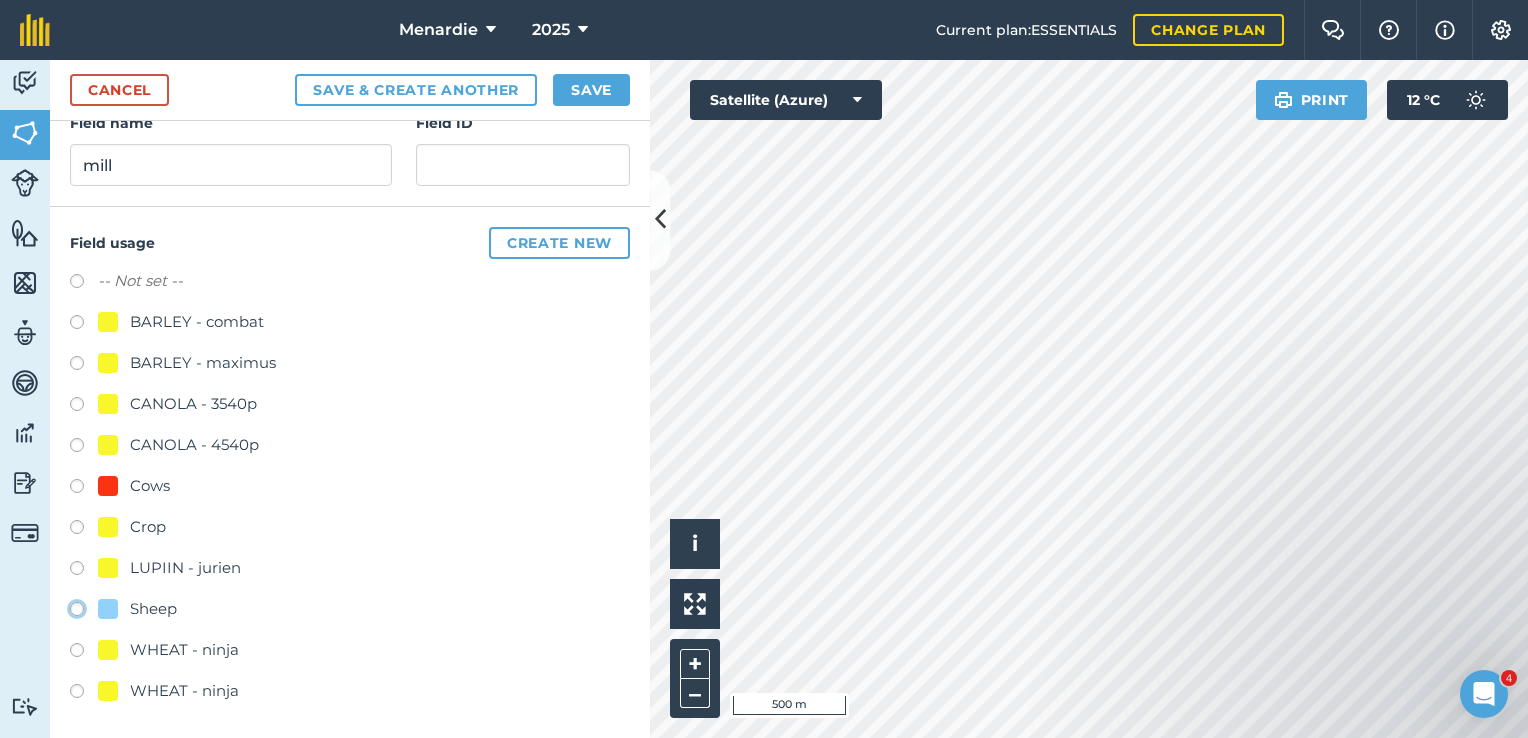 click on "Sheep" at bounding box center [-9923, 608] 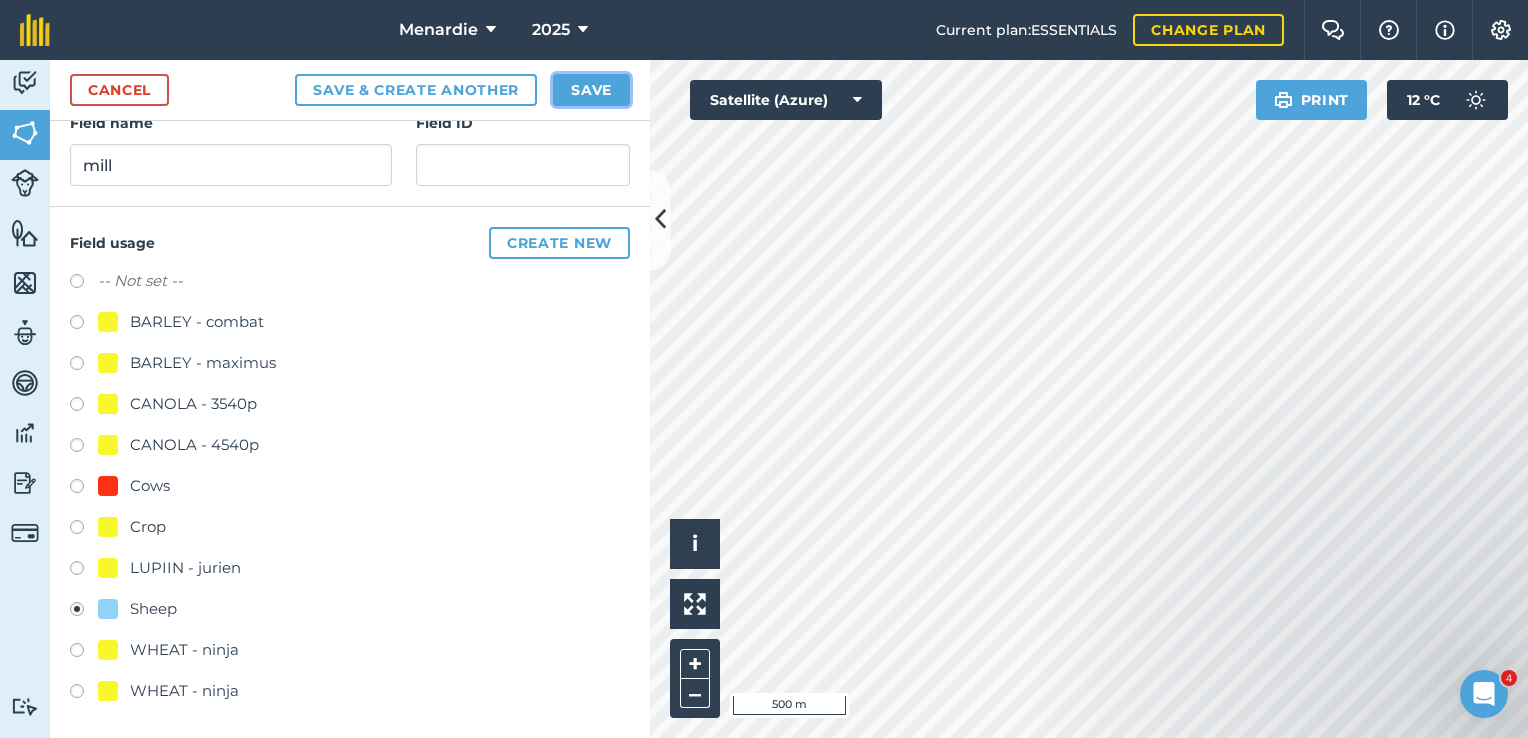 click on "Save" at bounding box center (591, 90) 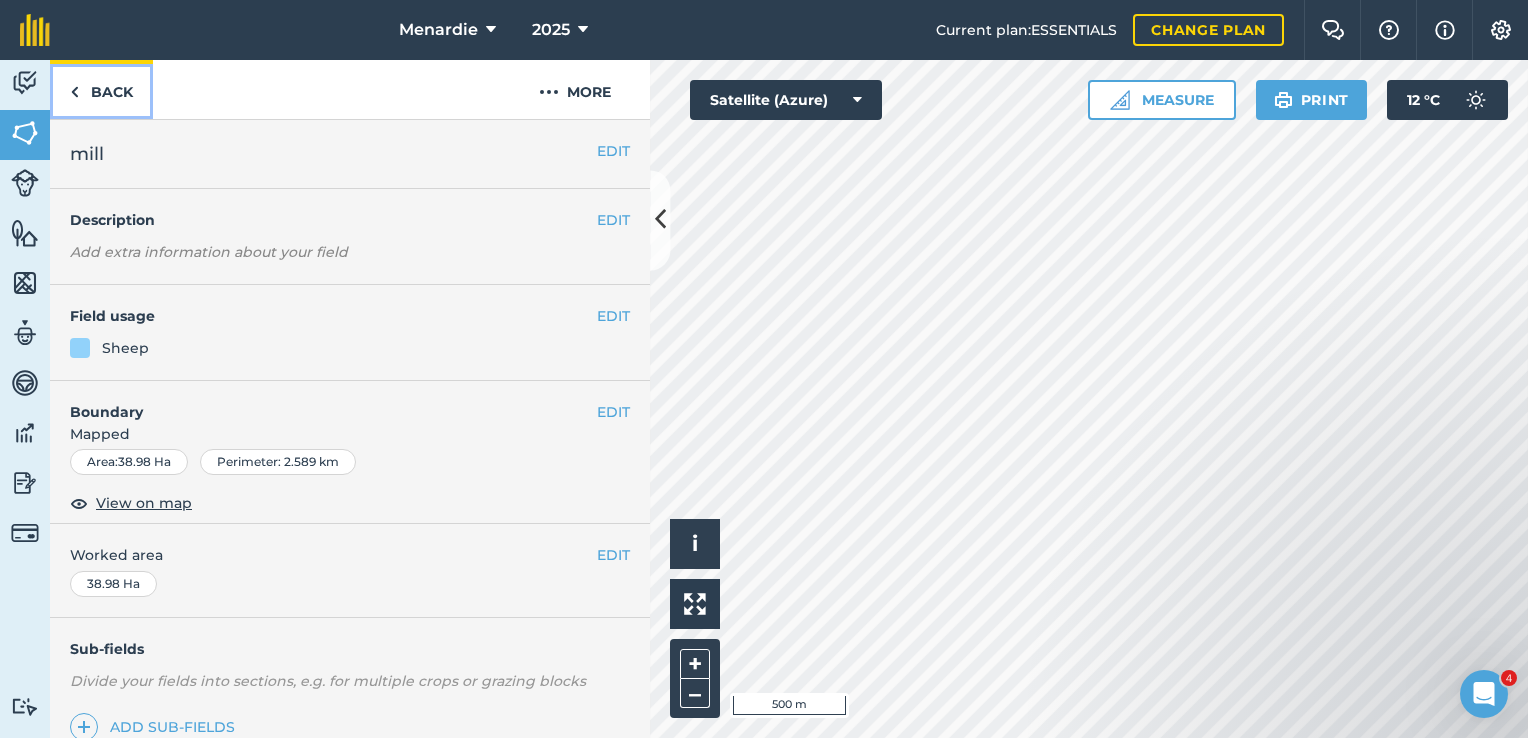 click on "Back" at bounding box center (101, 89) 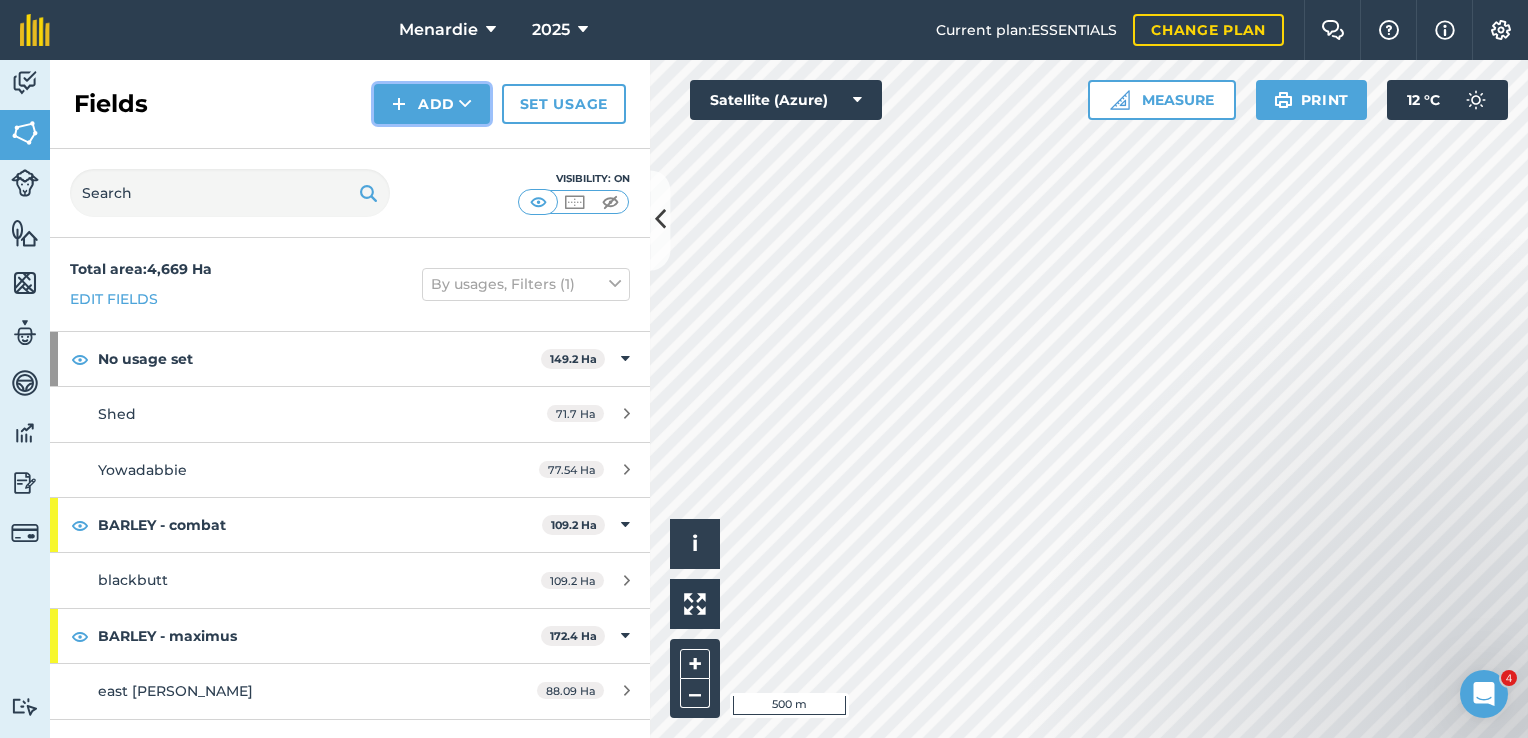 click on "Add" at bounding box center (432, 104) 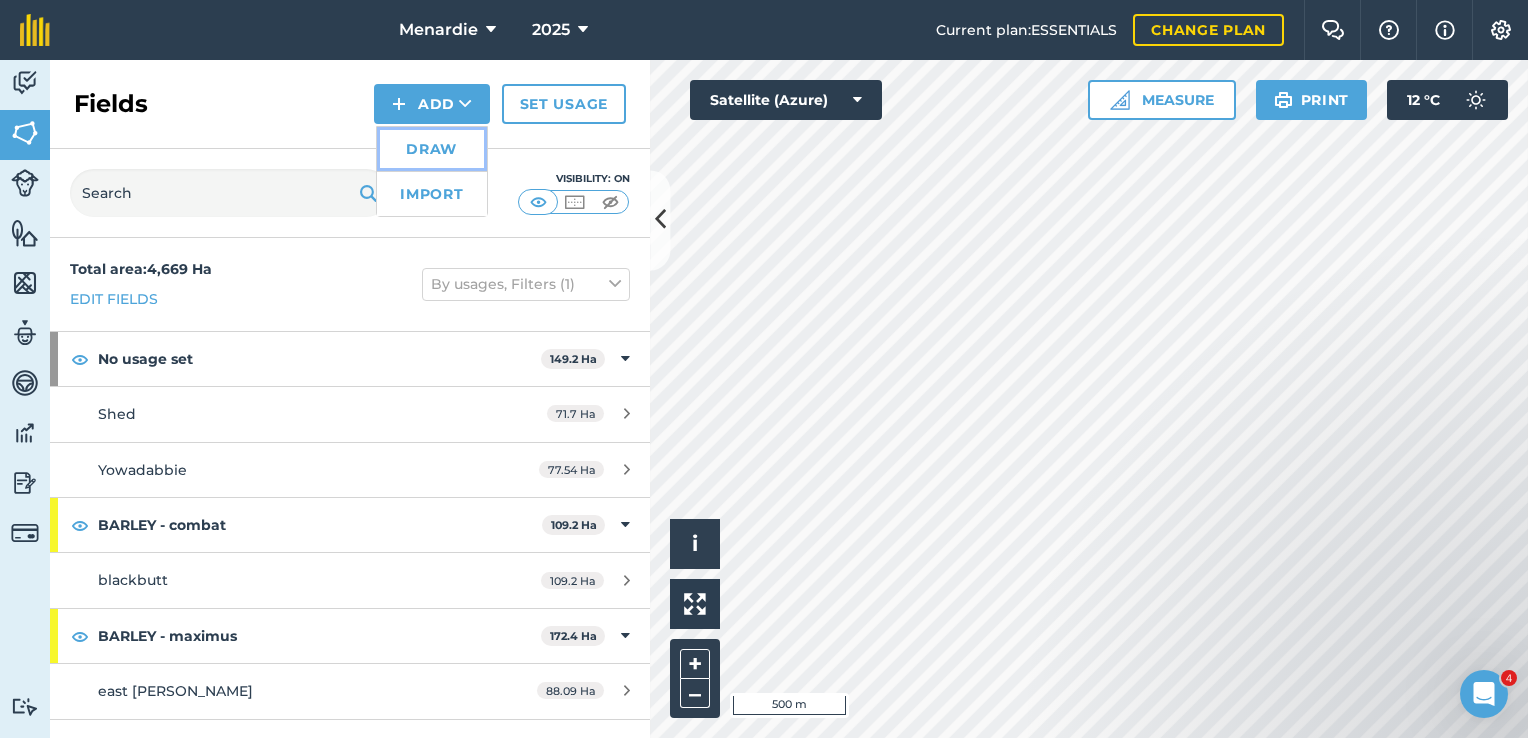 click on "Draw" at bounding box center (432, 149) 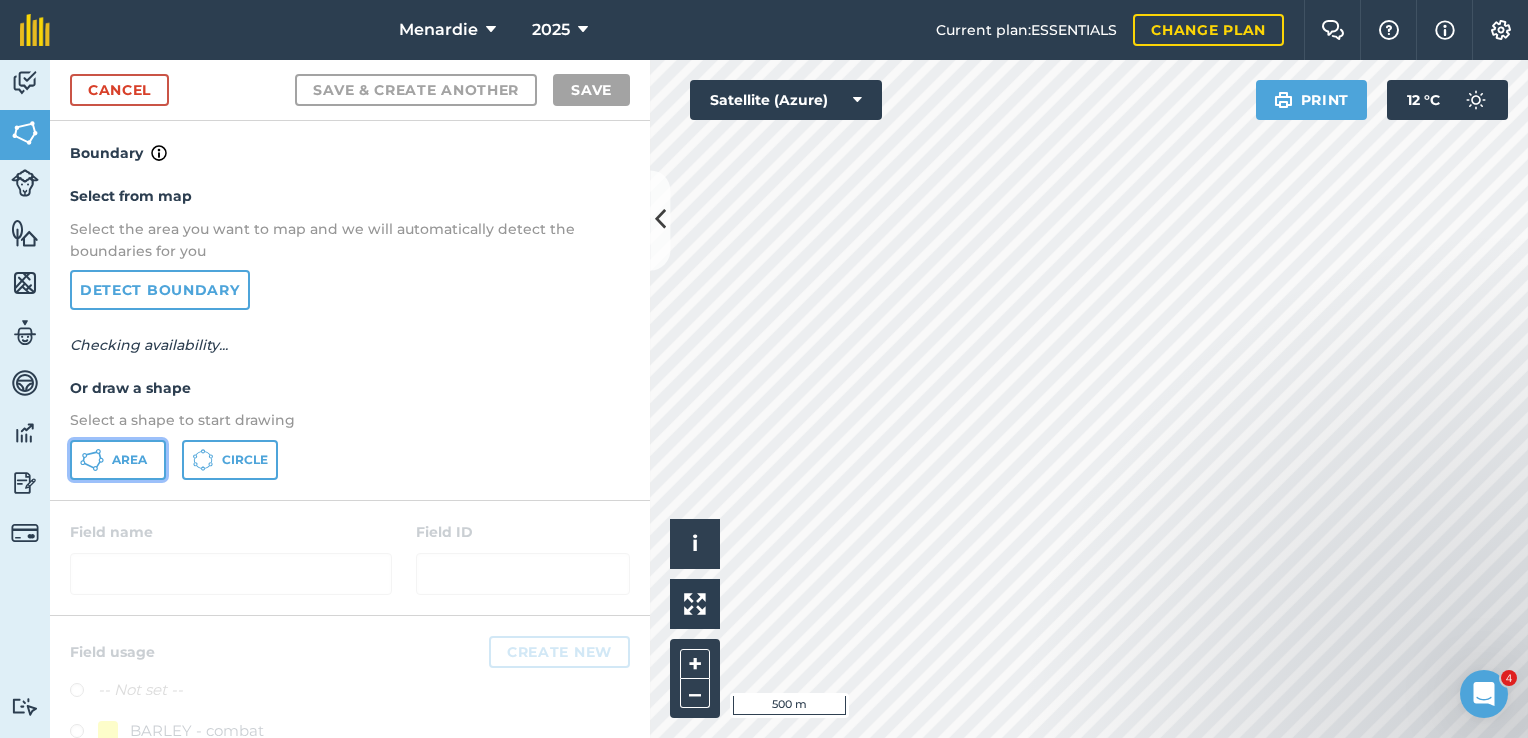 click on "Area" at bounding box center [129, 460] 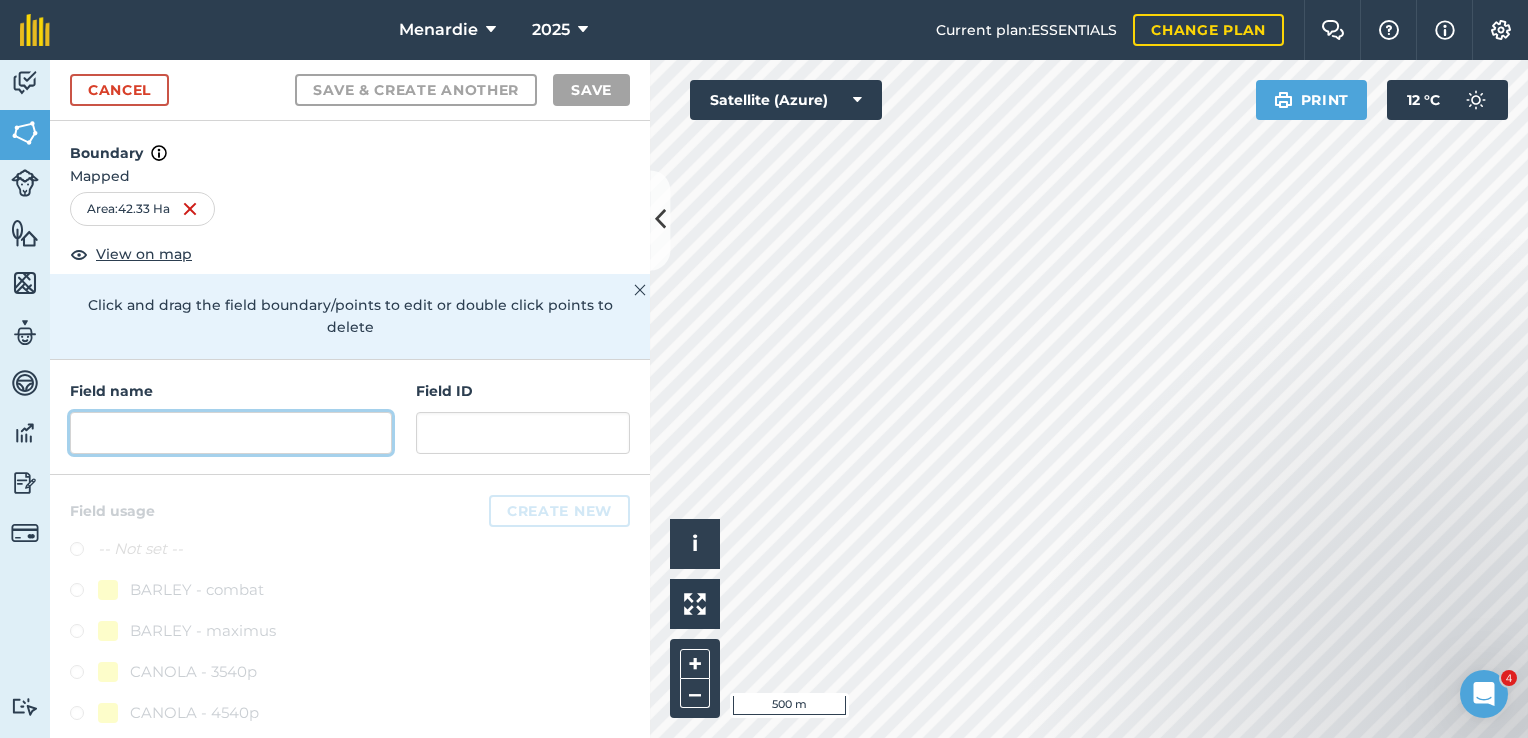 click at bounding box center [231, 433] 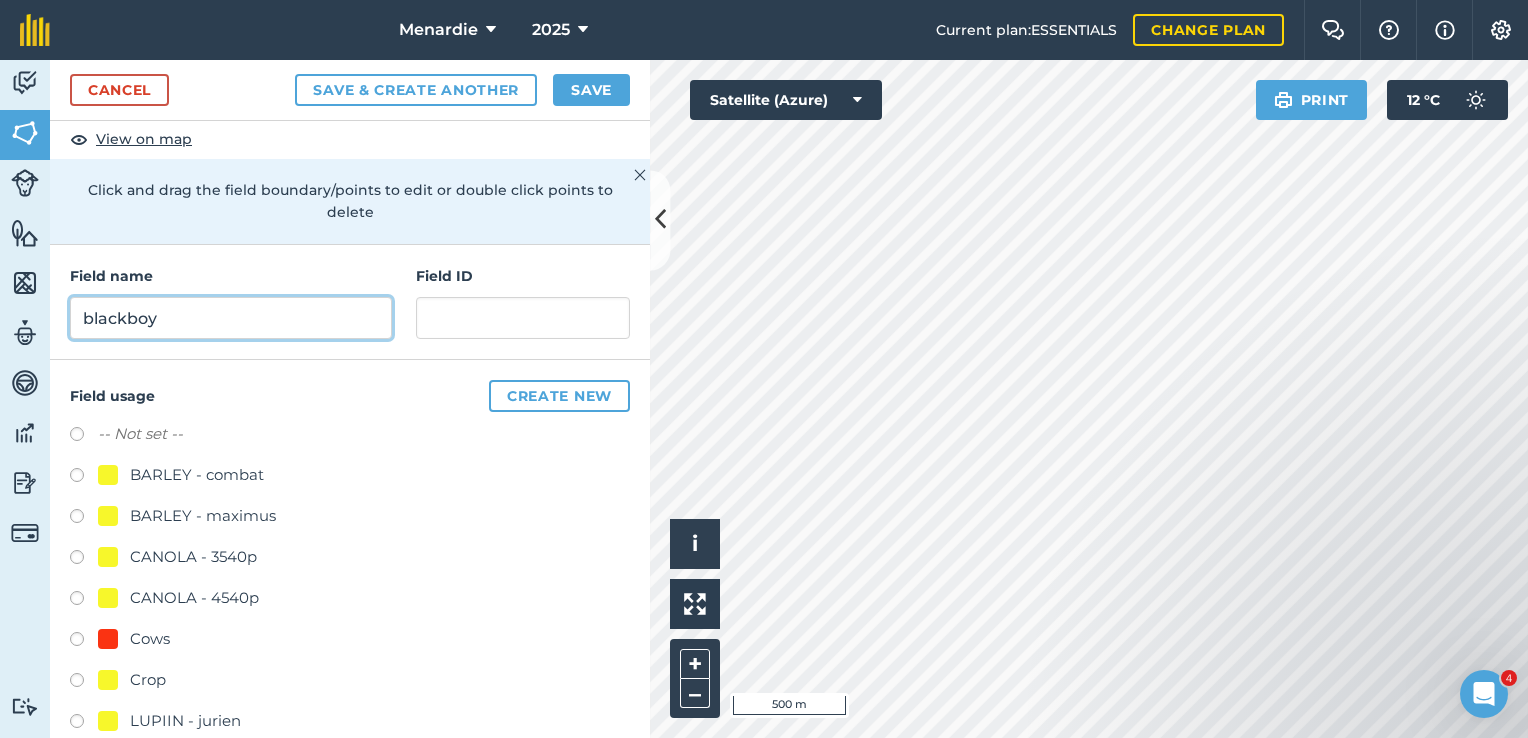 scroll, scrollTop: 268, scrollLeft: 0, axis: vertical 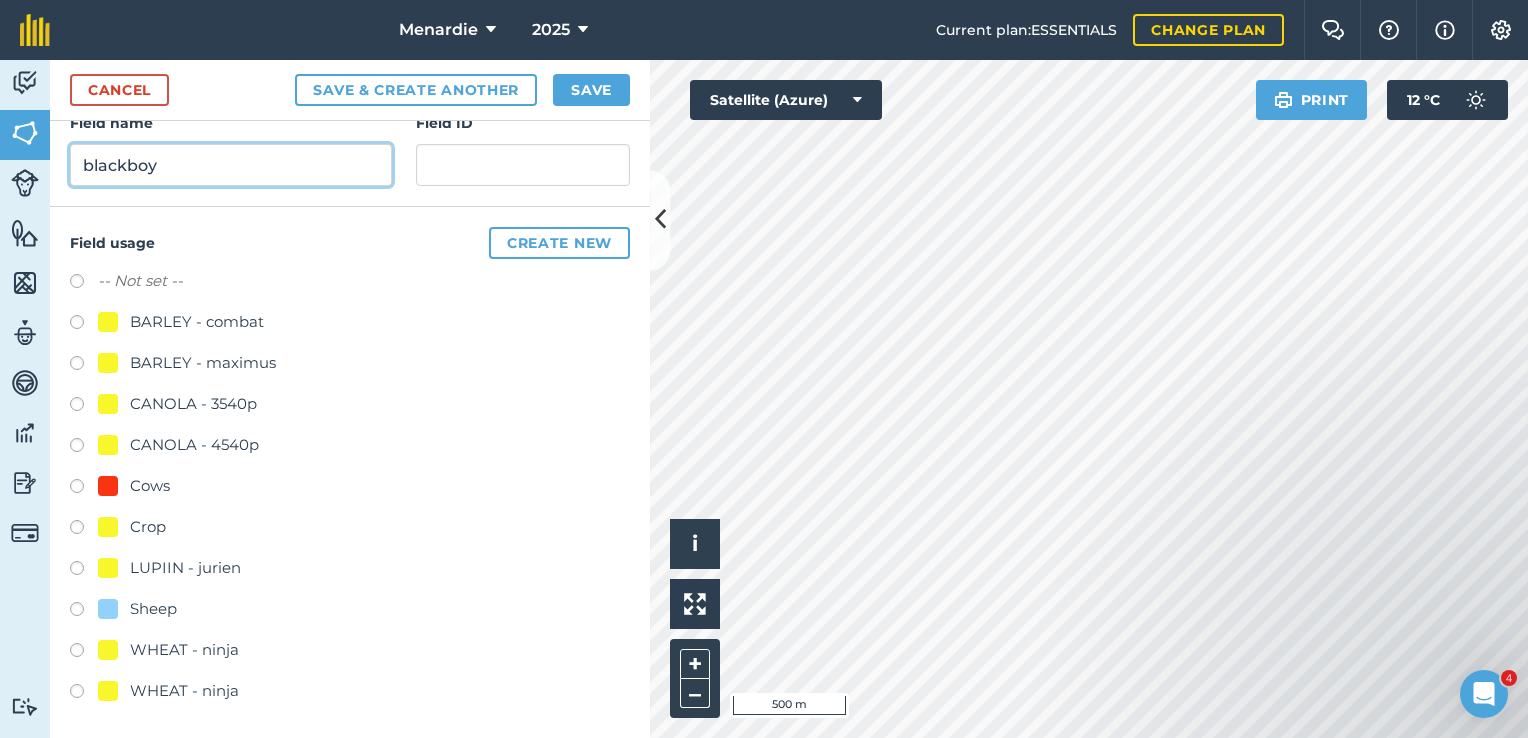 type on "blackboy" 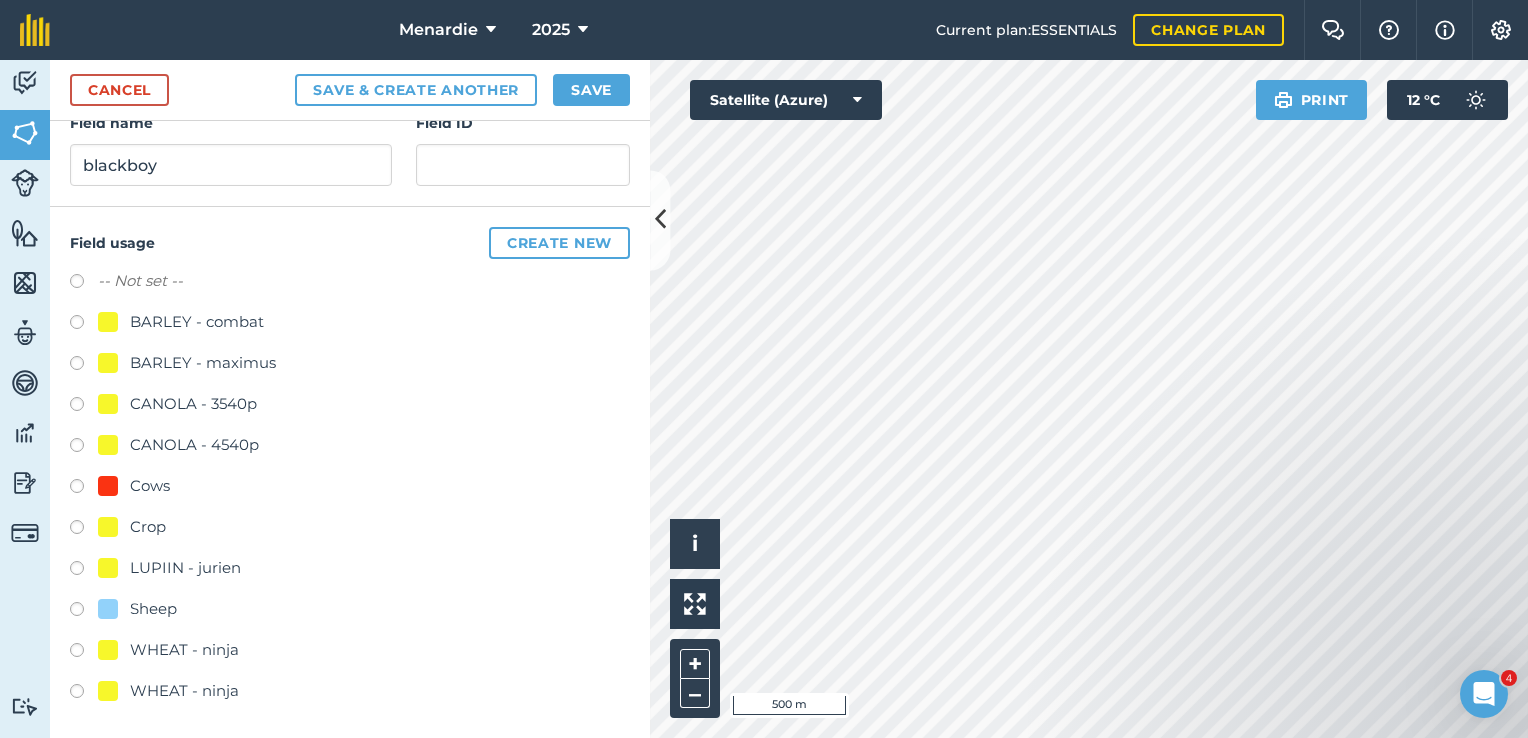 click at bounding box center (84, 612) 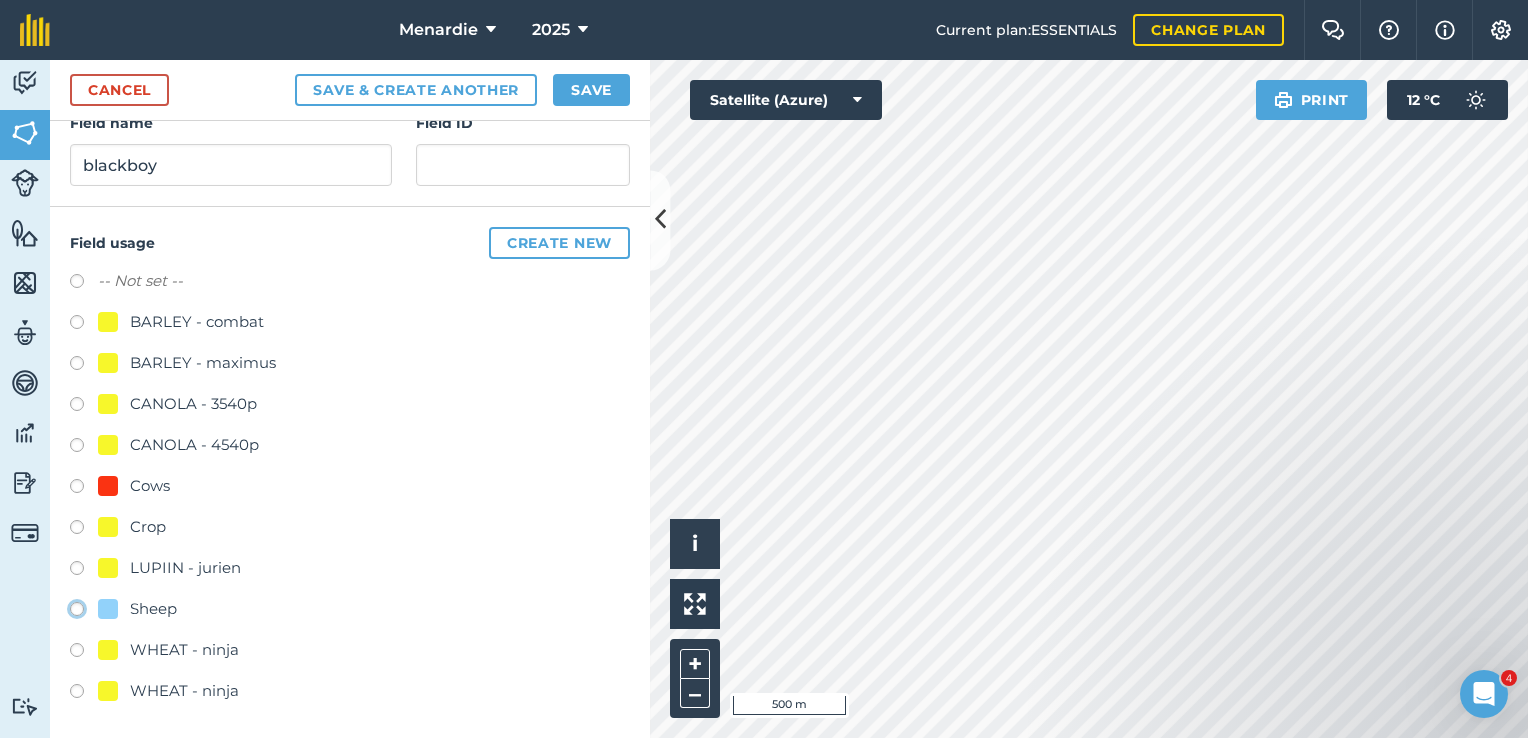 click on "Sheep" at bounding box center (-9923, 608) 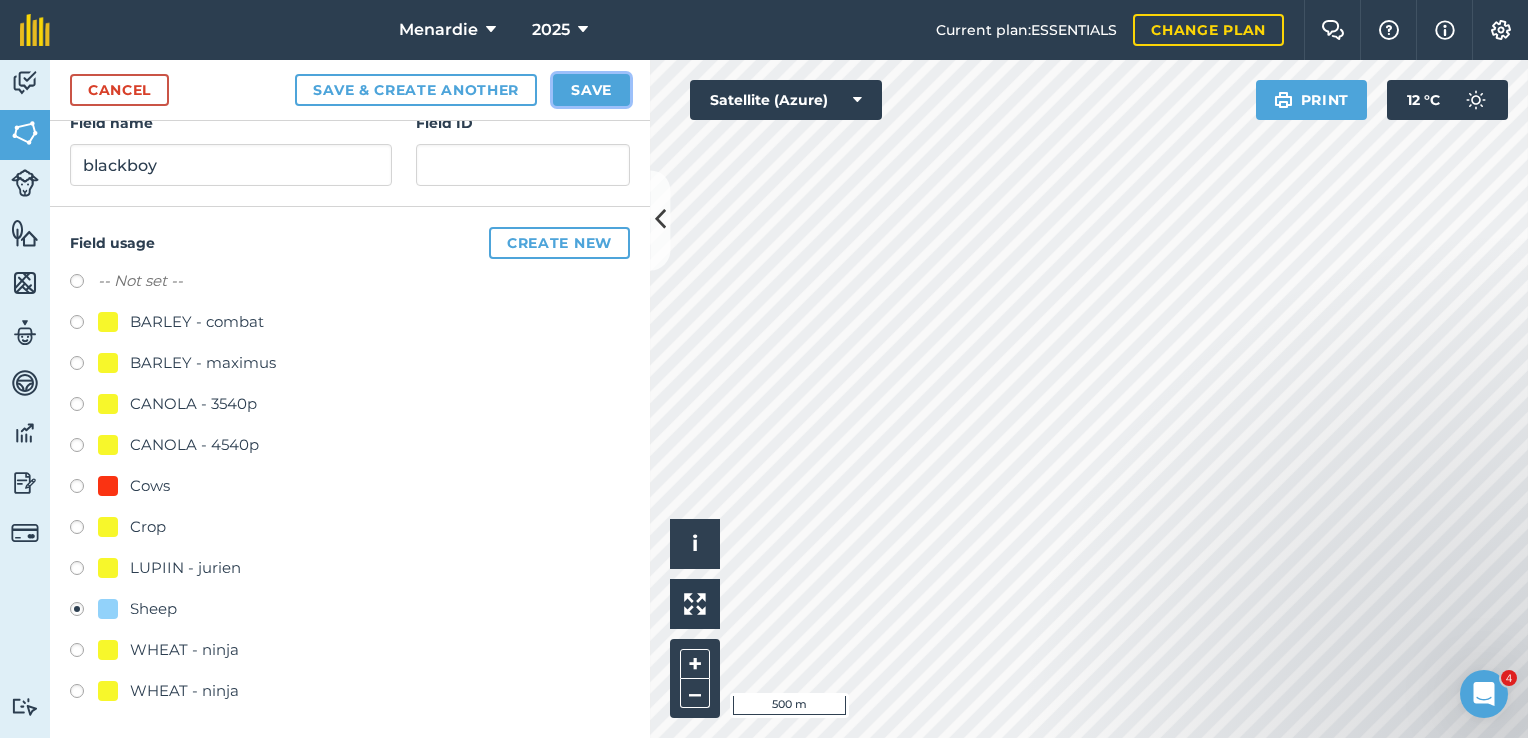 click on "Save" at bounding box center (591, 90) 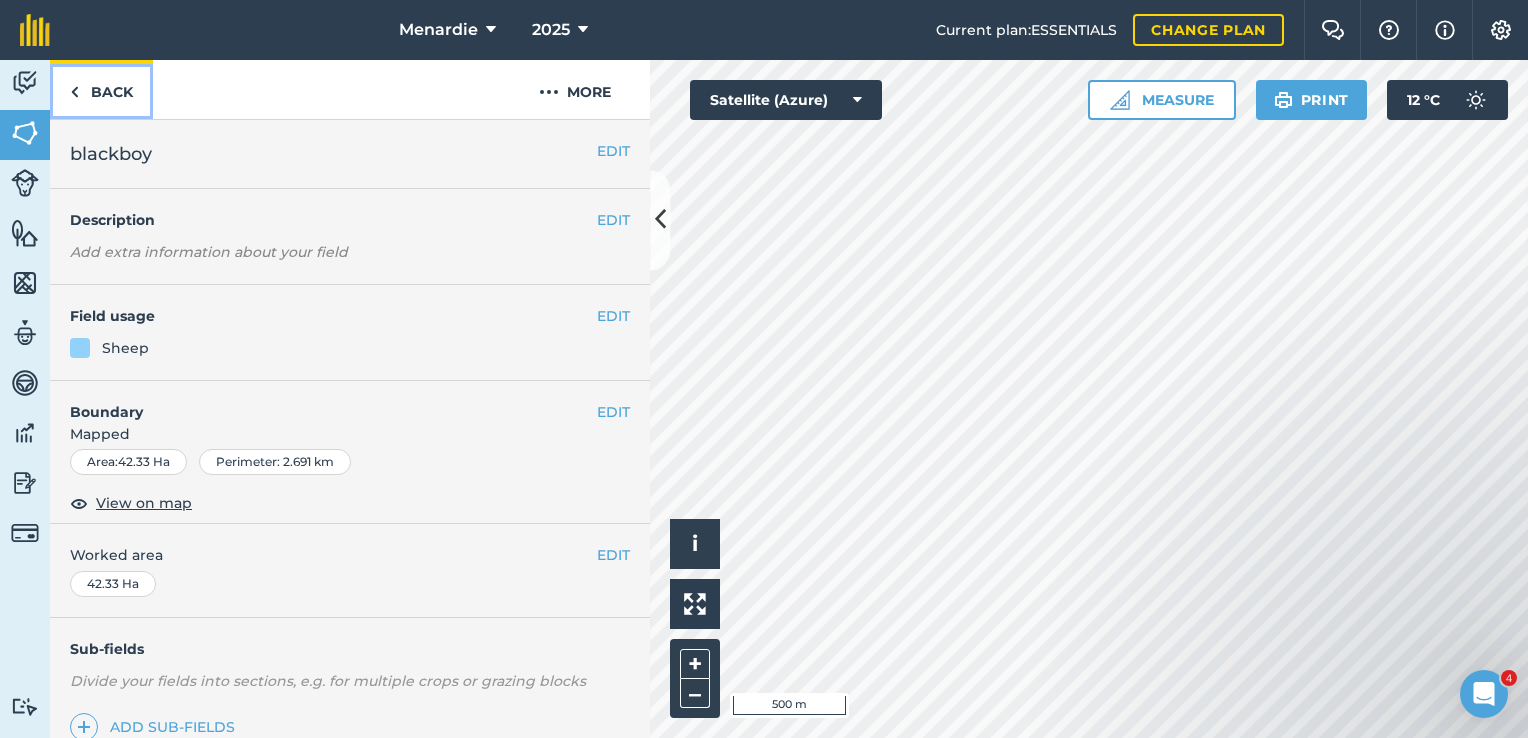 click on "Back" at bounding box center (101, 89) 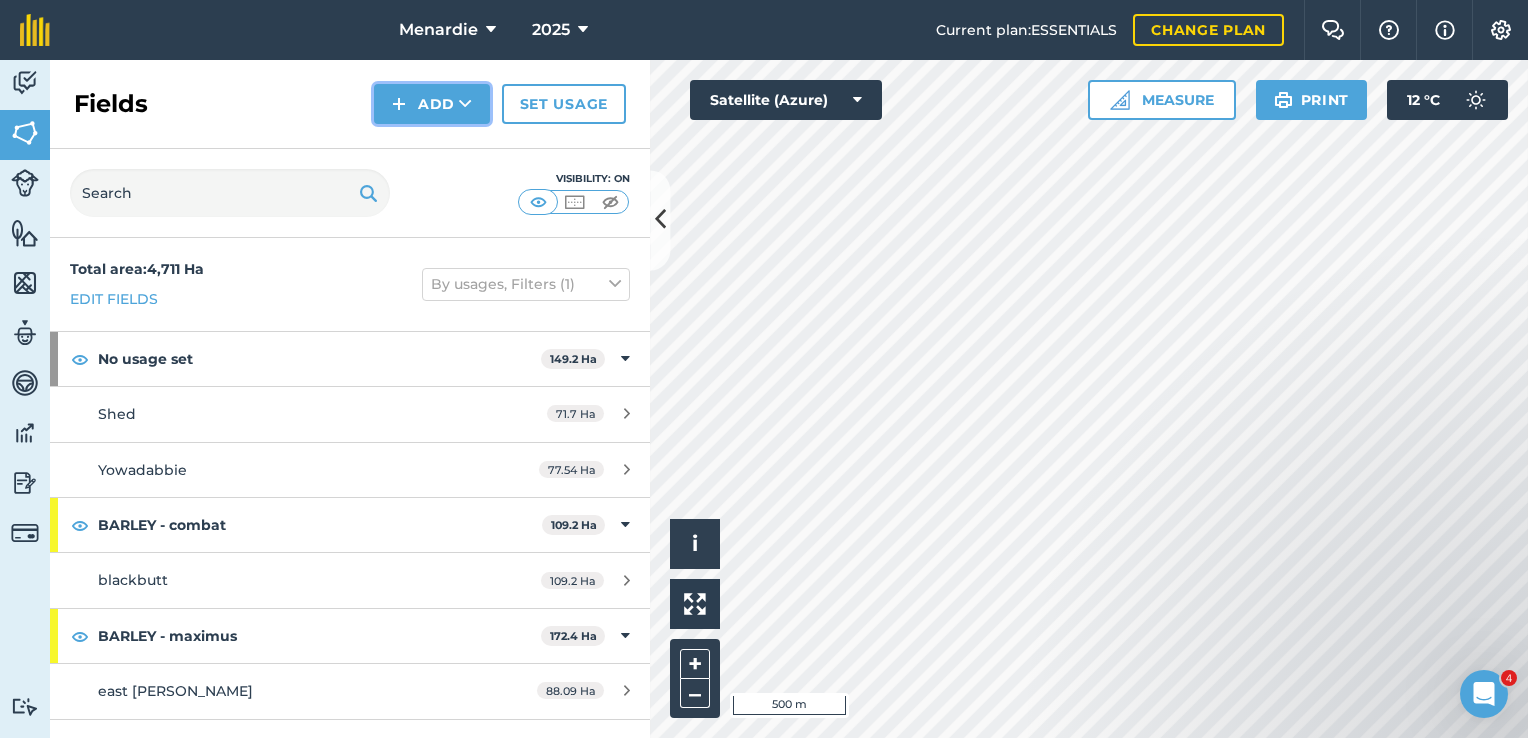 click on "Add" at bounding box center (432, 104) 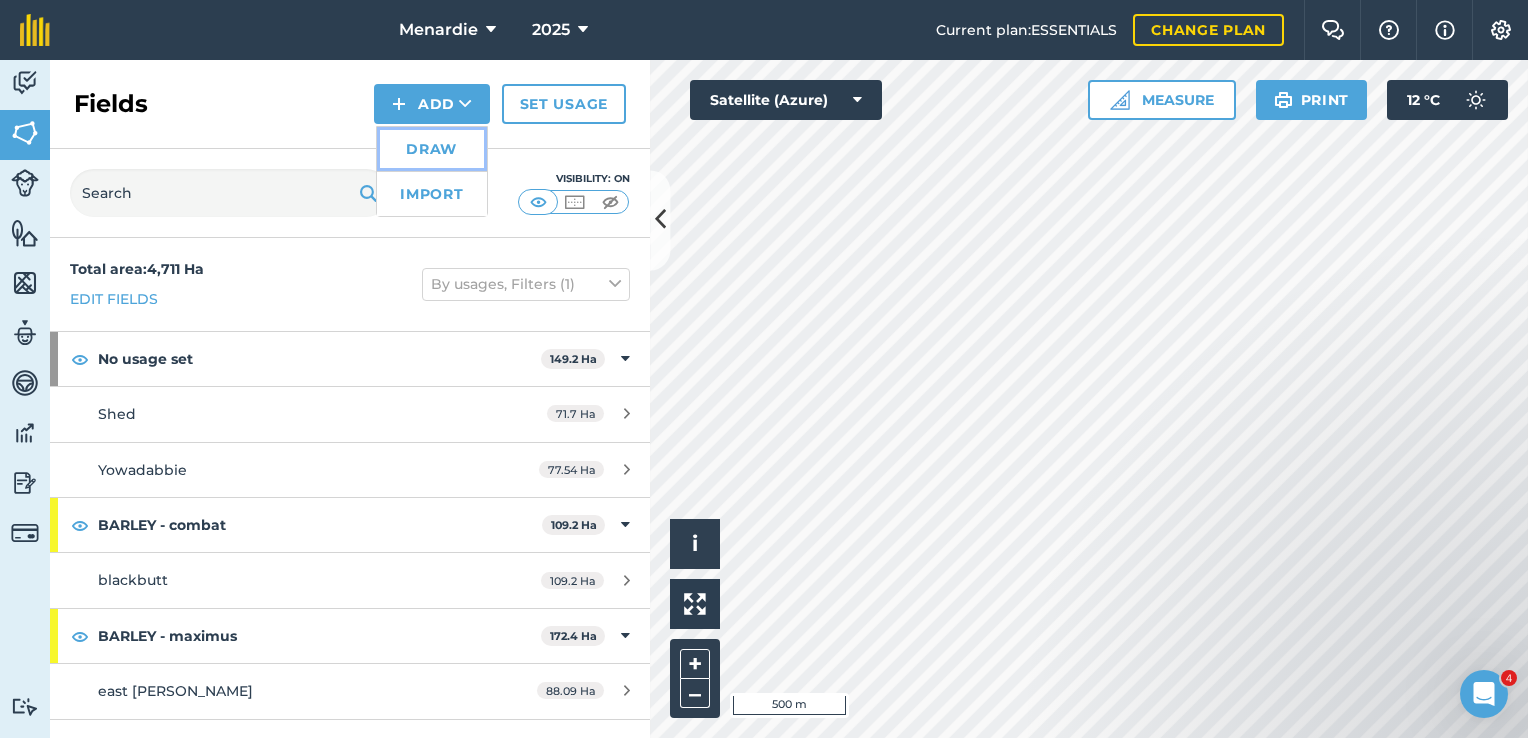 click on "Draw" at bounding box center (432, 149) 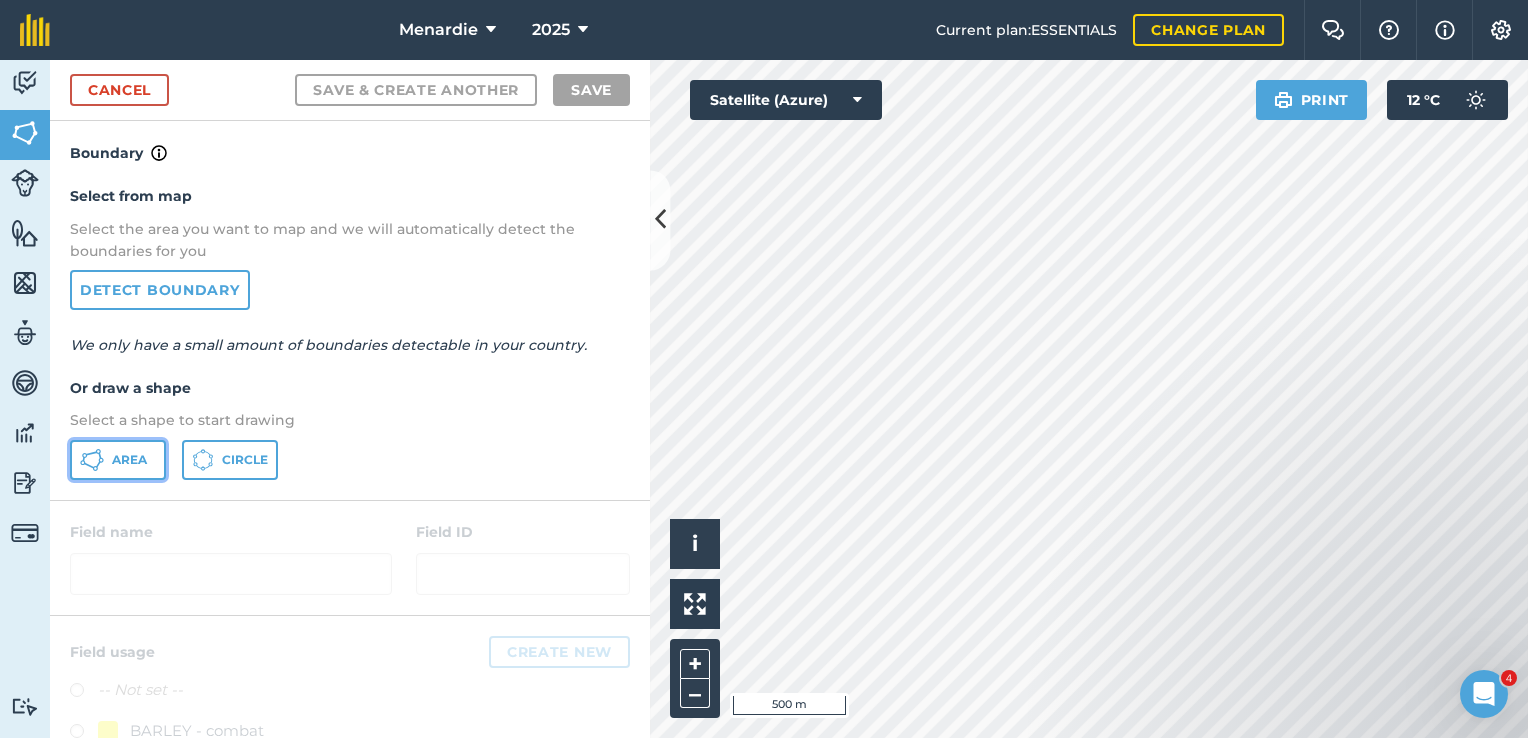 click on "Area" at bounding box center [129, 460] 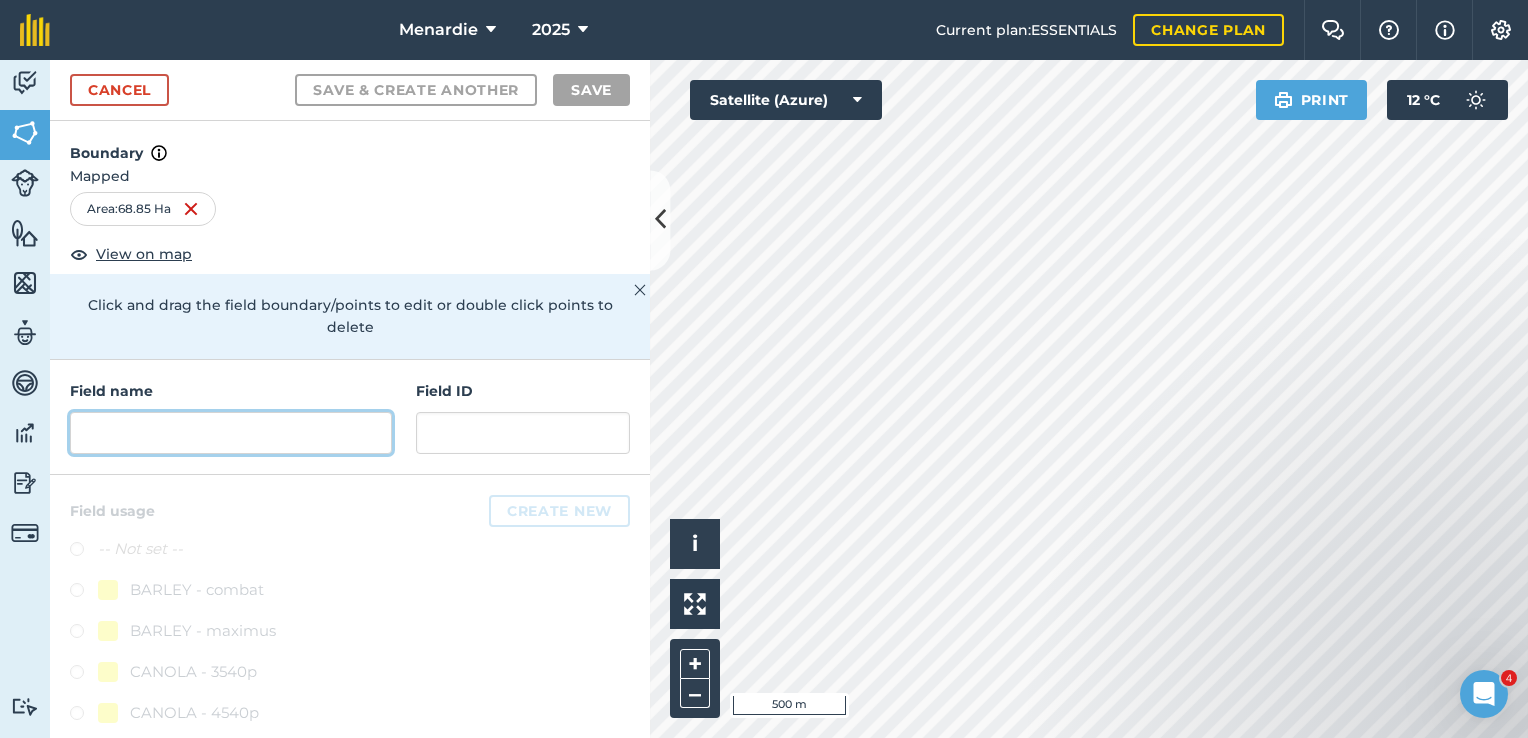 click at bounding box center (231, 433) 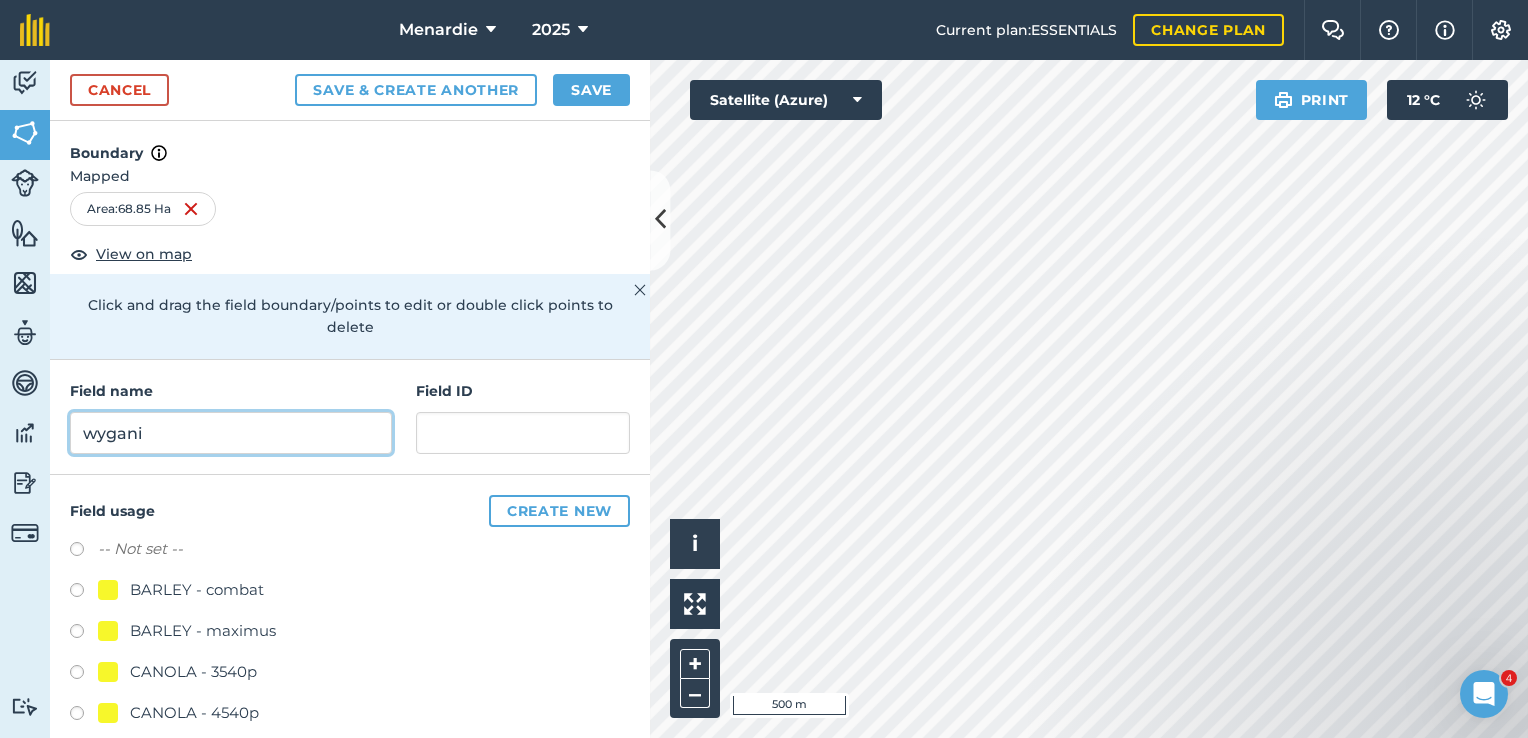 type on "wygani" 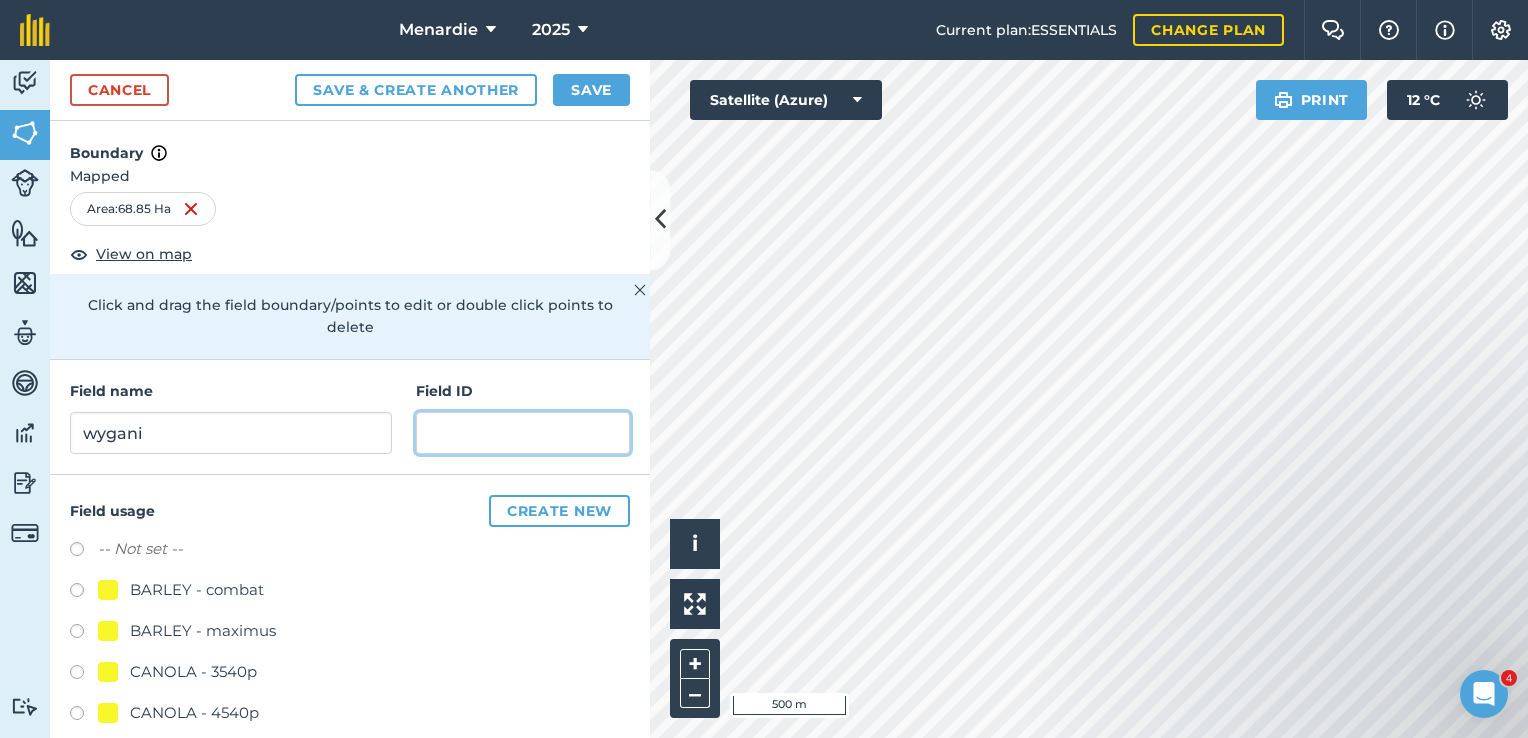 click at bounding box center [523, 433] 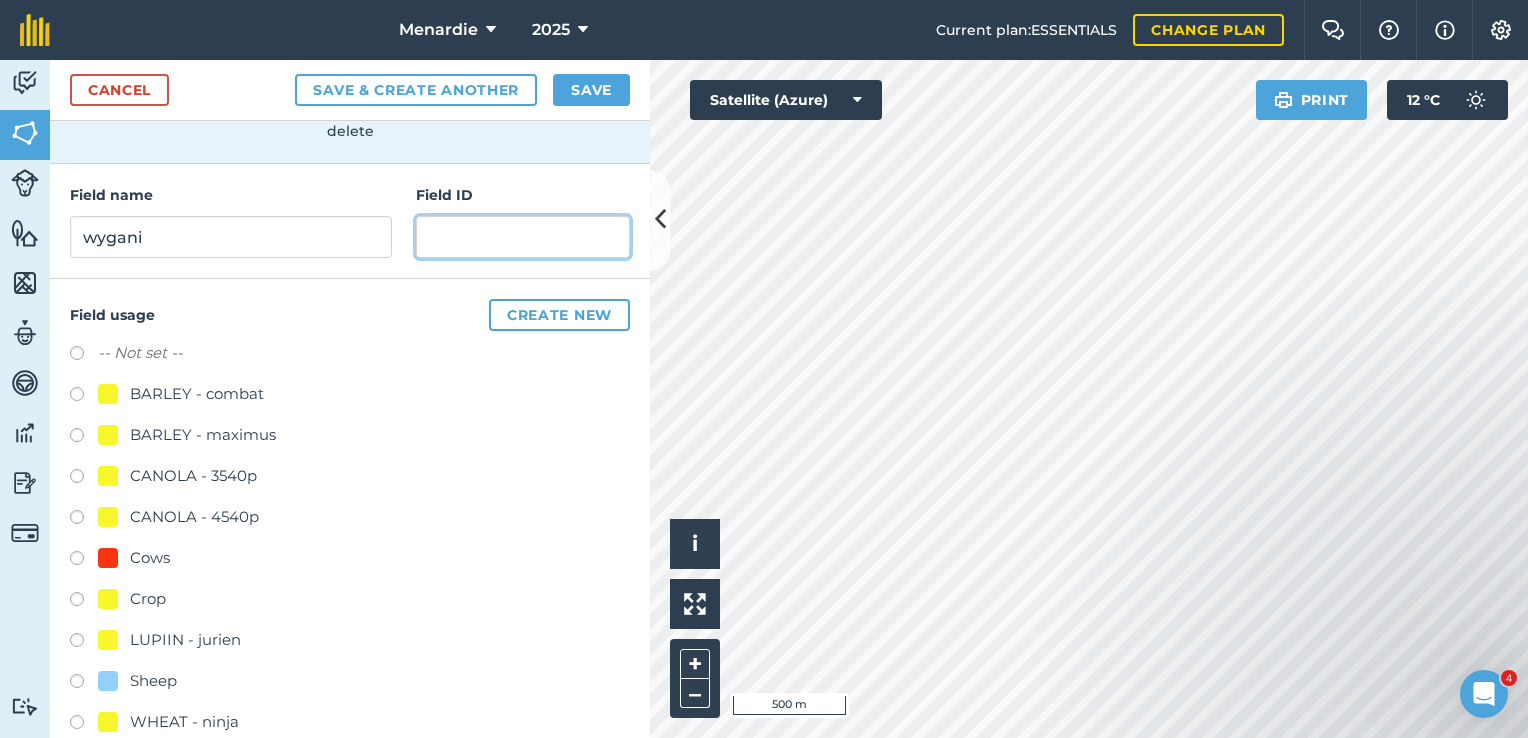 scroll, scrollTop: 200, scrollLeft: 0, axis: vertical 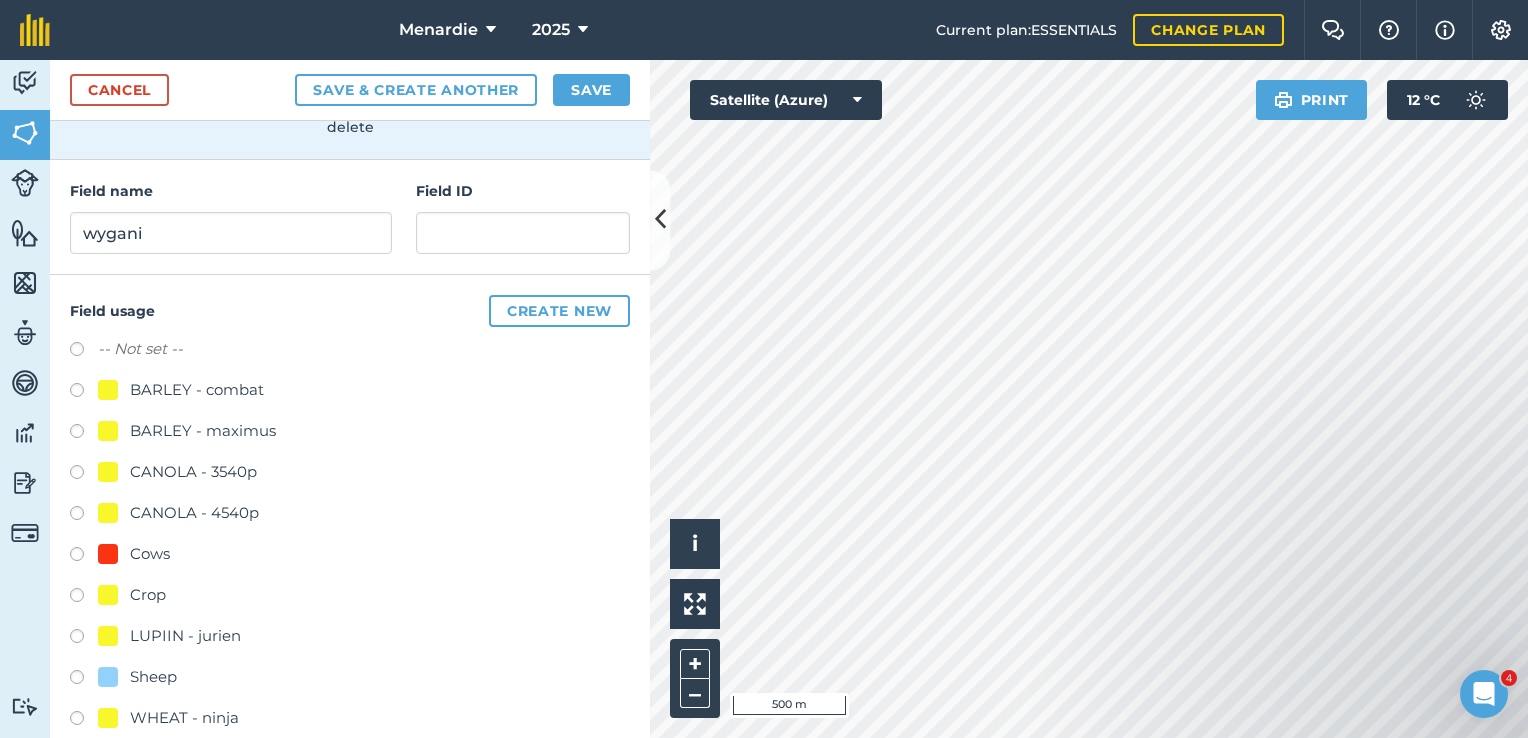 click at bounding box center [84, 680] 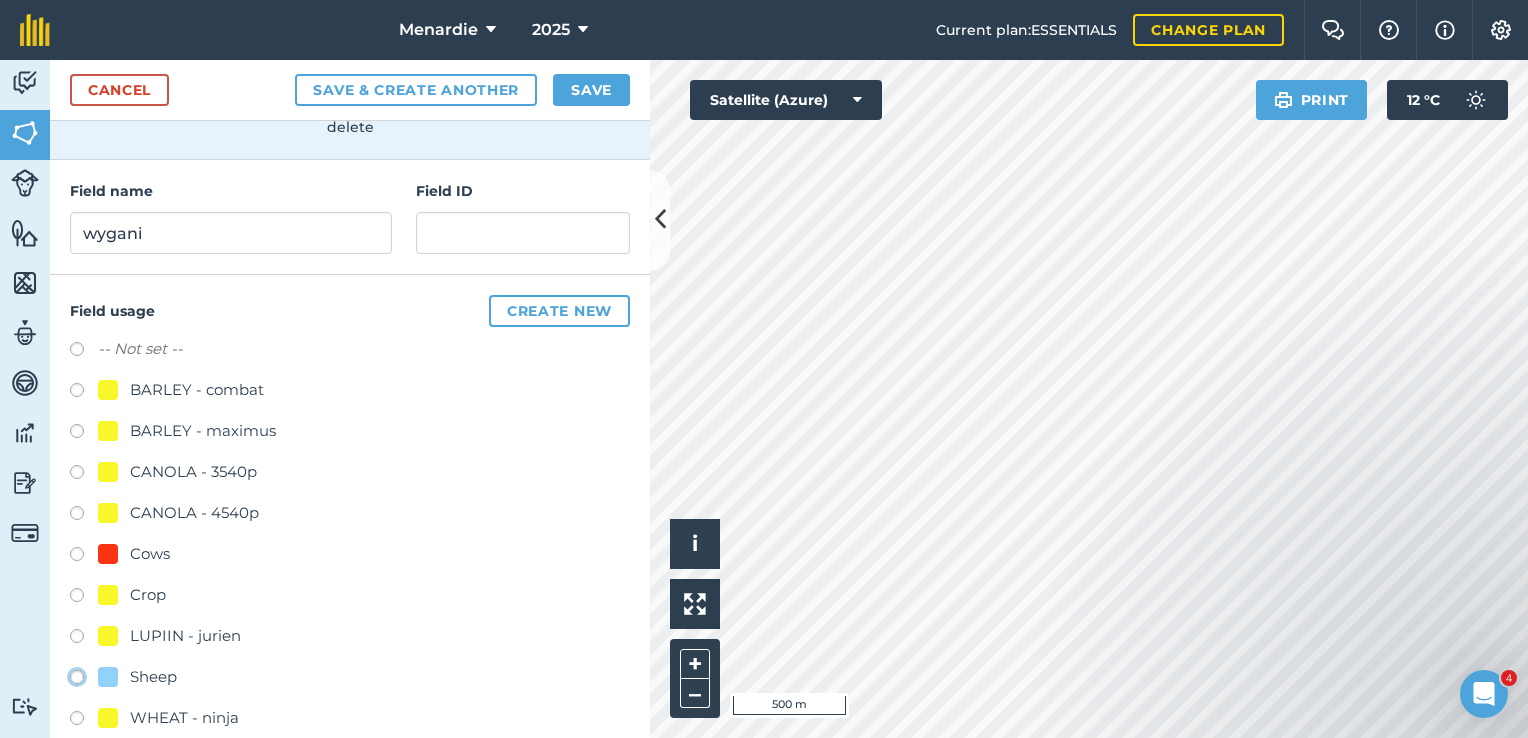 click on "Sheep" at bounding box center [-9923, 676] 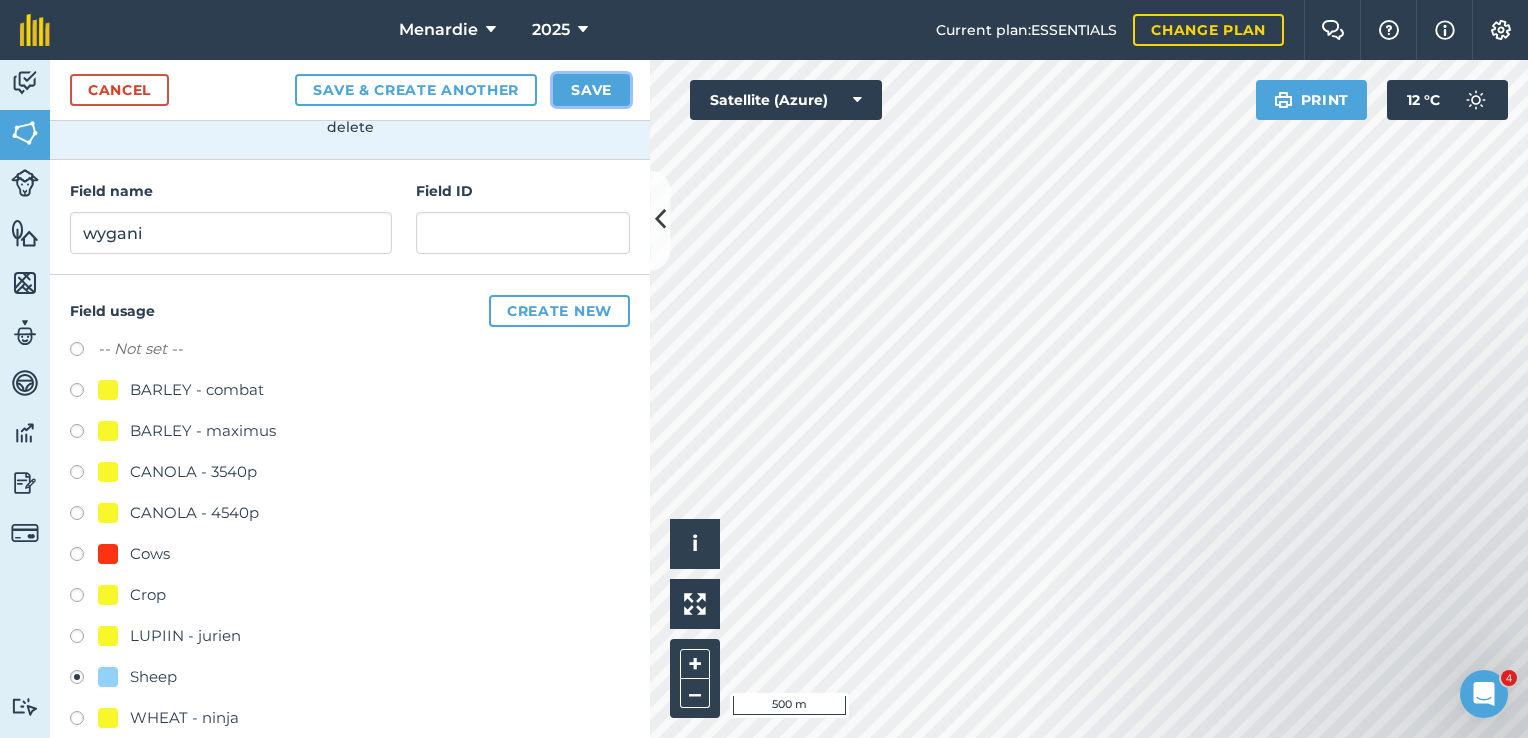 click on "Save" at bounding box center (591, 90) 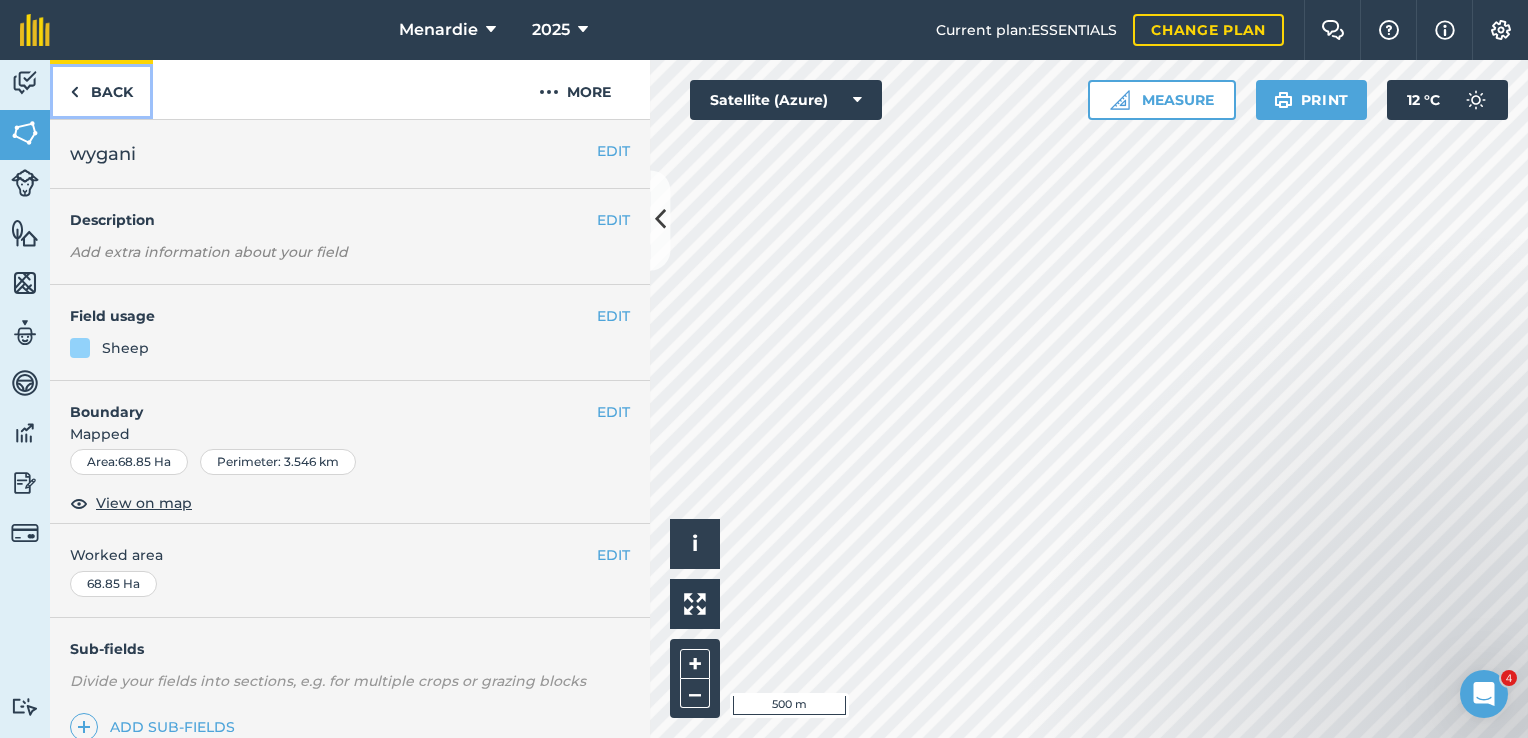 click on "Back" at bounding box center (101, 89) 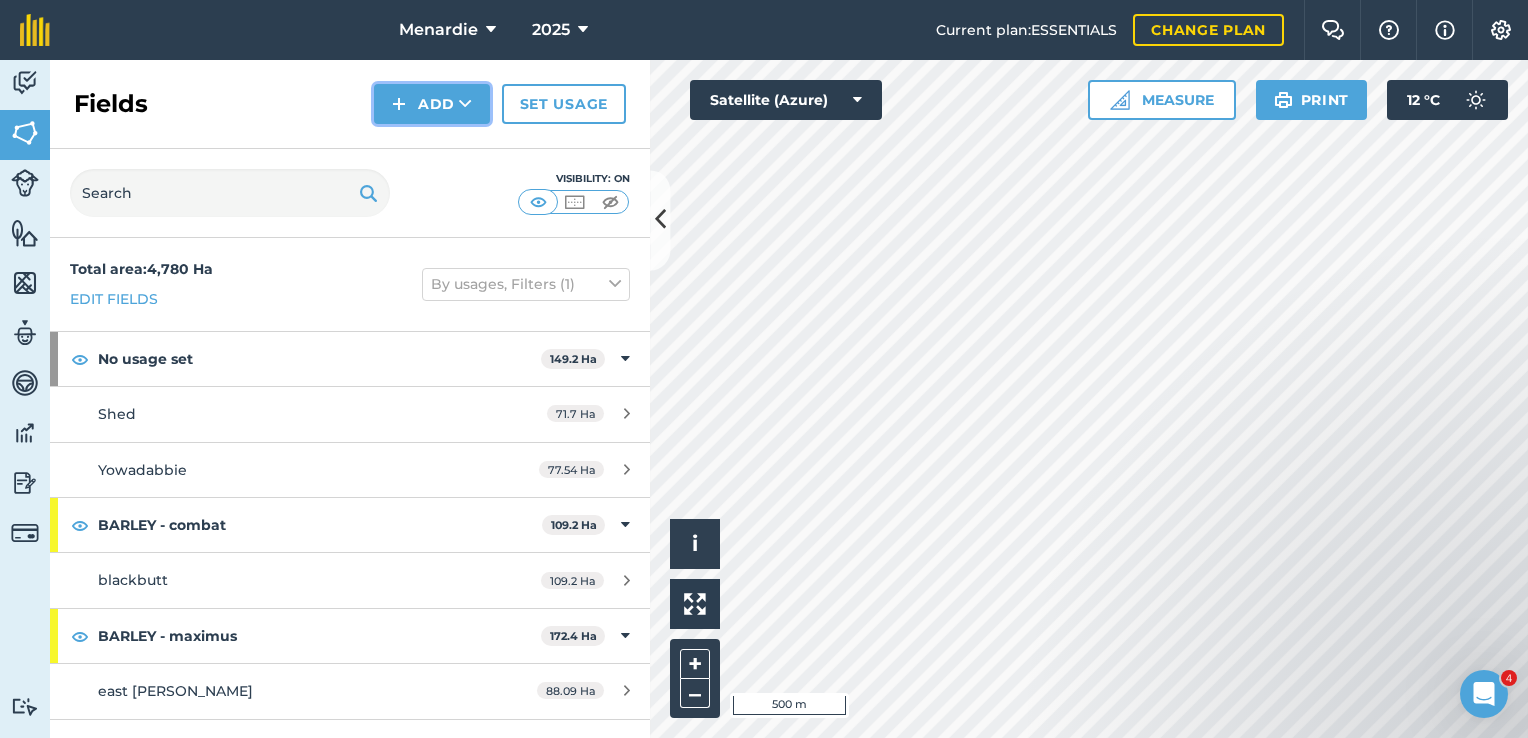 click on "Add" at bounding box center [432, 104] 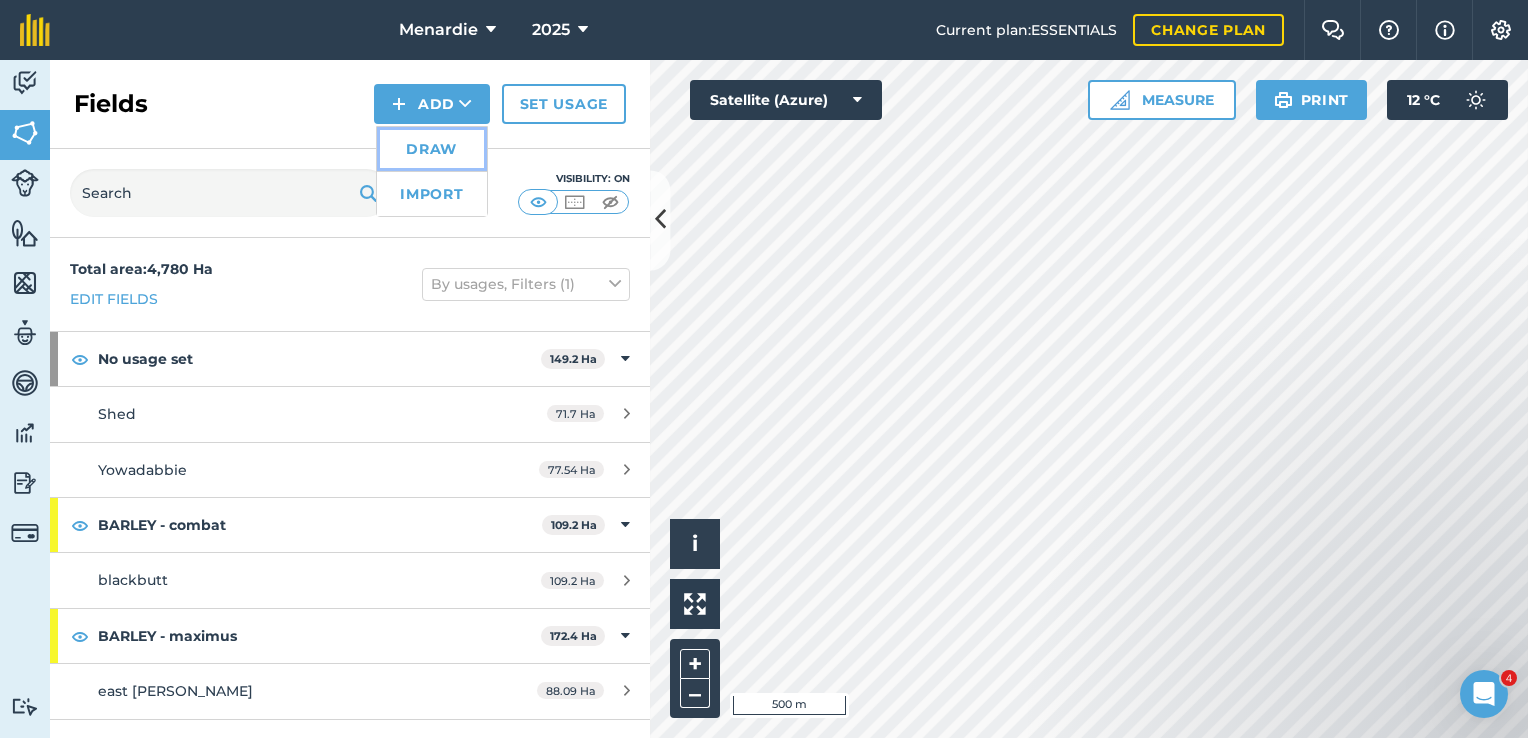 click on "Draw" at bounding box center [432, 149] 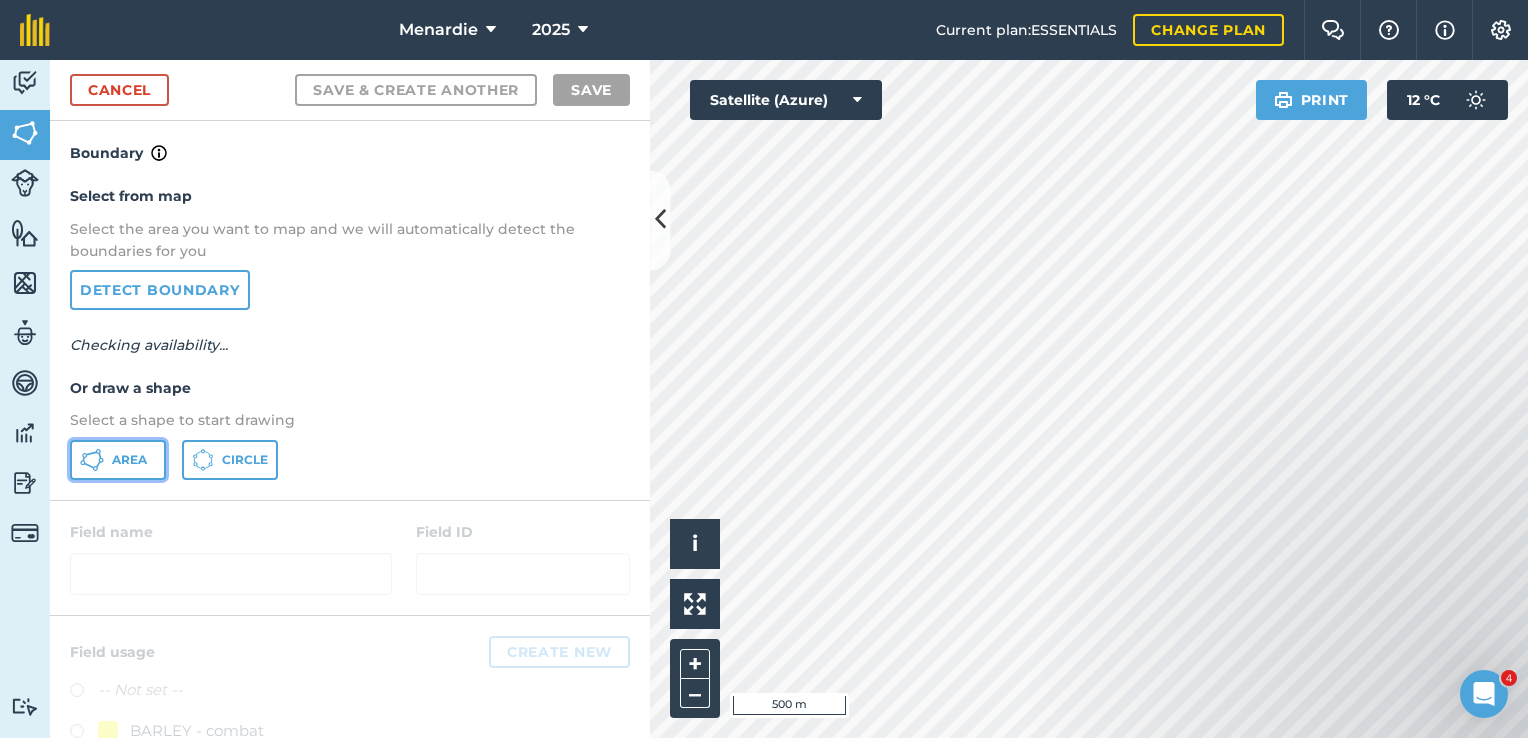 click on "Area" at bounding box center (129, 460) 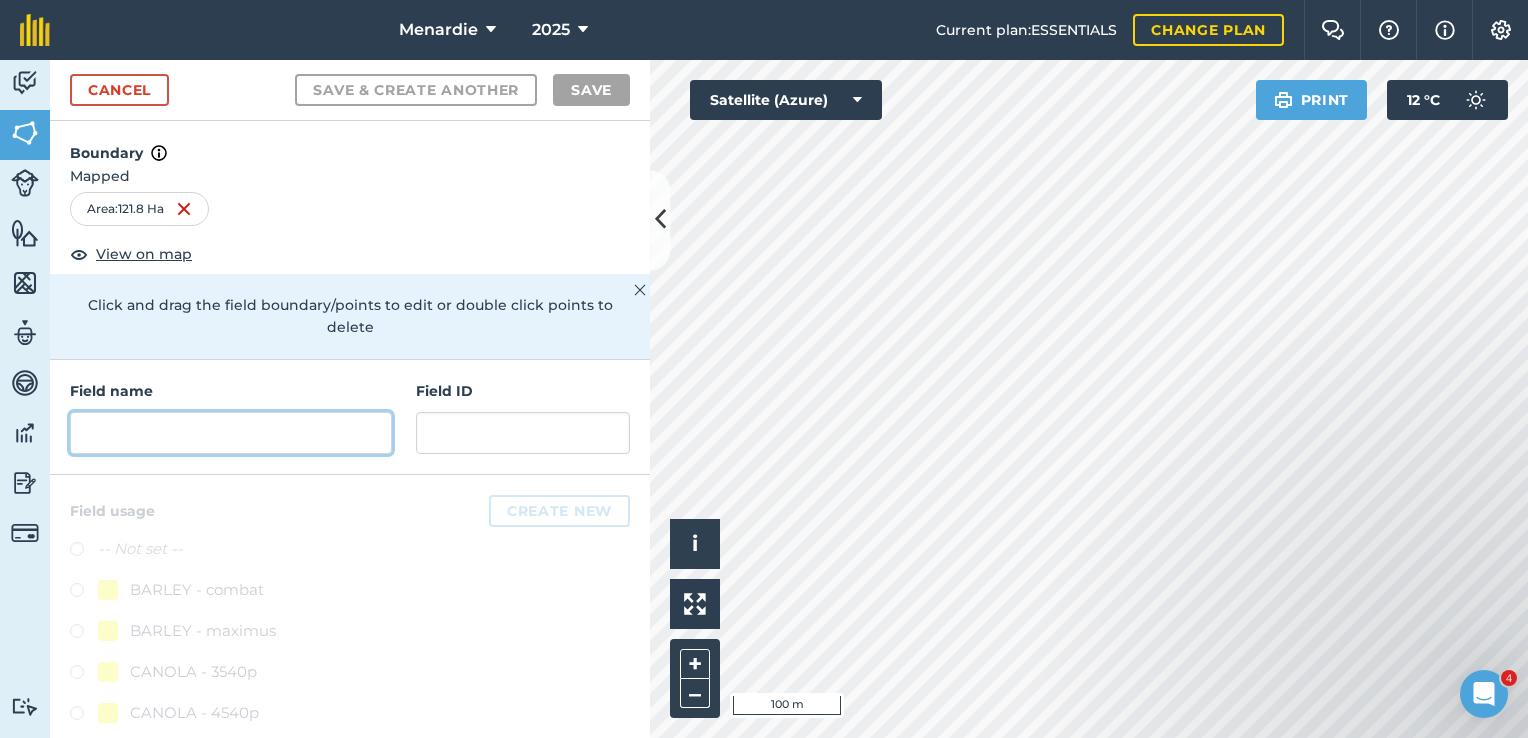 click at bounding box center (231, 433) 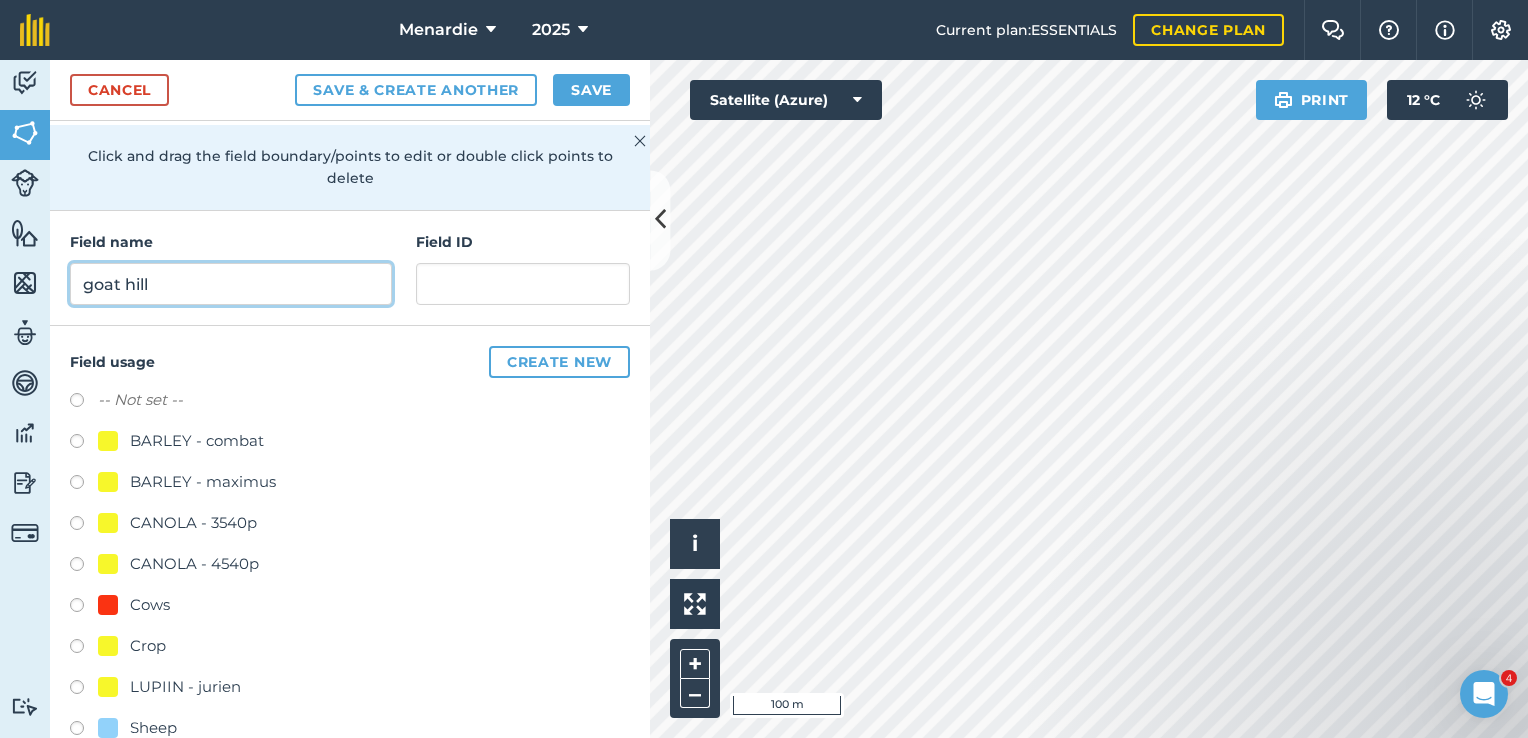 scroll, scrollTop: 200, scrollLeft: 0, axis: vertical 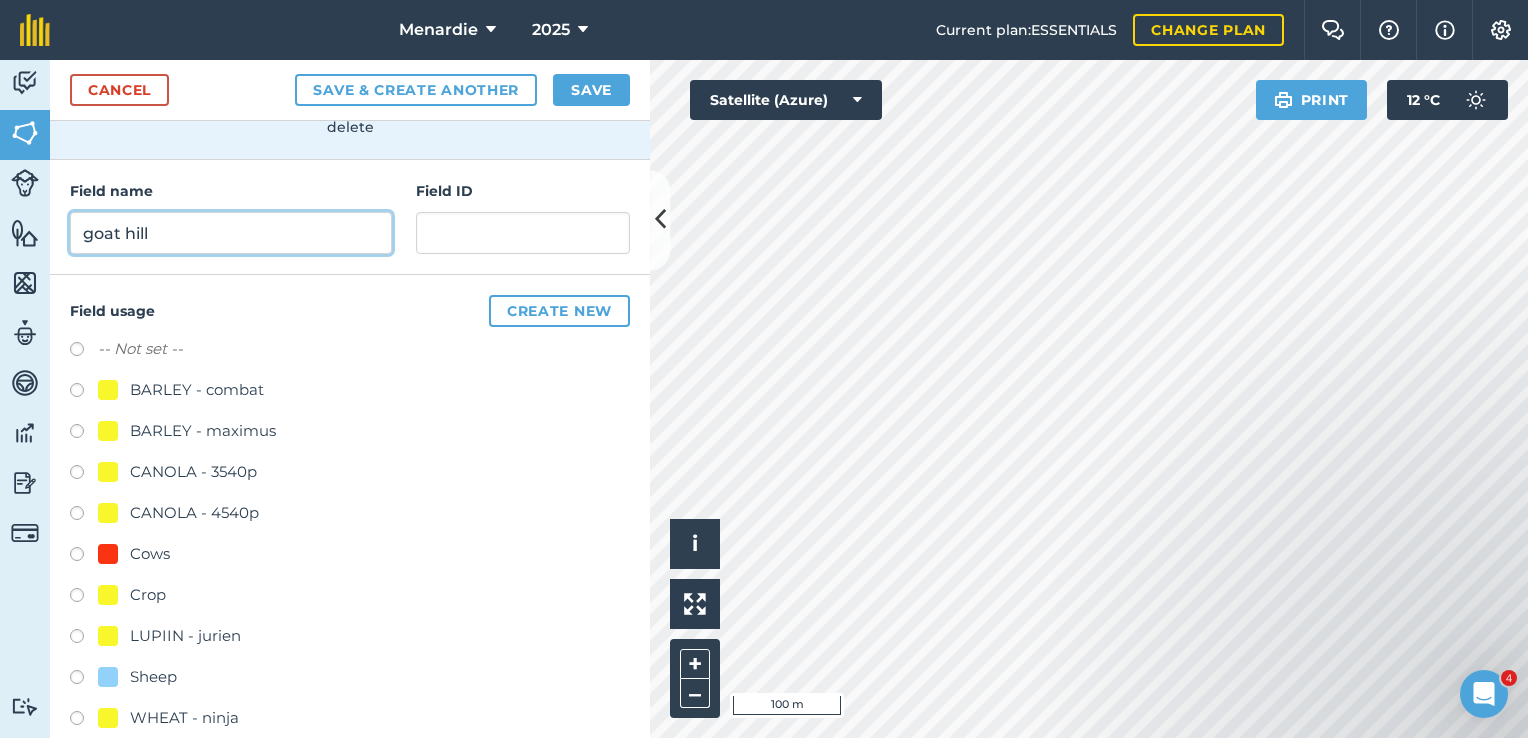 type on "goat hill" 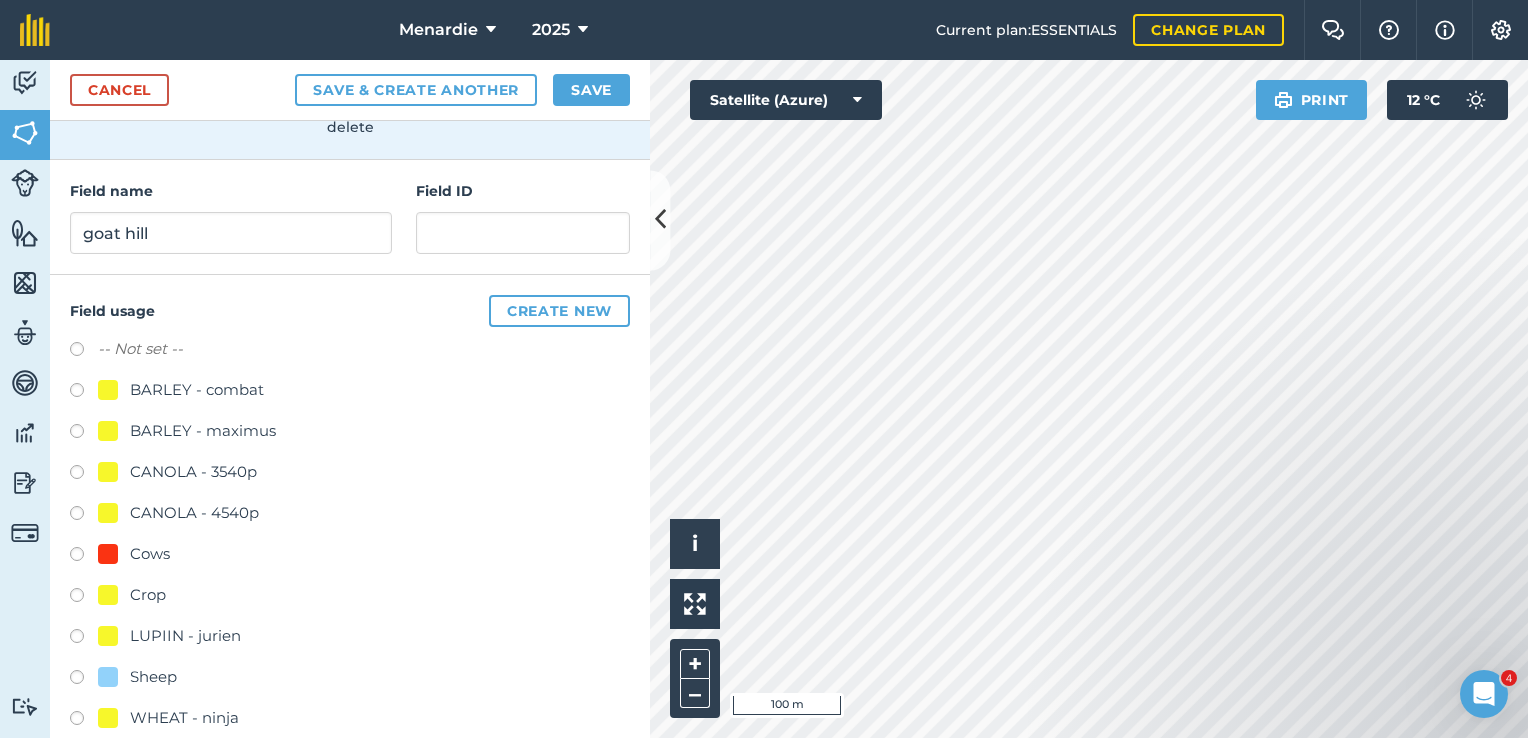 click at bounding box center [84, 475] 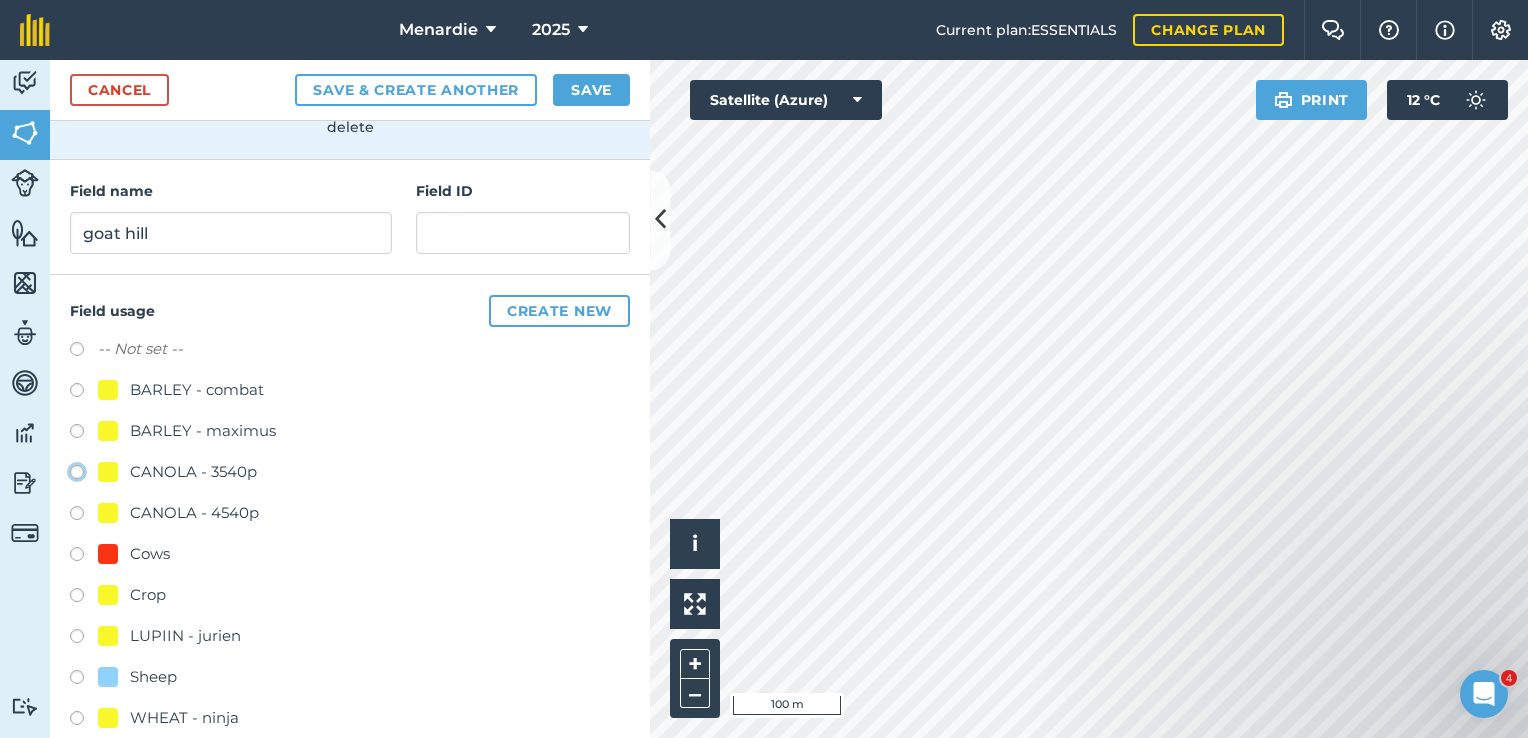 click on "CANOLA - 3540p" at bounding box center (-9923, 471) 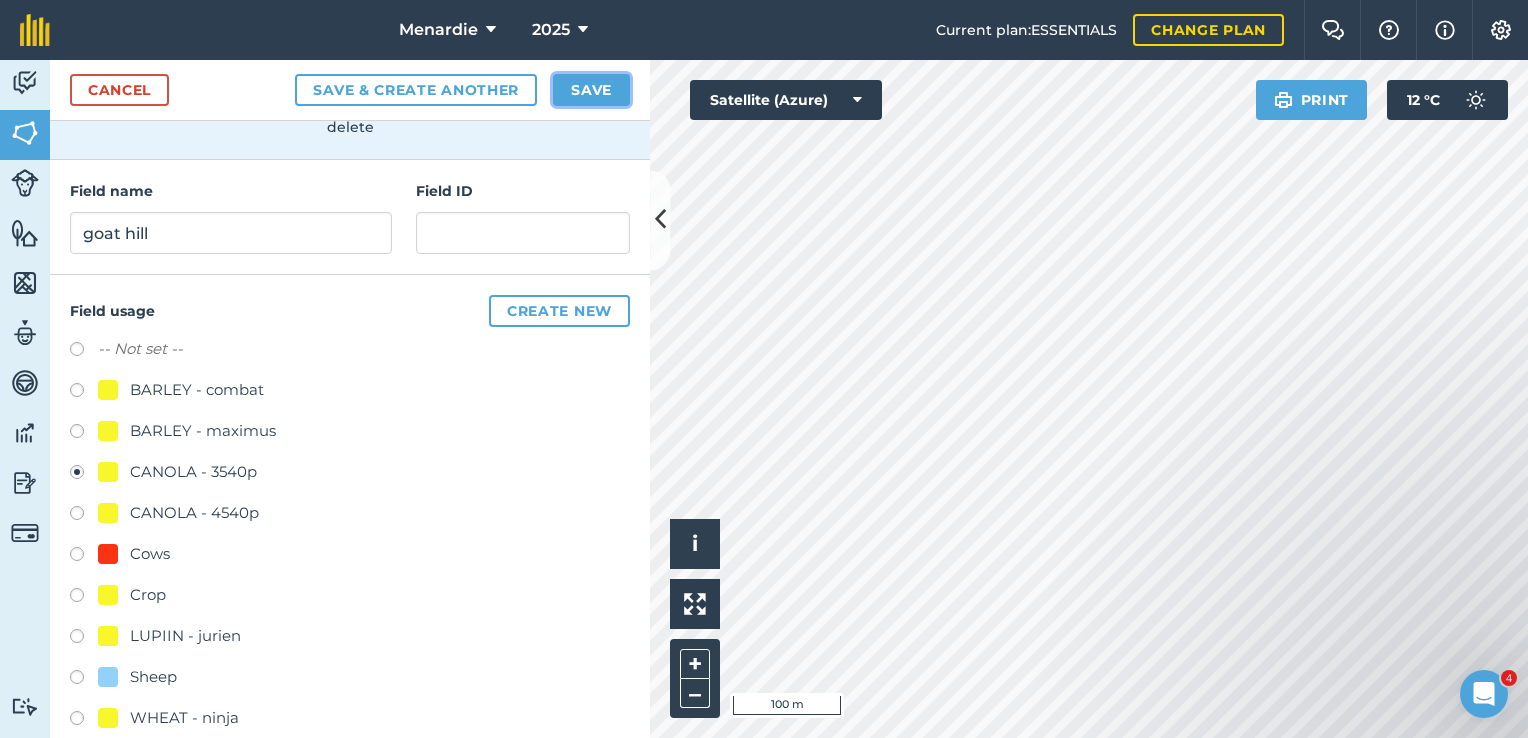 click on "Save" at bounding box center [591, 90] 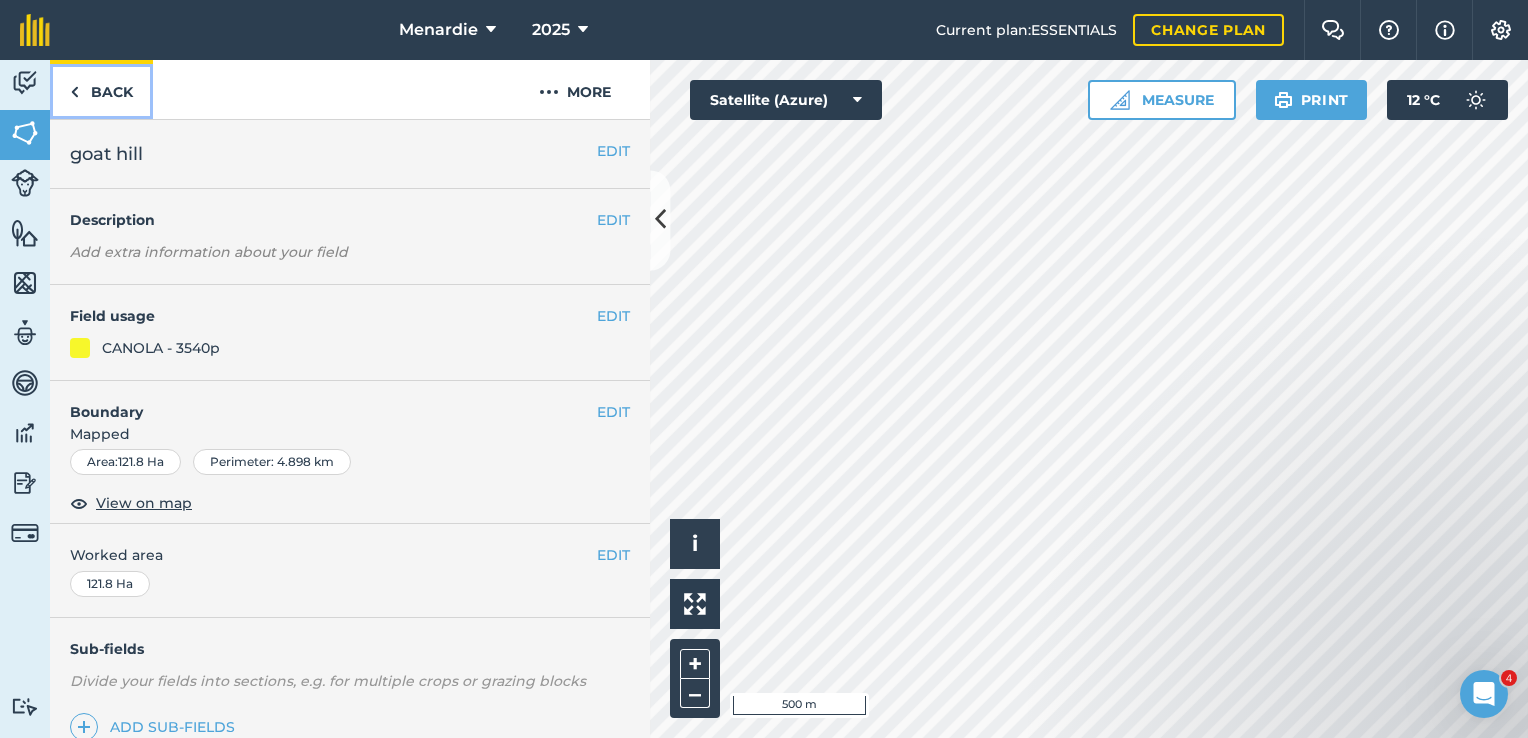 click on "Back" at bounding box center (101, 89) 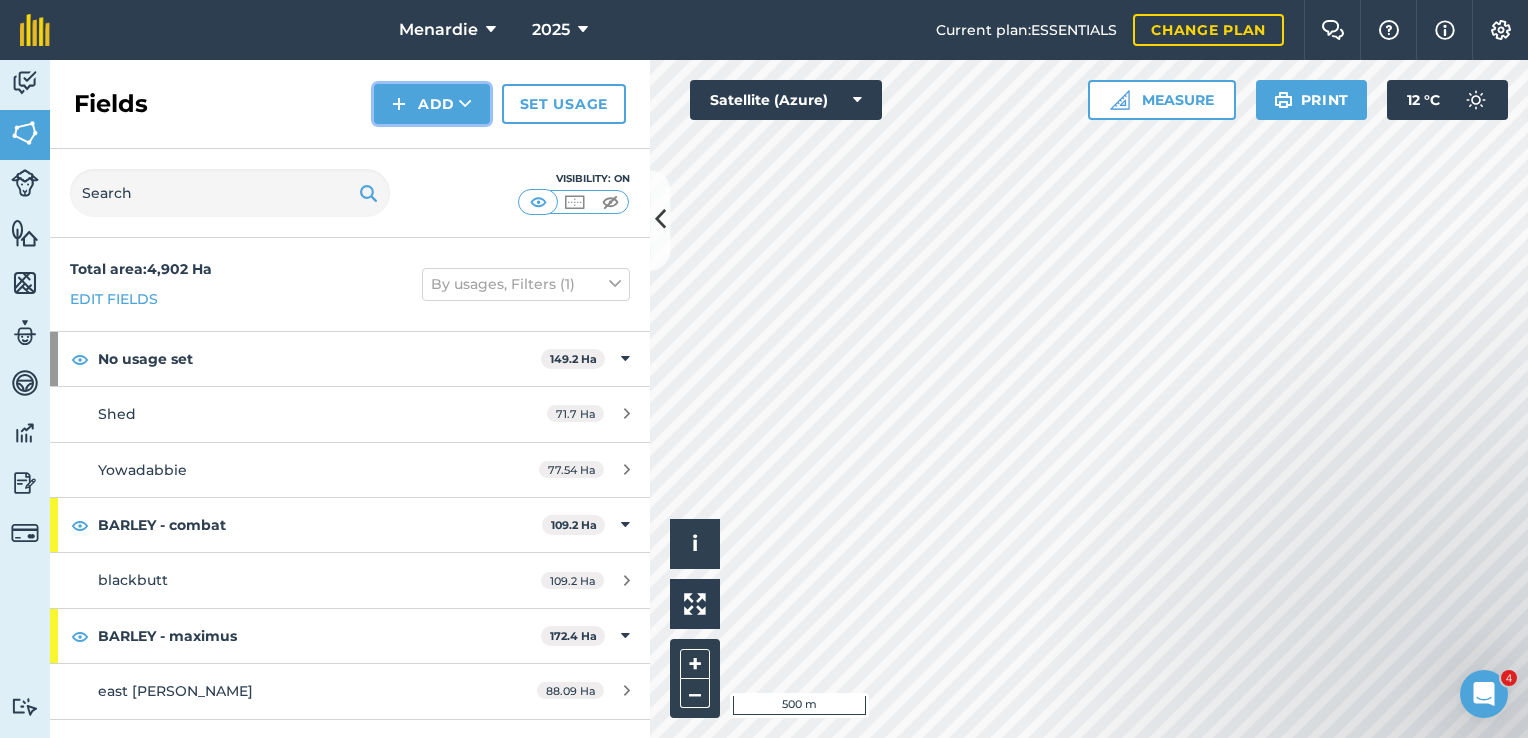 click at bounding box center [465, 104] 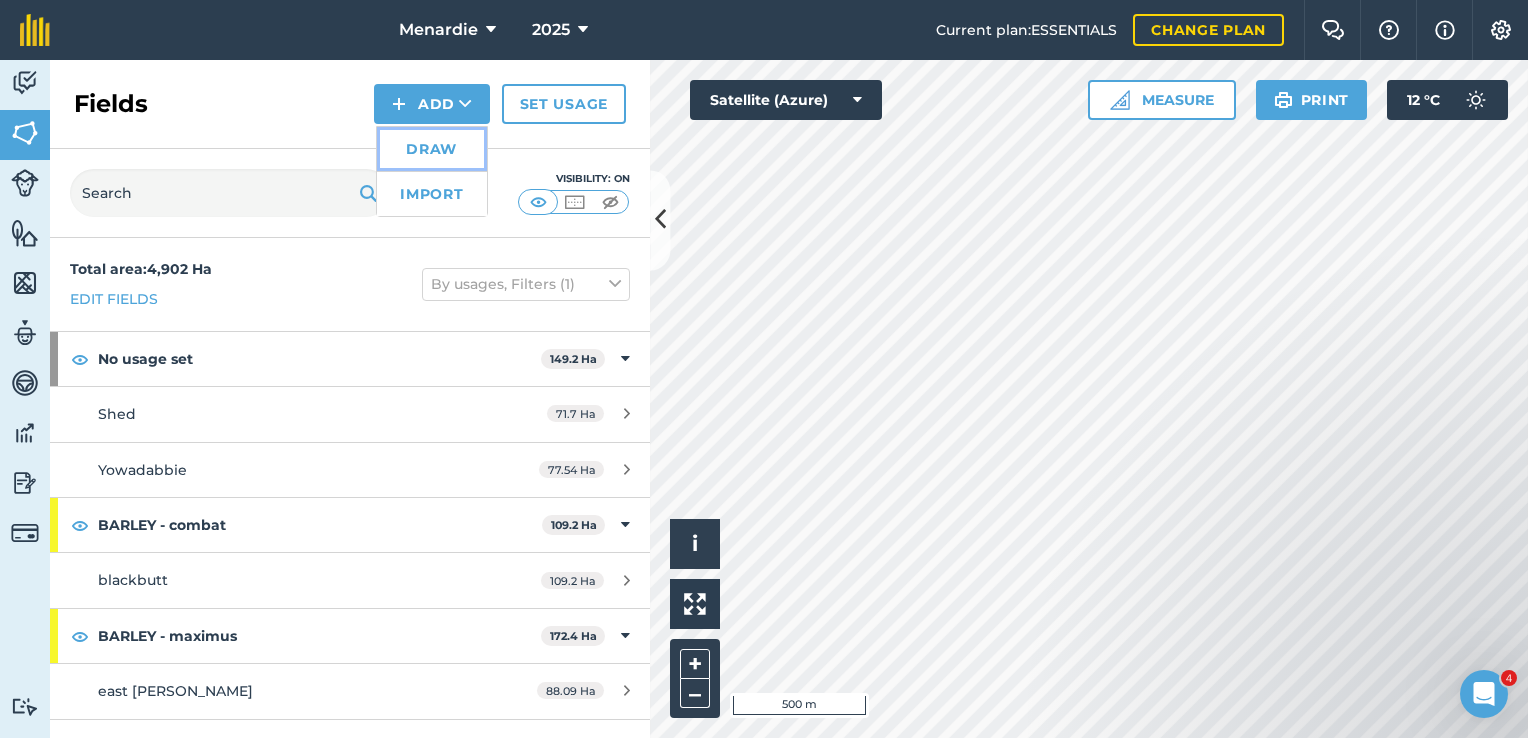 click on "Draw" at bounding box center (432, 149) 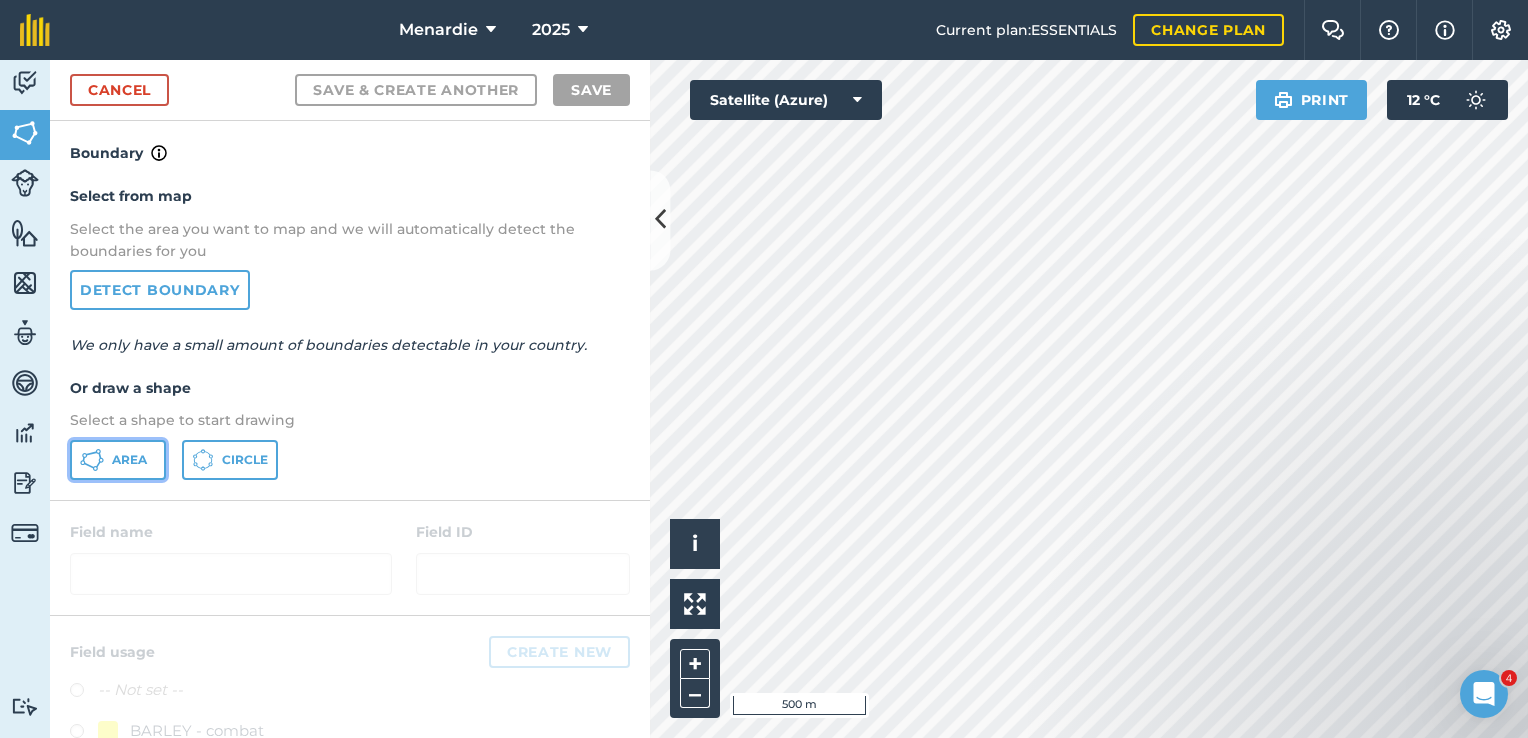 click on "Area" at bounding box center [118, 460] 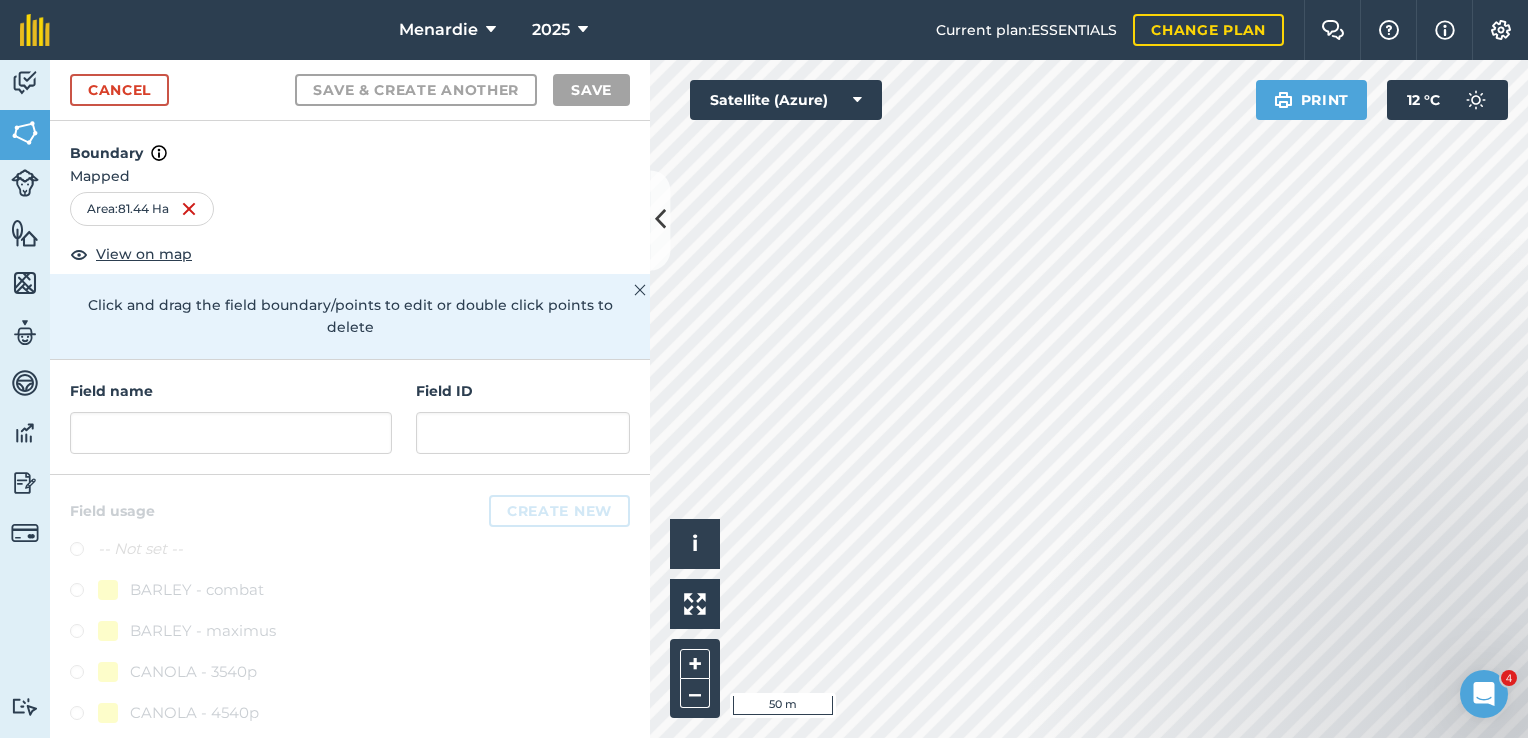 click on "Menardie 2025 Current plan :  ESSENTIALS   Change plan Farm Chat Help Info Settings Menardie  -  2025 Reproduced with the permission of  Microsoft Printed on  [DATE] Field usages No usage set BARLEY - combat BARLEY - maximus CANOLA - 3540p CANOLA - 4540p Cows Crop LUPIIN - jurien Sheep WHEAT - ninja WHEAT - ninja Feature types Trees Water house sheds sheep yards Activity Fields Livestock Features Maps Team Vehicles Data Reporting Billing Tutorials Tutorials Cancel Save & Create Another Save Boundary   Mapped Area :  81.44   Ha   View on map Click and drag the field boundary/points to edit or double click points to delete Field name Field ID Field usage   Create new -- Not set -- BARLEY - combat BARLEY - maximus CANOLA - 3540p CANOLA - 4540p Cows Crop LUPIIN - jurien Sheep WHEAT - ninja WHEAT - ninja Click to start drawing i © 2025 TomTom, Microsoft 50 m + – Satellite (Azure) Print 12   ° C" at bounding box center (764, 369) 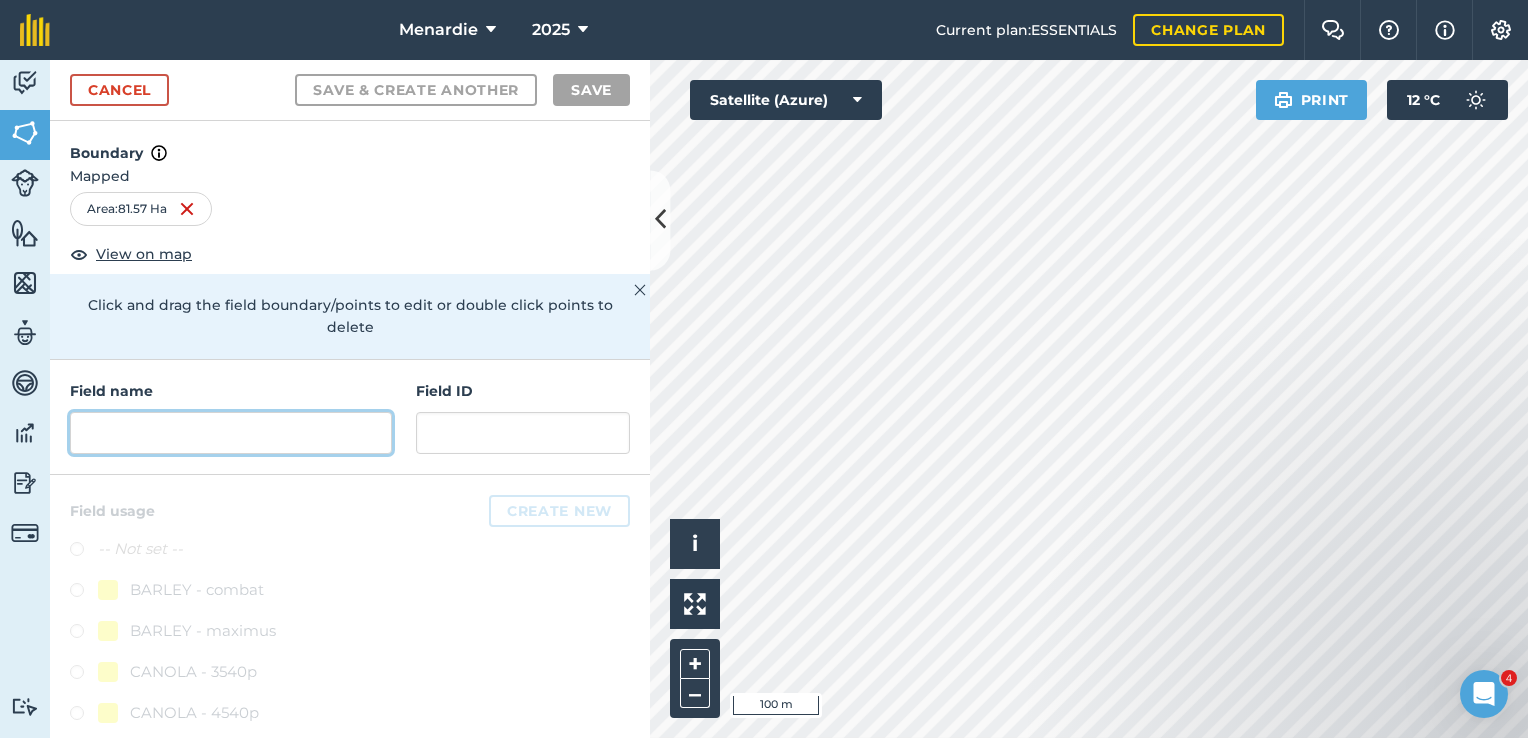 click at bounding box center [231, 433] 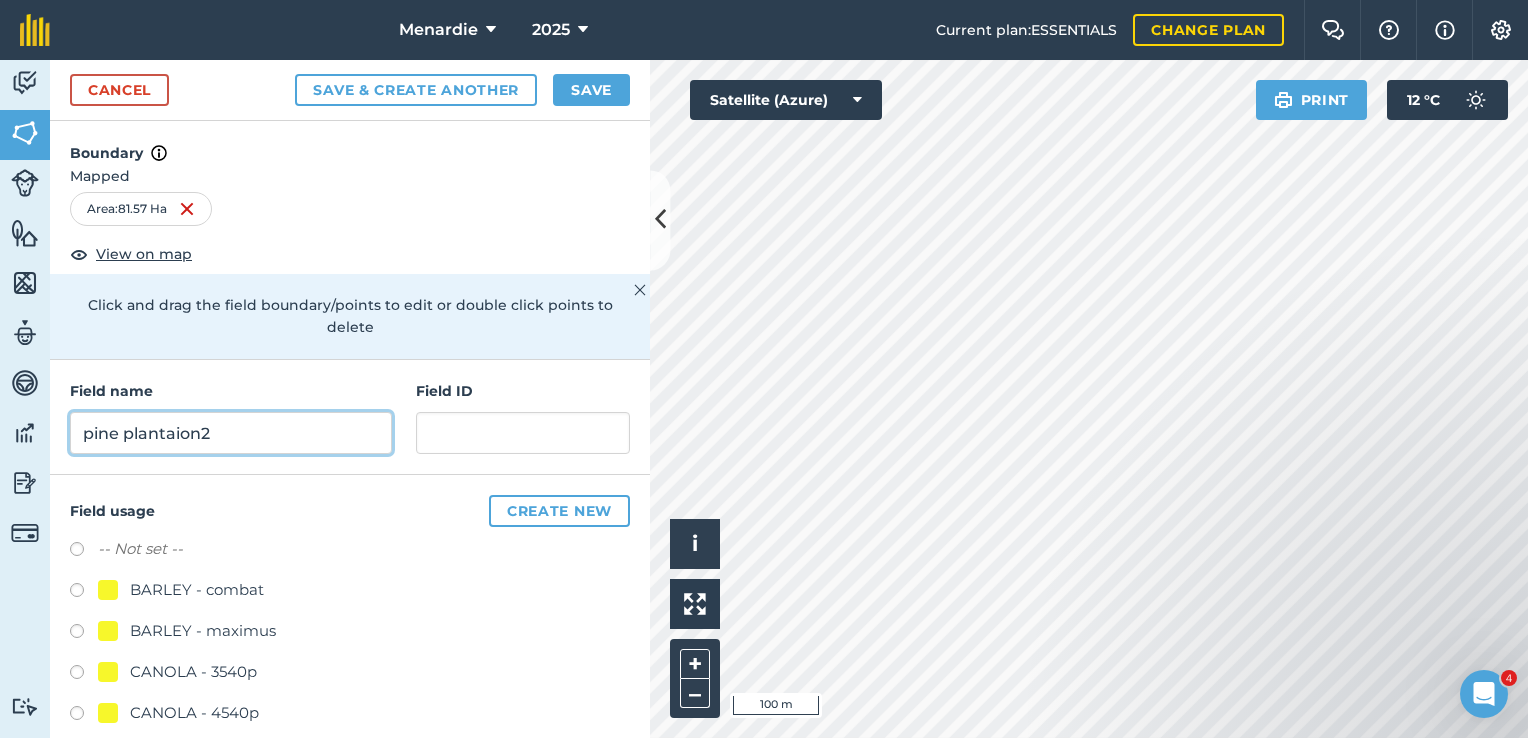 type on "pine plantaion2" 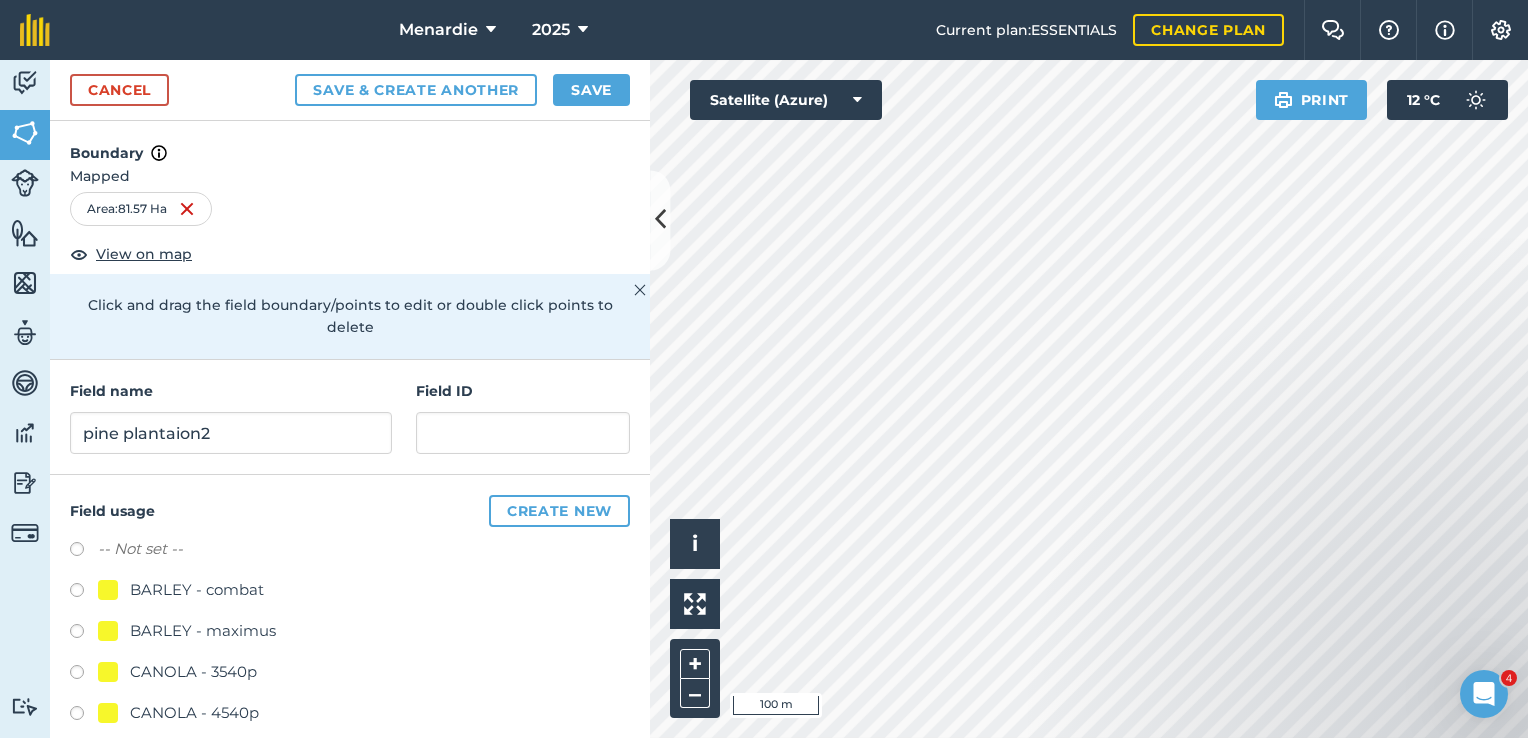 click at bounding box center (84, 552) 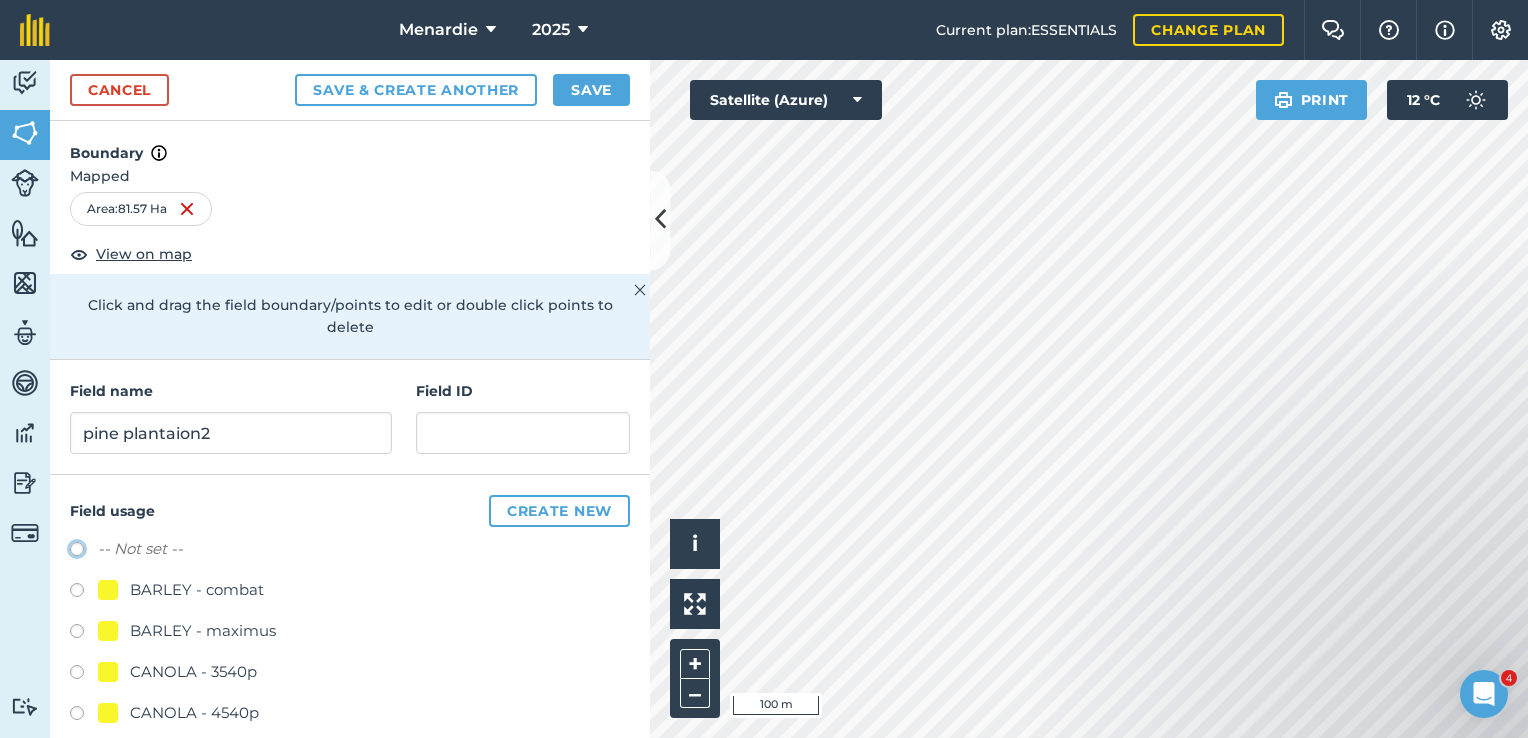 radio on "true" 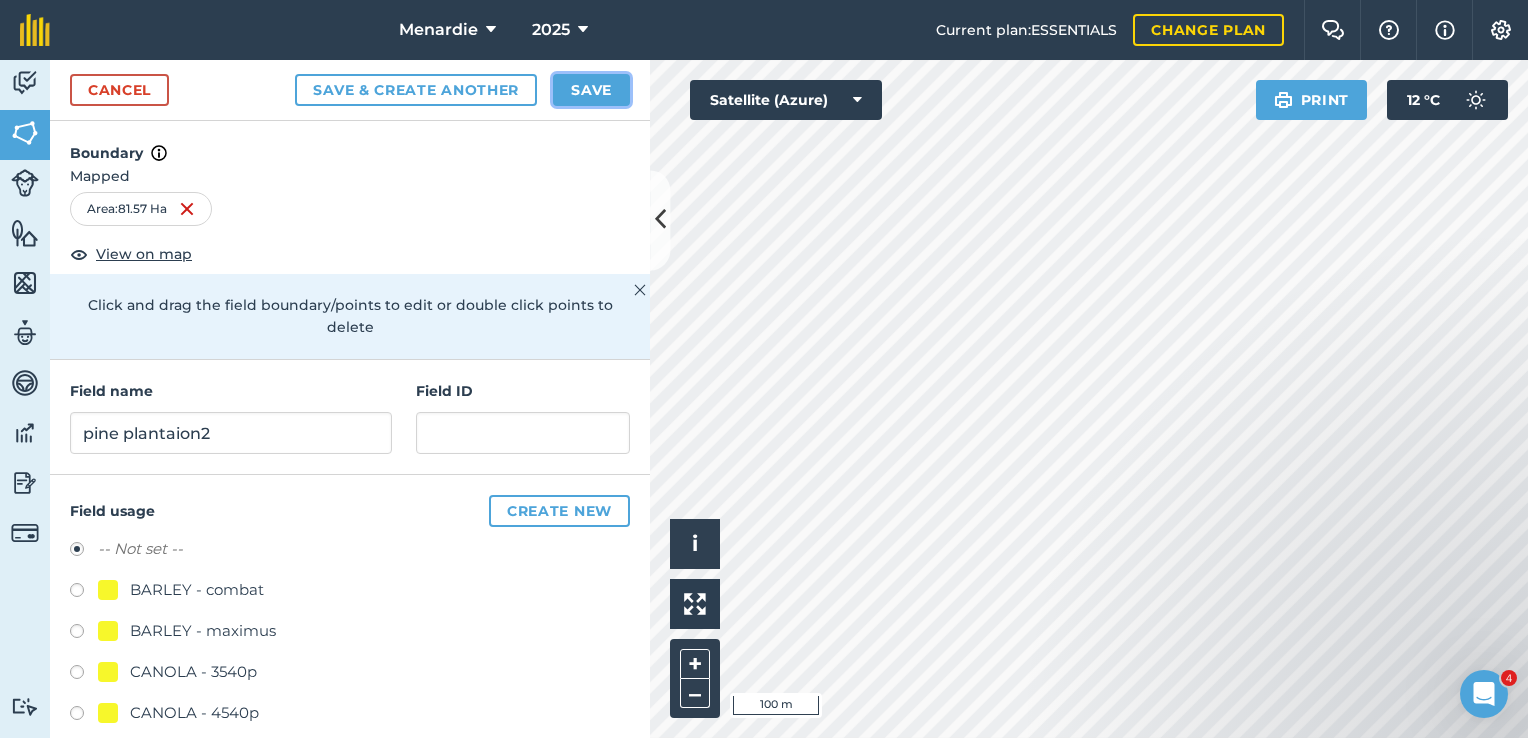 click on "Save" at bounding box center [591, 90] 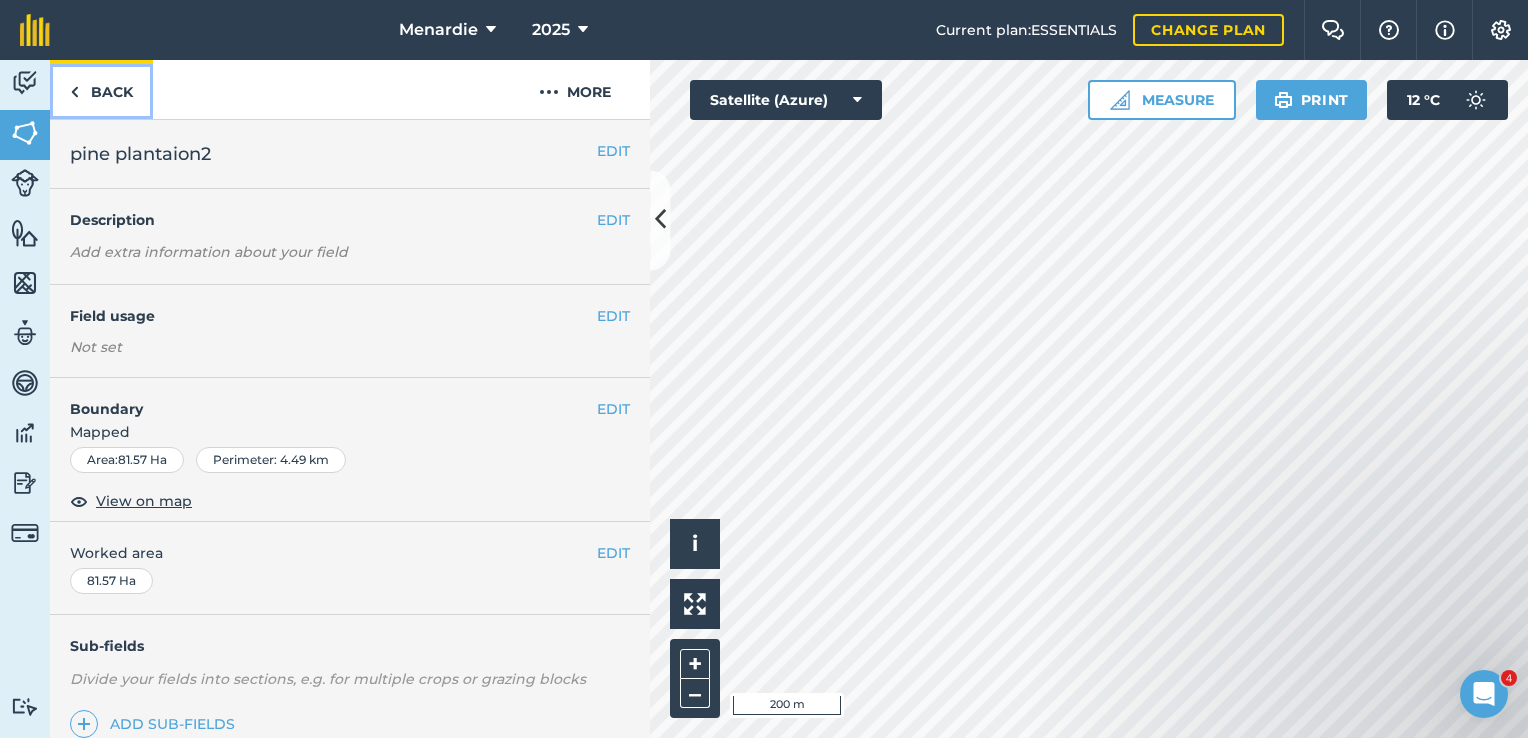 click on "Back" at bounding box center (101, 89) 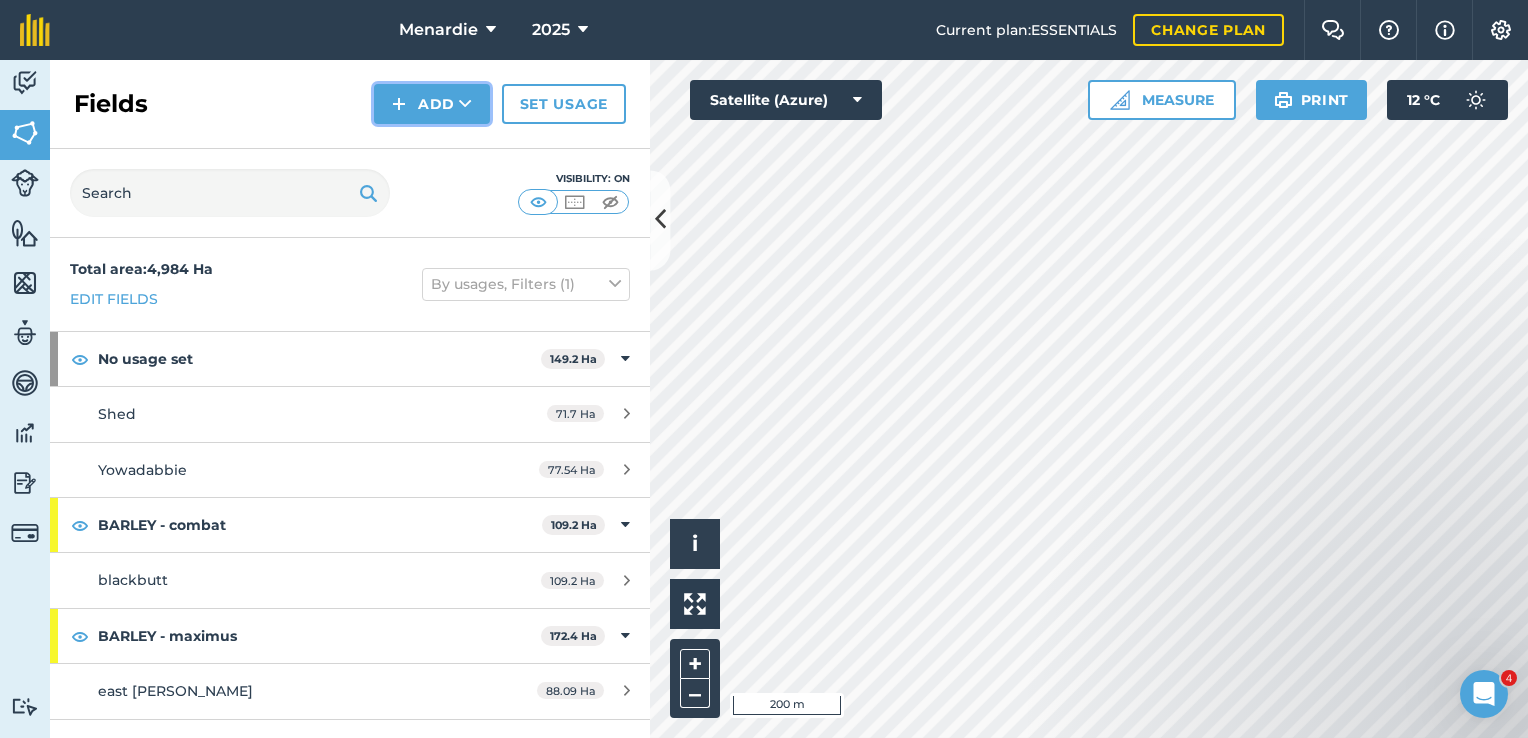 click on "Add" at bounding box center (432, 104) 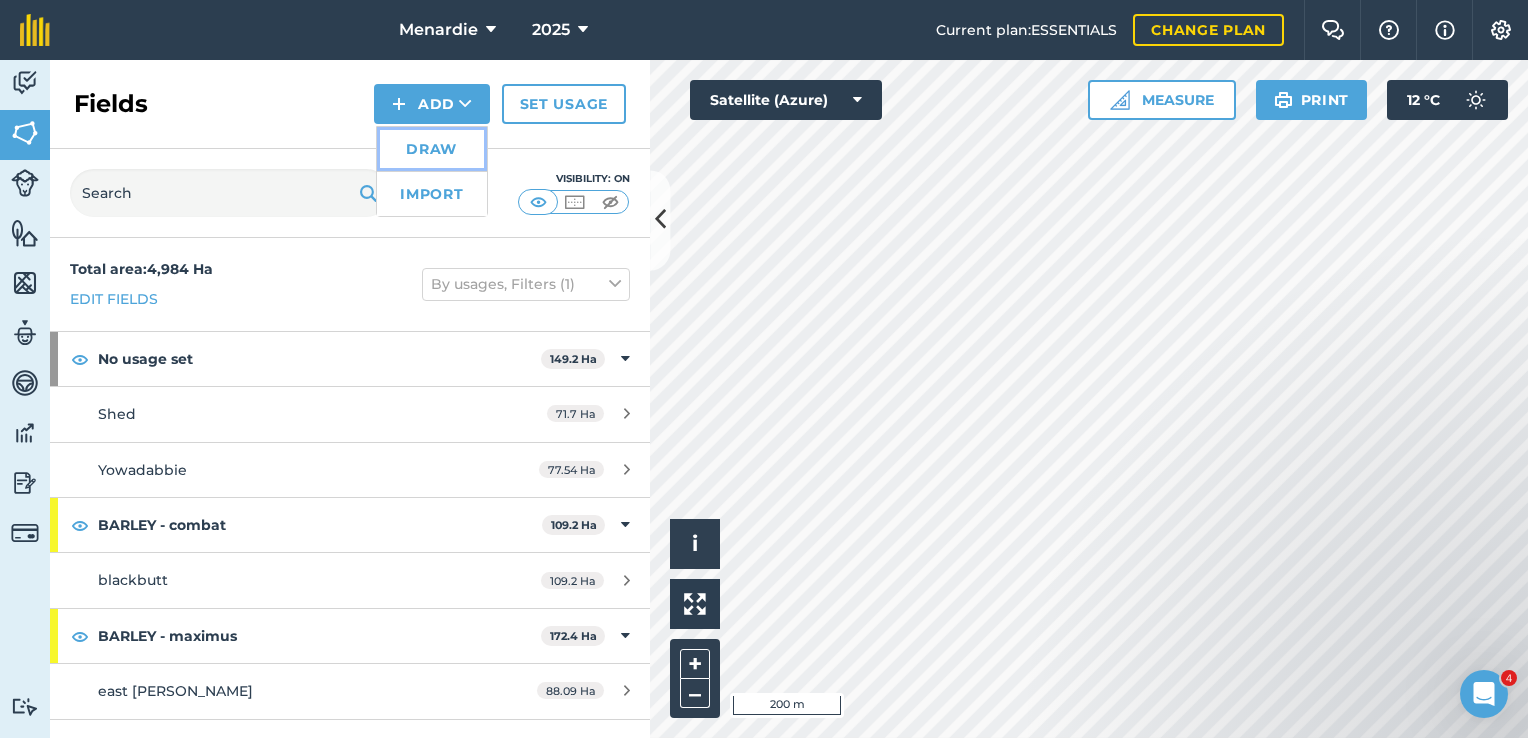click on "Draw" at bounding box center [432, 149] 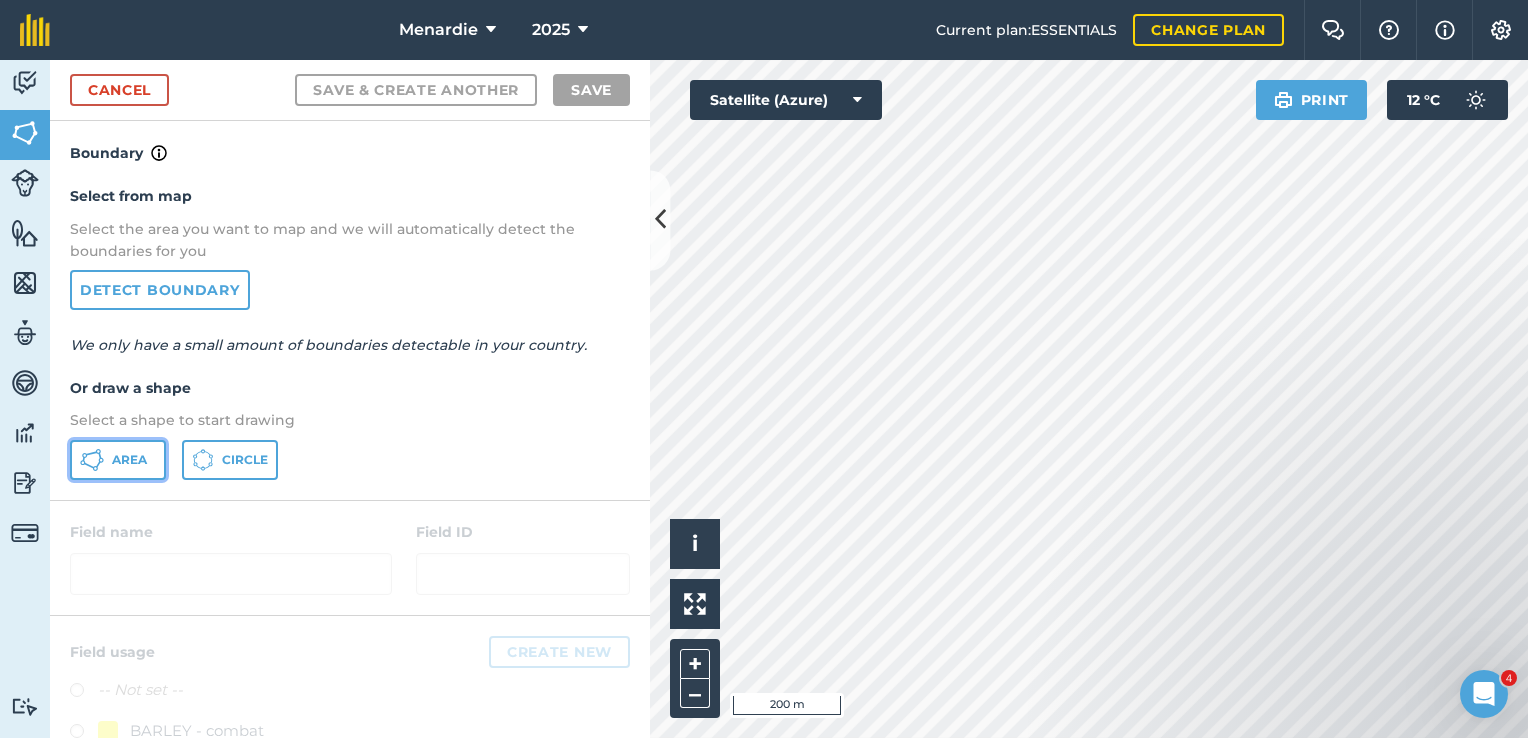click on "Area" at bounding box center (129, 460) 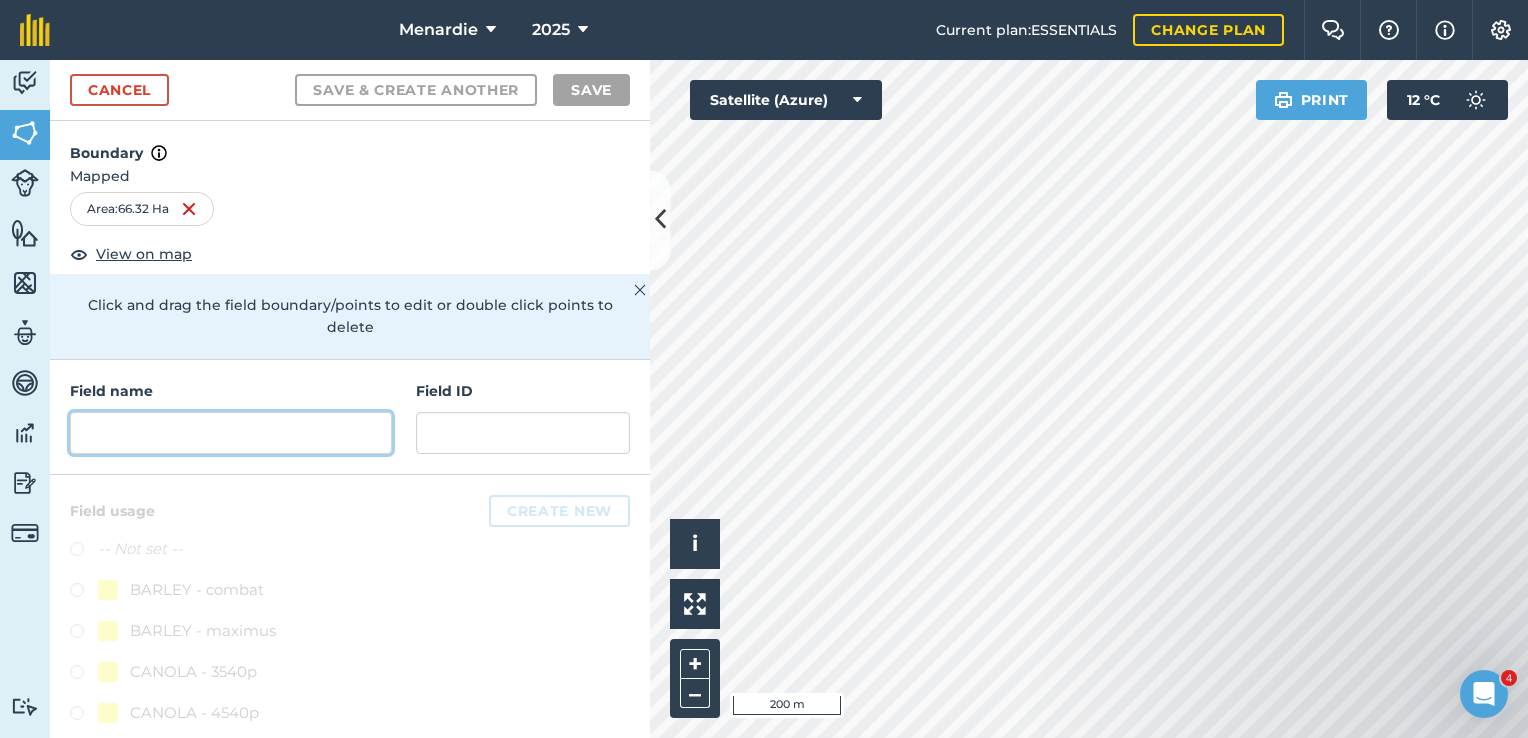 click at bounding box center (231, 433) 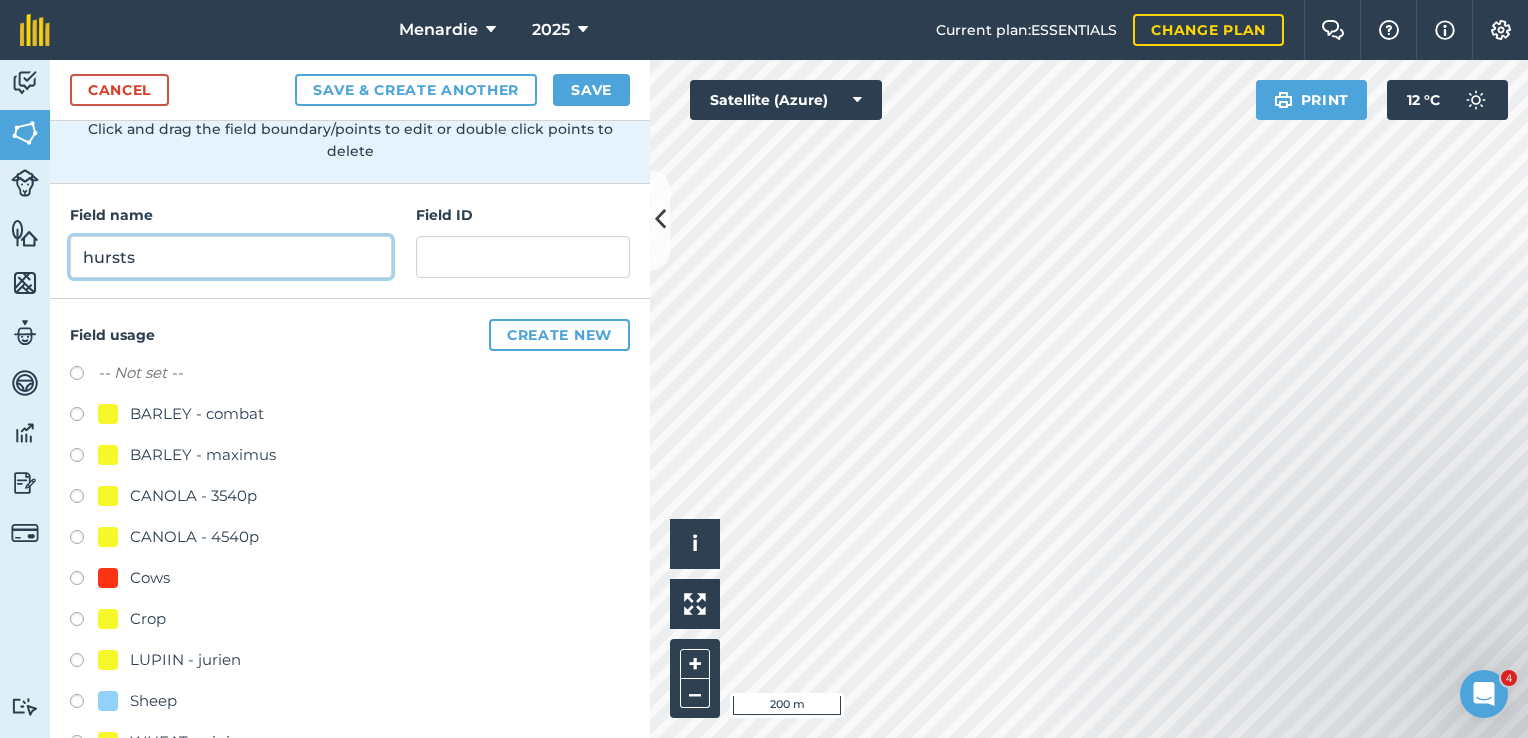 scroll, scrollTop: 200, scrollLeft: 0, axis: vertical 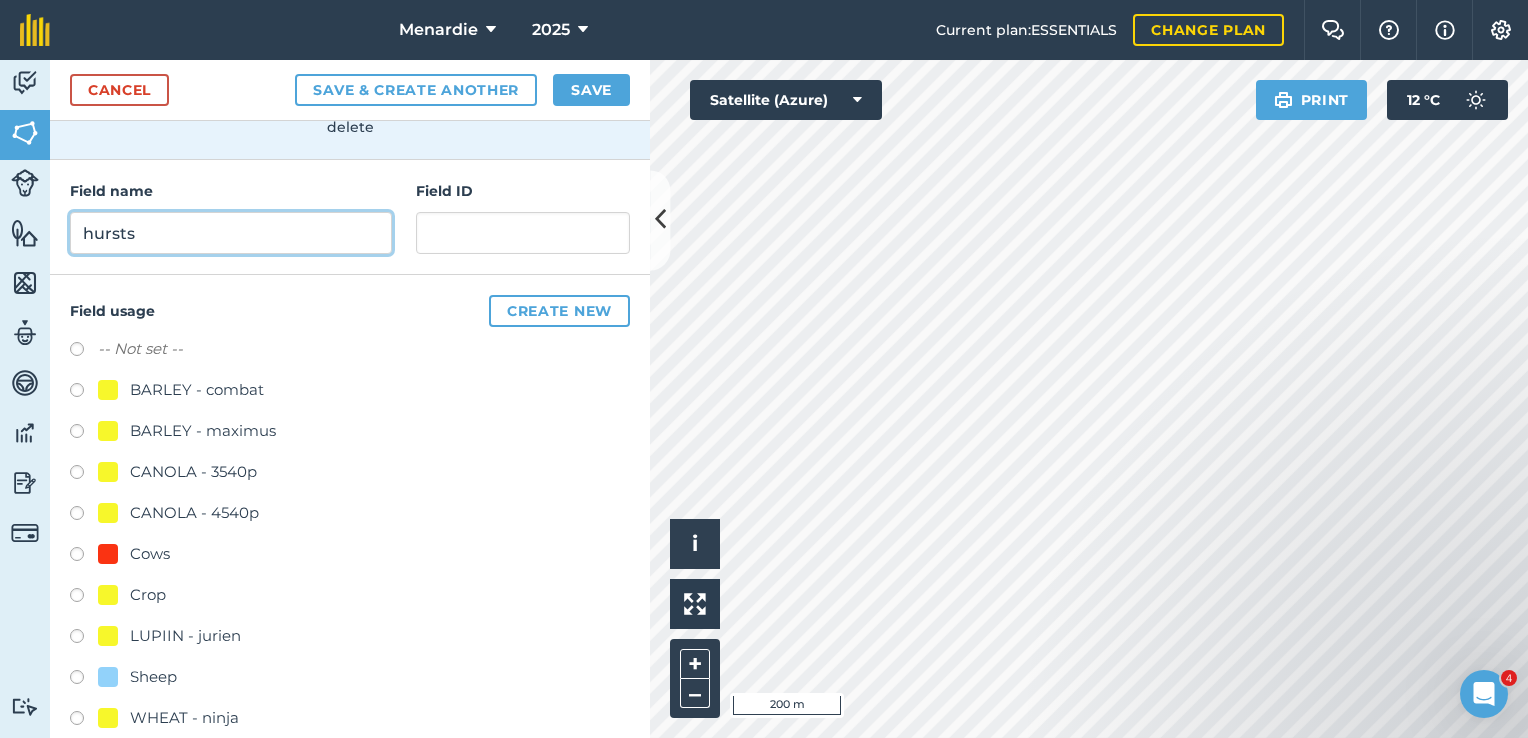 type on "hursts" 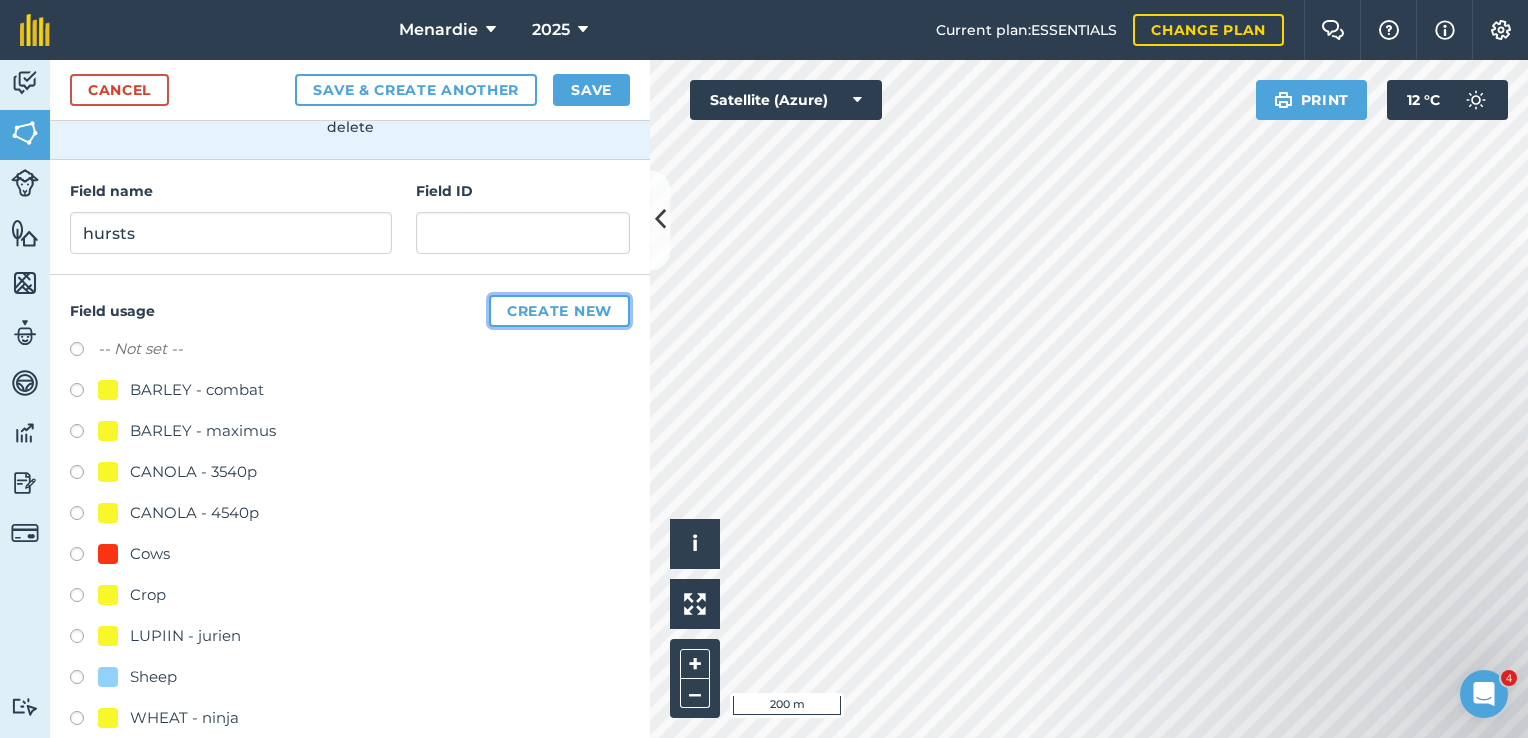 click on "Create new" at bounding box center [559, 311] 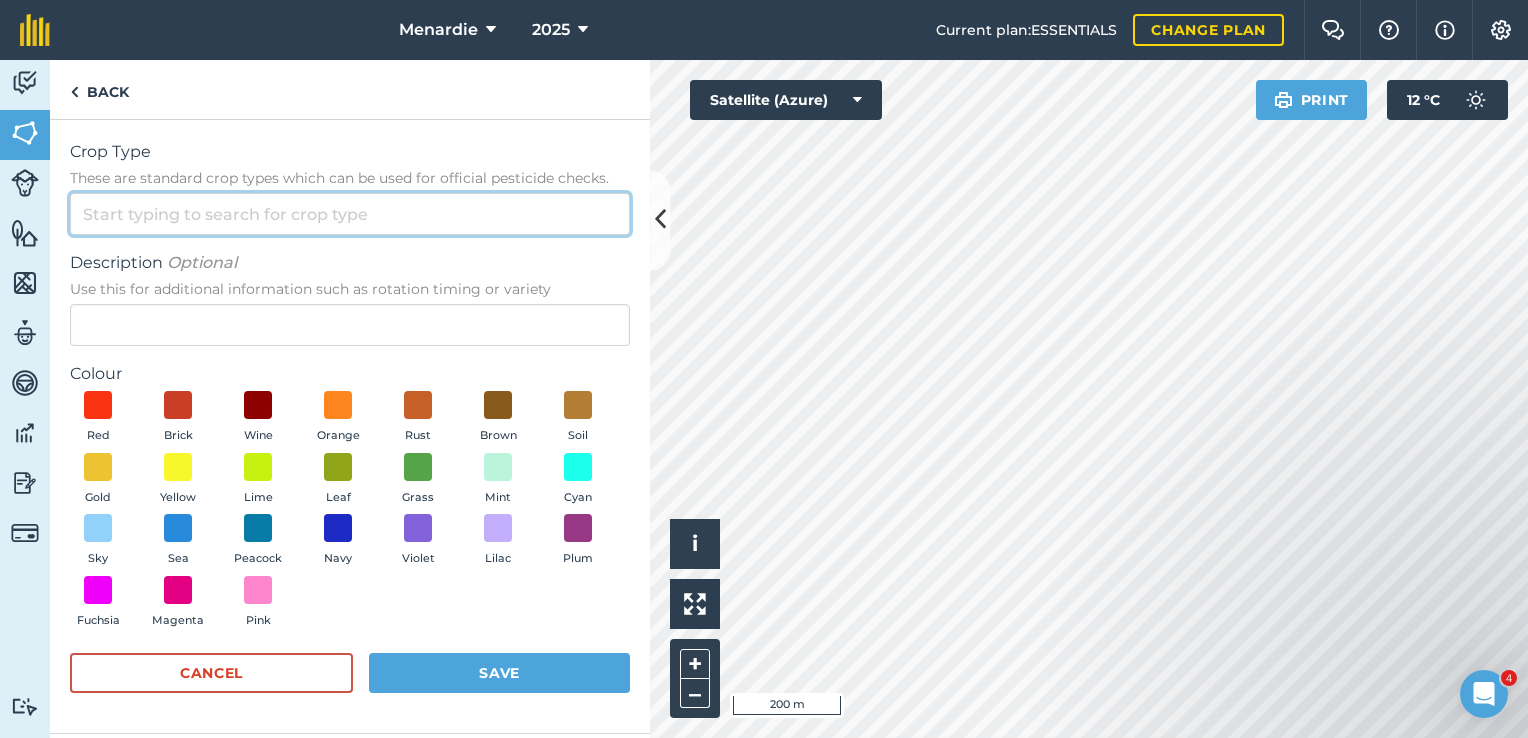 click on "Crop Type These are standard crop types which can be used for official pesticide checks." at bounding box center [350, 214] 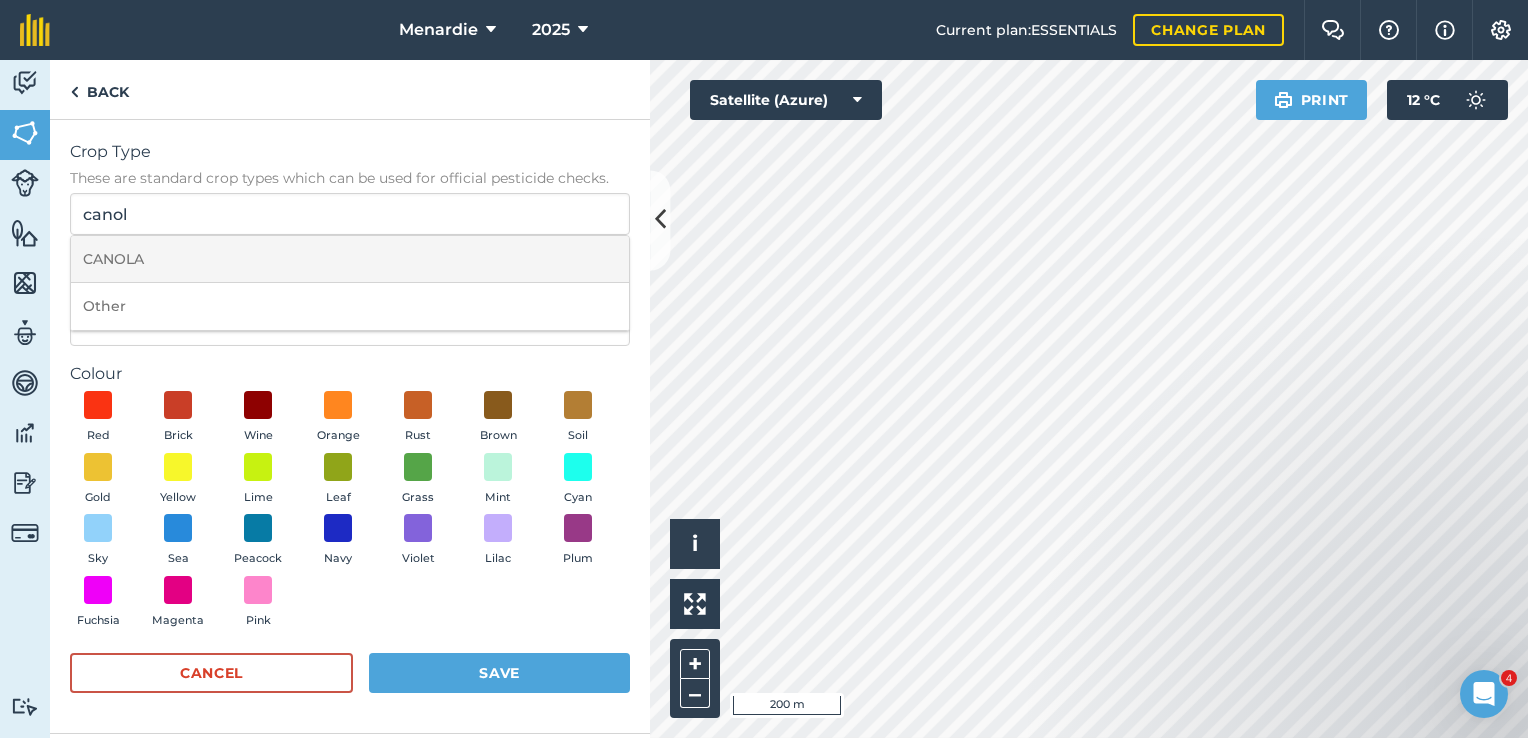click on "CANOLA" at bounding box center (350, 259) 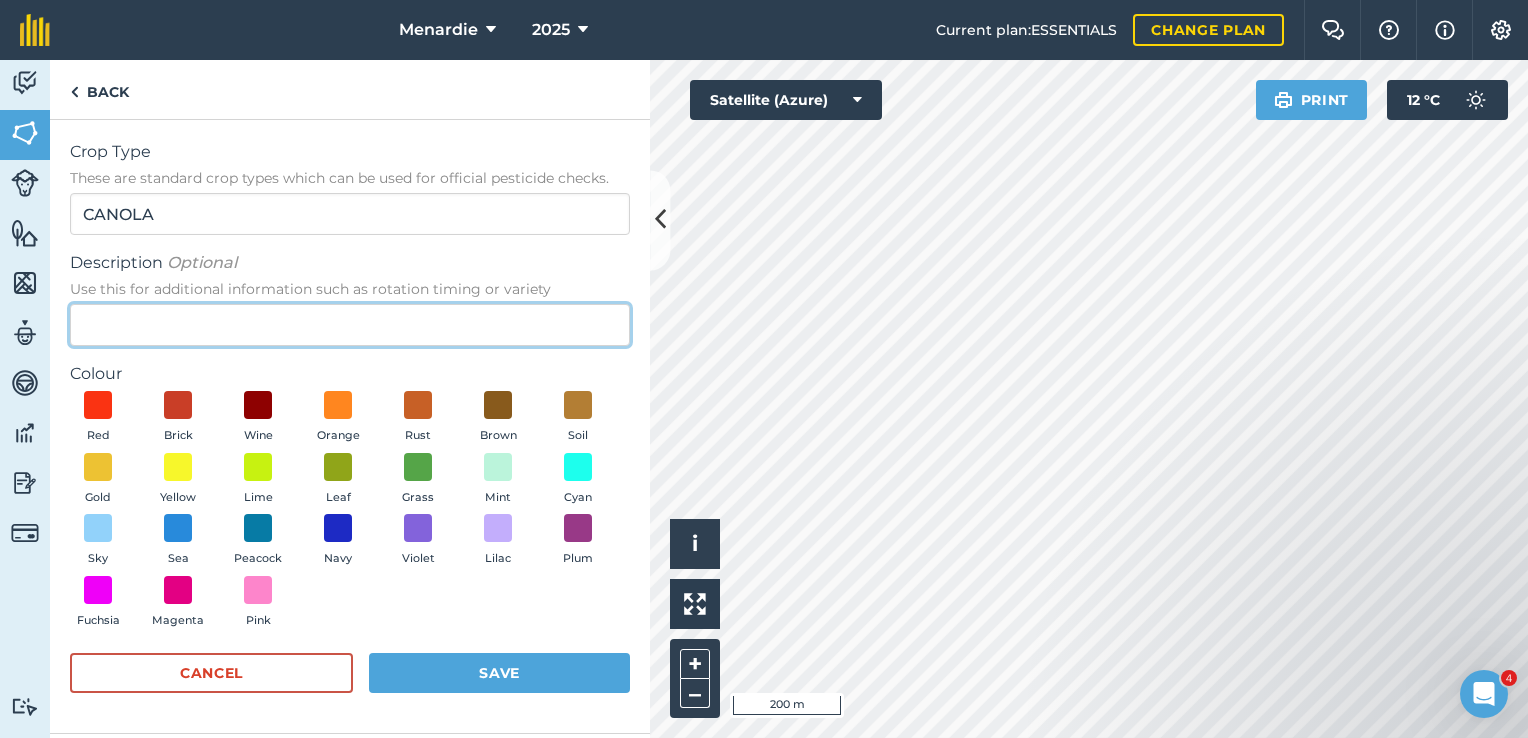 click on "Description   Optional Use this for additional information such as rotation timing or variety" at bounding box center [350, 325] 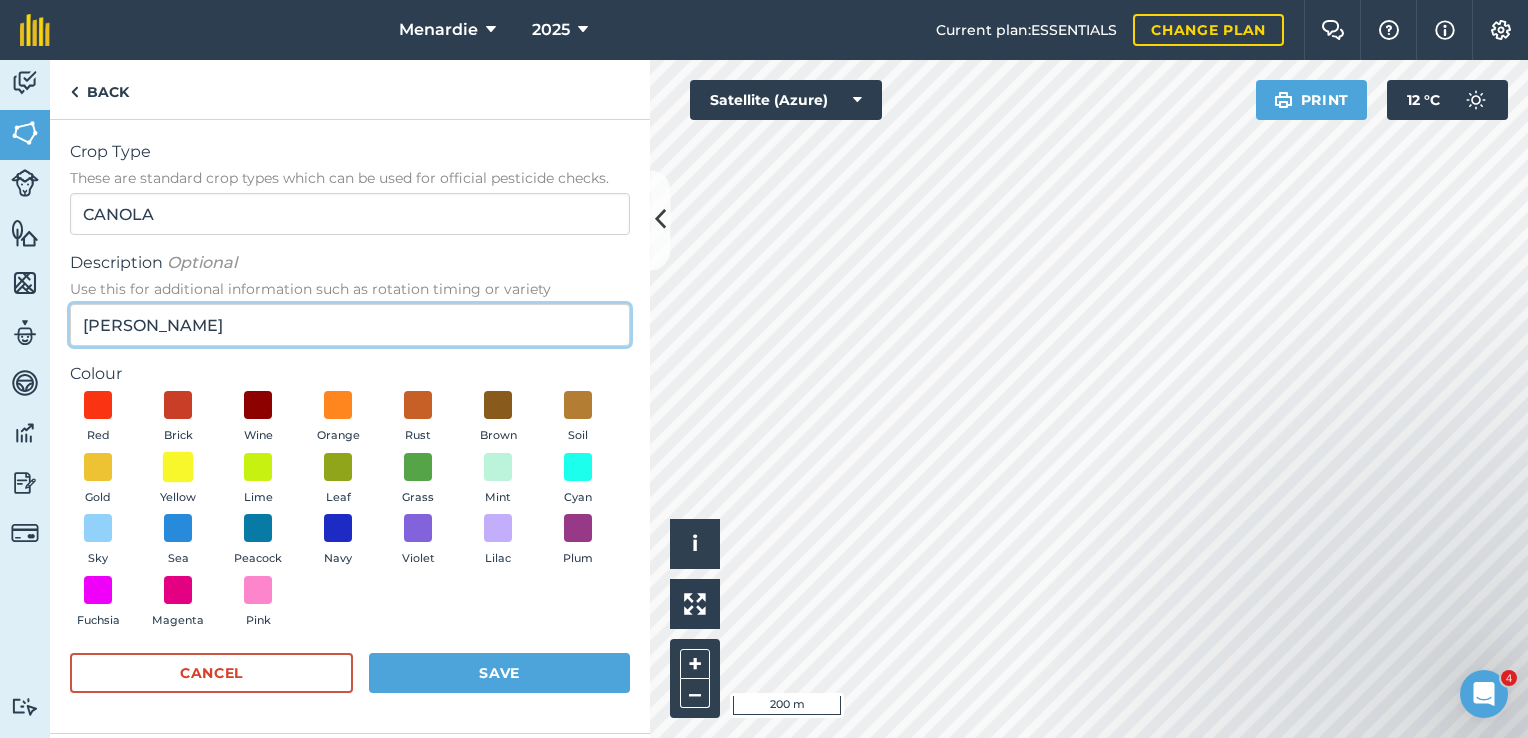 type on "[PERSON_NAME]" 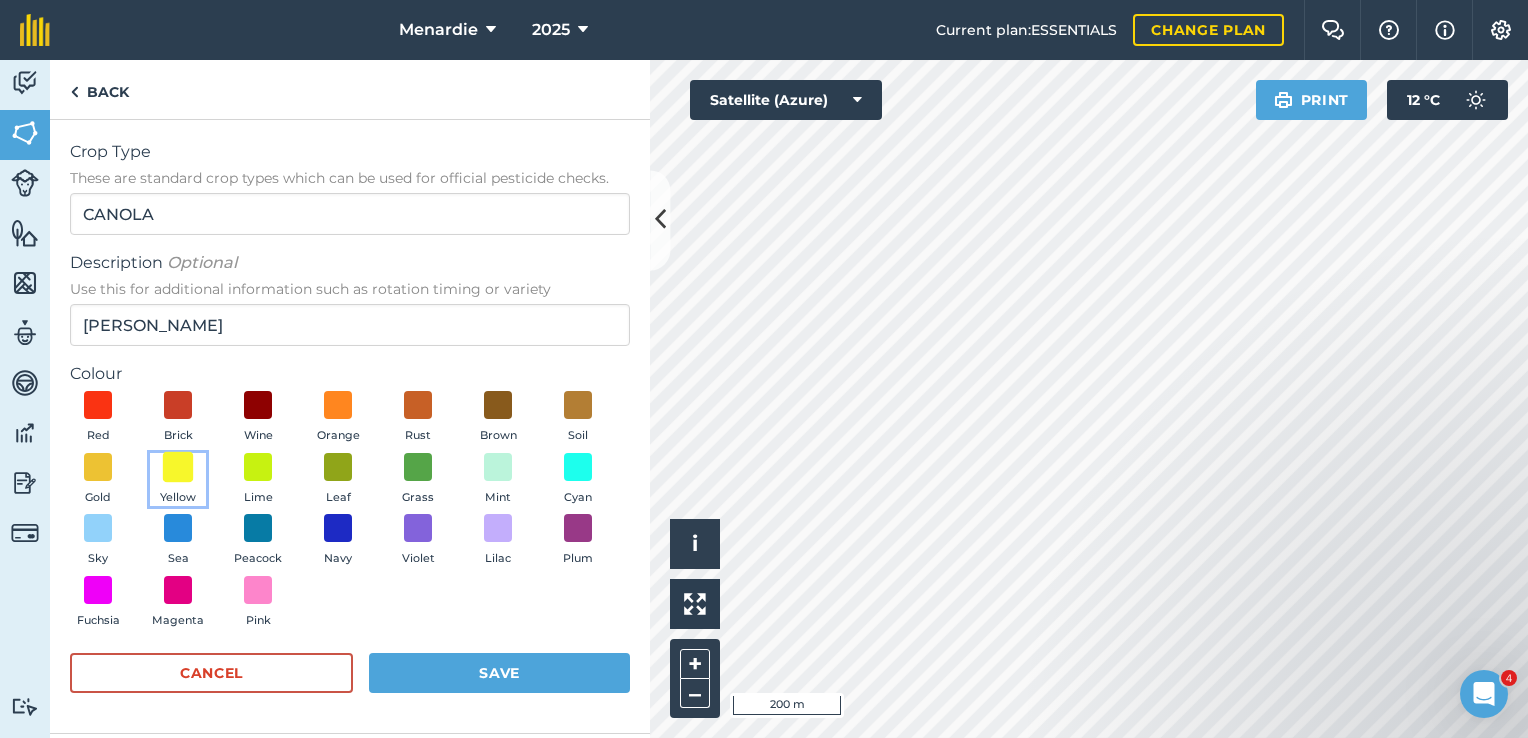 click at bounding box center (178, 466) 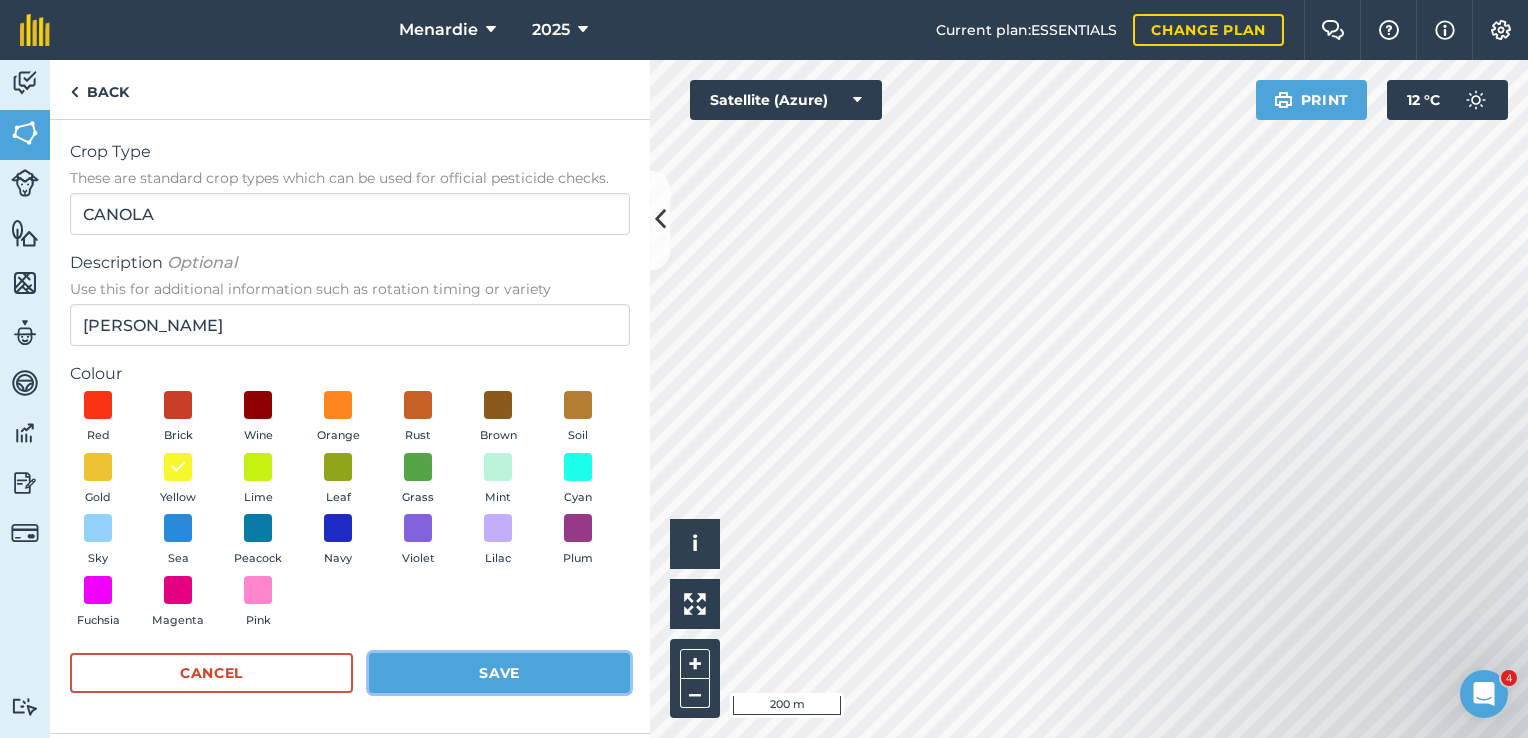 click on "Save" at bounding box center [499, 673] 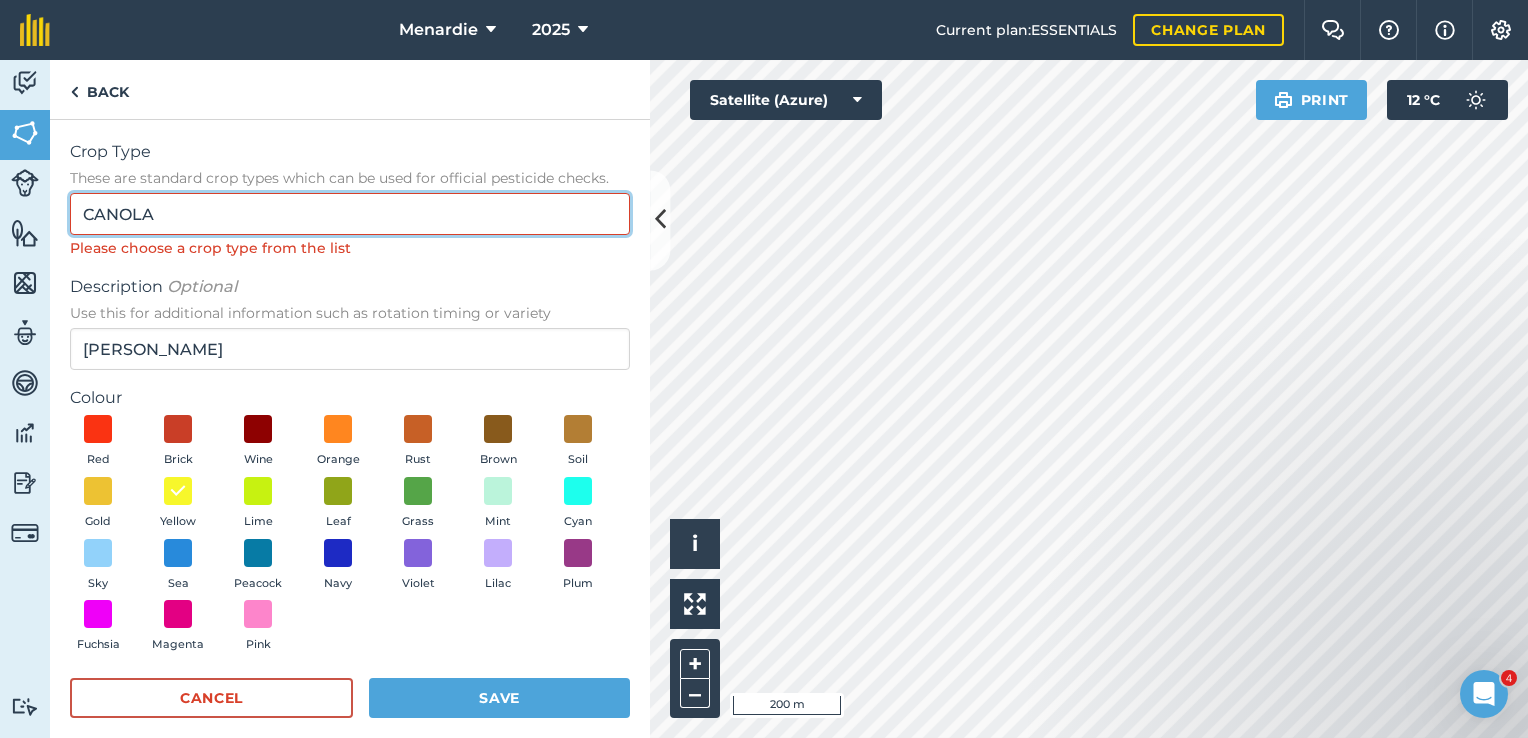 click on "CANOLA" at bounding box center [350, 214] 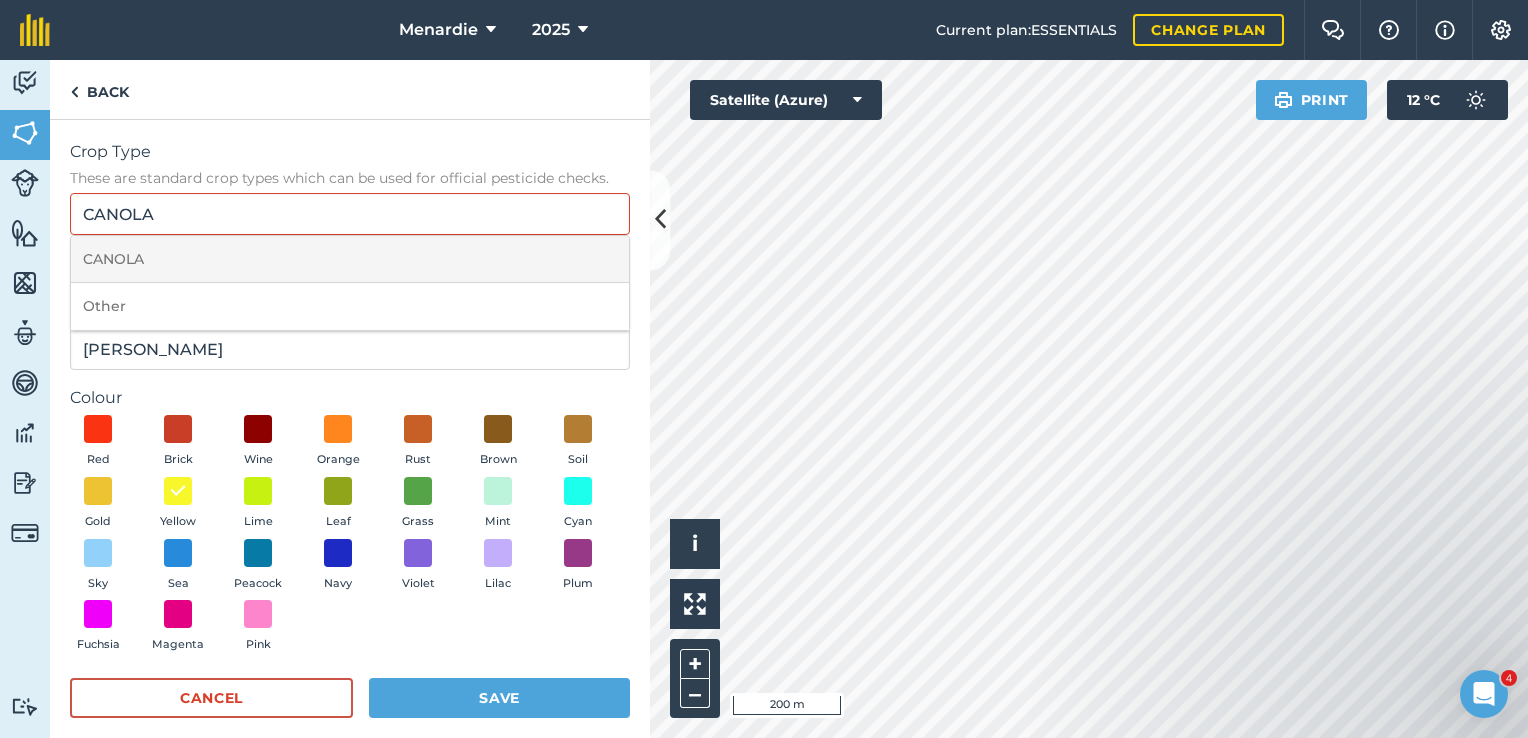 click on "CANOLA" at bounding box center (350, 259) 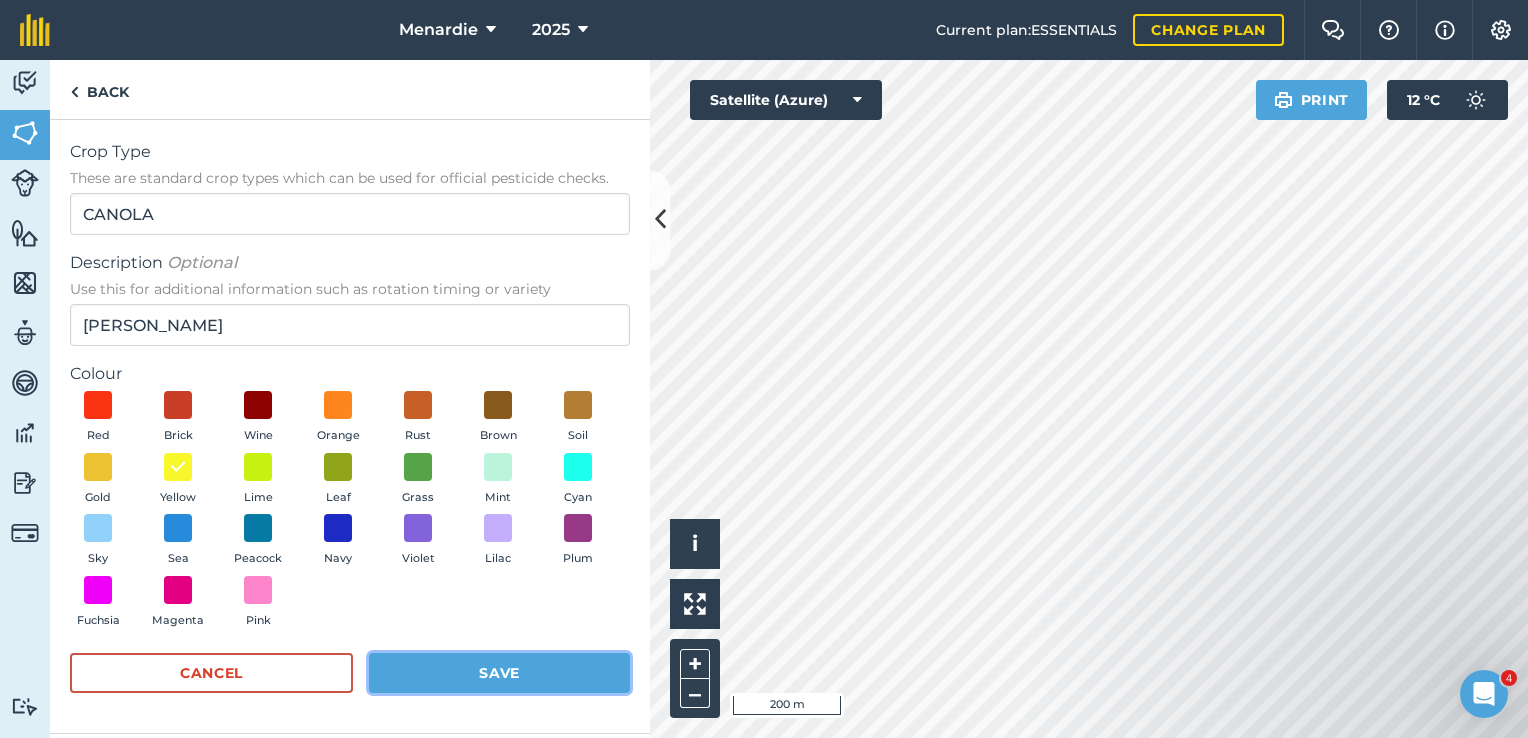 click on "Save" at bounding box center [499, 673] 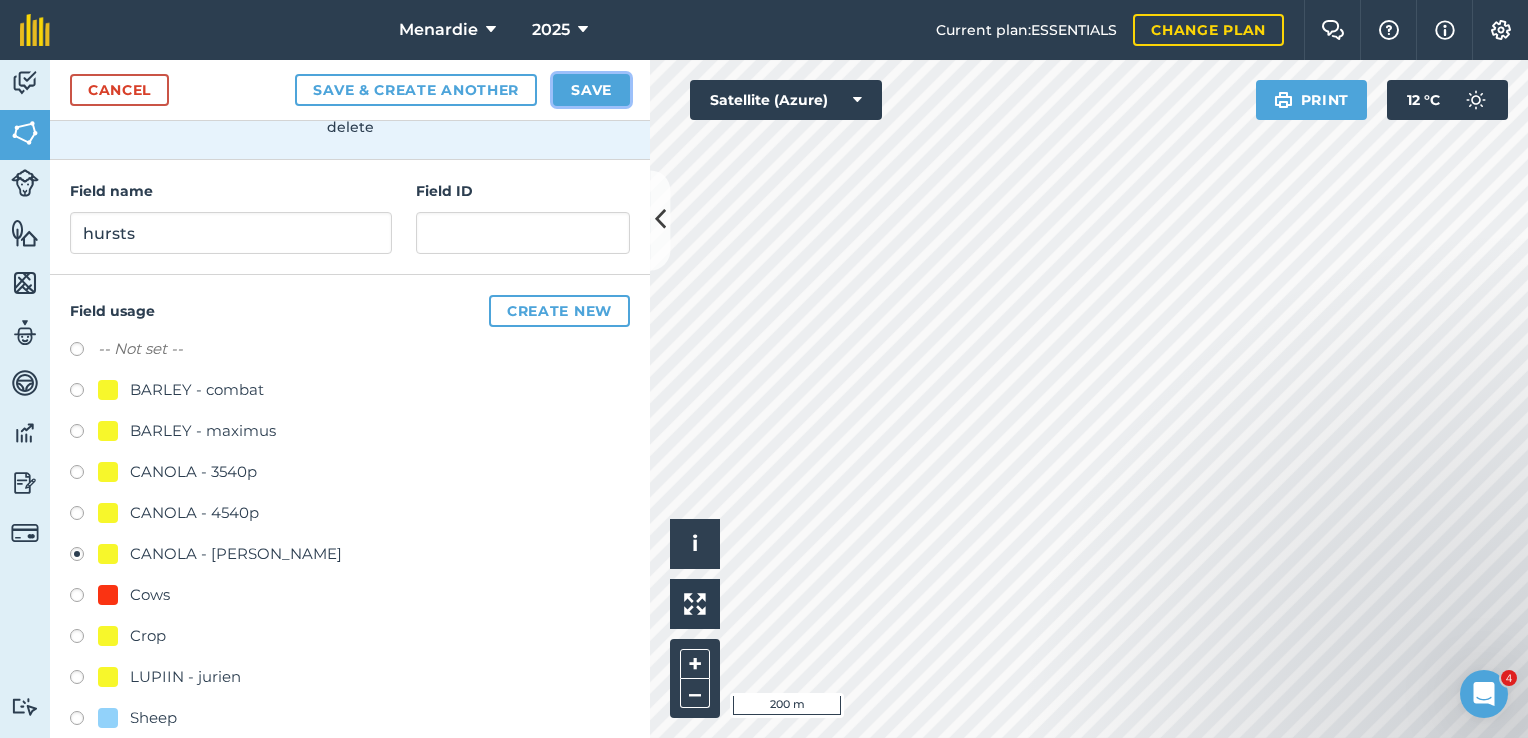 click on "Save" at bounding box center (591, 90) 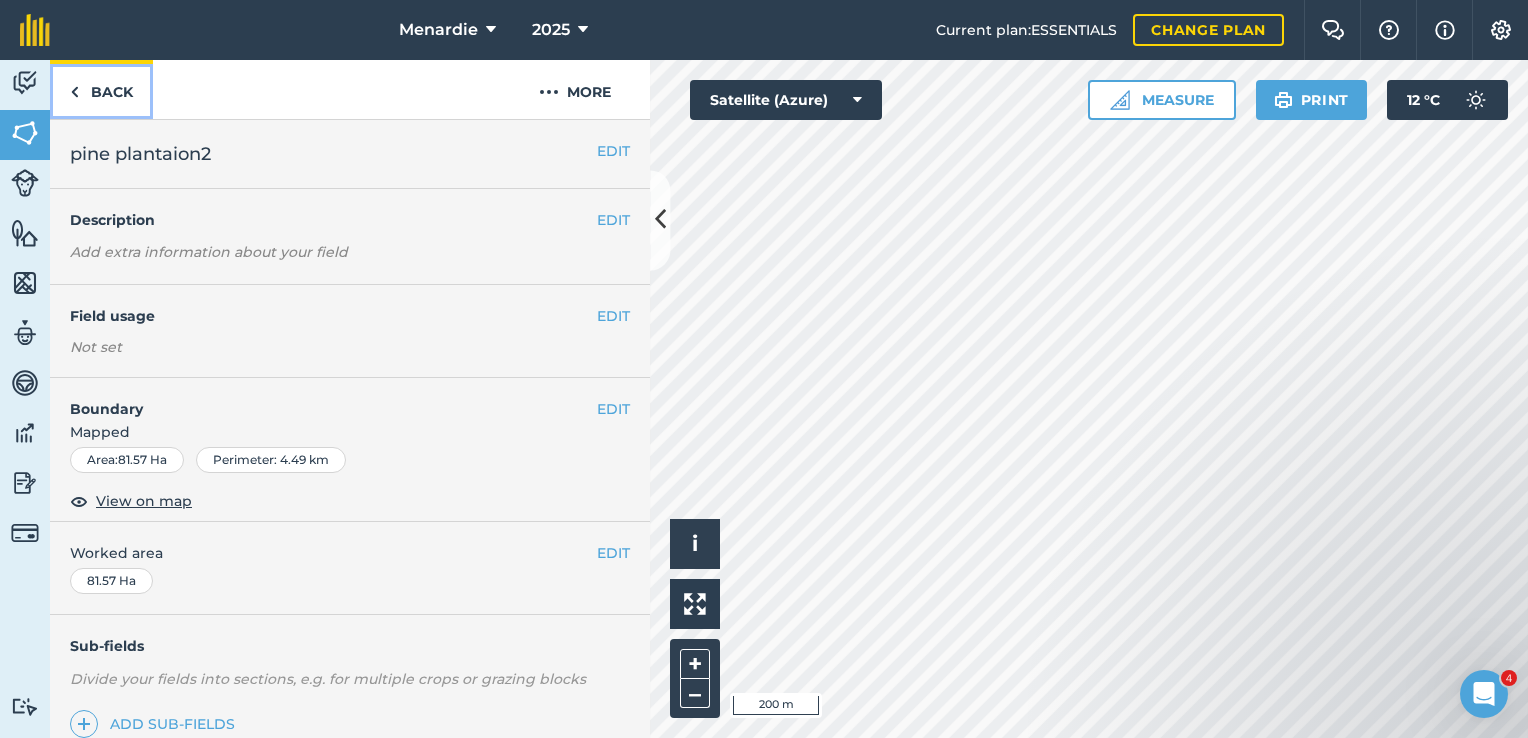 click on "Back" at bounding box center (101, 89) 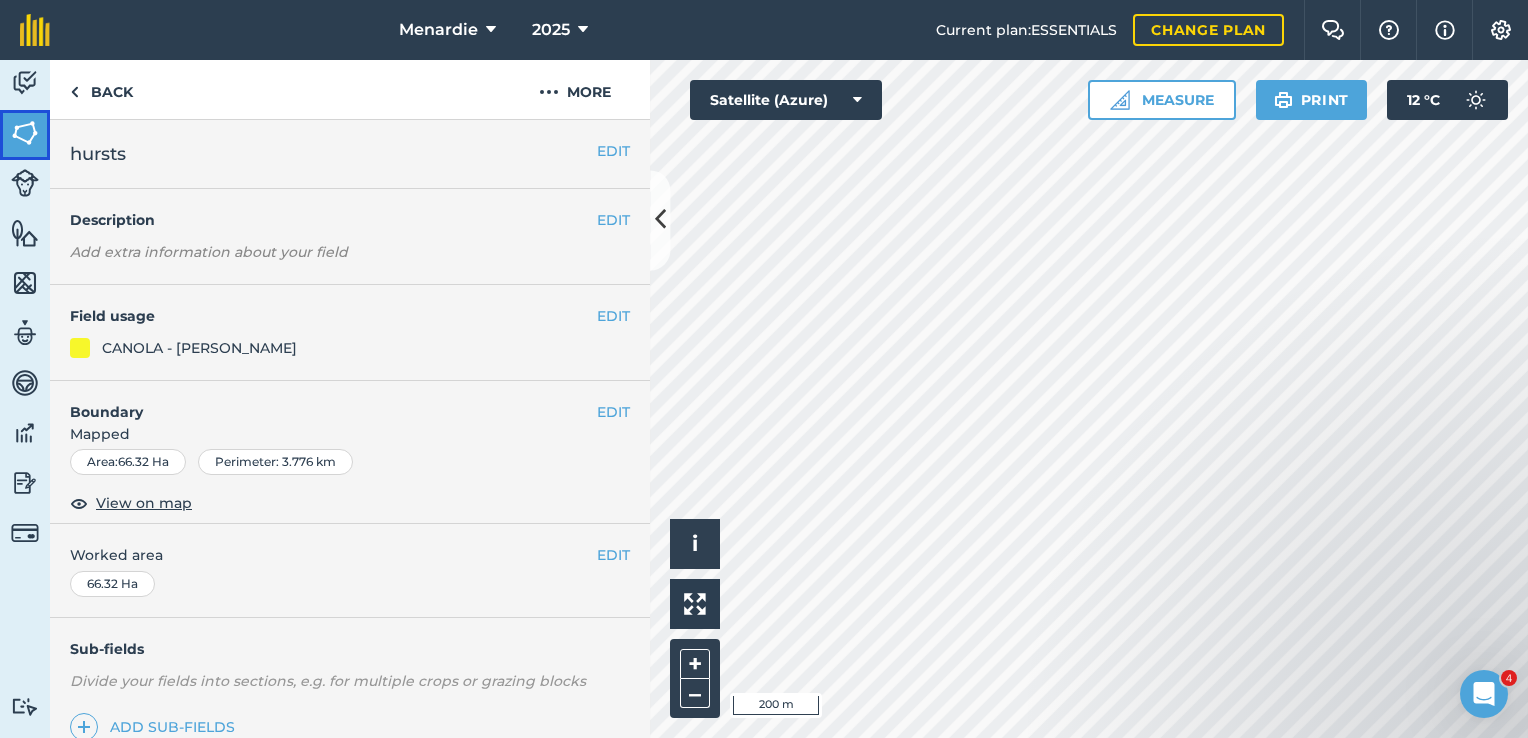 click at bounding box center (25, 133) 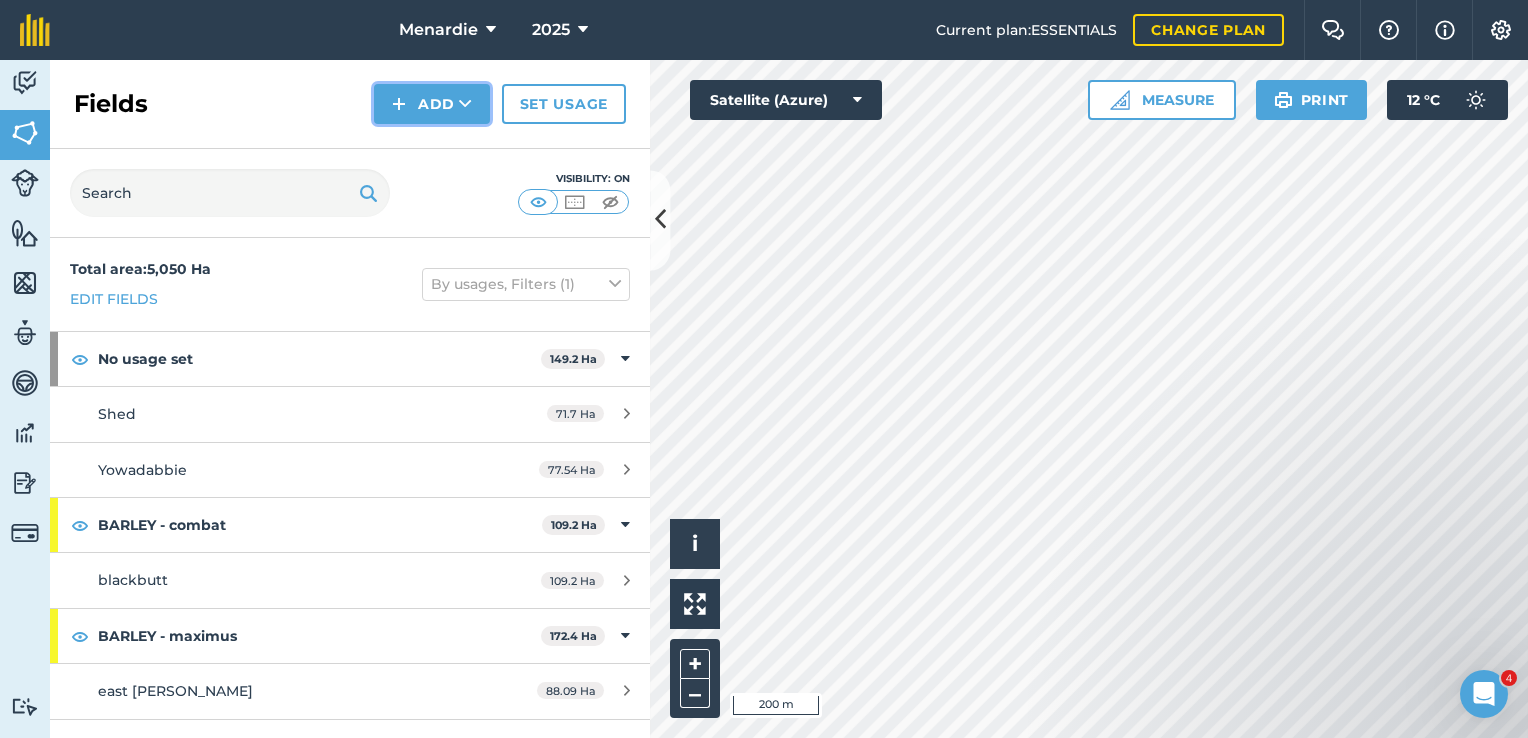 click on "Add" at bounding box center [432, 104] 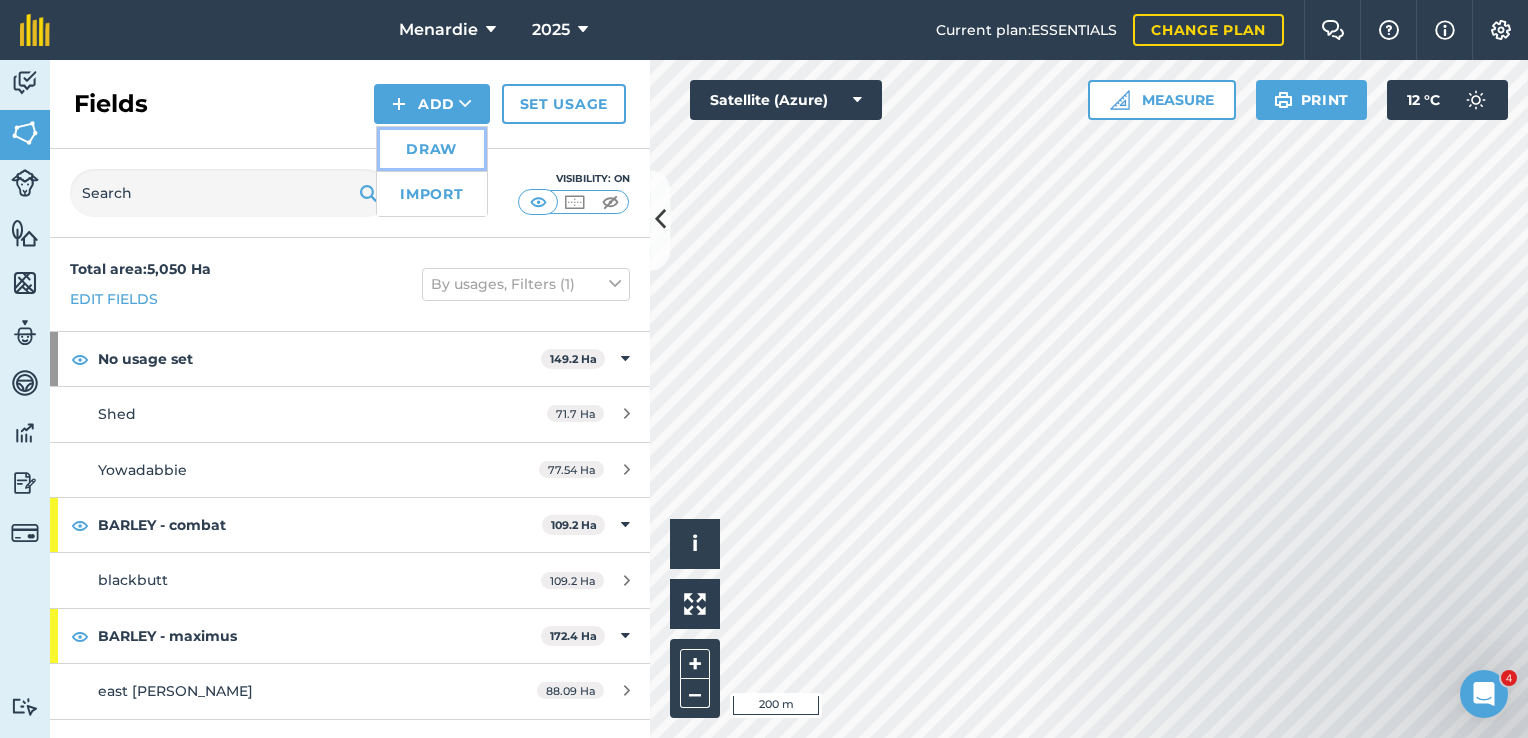 click on "Draw" at bounding box center [432, 149] 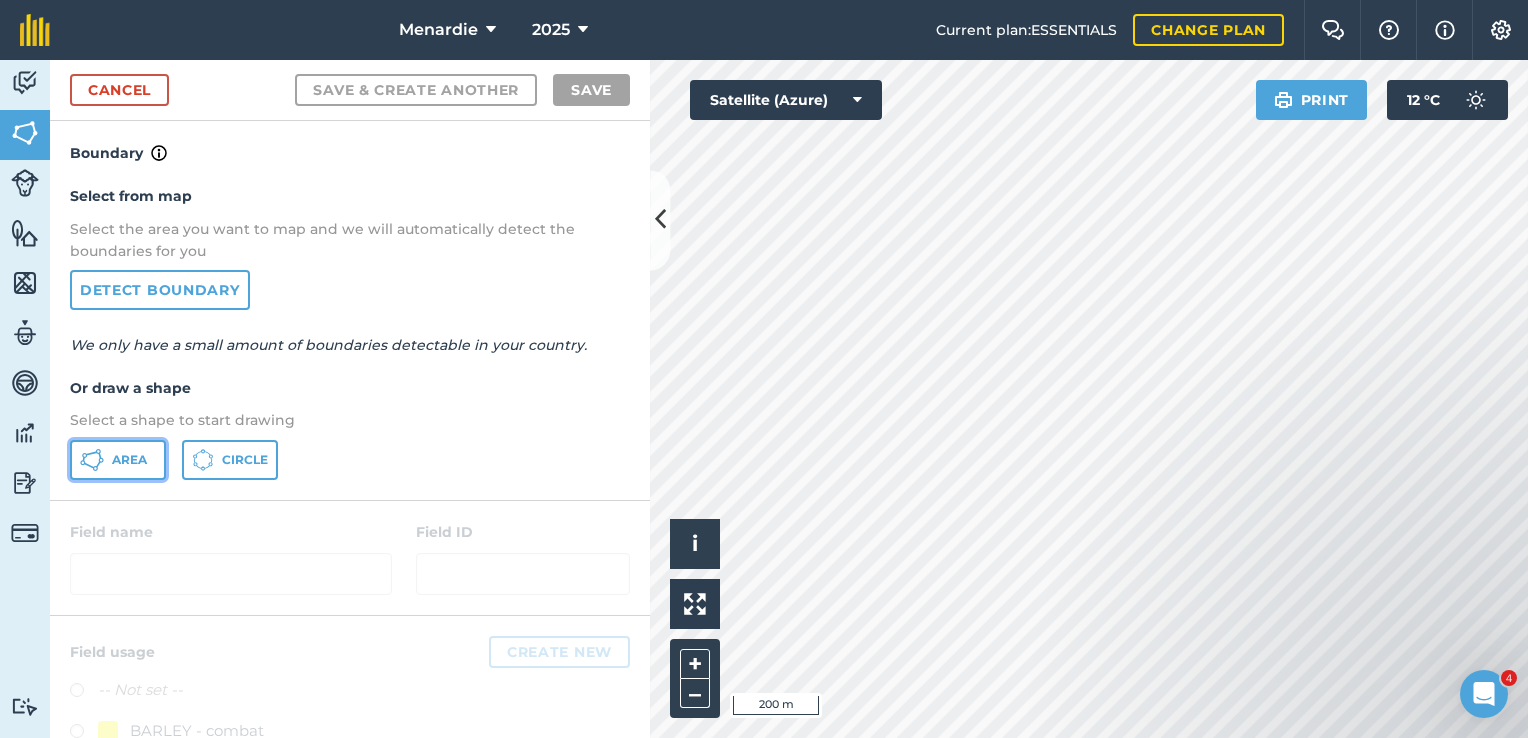 click on "Area" at bounding box center (118, 460) 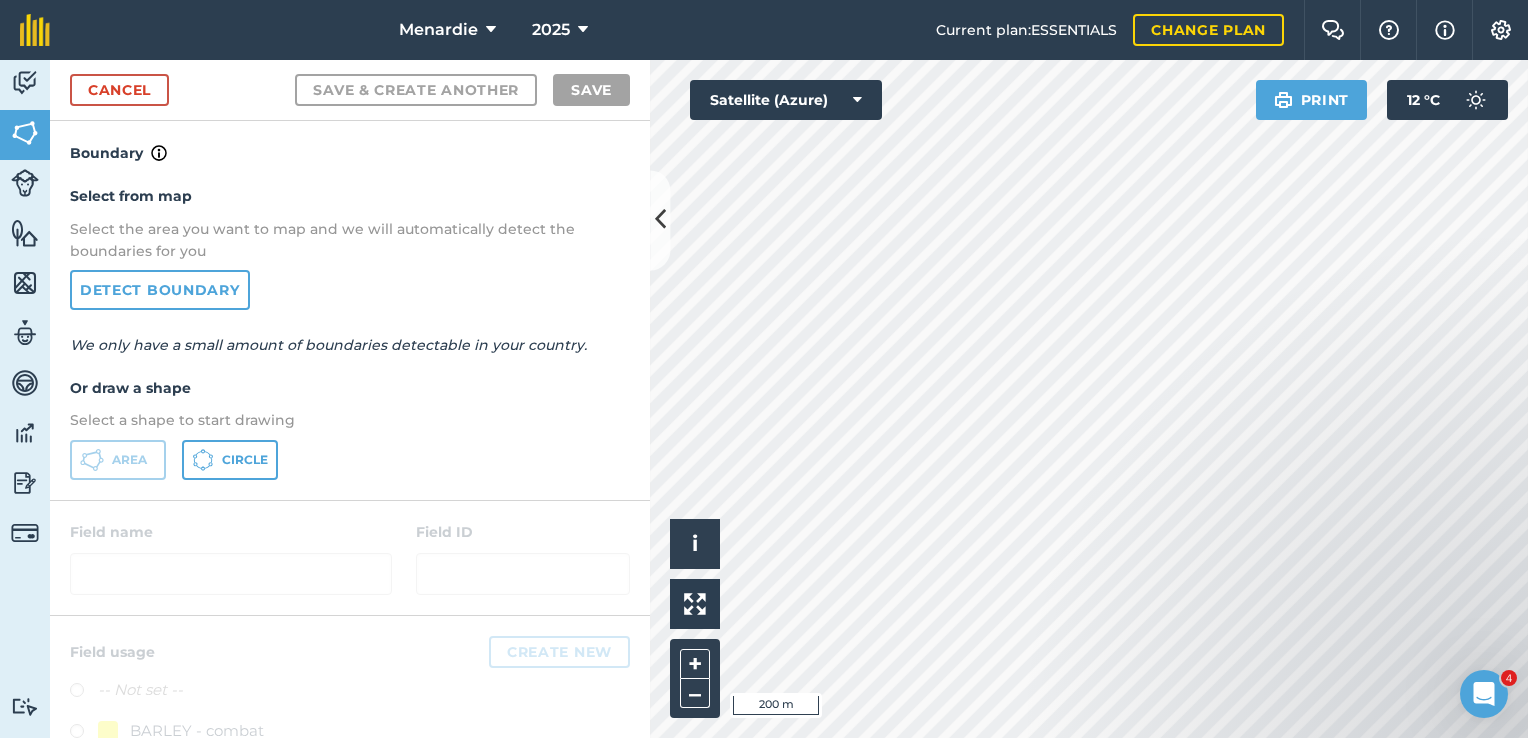 click at bounding box center (1328, 627) 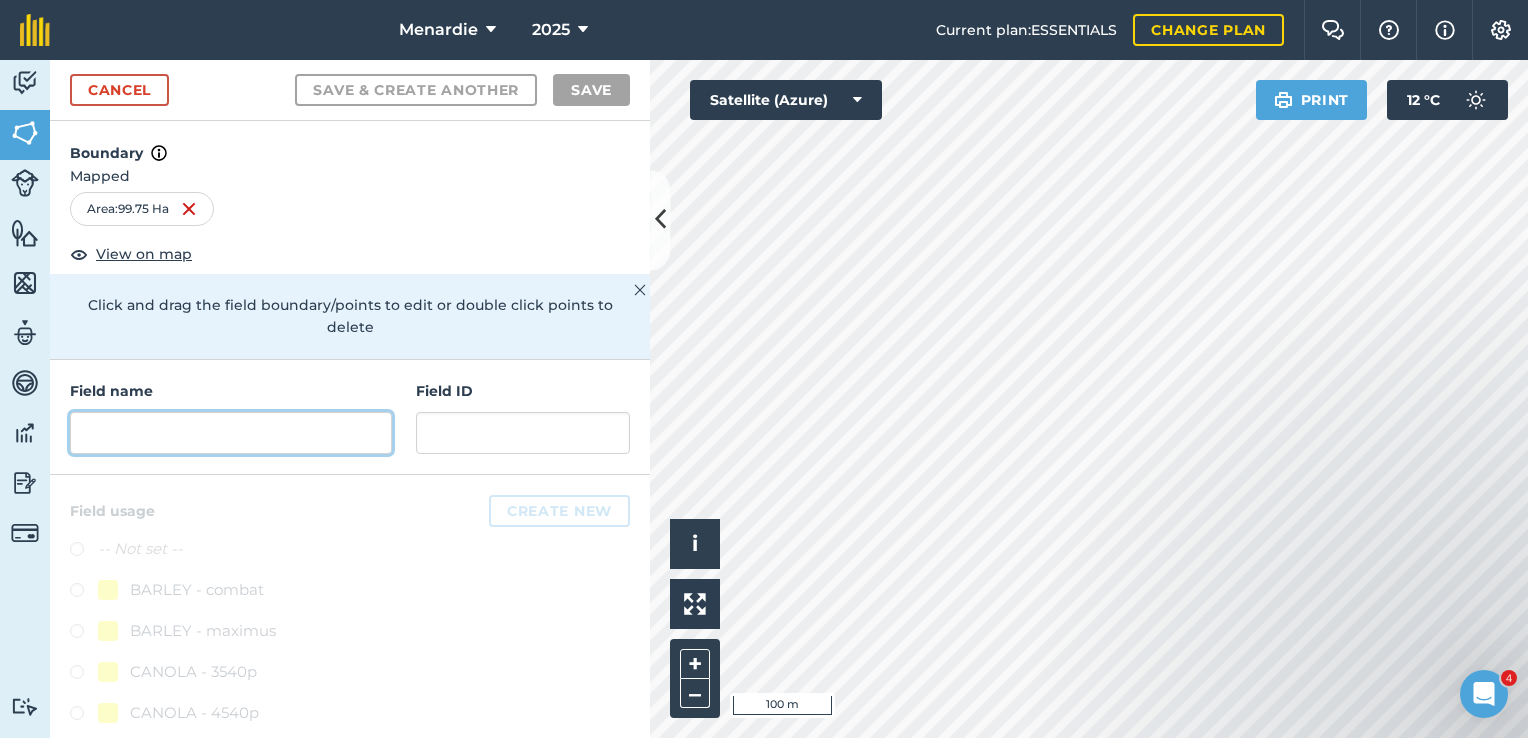 click at bounding box center [231, 433] 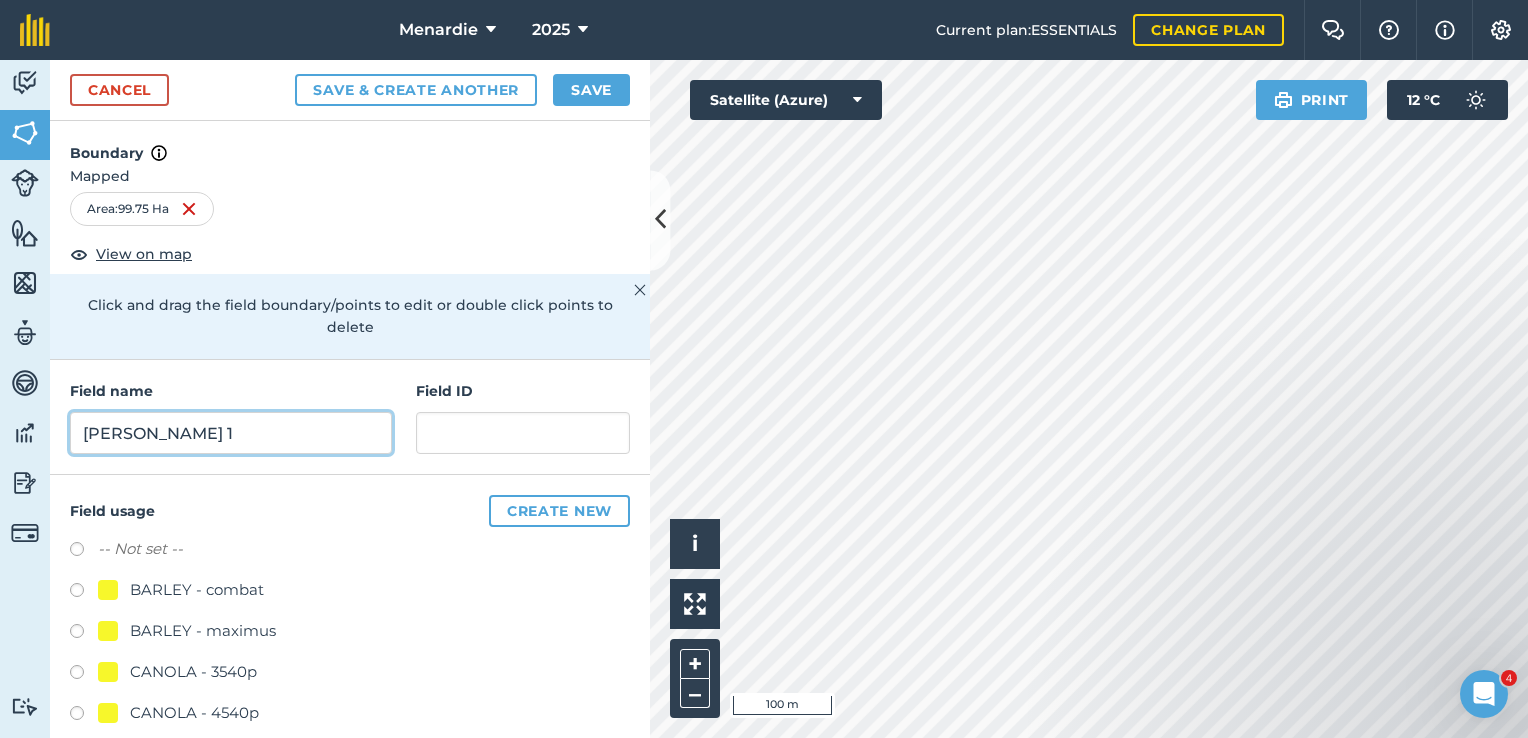 type on "[PERSON_NAME] 1" 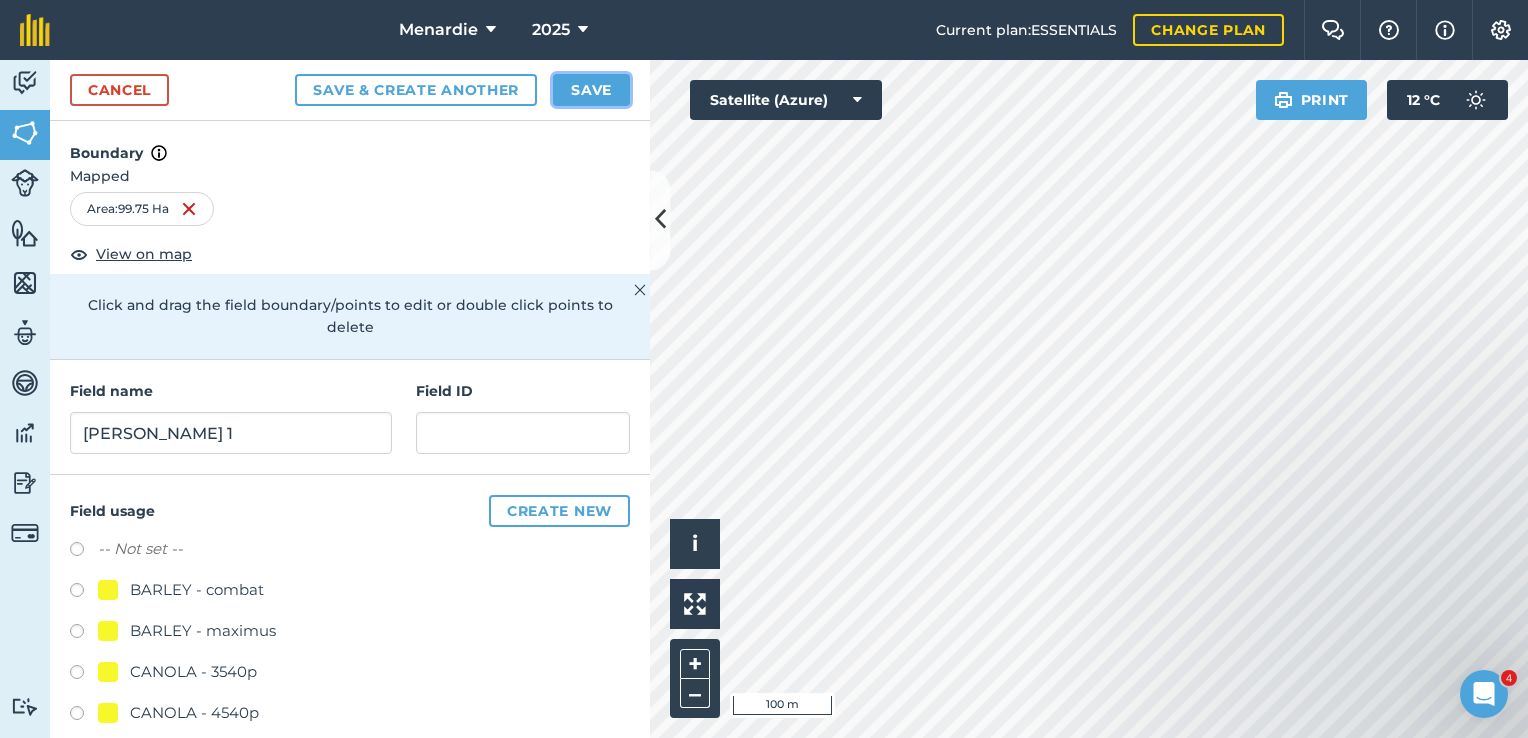 click on "Save" at bounding box center [591, 90] 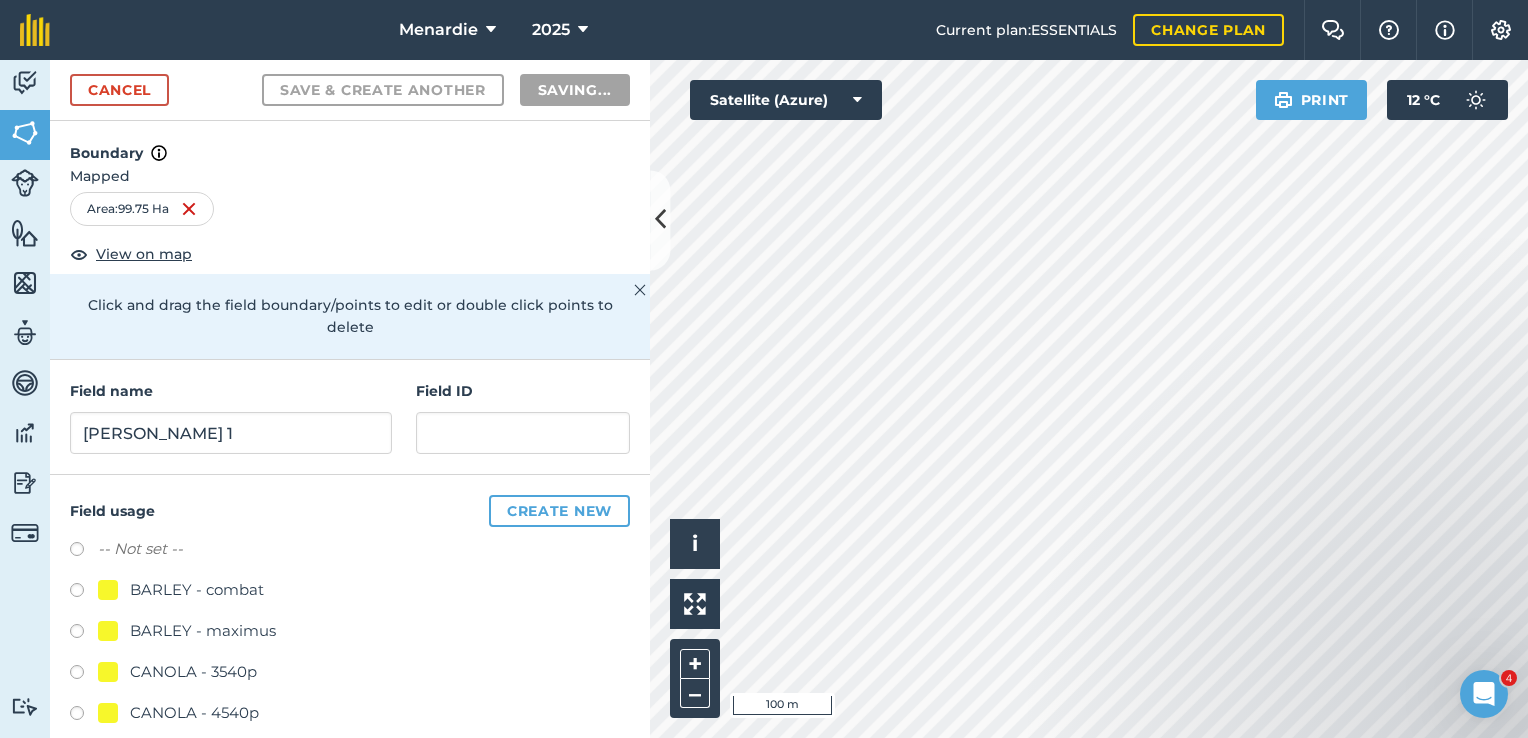click at bounding box center [84, 552] 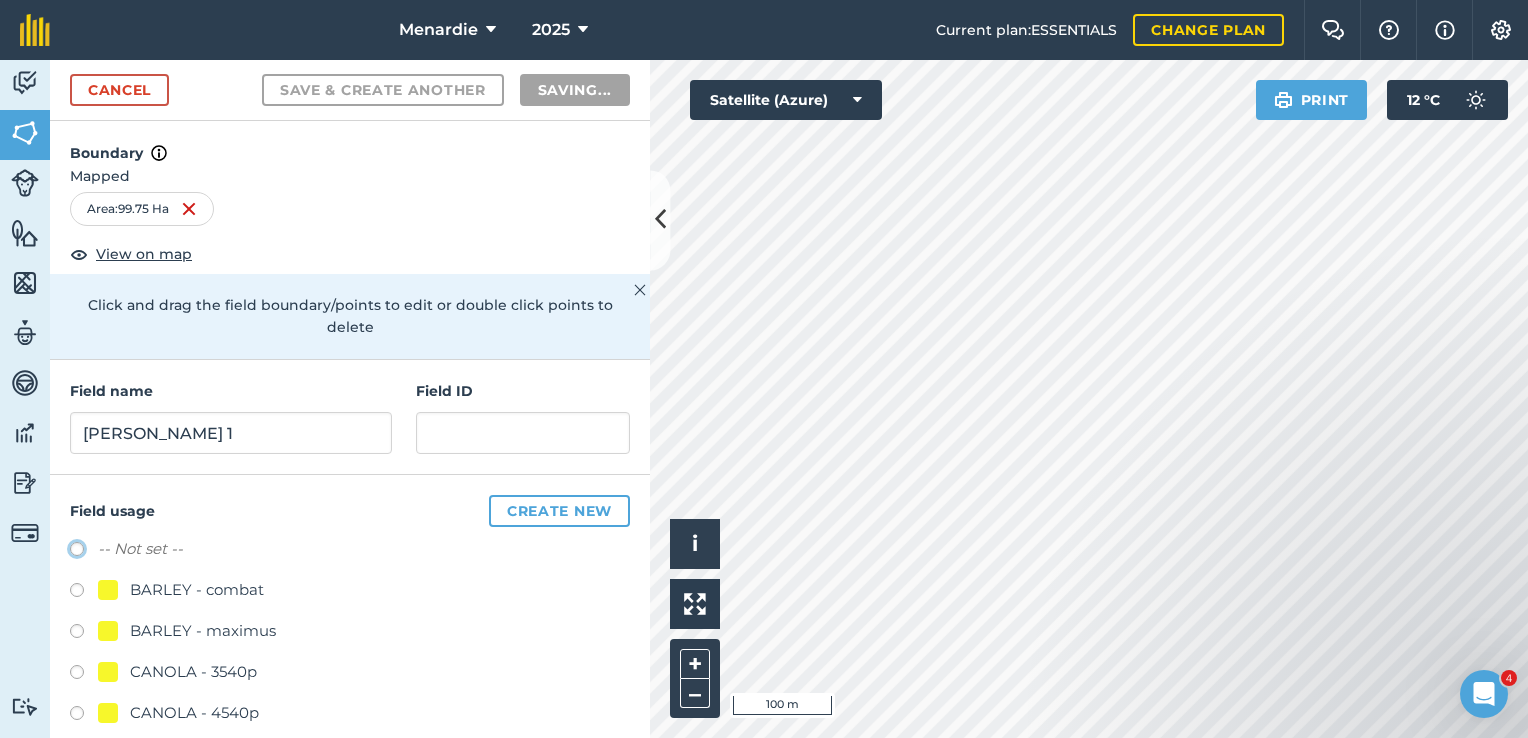 click on "-- Not set --" at bounding box center [-9923, 548] 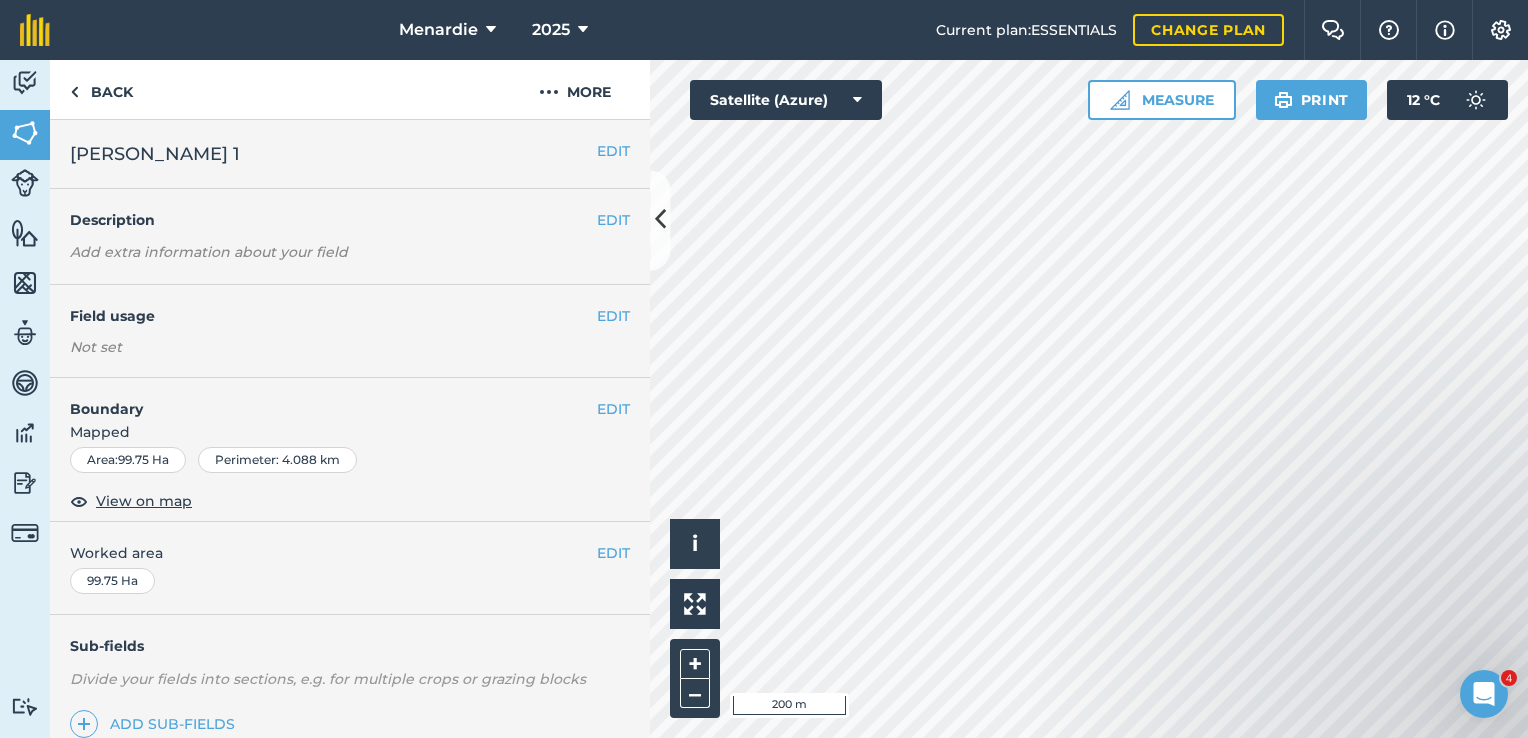click on "Menardie 2025 Current plan :  ESSENTIALS   Change plan Farm Chat Help Info Settings Menardie  -  2025 Reproduced with the permission of  Microsoft Printed on  [DATE] Field usages No usage set BARLEY - combat BARLEY - maximus CANOLA - 3540p CANOLA - 4540p CANOLA - [PERSON_NAME] Cows Crop LUPIIN - jurien Sheep WHEAT - ninja WHEAT - ninja Feature types Trees Water house sheds sheep yards Activity Fields Livestock Features Maps Team Vehicles Data Reporting Billing Tutorials Tutorials   Back   More EDIT [PERSON_NAME] 1 EDIT Description Add extra information about your field EDIT Field usage Not set EDIT Boundary   Mapped Area :  99.75   Ha Perimeter :   4.088   km   View on map EDIT Worked area 99.75   Ha Sub-fields   Divide your fields into sections, e.g. for multiple crops or grazing blocks   Add sub-fields Add field job Add note   Field Health To-Do Field History Reports There are no outstanding tasks for this field. Click to start drawing i © 2025 TomTom, Microsoft 200 m + – Satellite (Azure) Measure" at bounding box center (764, 369) 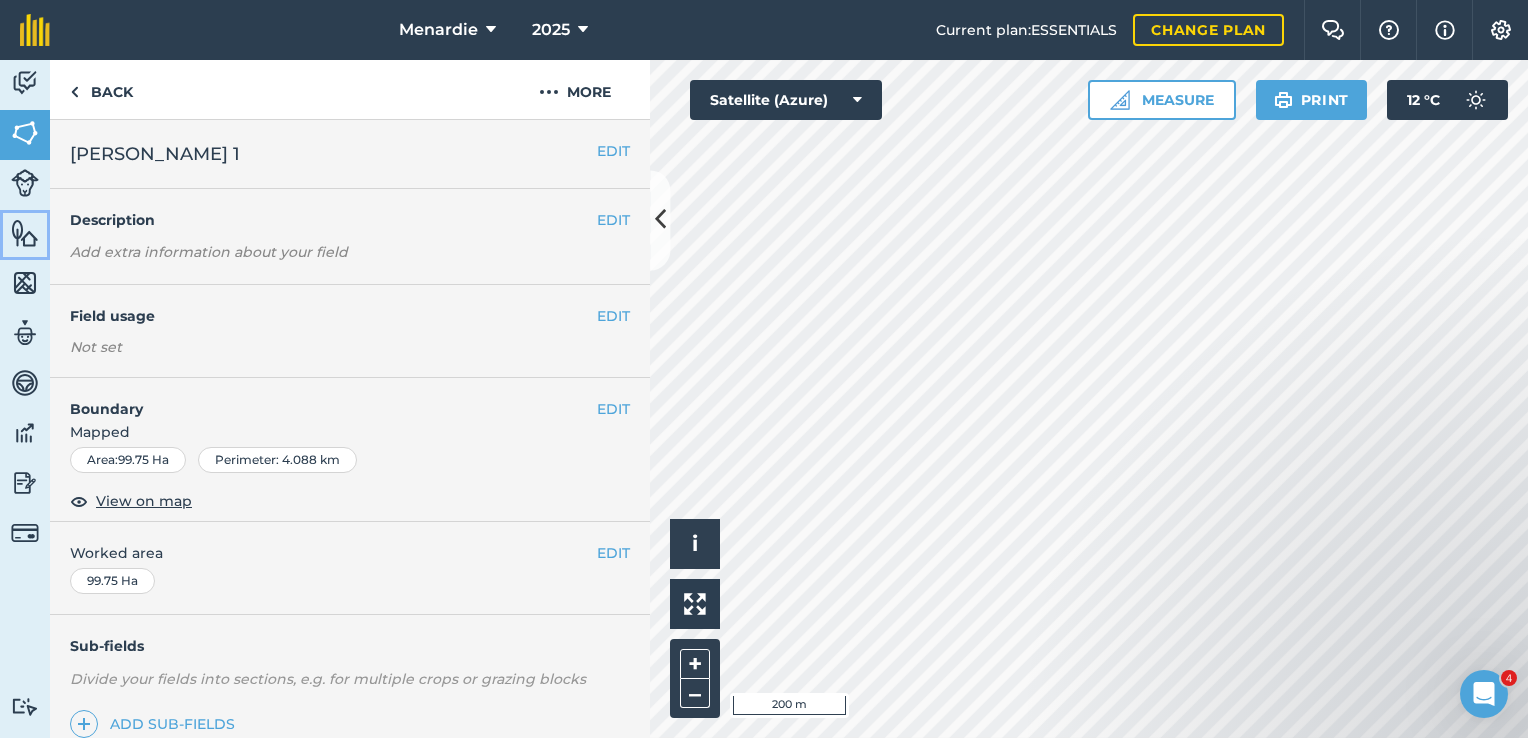 click at bounding box center (25, 233) 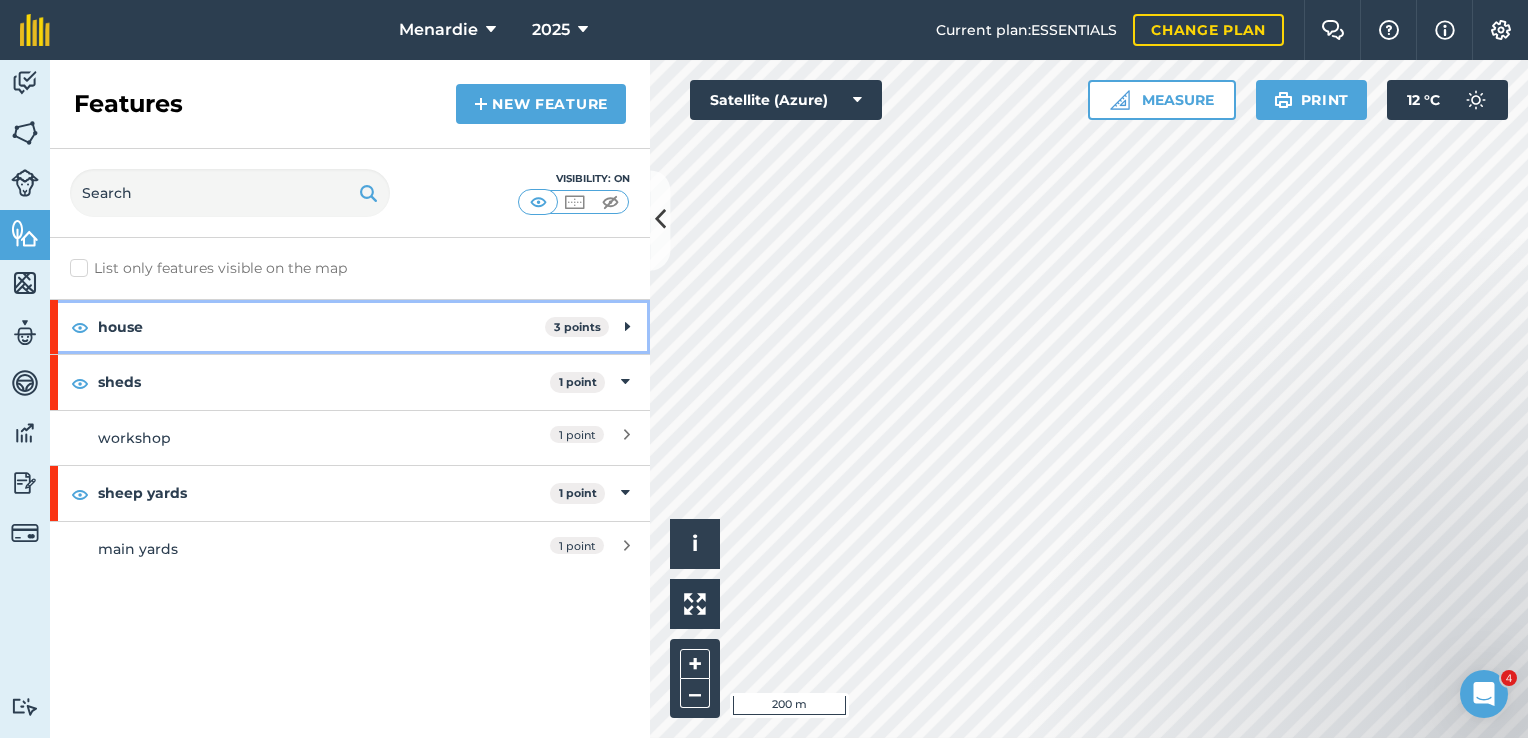 click on "house" at bounding box center [321, 327] 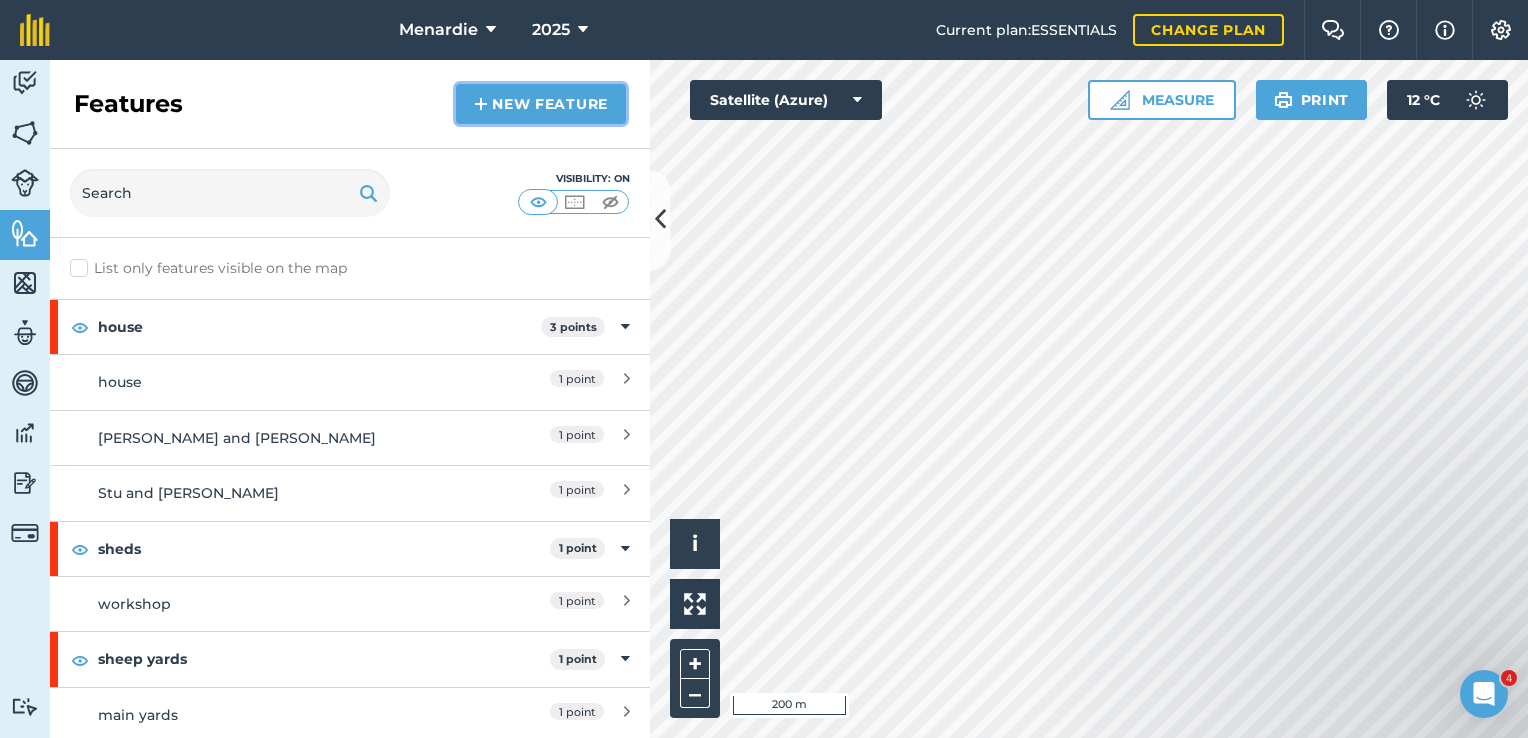 click on "New feature" at bounding box center [541, 104] 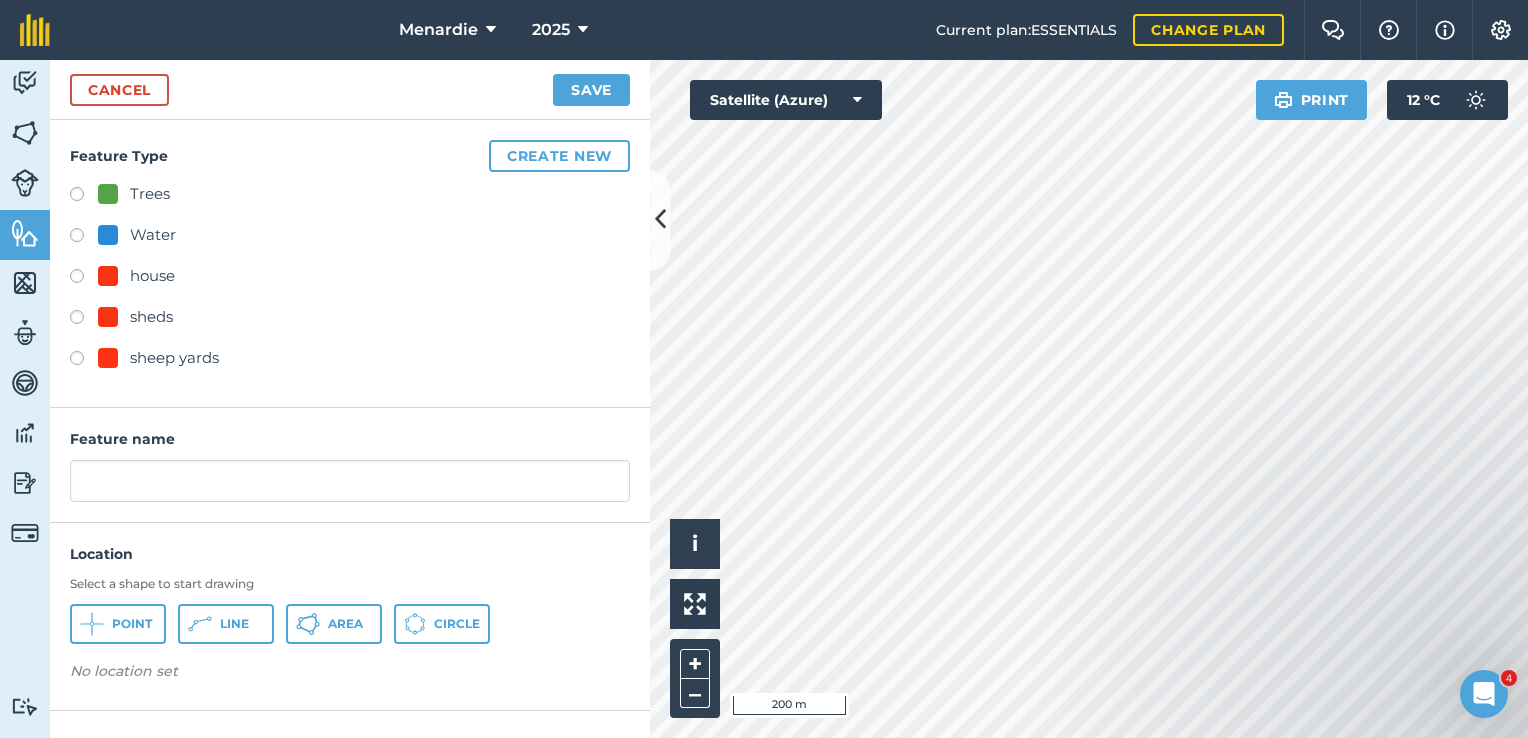 click at bounding box center (84, 279) 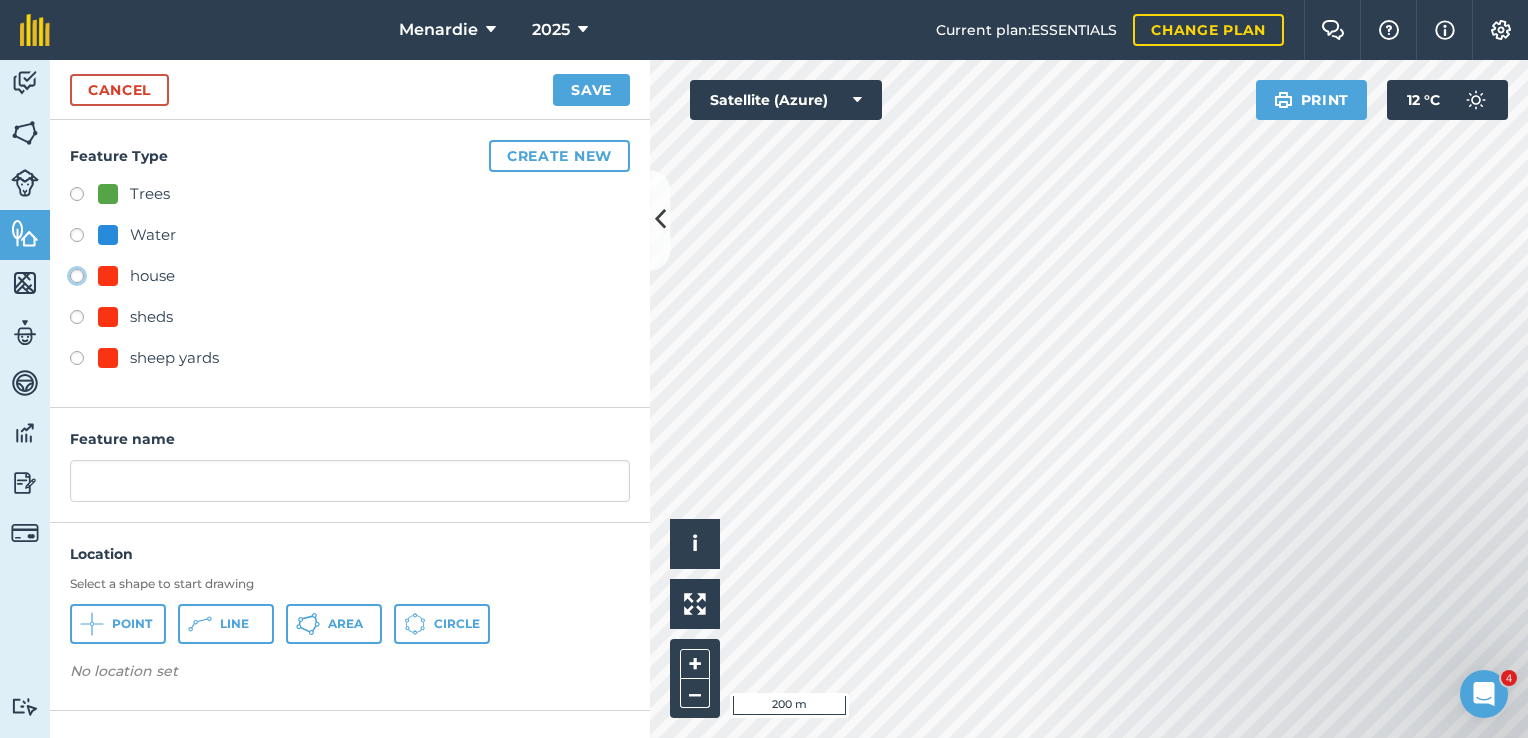 click on "house" at bounding box center (-9923, 275) 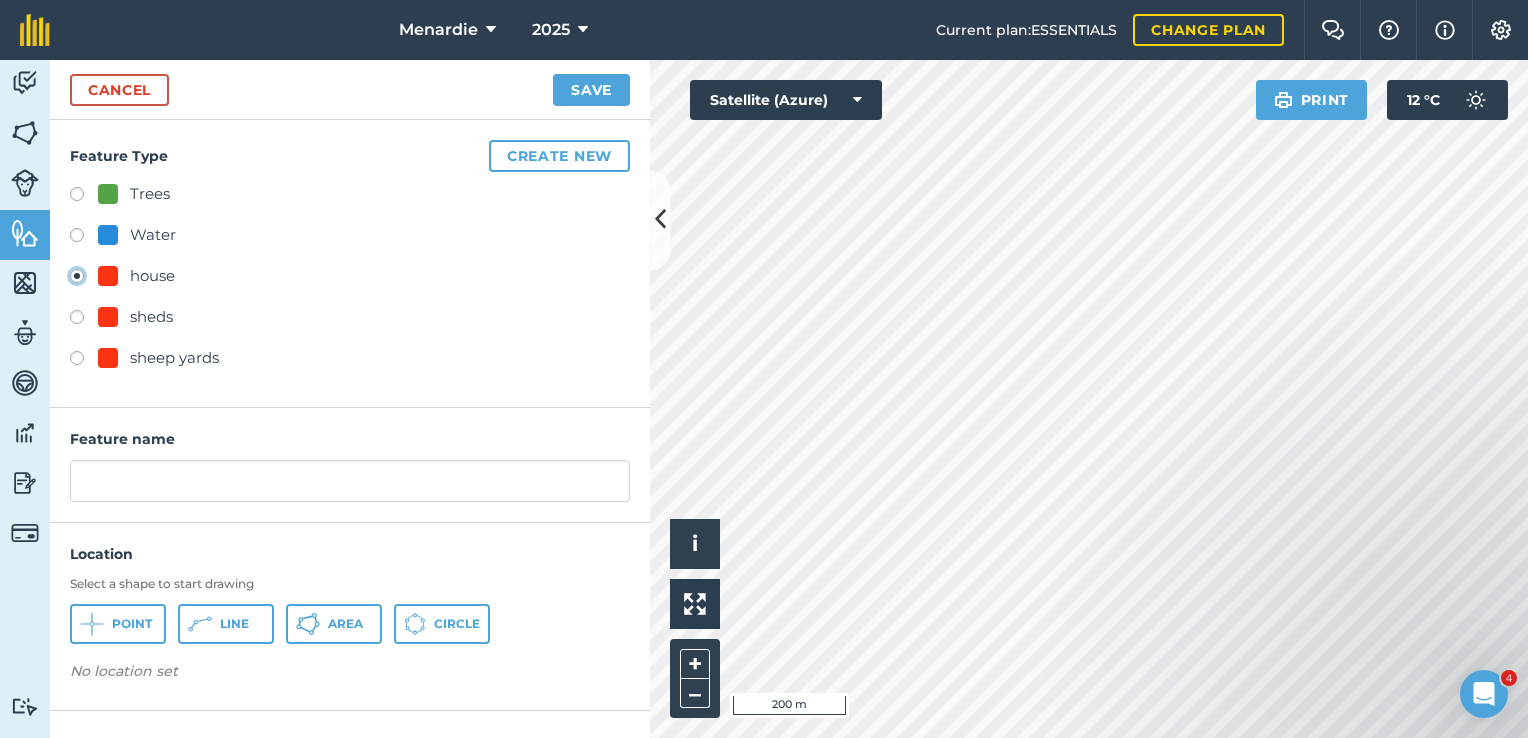 type on "house 2" 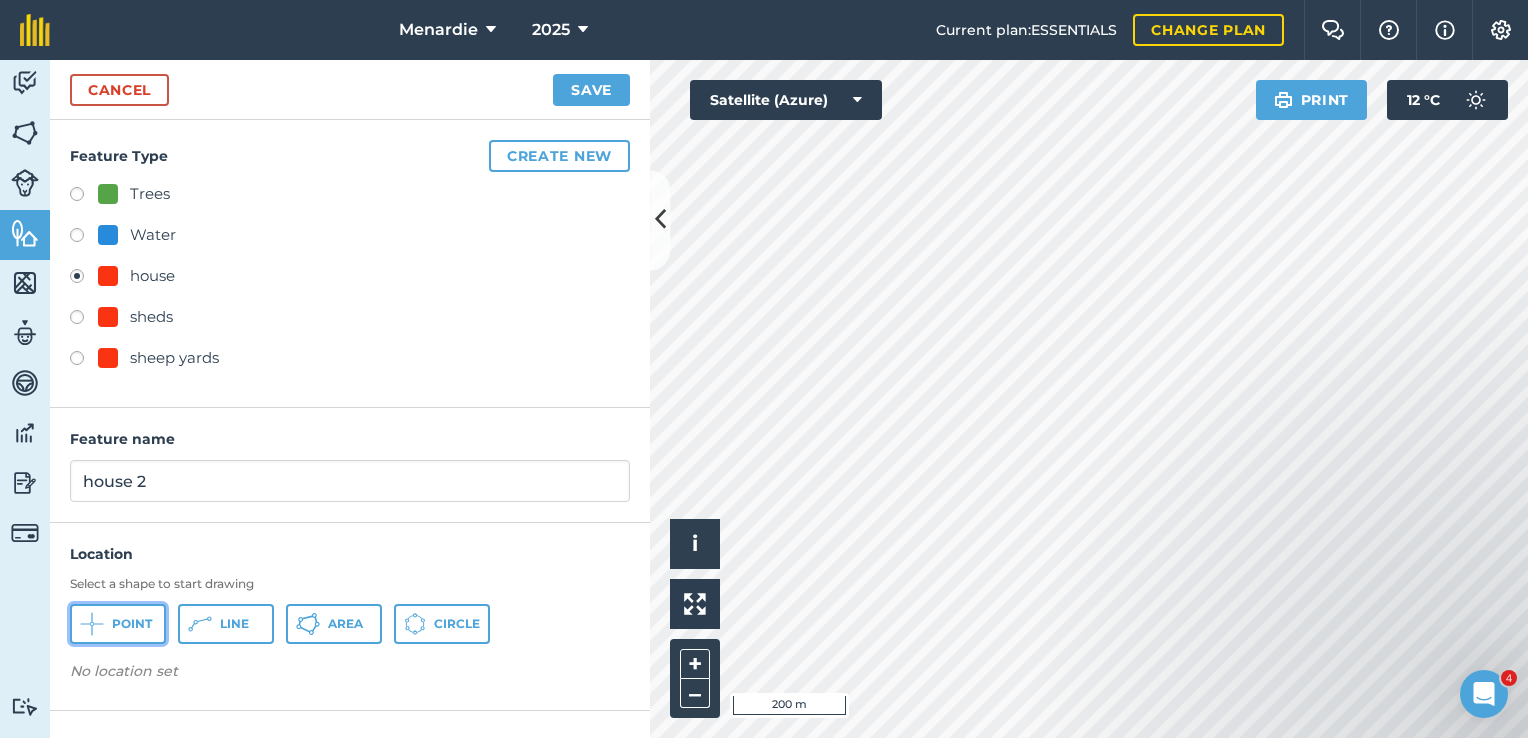 click on "Point" at bounding box center [132, 624] 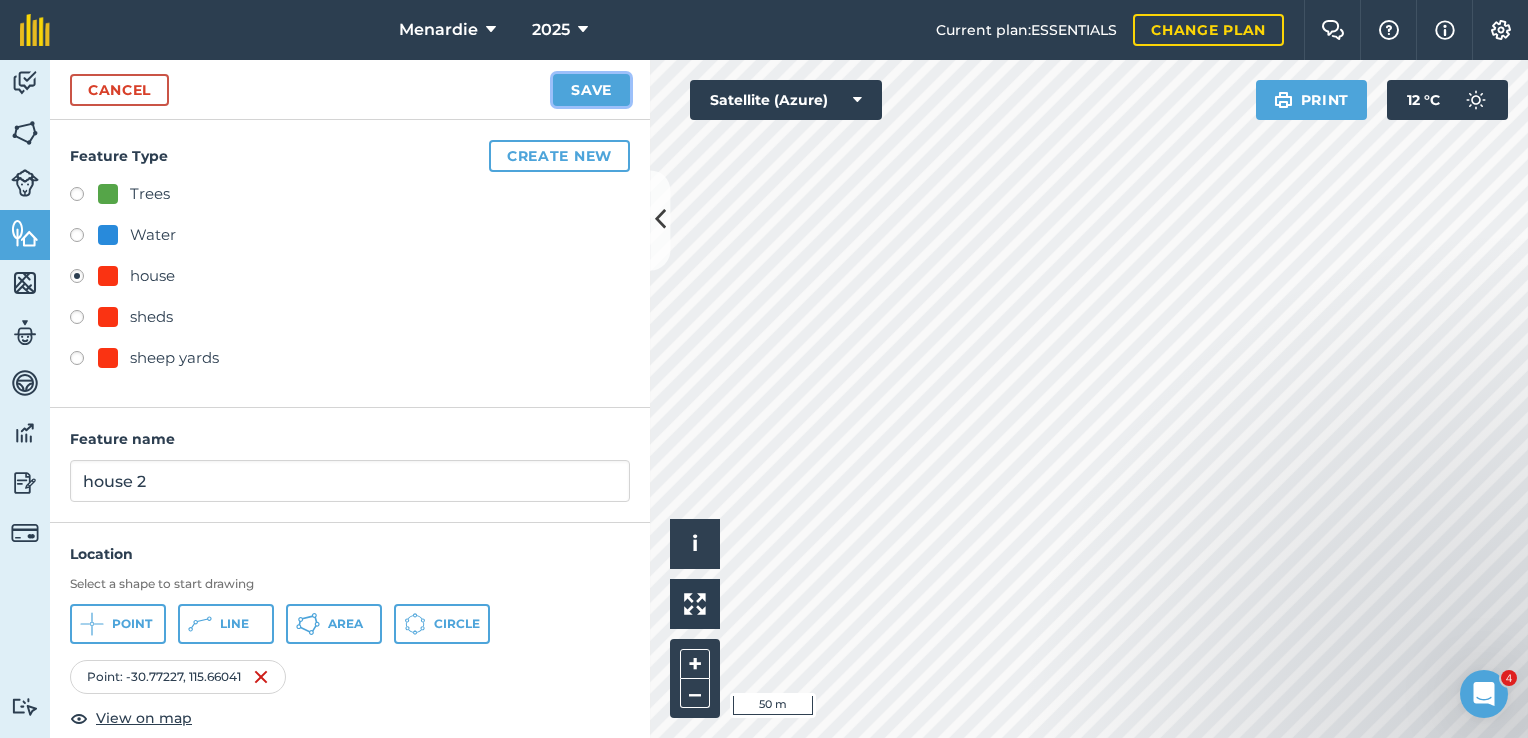 click on "Save" at bounding box center [591, 90] 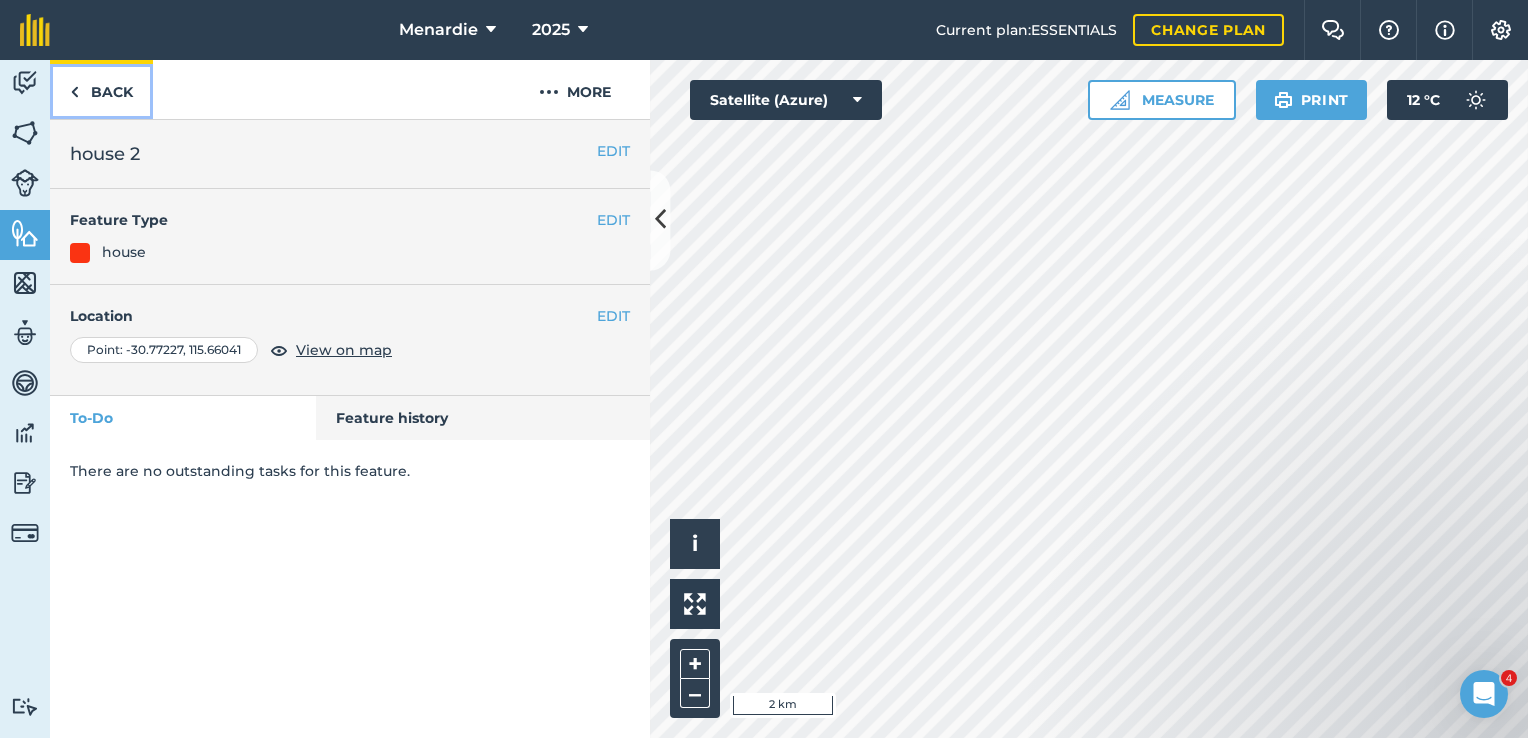 click on "Back" at bounding box center (101, 89) 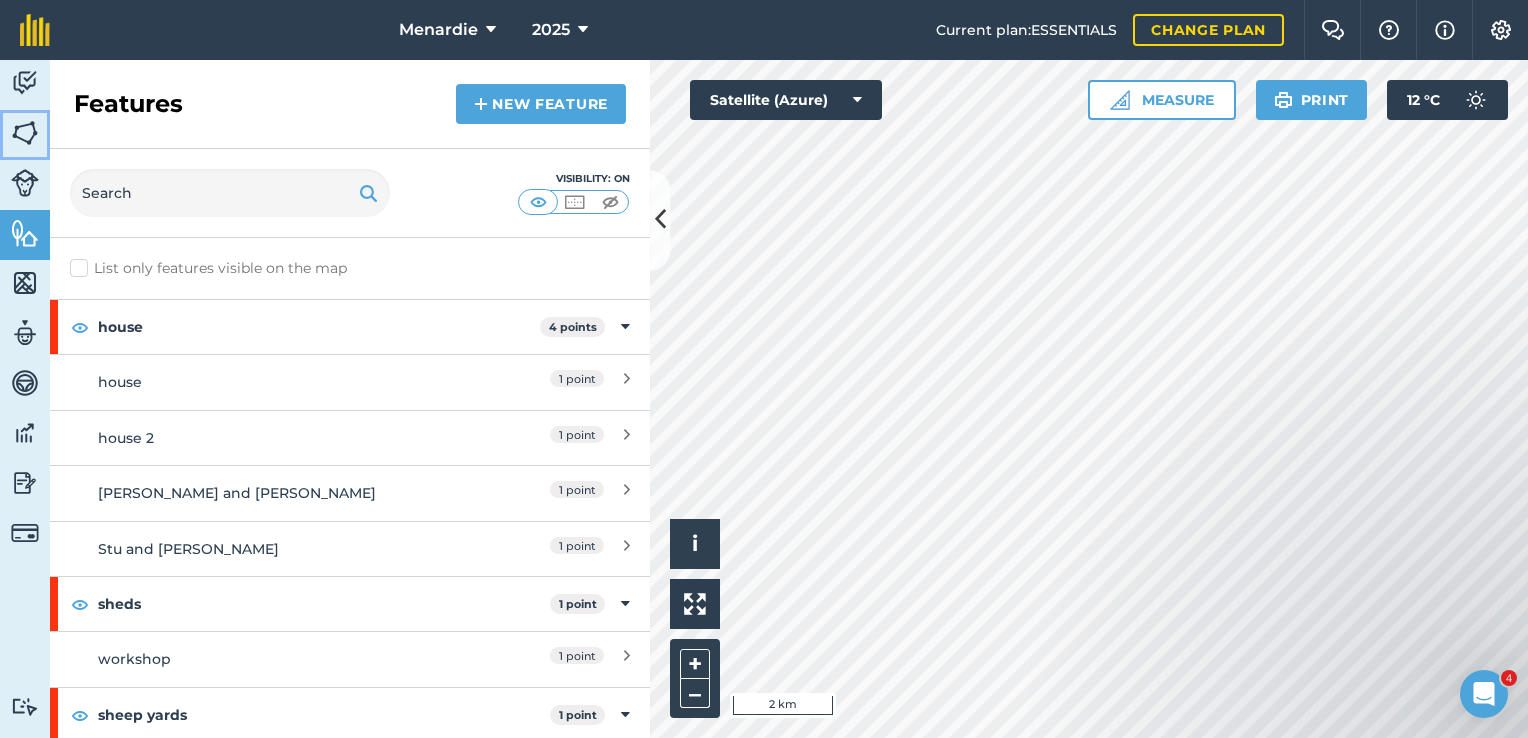 click at bounding box center (25, 133) 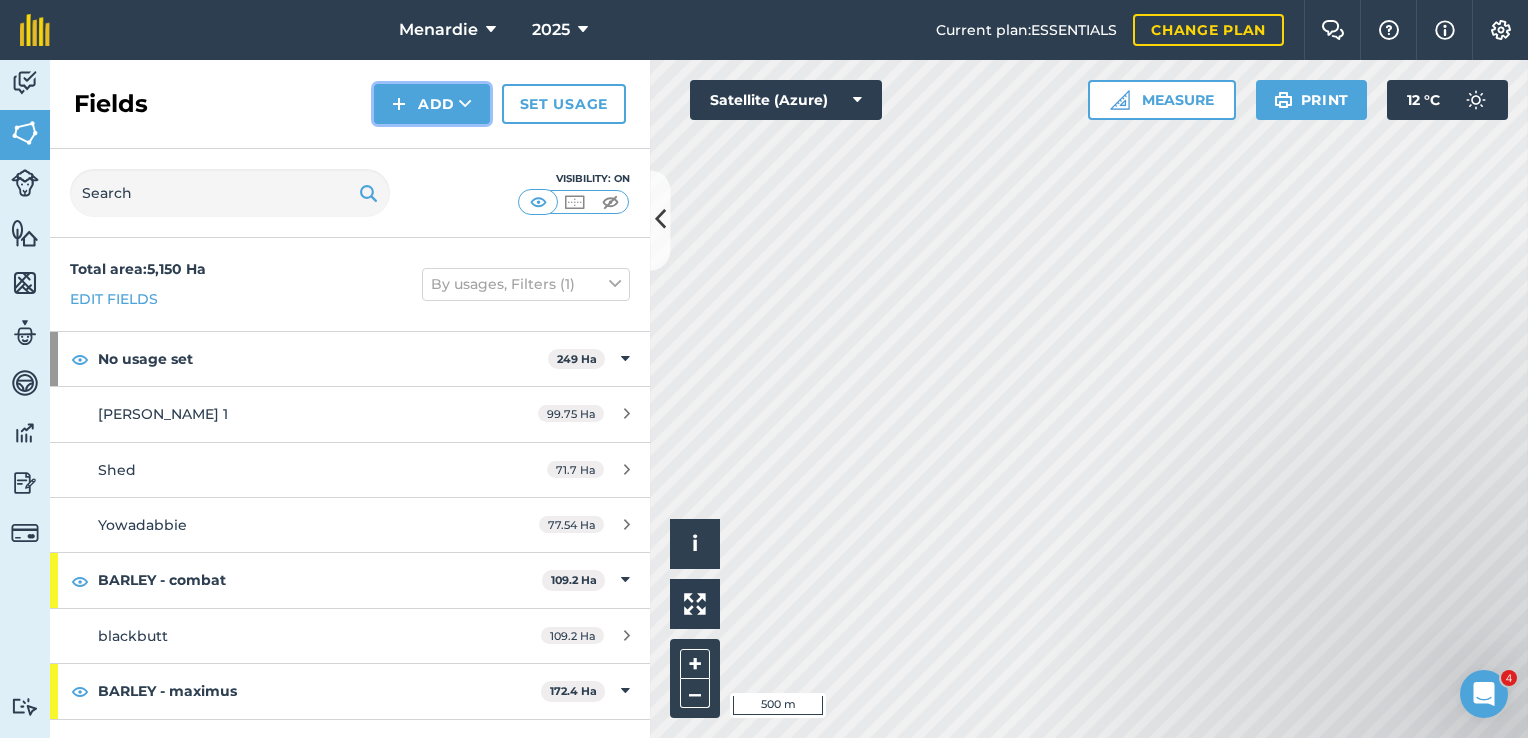 click at bounding box center [399, 104] 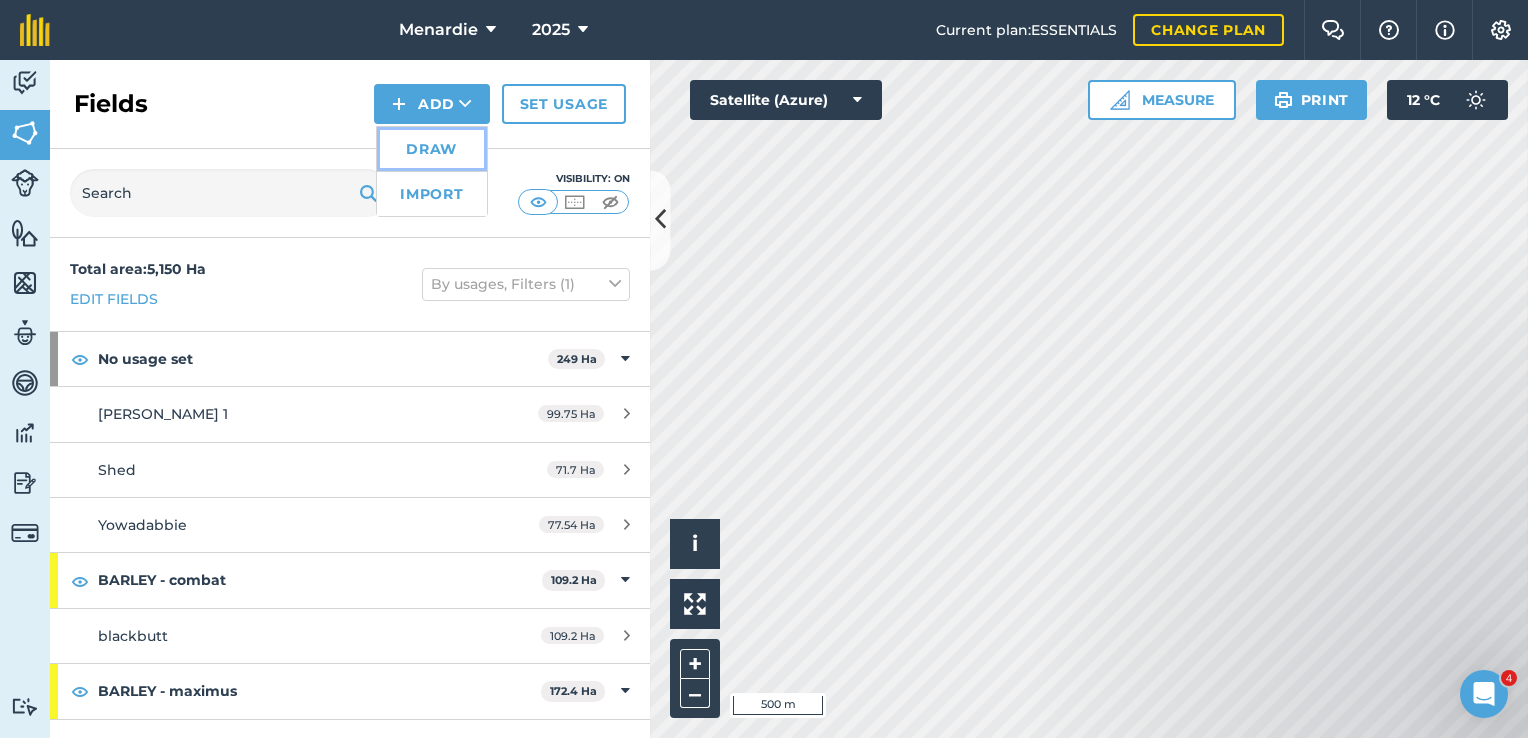click on "Draw" at bounding box center (432, 149) 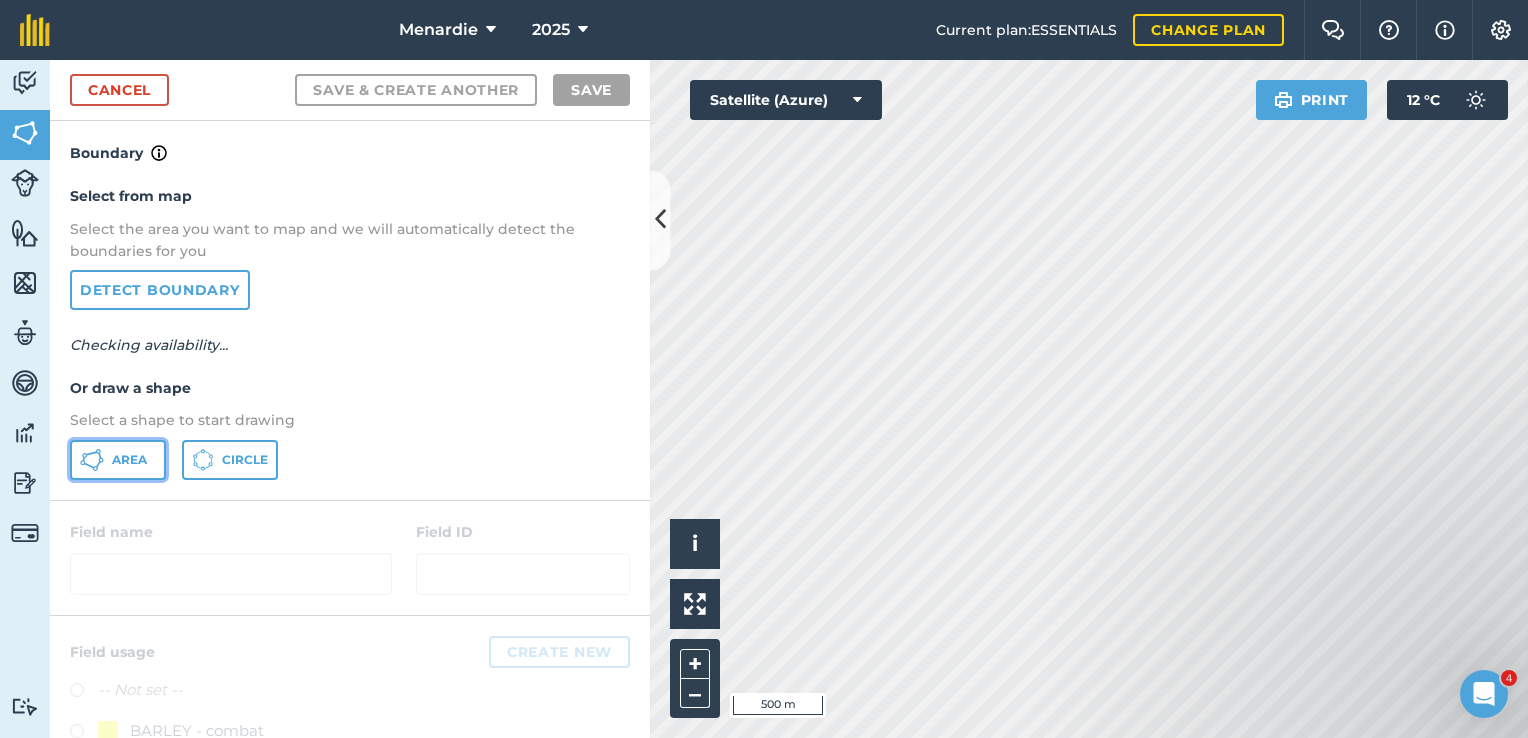 click on "Area" at bounding box center [129, 460] 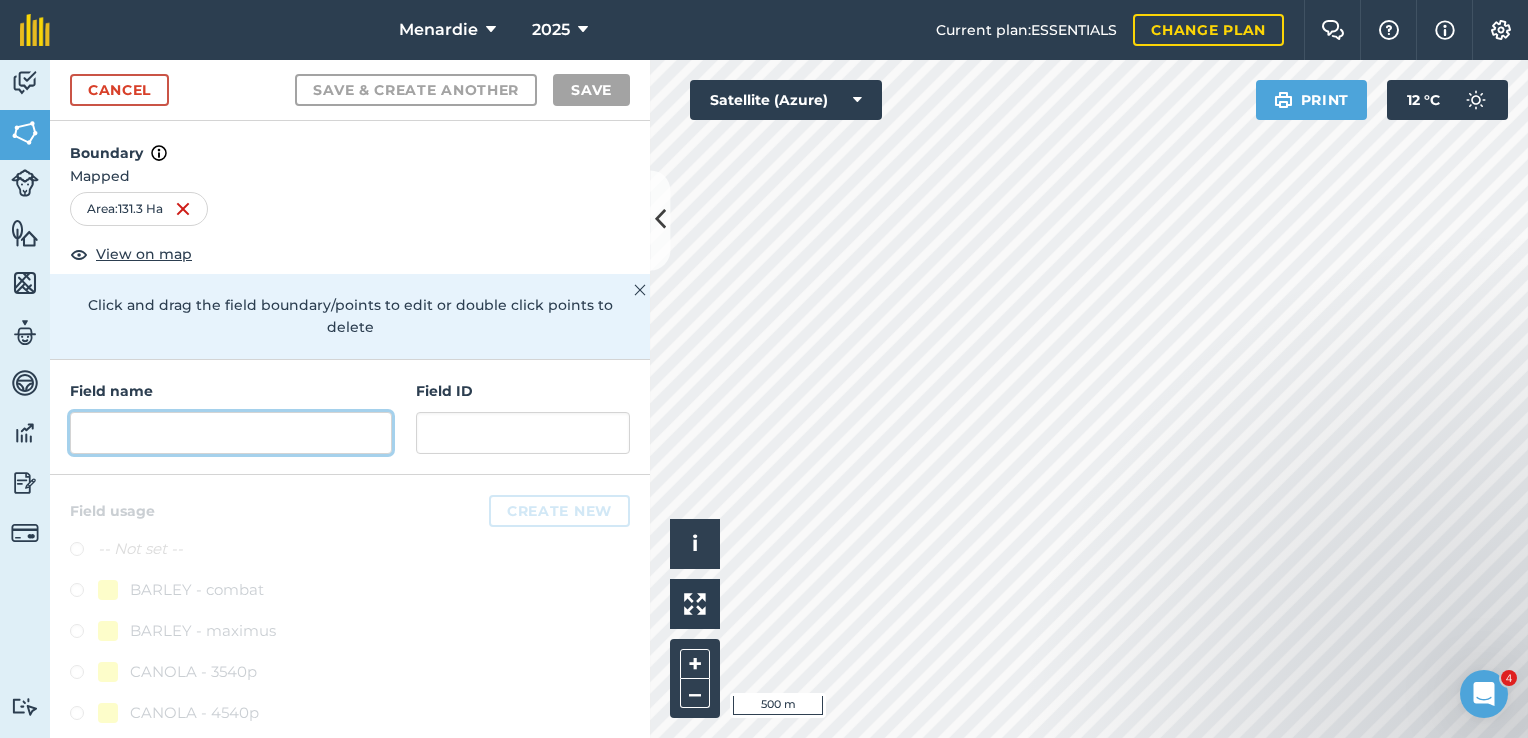 click at bounding box center [231, 433] 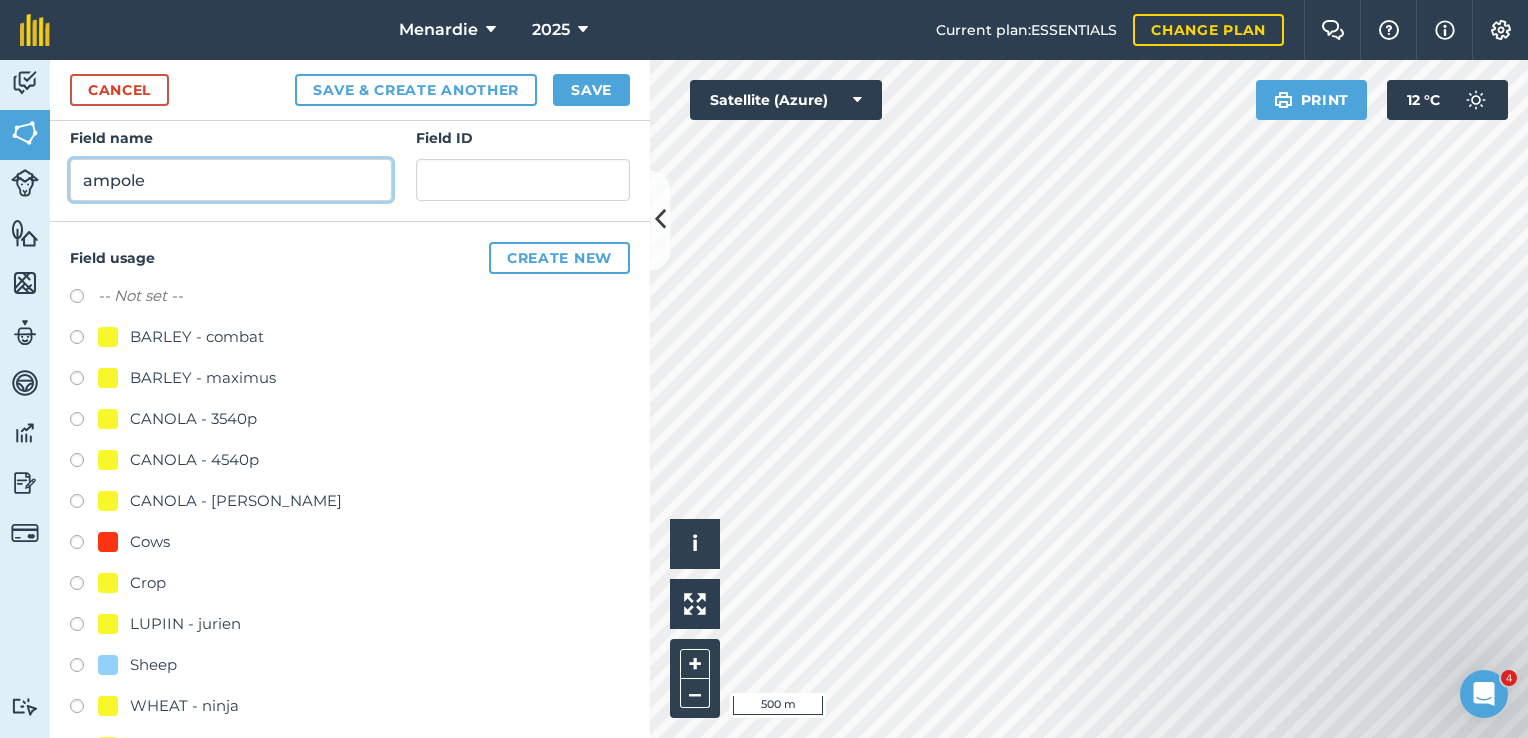 scroll, scrollTop: 300, scrollLeft: 0, axis: vertical 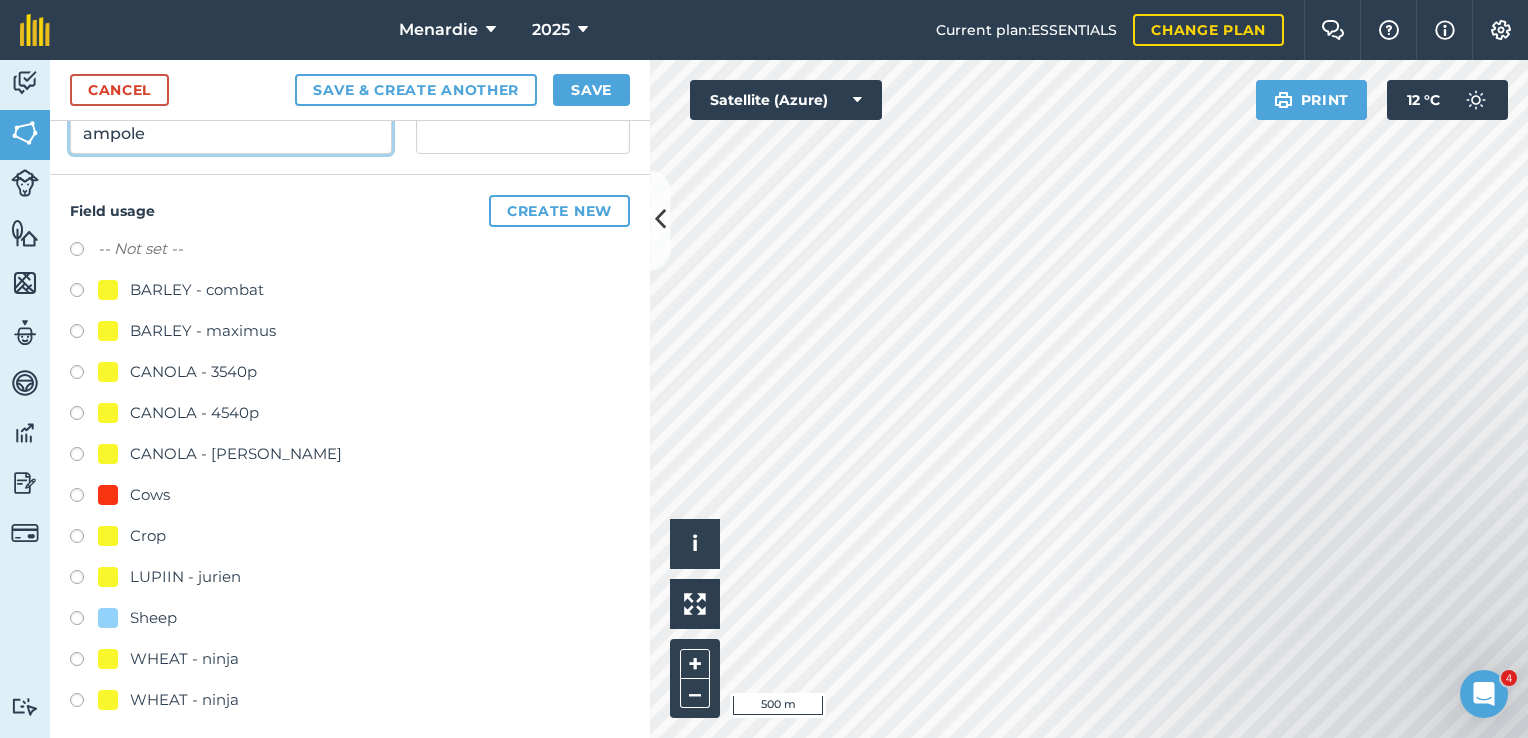 type on "ampole" 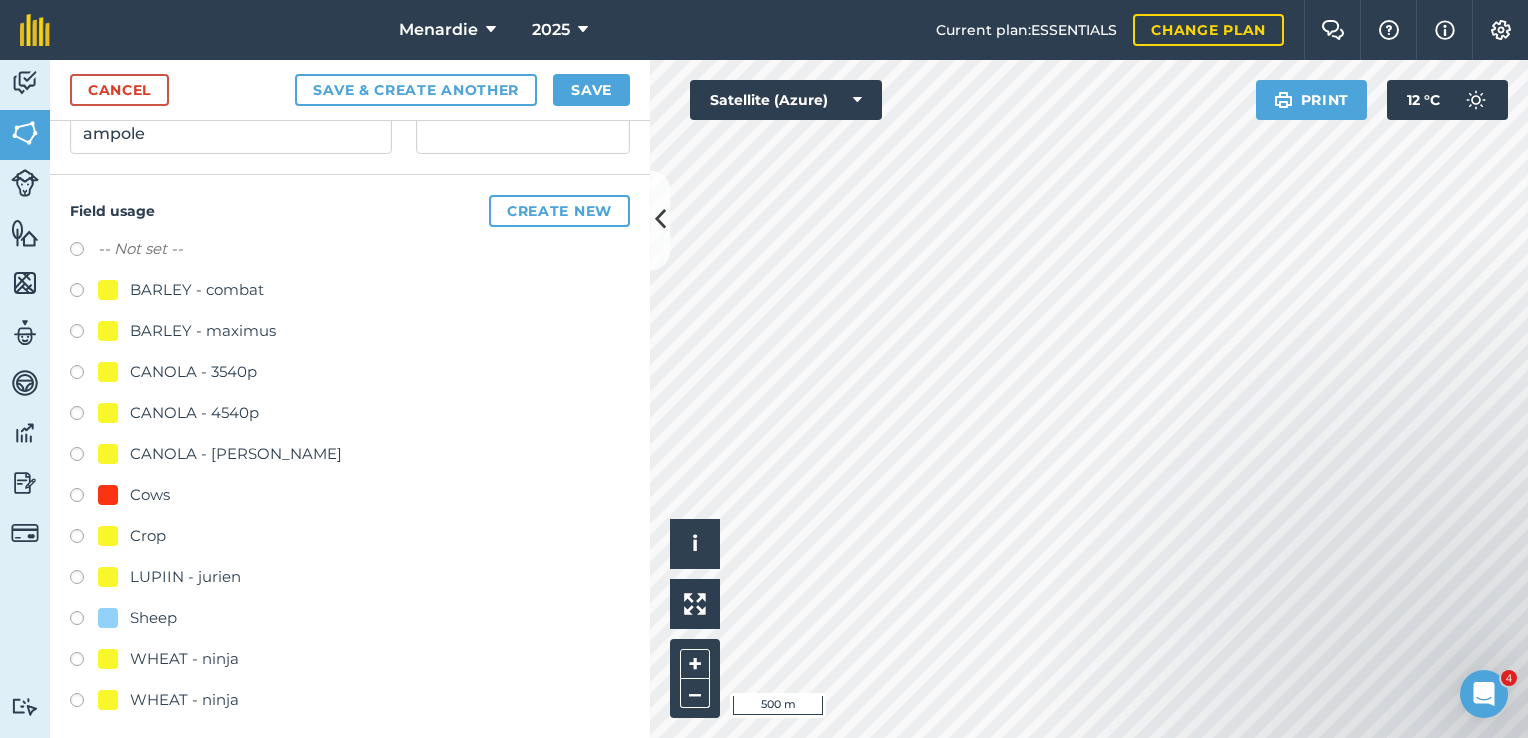 click at bounding box center (84, 621) 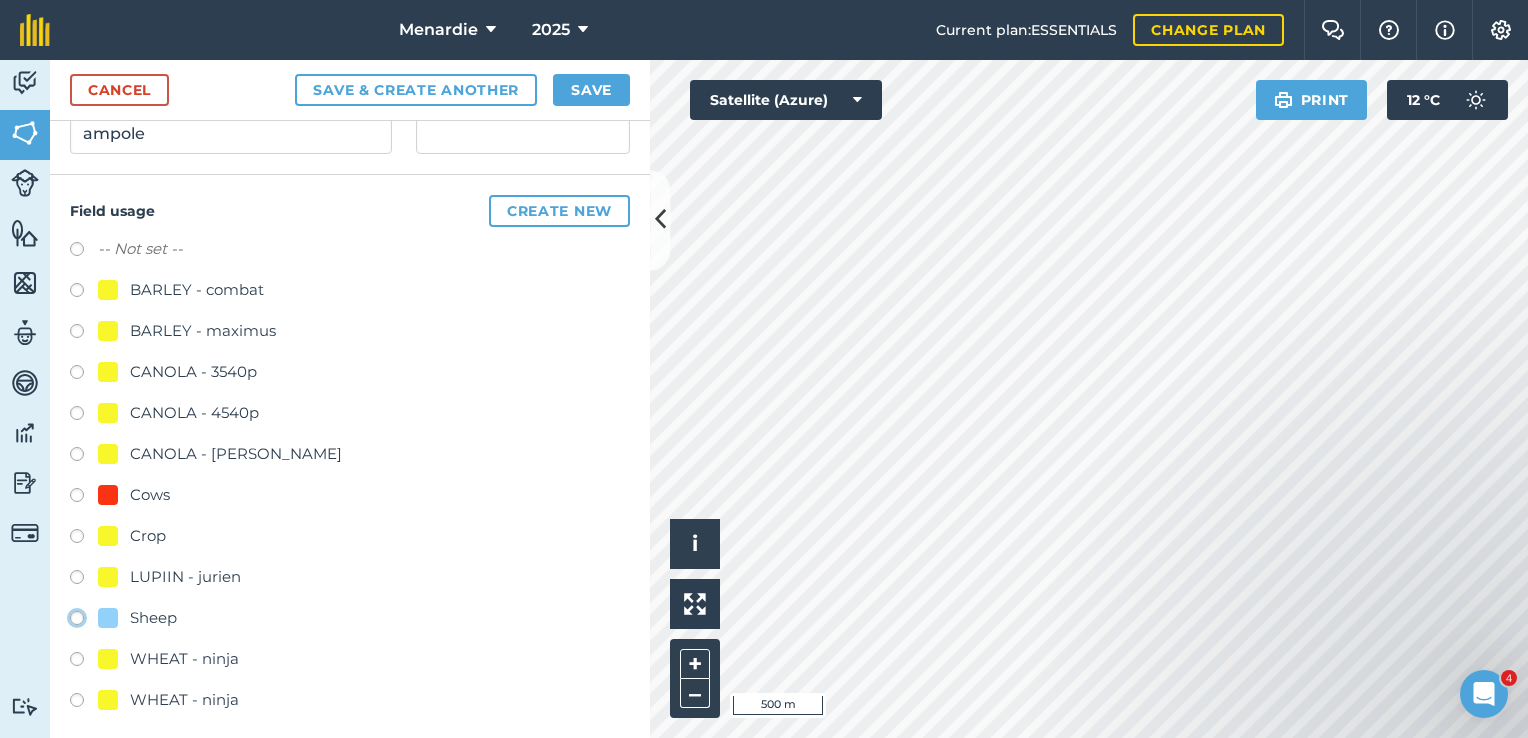 click on "Sheep" at bounding box center (-9923, 617) 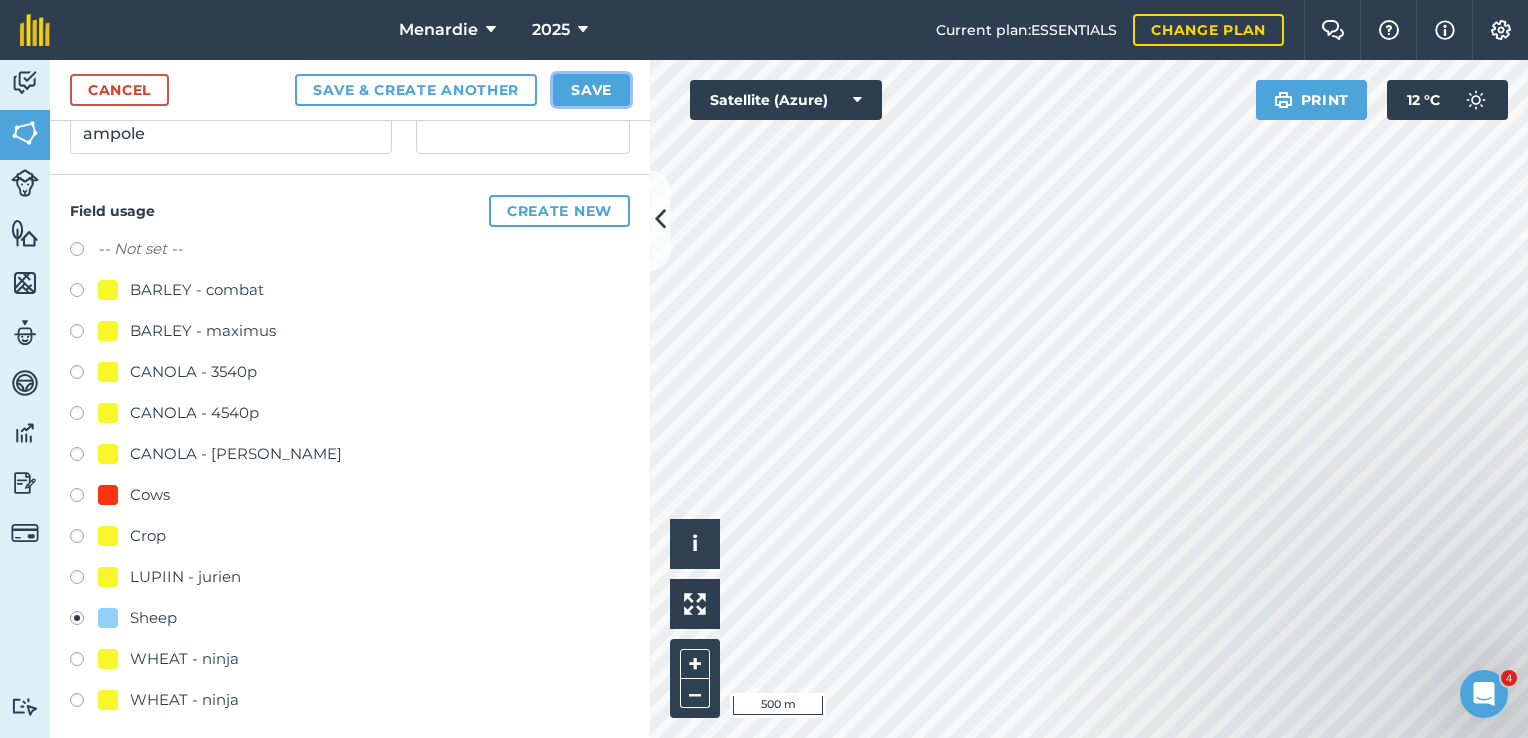 click on "Save" at bounding box center (591, 90) 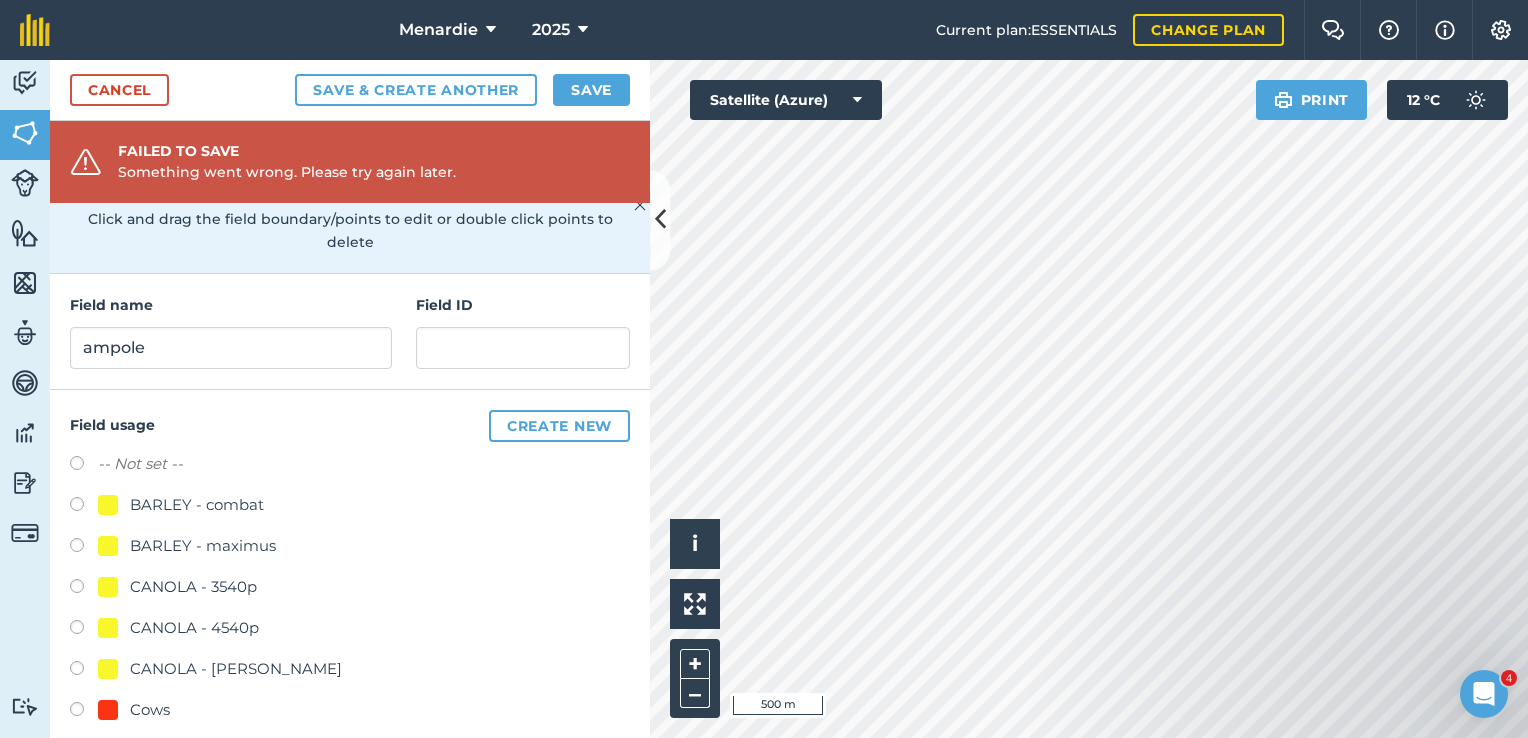 scroll, scrollTop: 200, scrollLeft: 0, axis: vertical 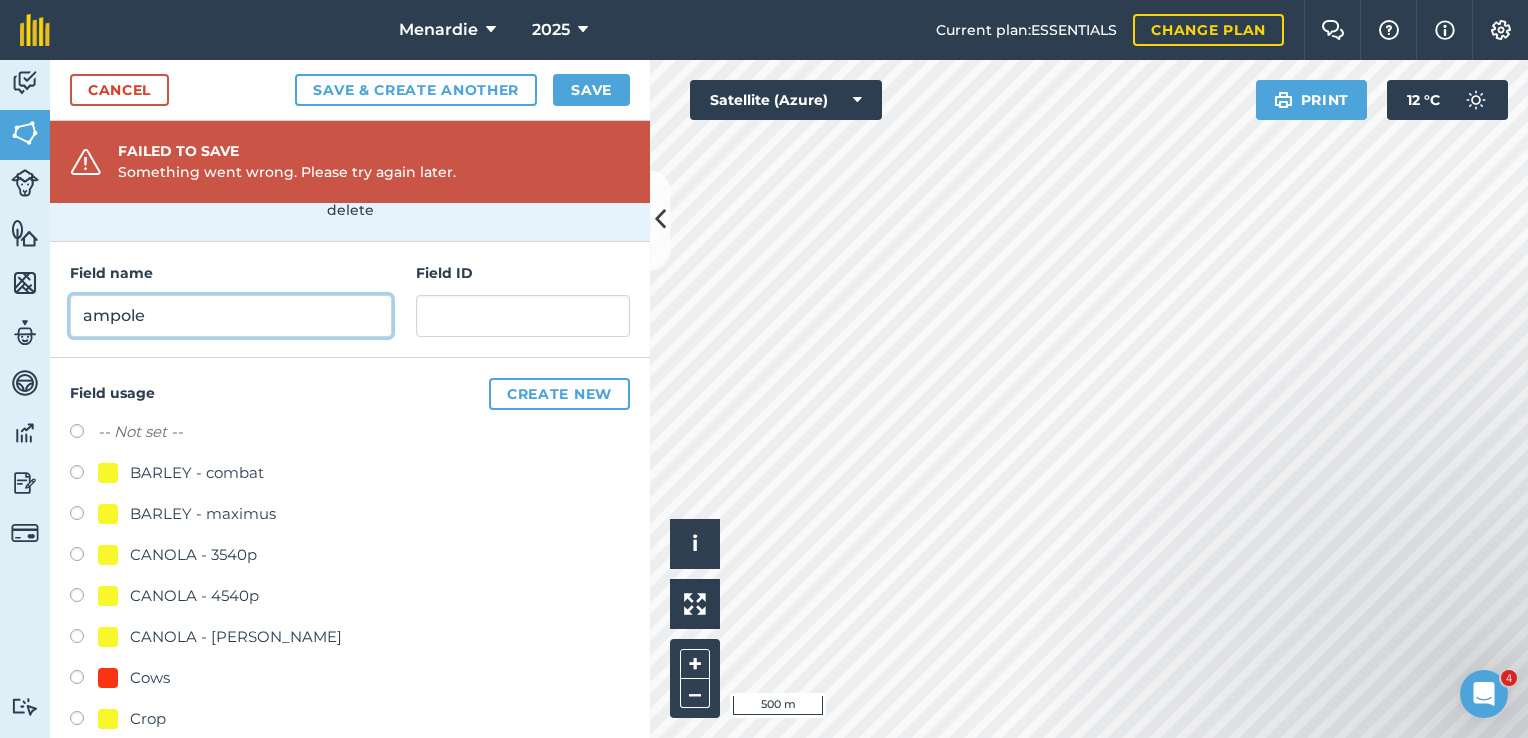 click on "ampole" at bounding box center (231, 316) 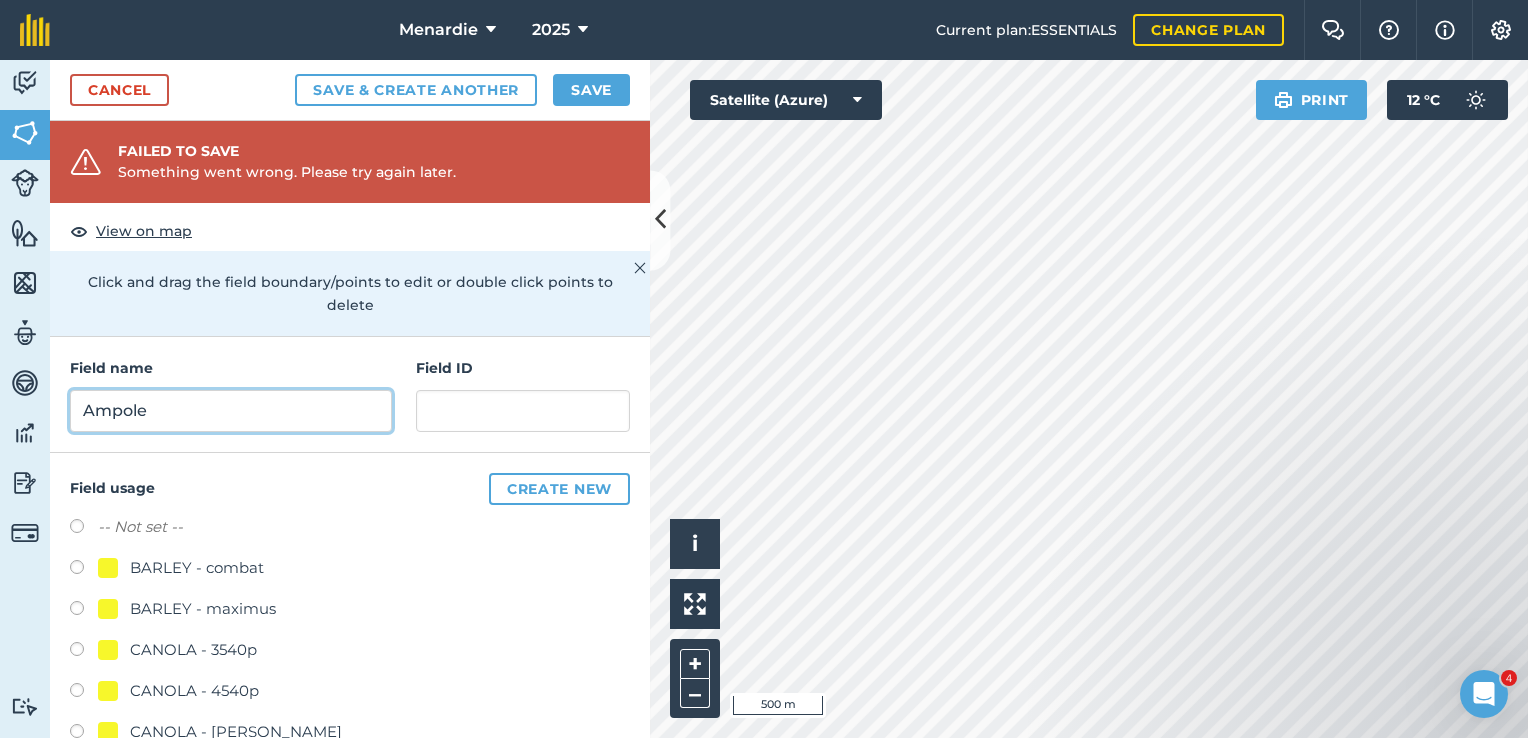 scroll, scrollTop: 91, scrollLeft: 0, axis: vertical 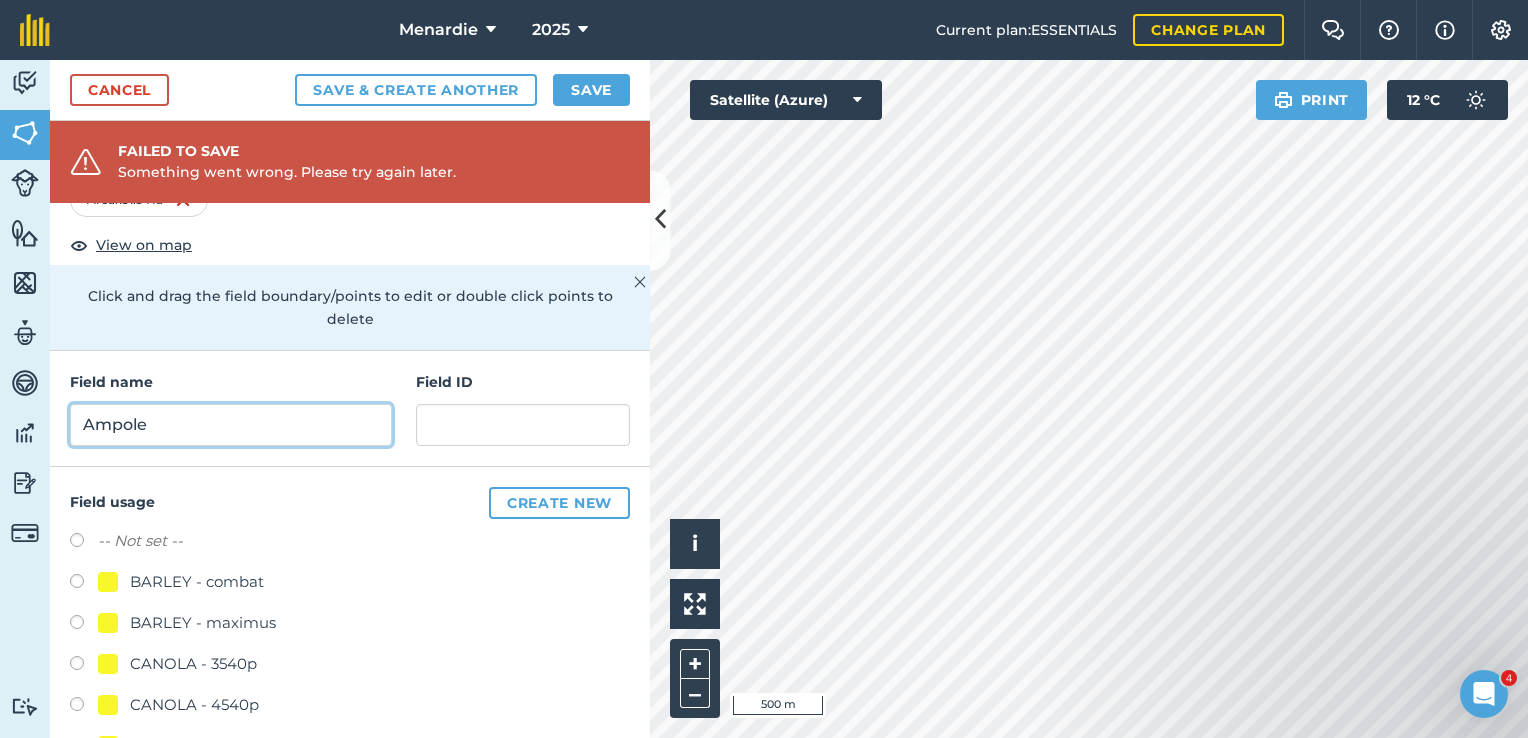 type on "Ampole" 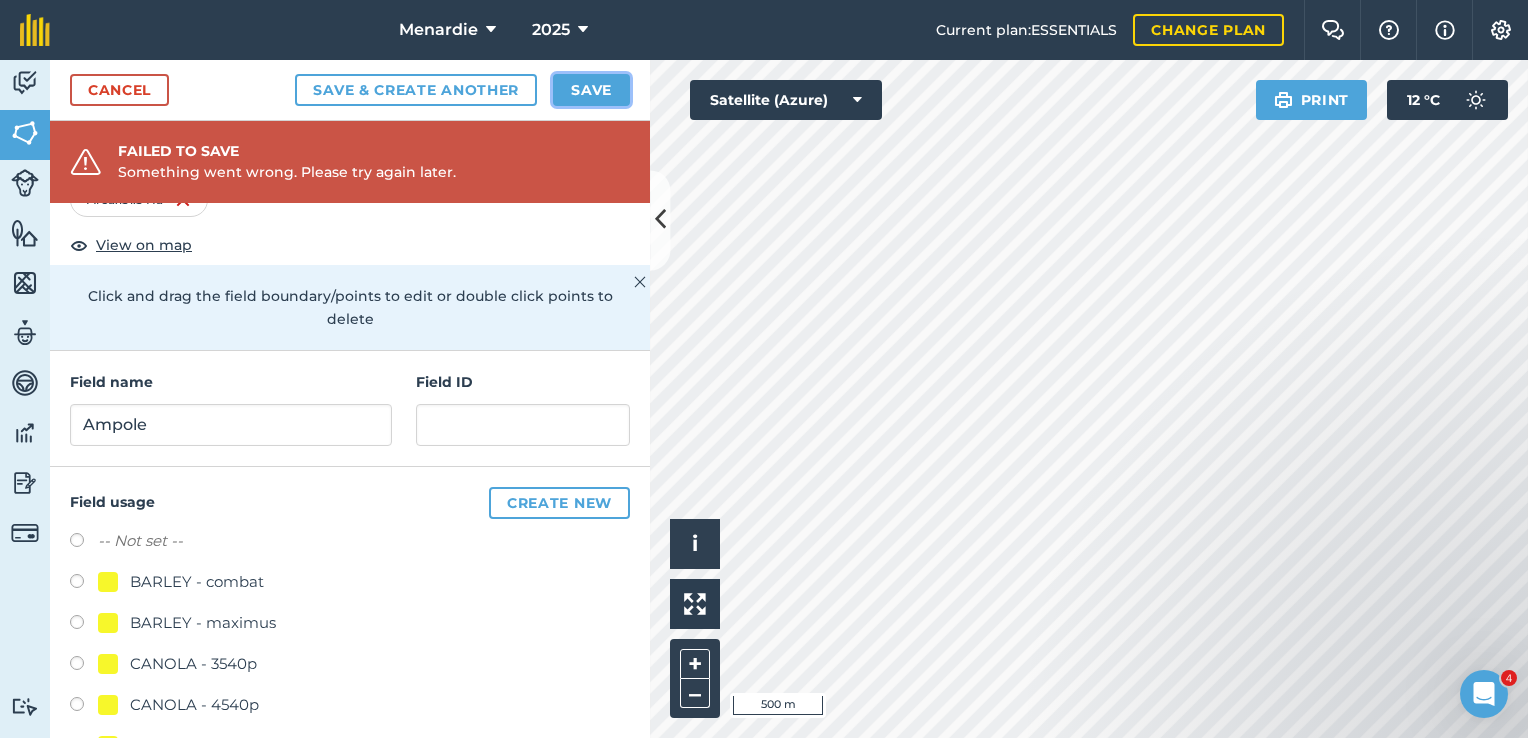 click on "Save" at bounding box center [591, 90] 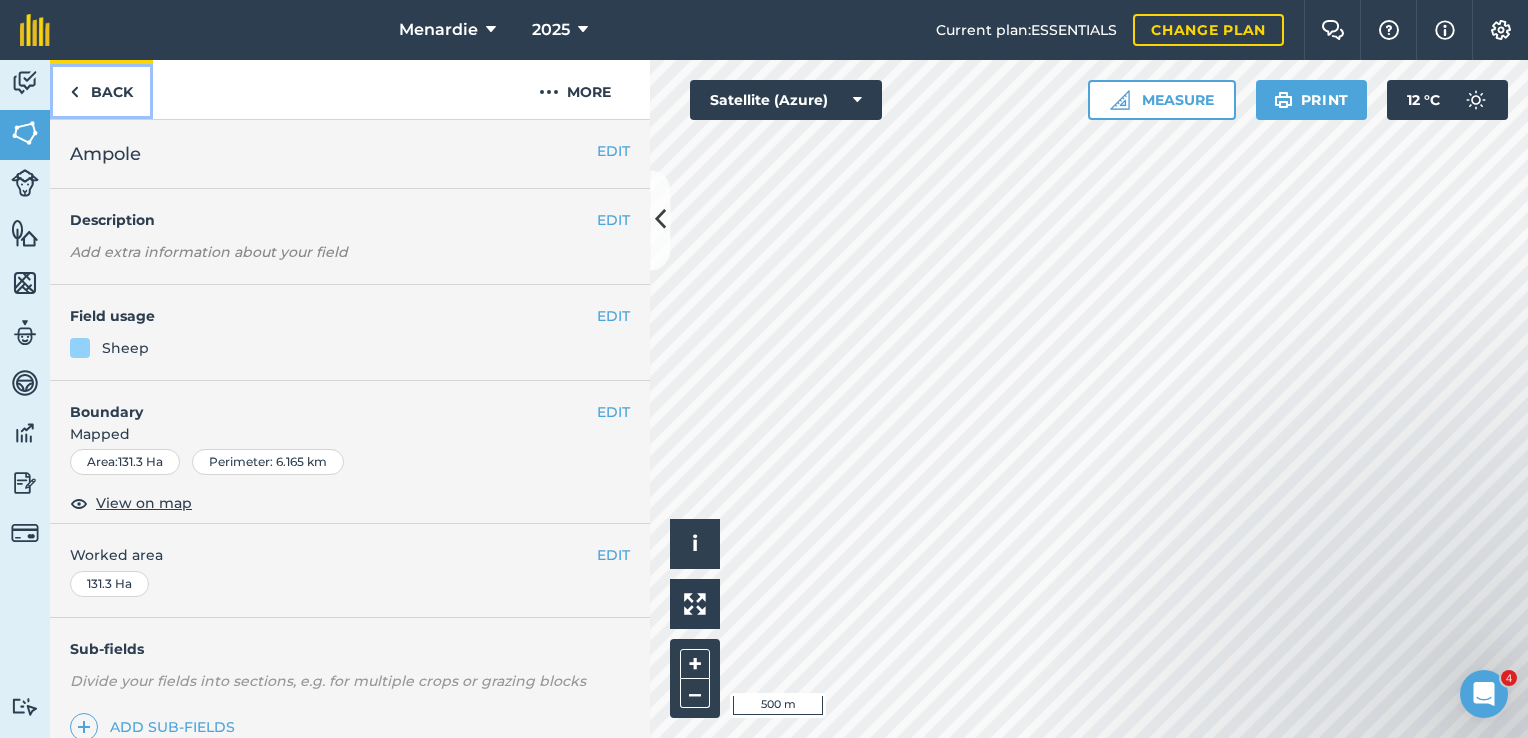 click on "Back" at bounding box center (101, 89) 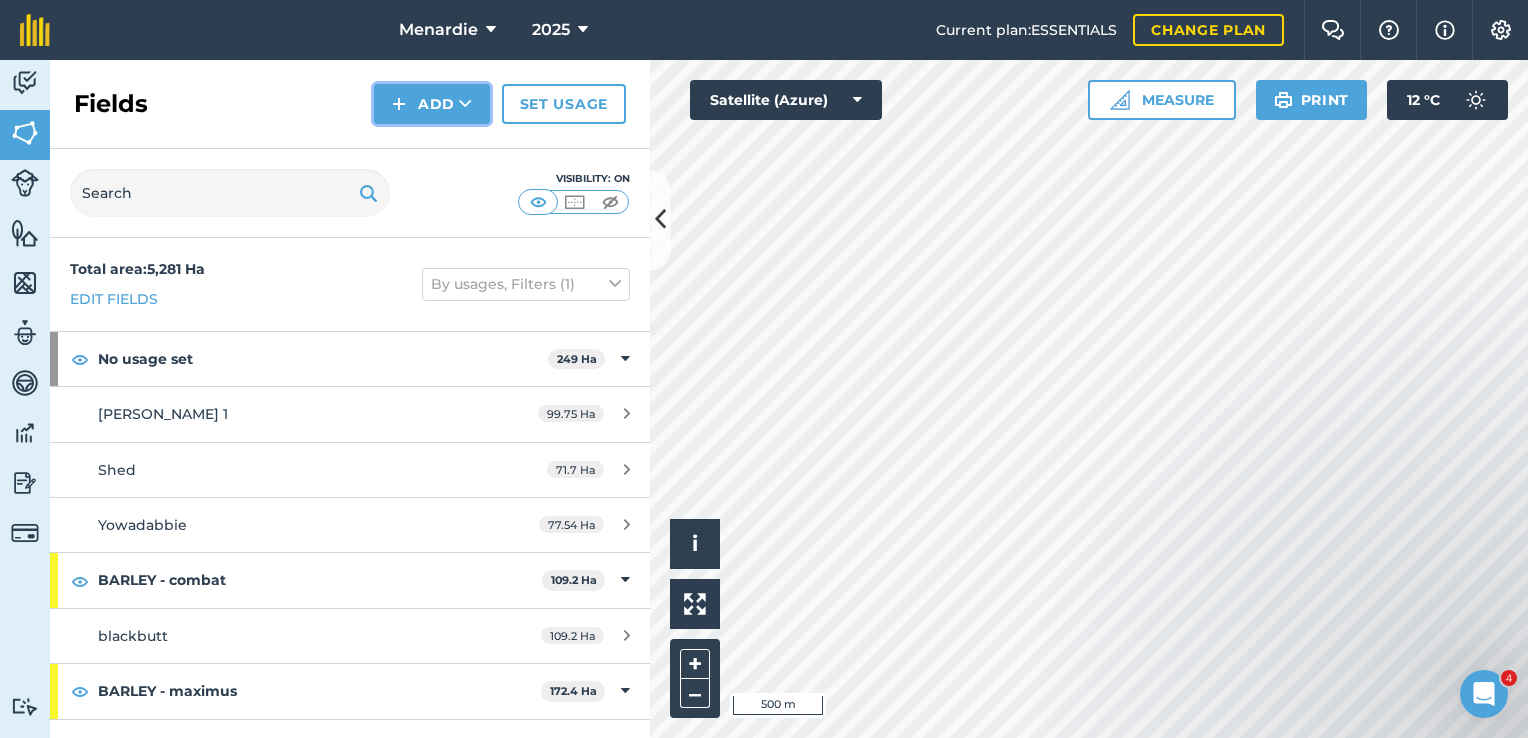 click at bounding box center [465, 104] 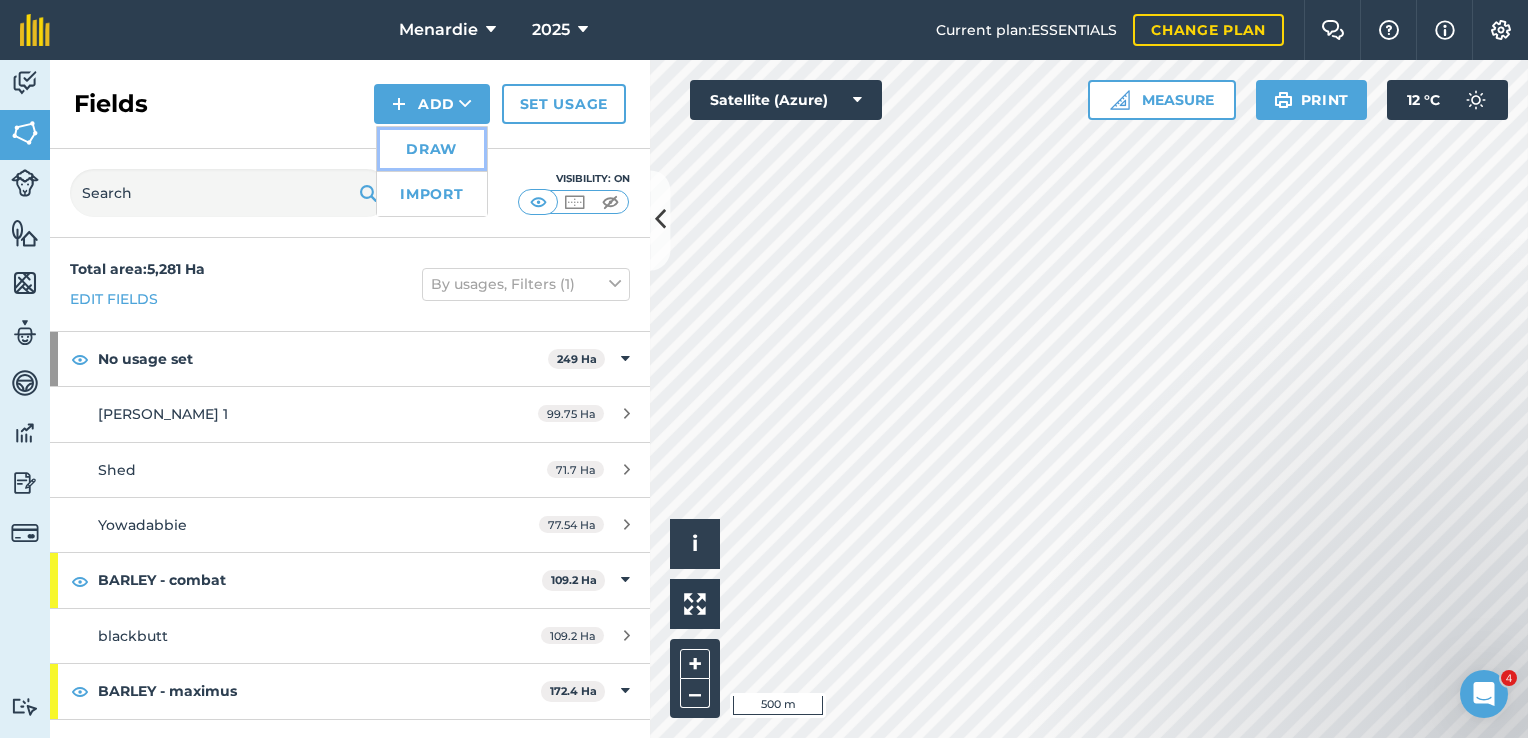 click on "Draw" at bounding box center (432, 149) 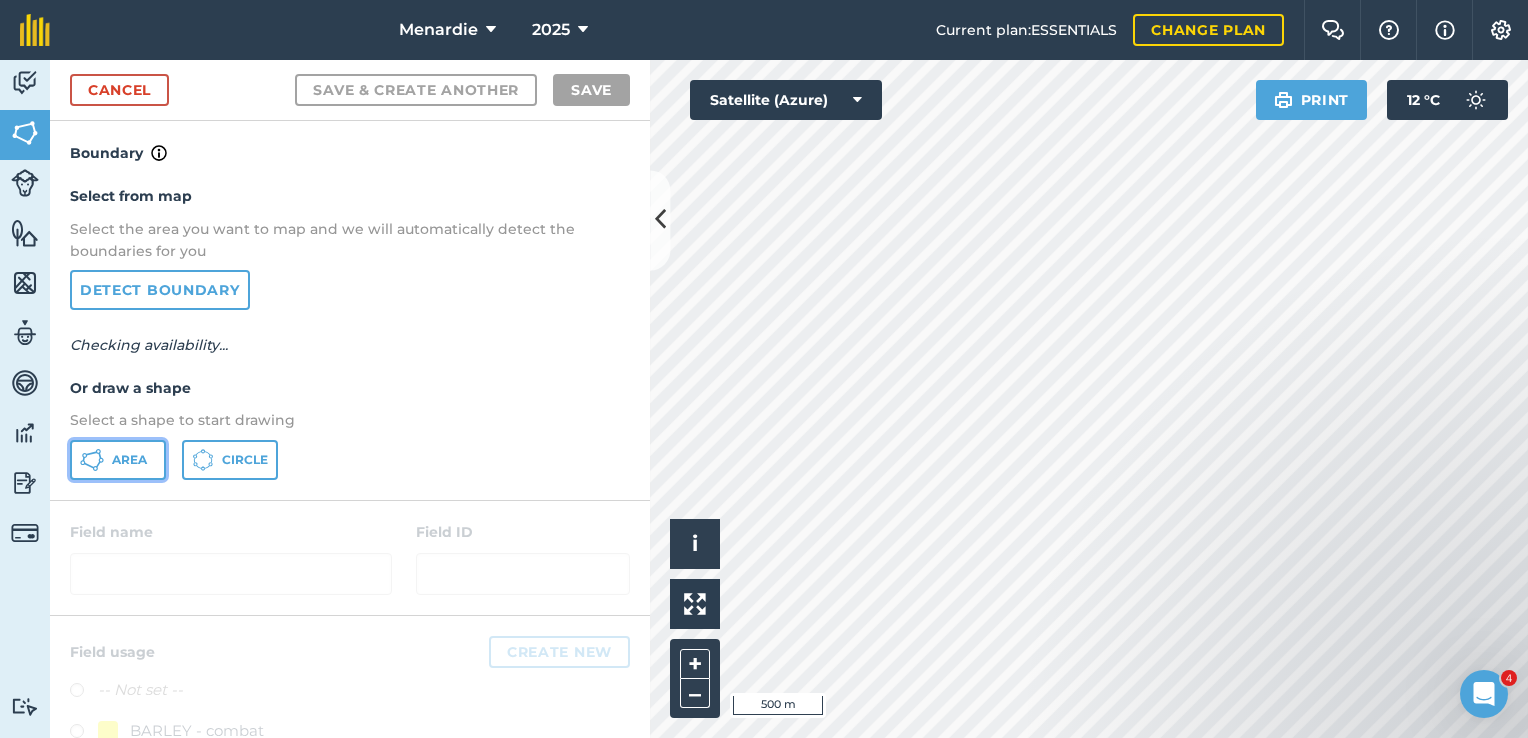 click on "Area" at bounding box center (129, 460) 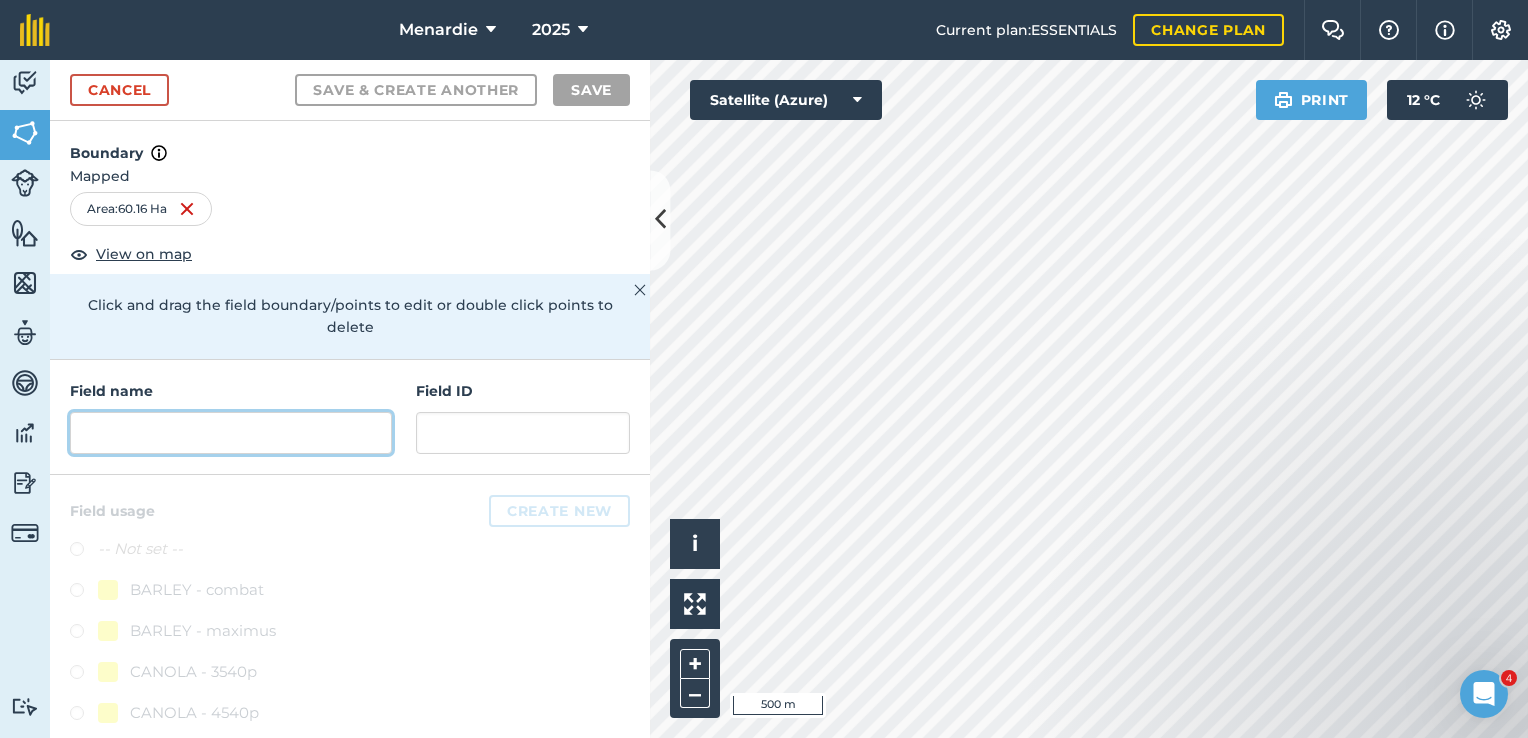 click at bounding box center (231, 433) 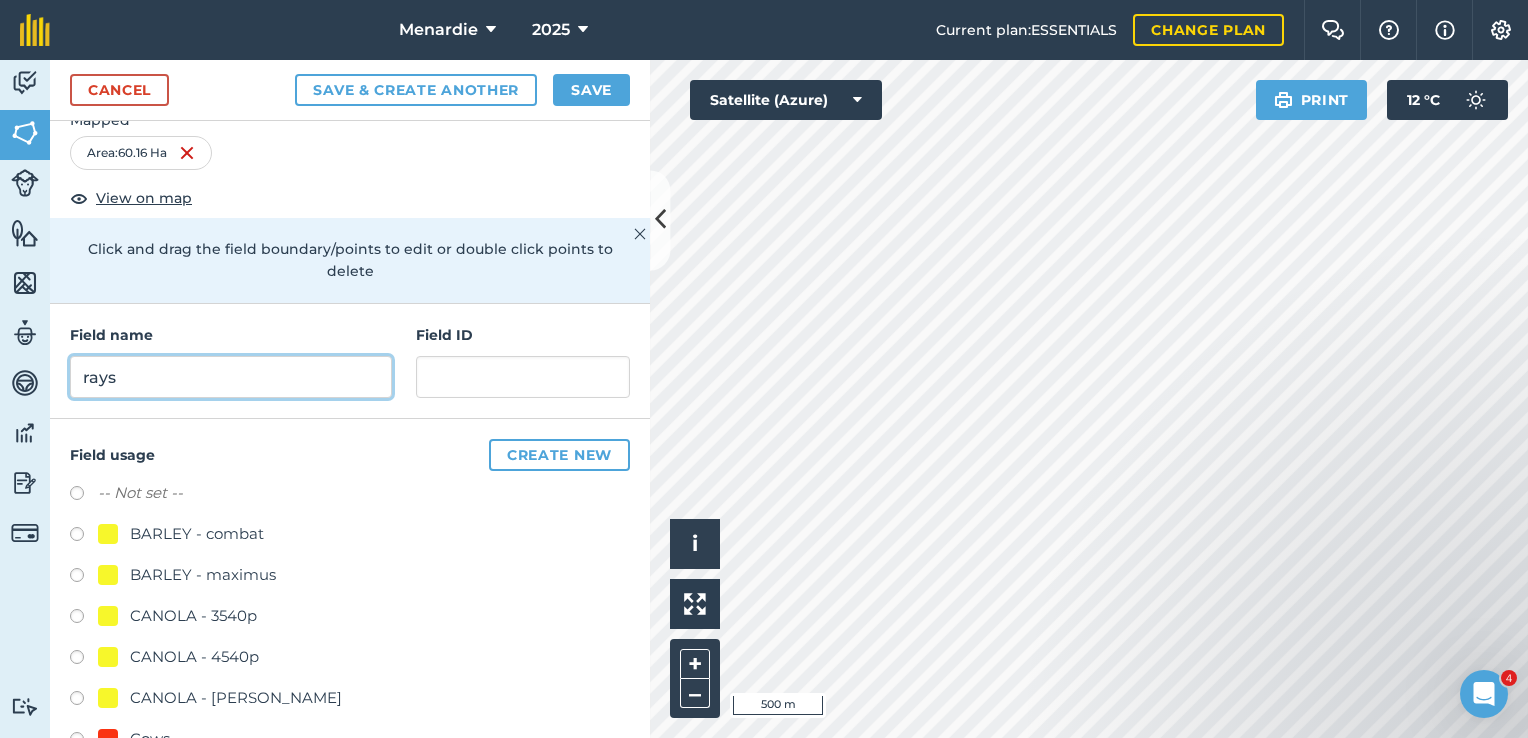 scroll, scrollTop: 200, scrollLeft: 0, axis: vertical 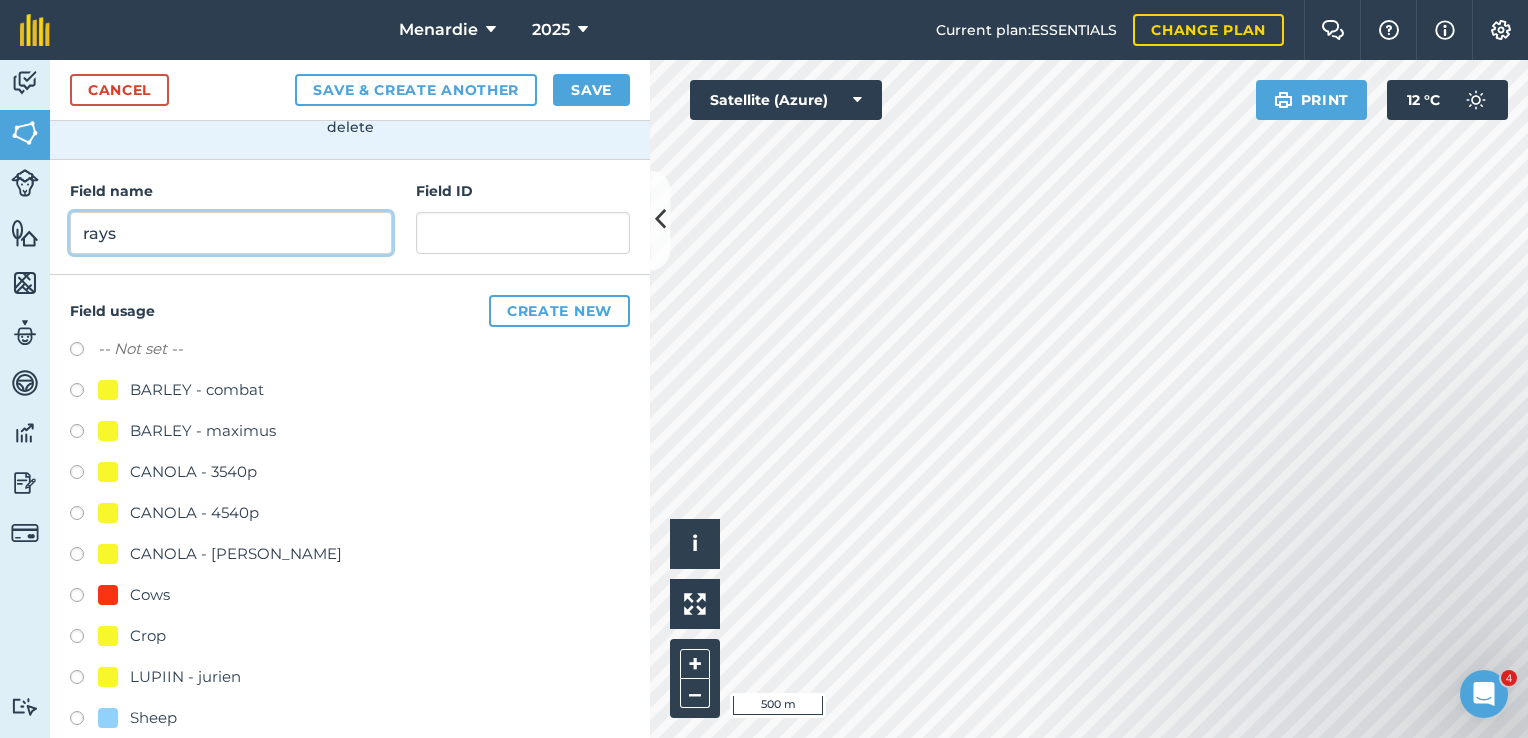 type on "rays" 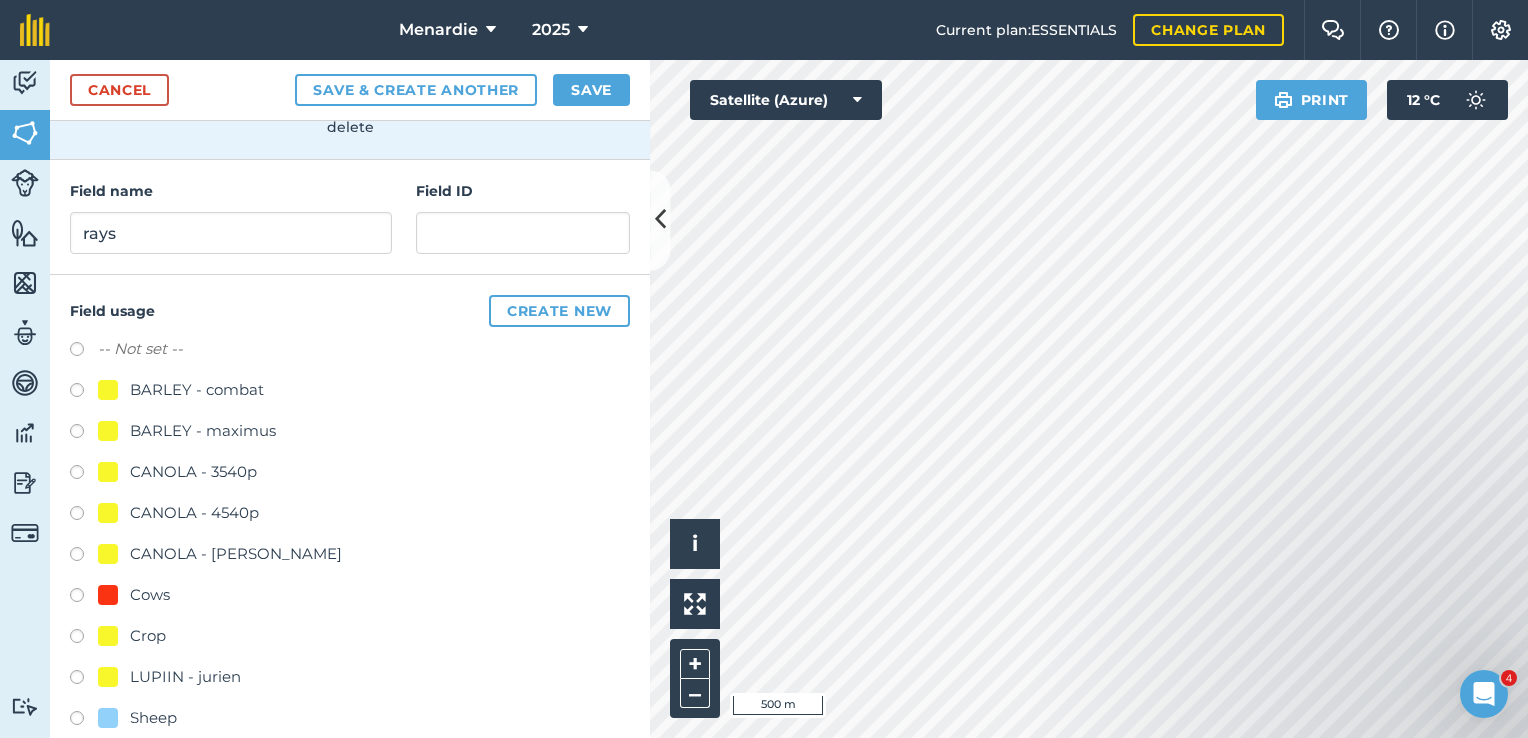 click at bounding box center [84, 721] 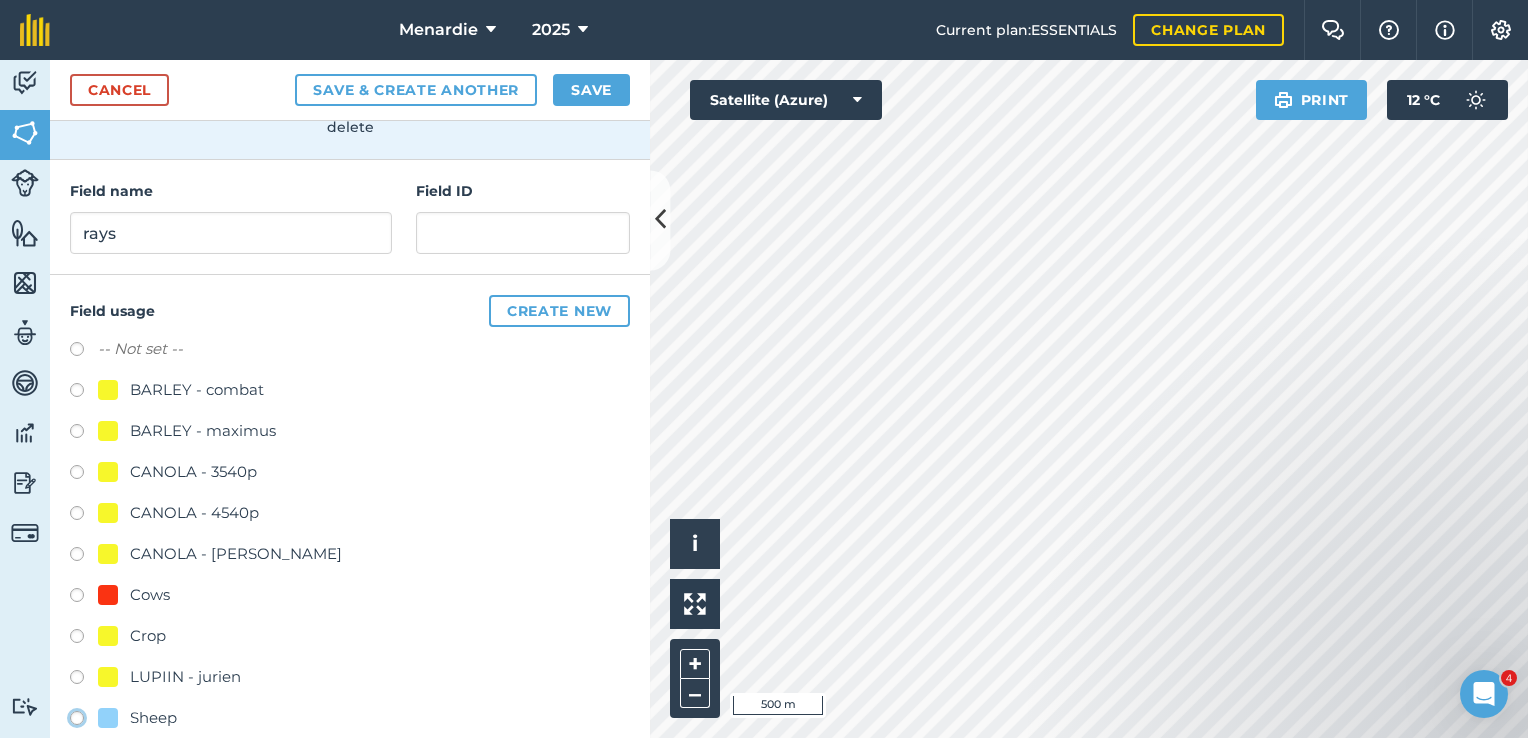 click on "Sheep" at bounding box center [-9923, 717] 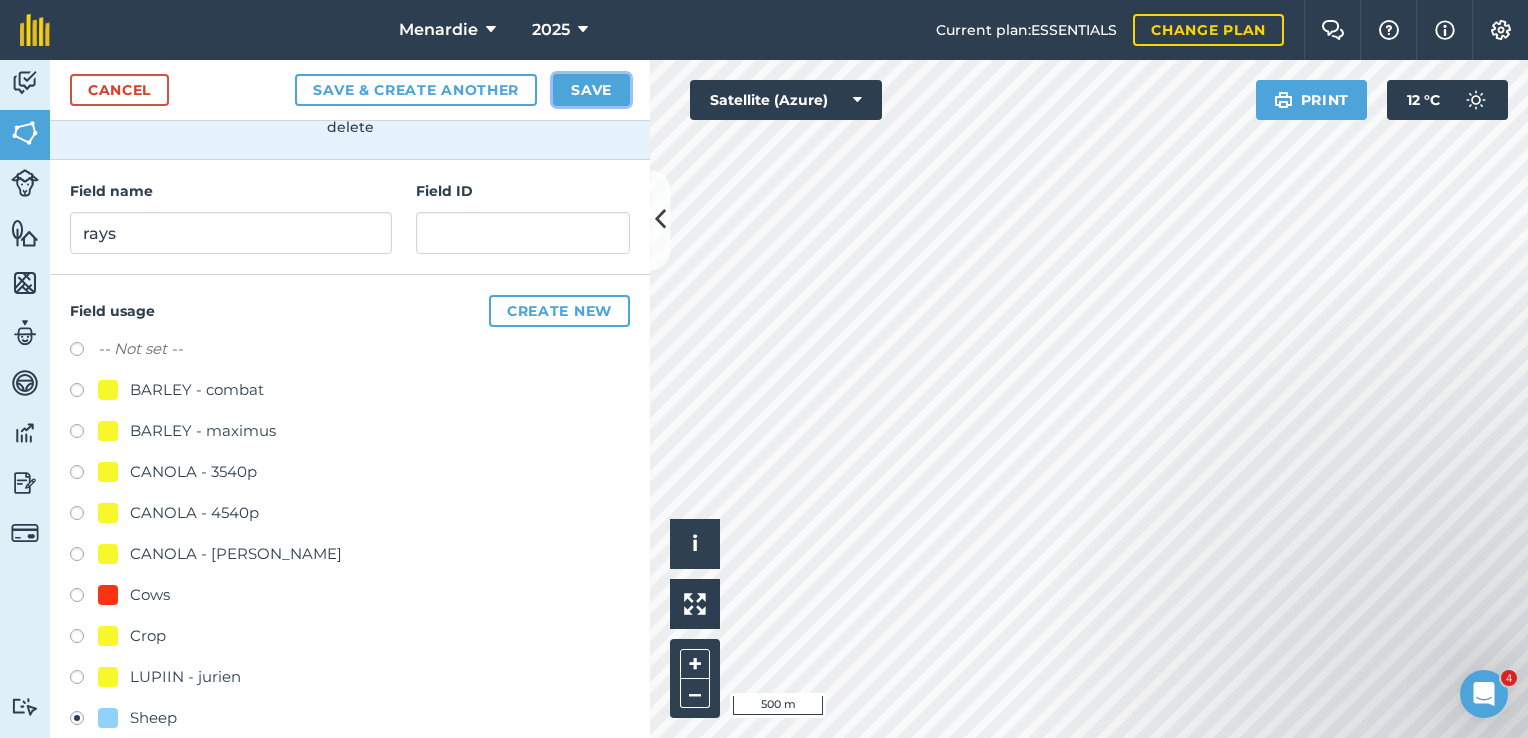 click on "Save" at bounding box center (591, 90) 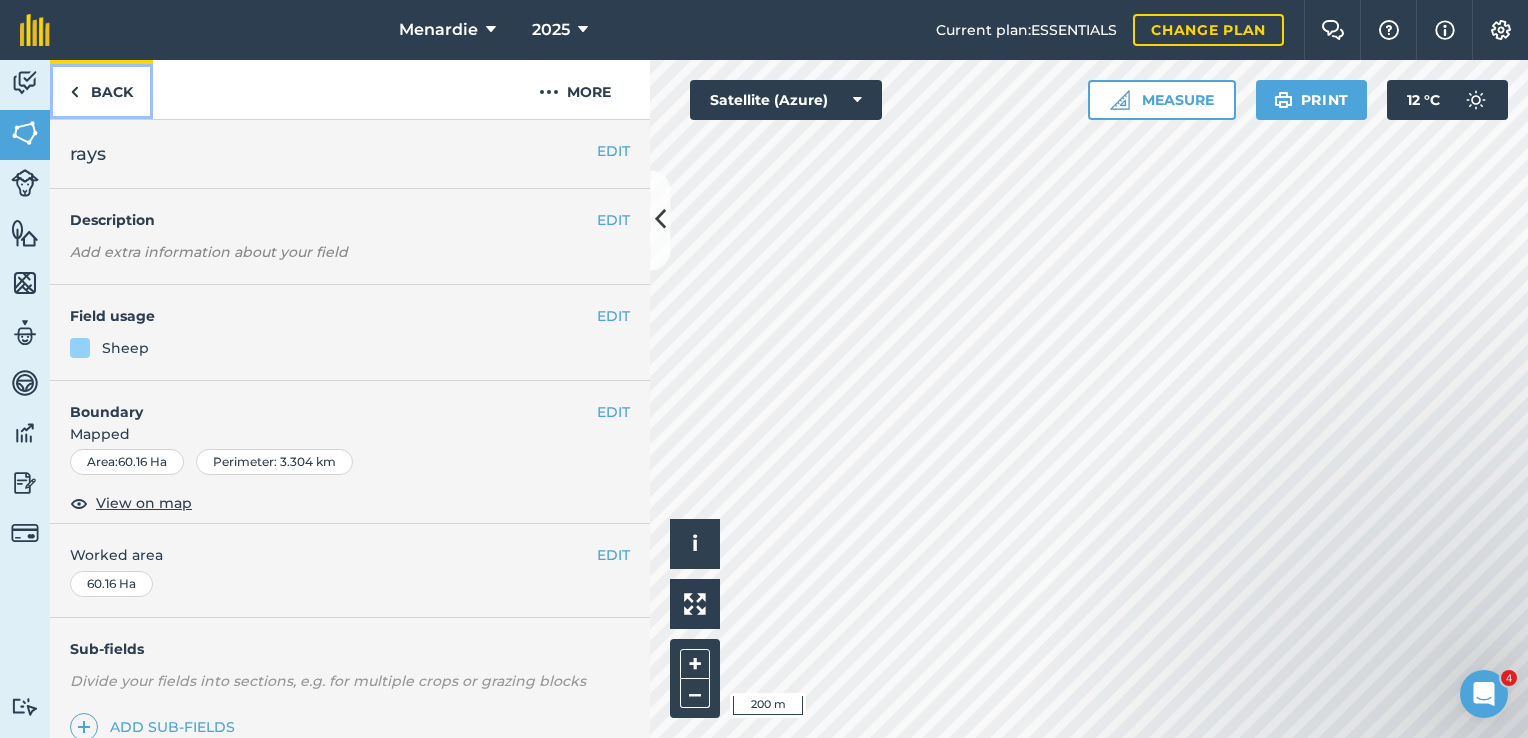 click on "Back" at bounding box center (101, 89) 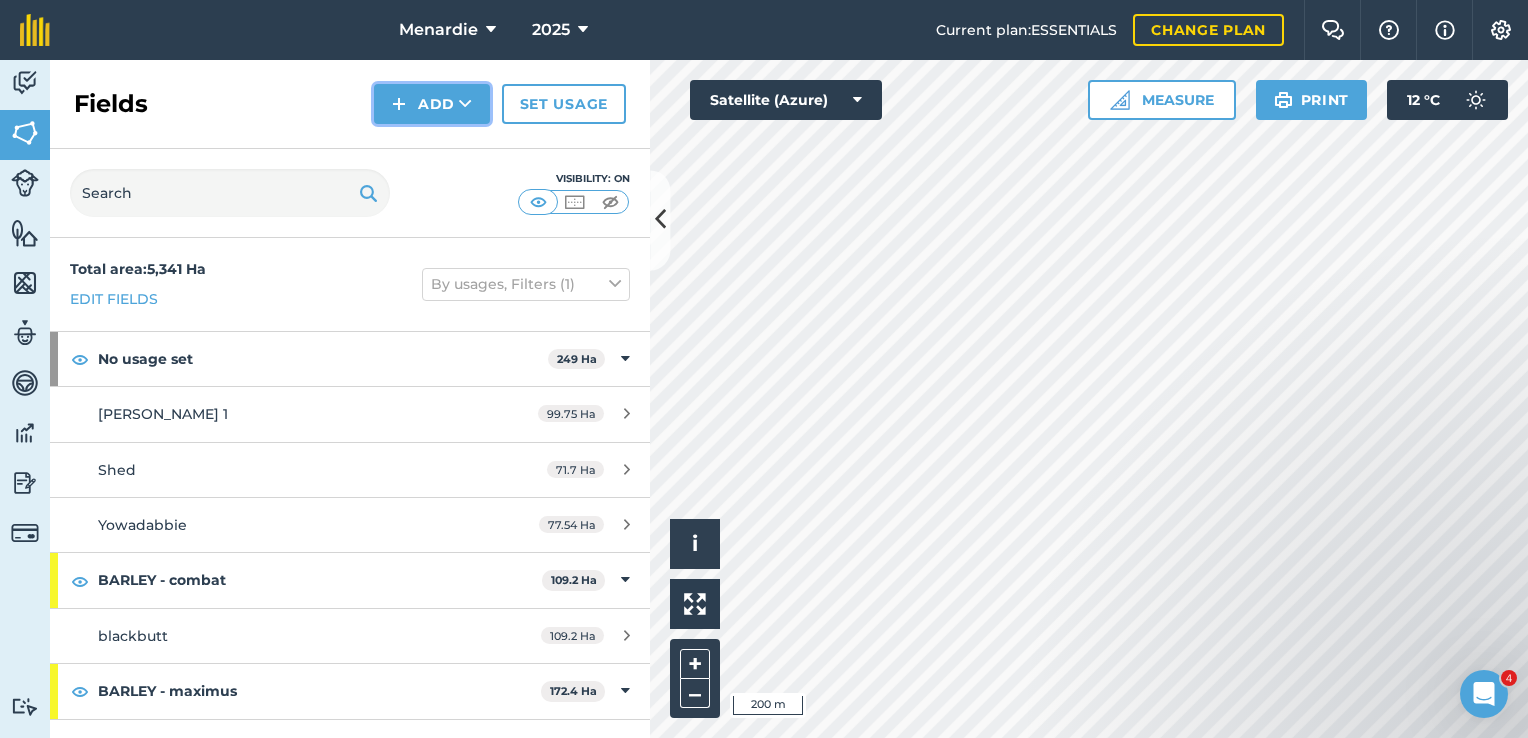 click on "Add" at bounding box center [432, 104] 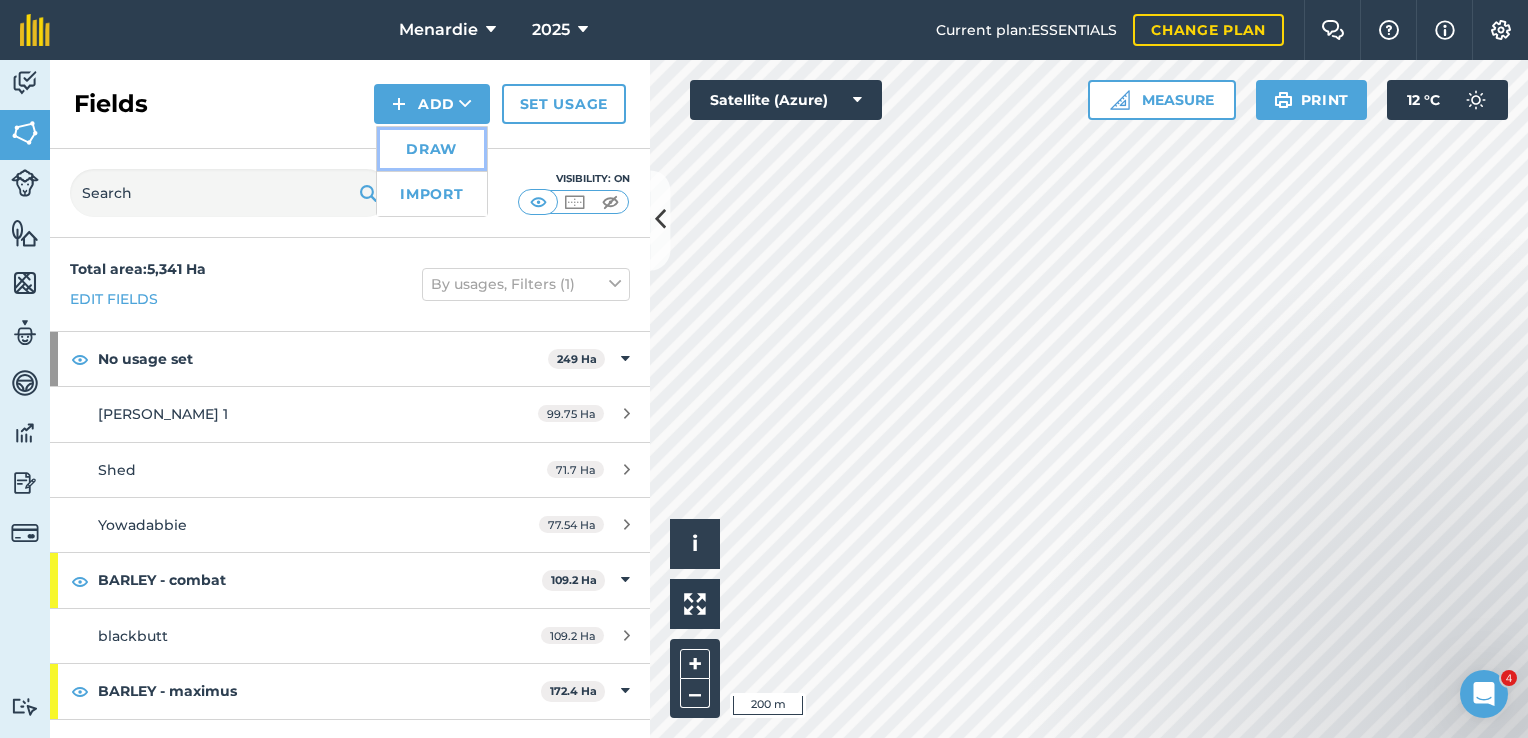 click on "Draw" at bounding box center (432, 149) 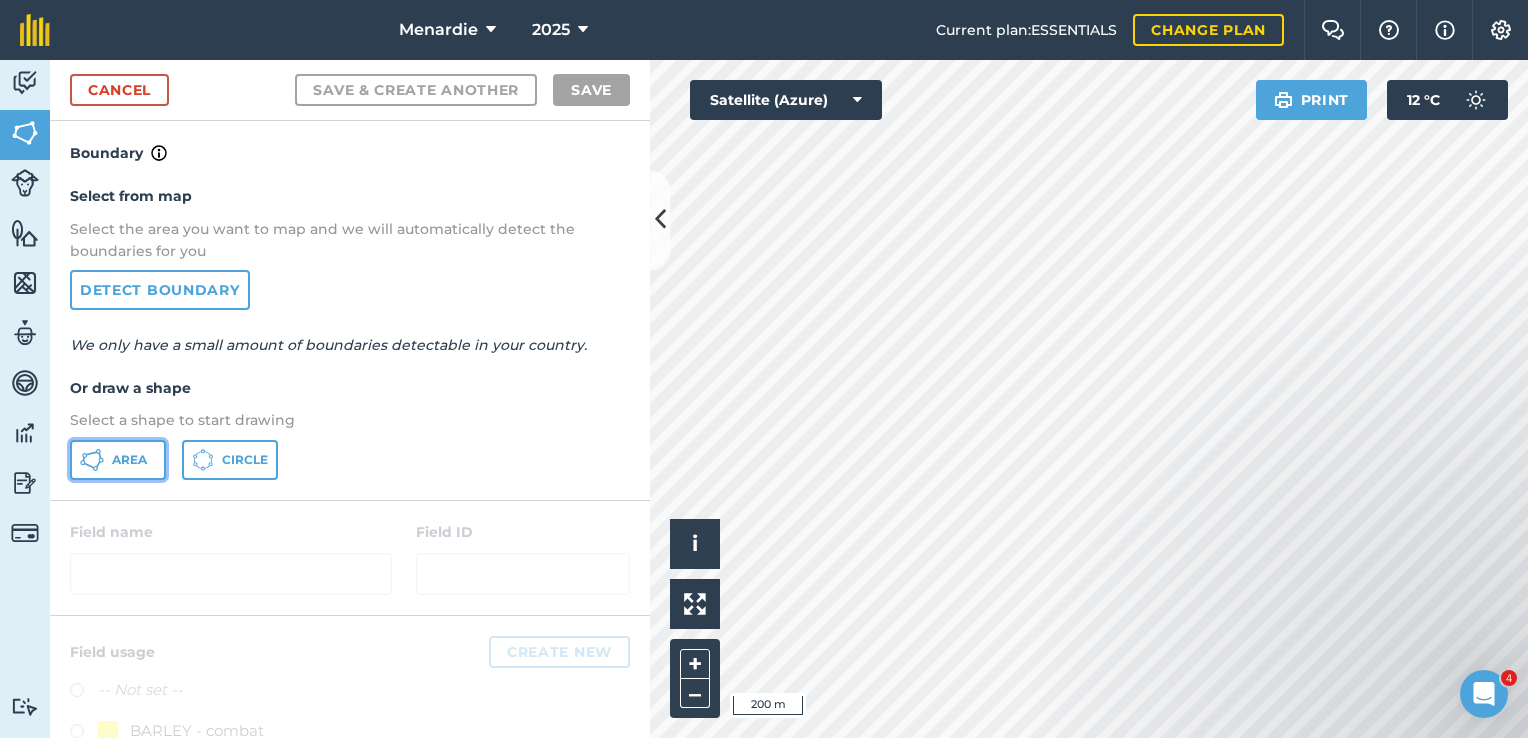 click on "Area" at bounding box center [129, 460] 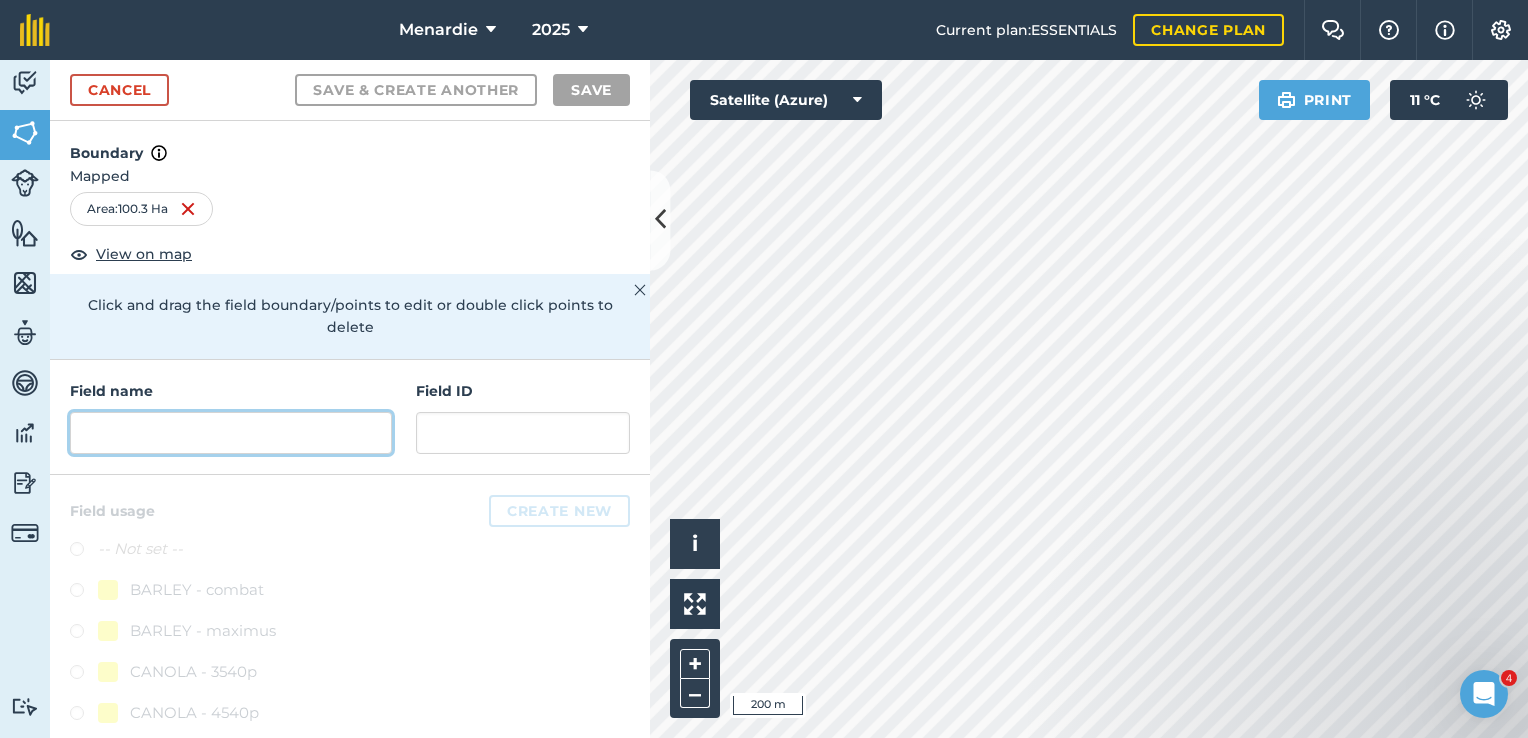 click at bounding box center [231, 433] 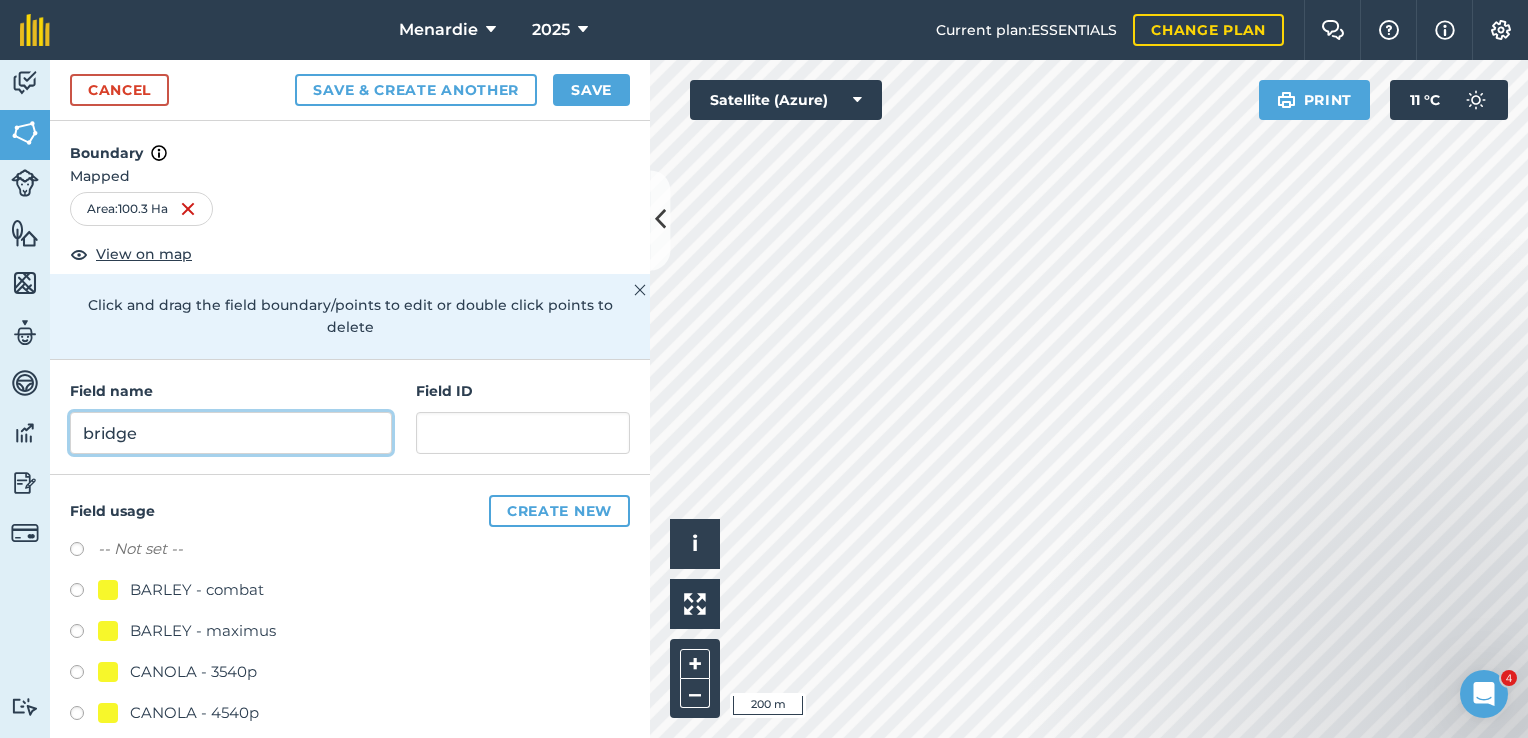 scroll, scrollTop: 200, scrollLeft: 0, axis: vertical 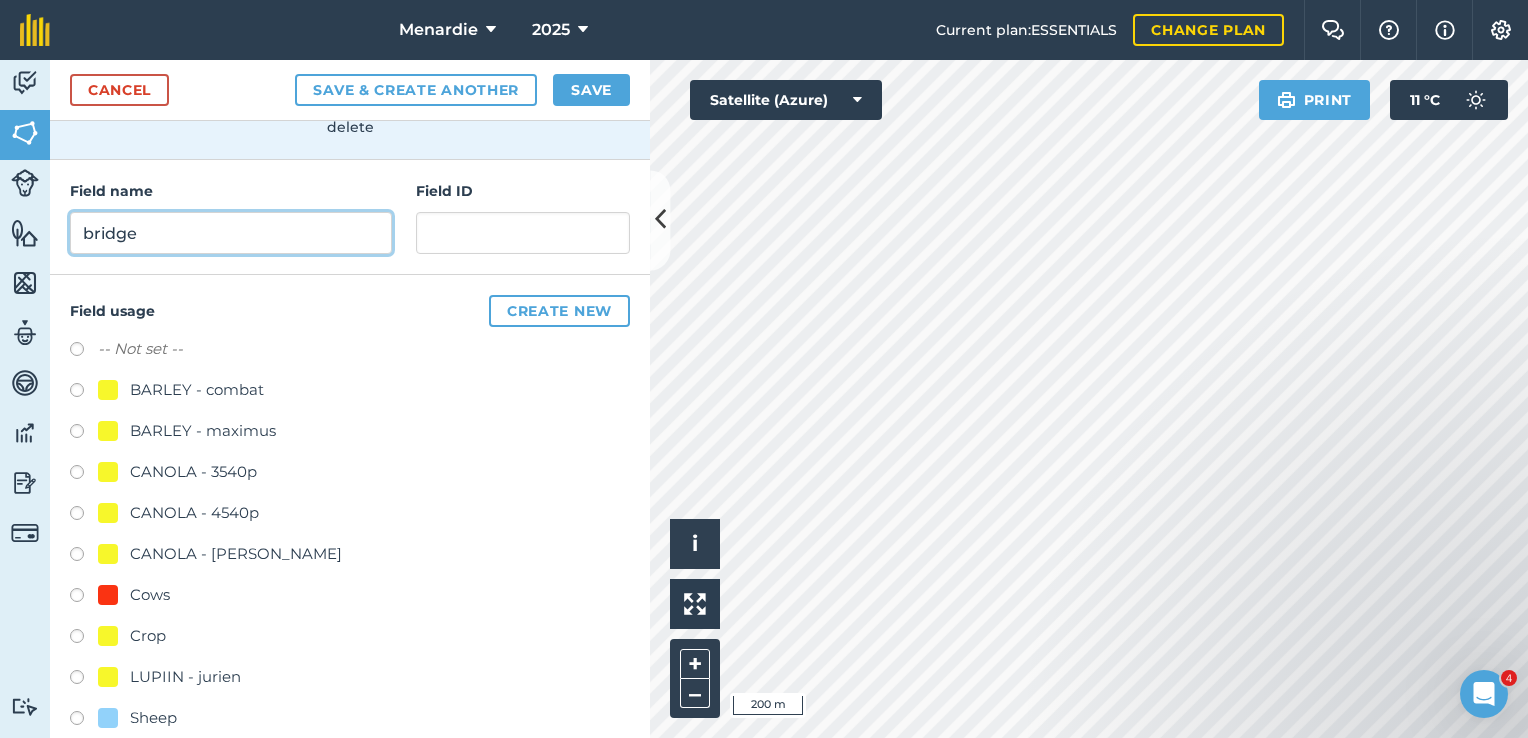 type on "bridge" 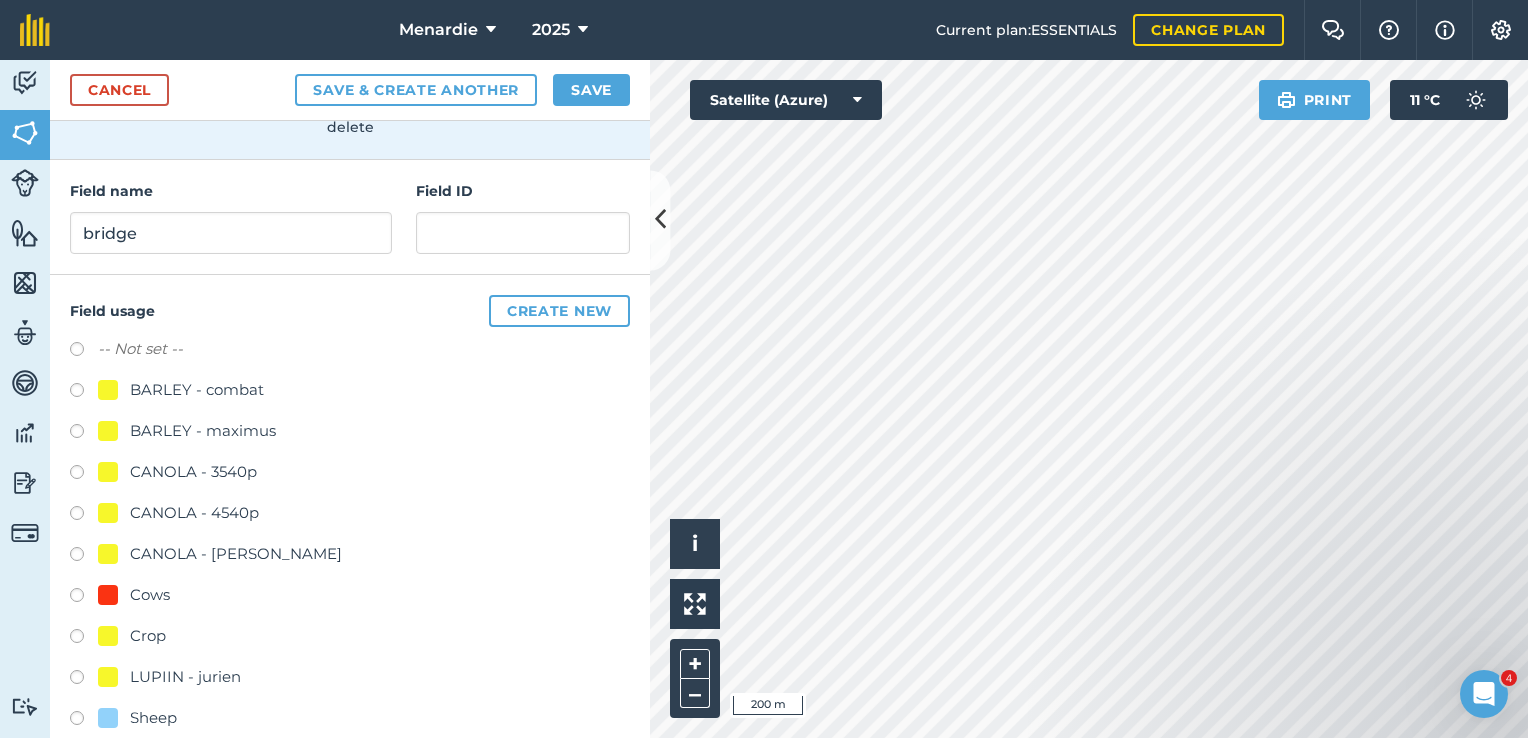 click at bounding box center (84, 721) 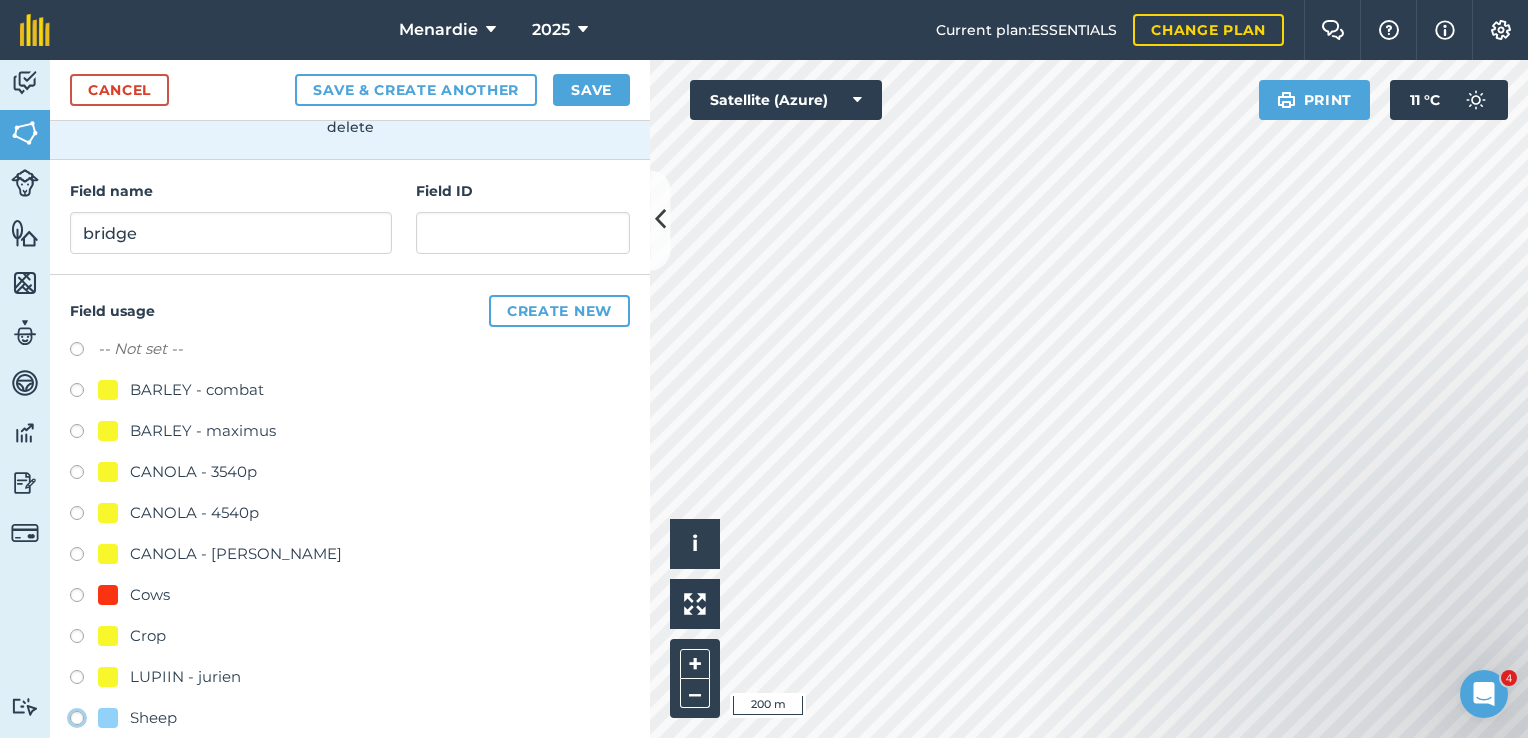 click on "Sheep" at bounding box center (-9923, 717) 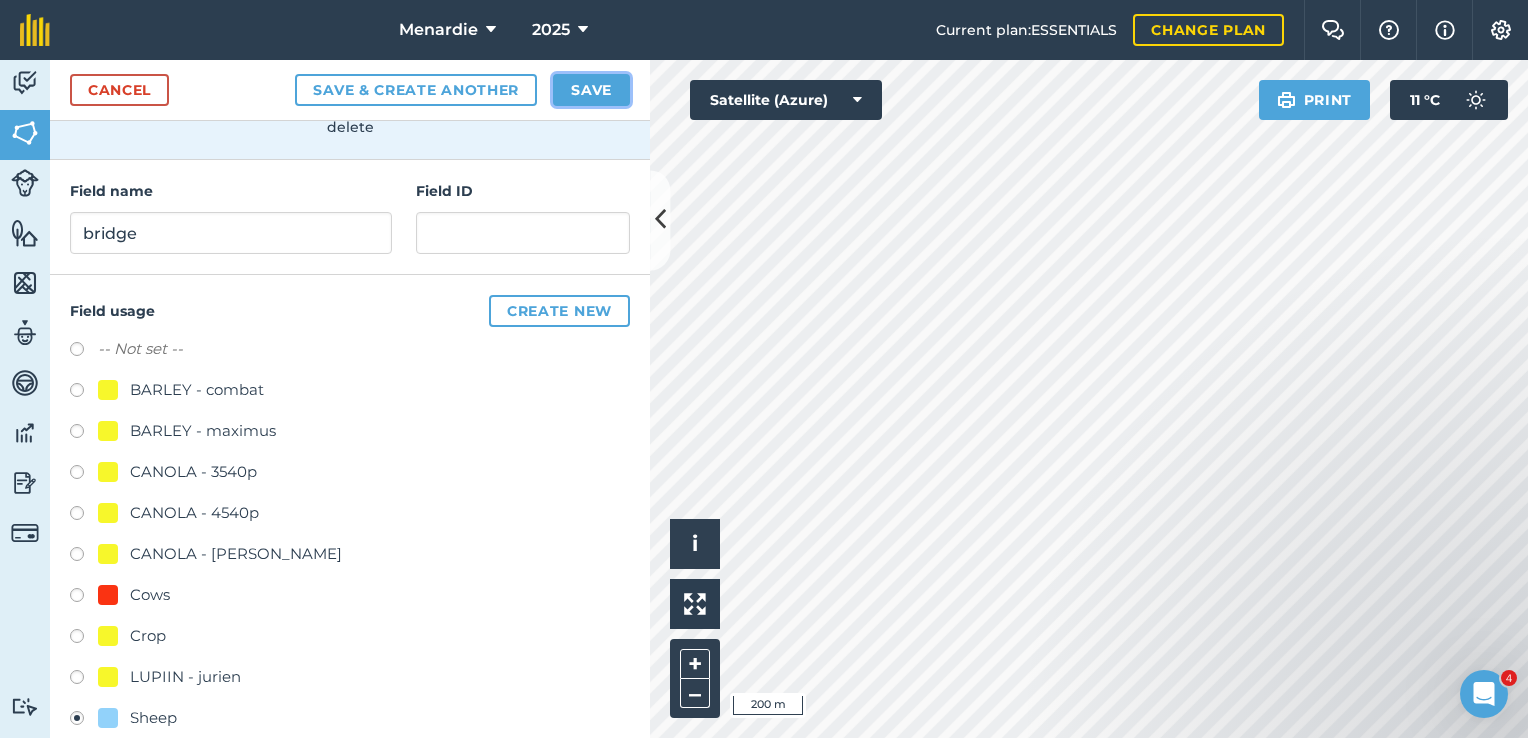 click on "Save" at bounding box center [591, 90] 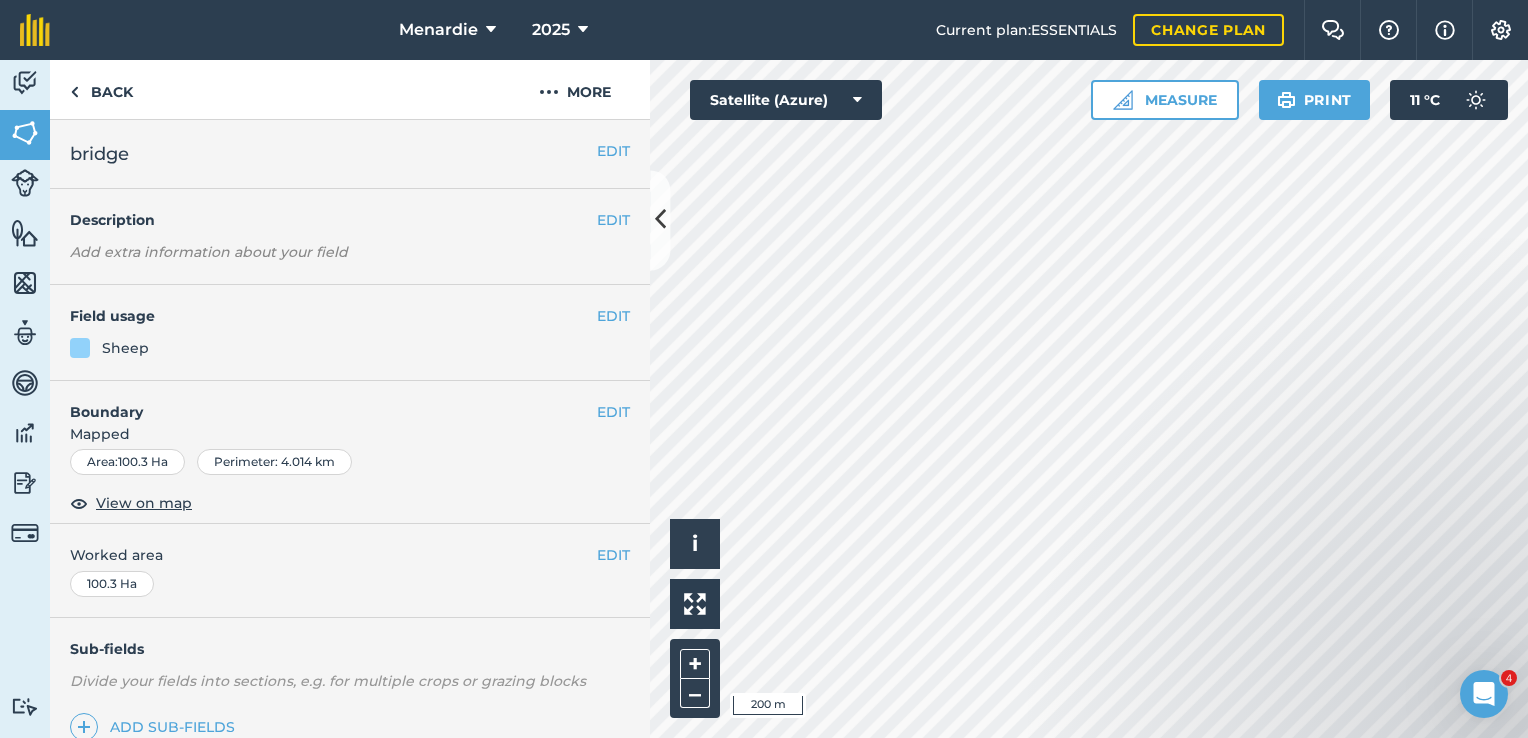click on "Menardie 2025 Current plan :  ESSENTIALS   Change plan Farm Chat Help Info Settings Menardie  -  2025 Reproduced with the permission of  Microsoft Printed on  [DATE] Field usages No usage set BARLEY - combat BARLEY - maximus CANOLA - 3540p CANOLA - 4540p CANOLA - [PERSON_NAME] Cows Crop LUPIIN - jurien Sheep WHEAT - ninja WHEAT - ninja Feature types Trees Water house sheds sheep yards Activity Fields Livestock Features Maps Team Vehicles Data Reporting Billing Tutorials Tutorials   Back   More EDIT bridge EDIT Description Add extra information about your field EDIT Field usage Sheep EDIT Boundary   Mapped Area :  100.3   Ha Perimeter :   4.014   km   View on map EDIT Worked area 100.3   Ha Sub-fields   Divide your fields into sections, e.g. for multiple crops or grazing blocks   Add sub-fields Add field job Add note   Field Health To-Do Field History Reports There are no outstanding tasks for this field. Click to start drawing i © 2025 TomTom, Microsoft 200 m + – Satellite (Azure) Measure 11" at bounding box center (764, 369) 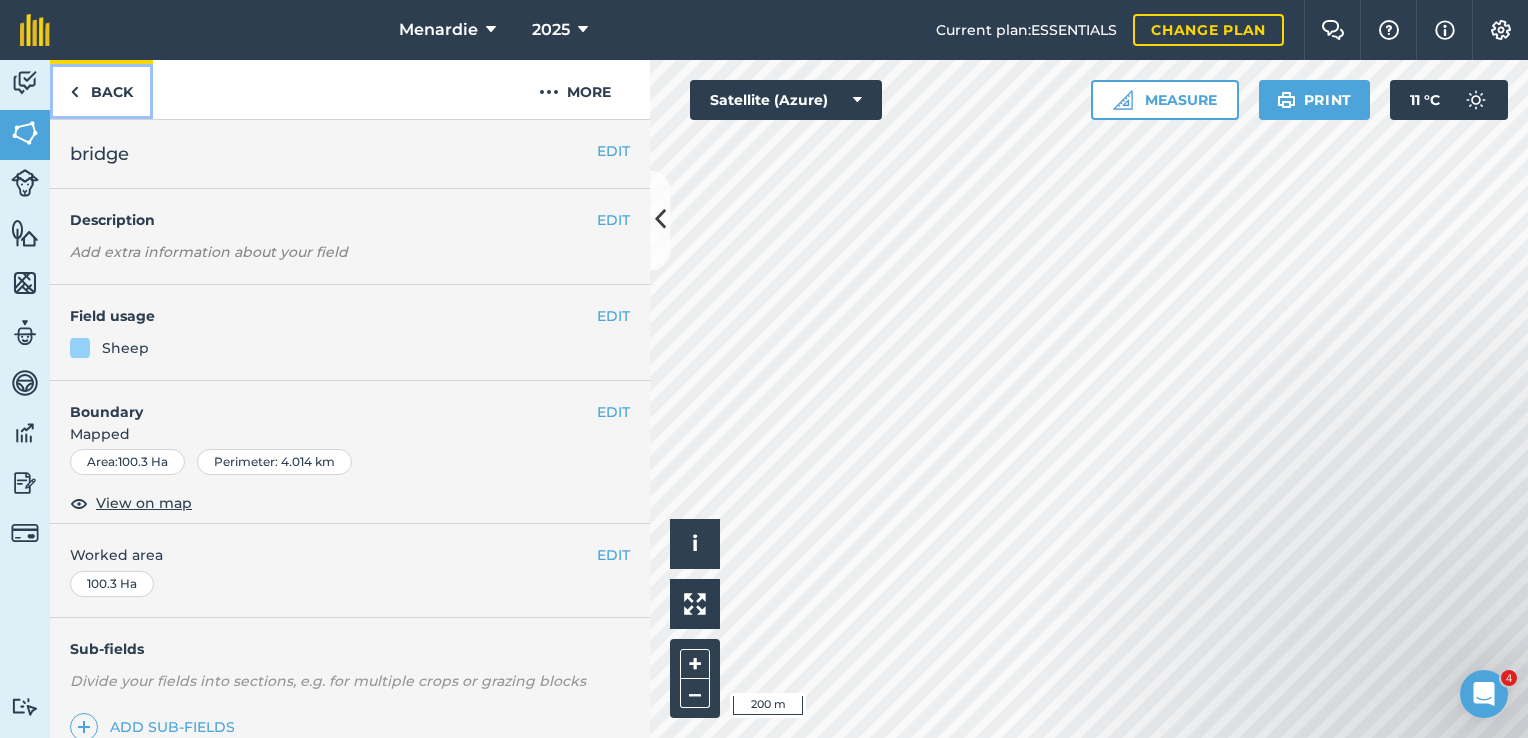 click on "Back" at bounding box center (101, 89) 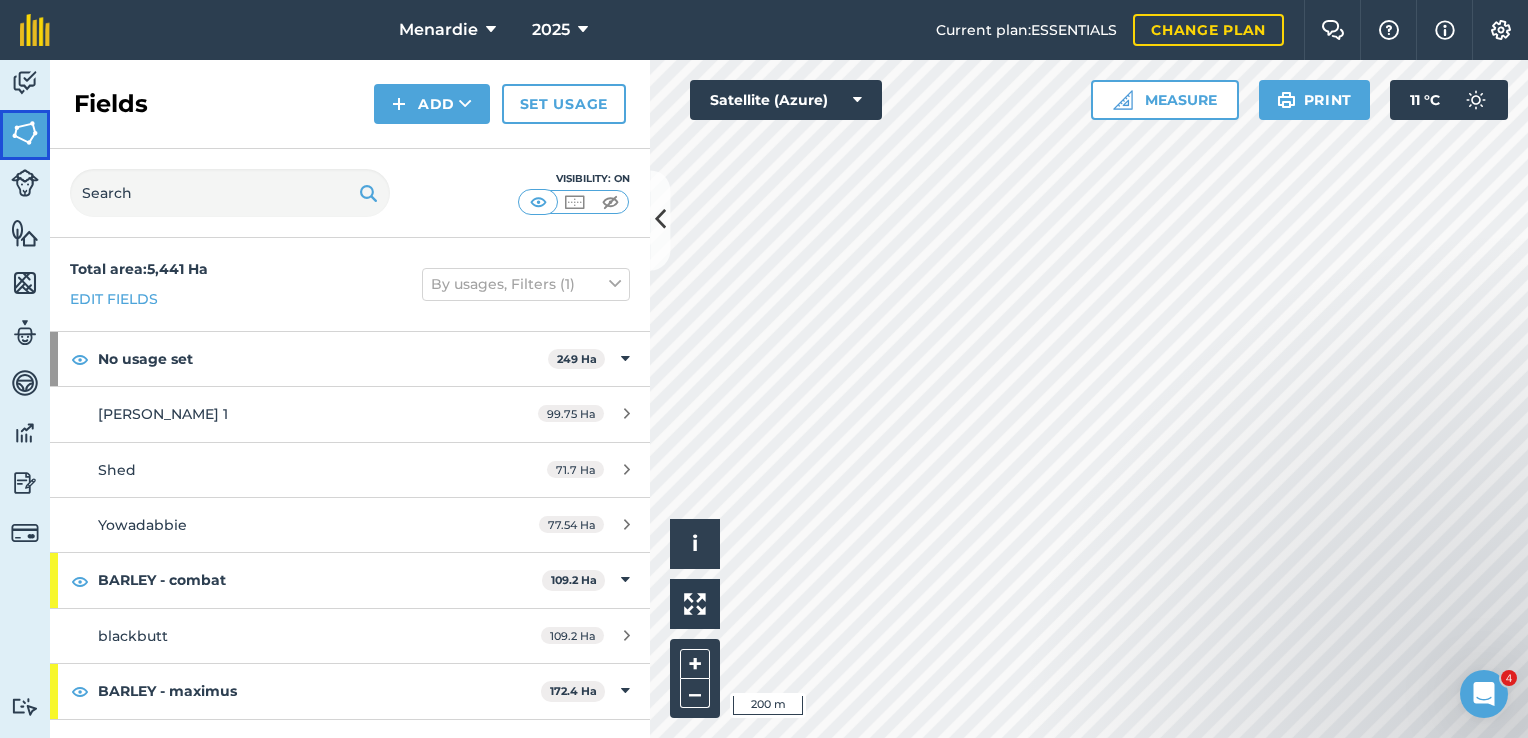 click at bounding box center [25, 133] 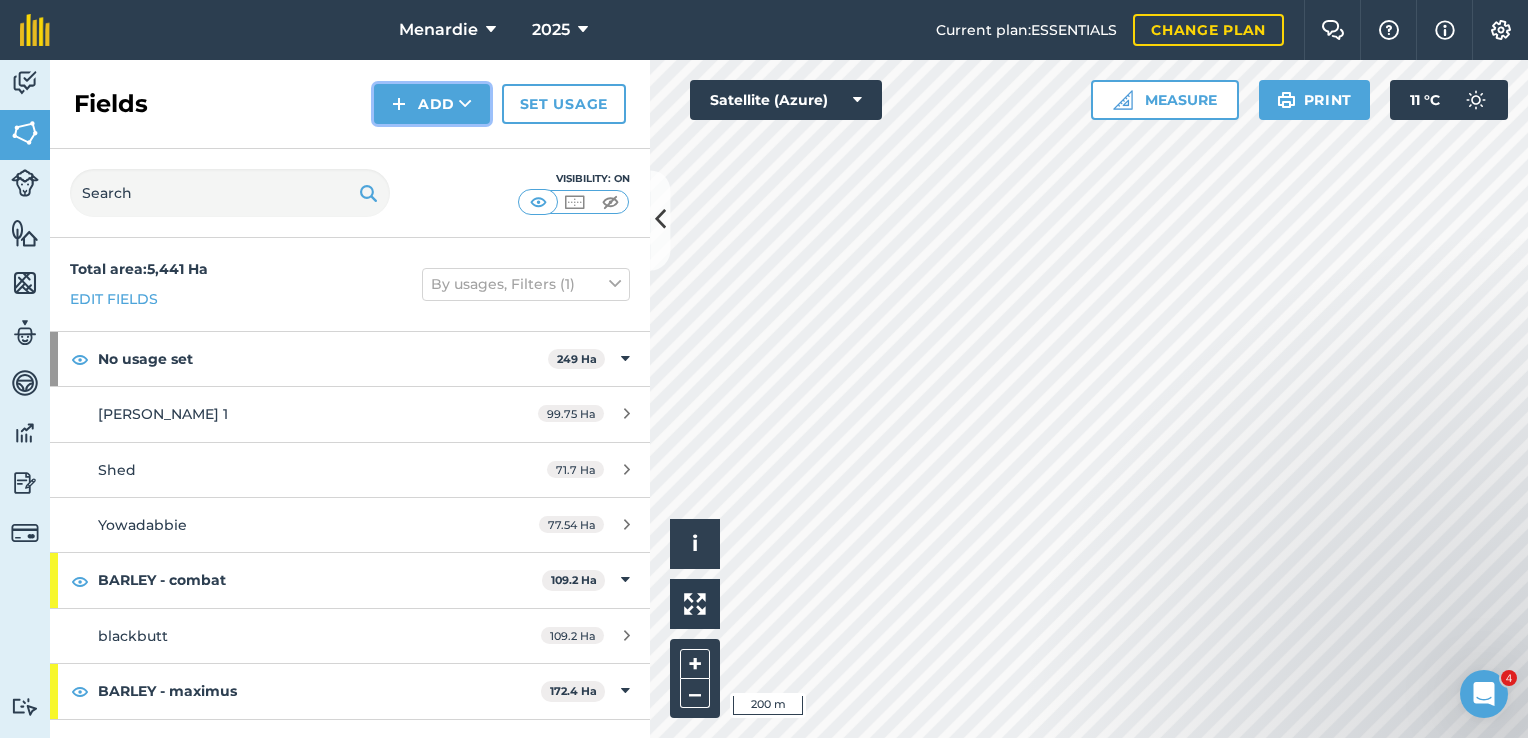 click on "Add" at bounding box center (432, 104) 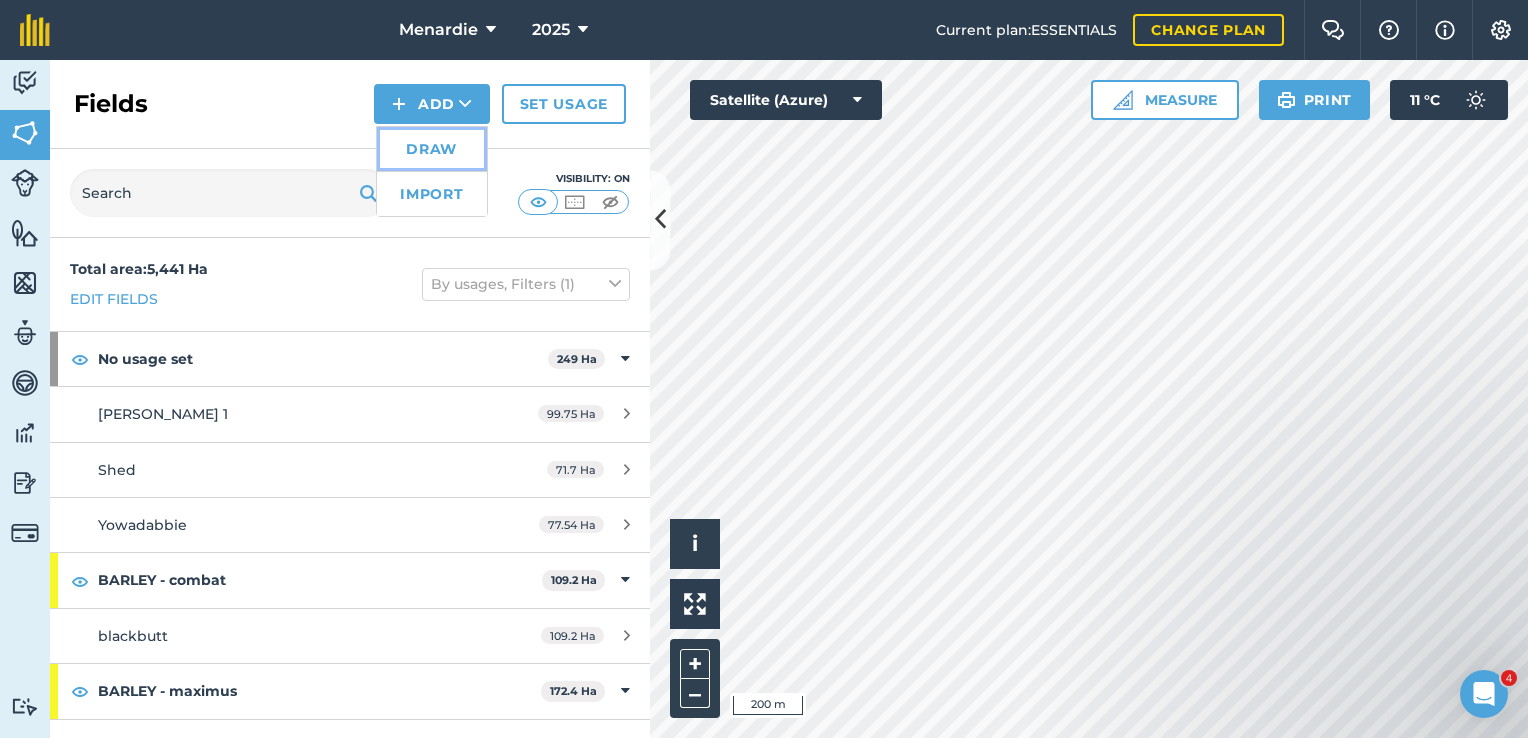 click on "Draw" at bounding box center [432, 149] 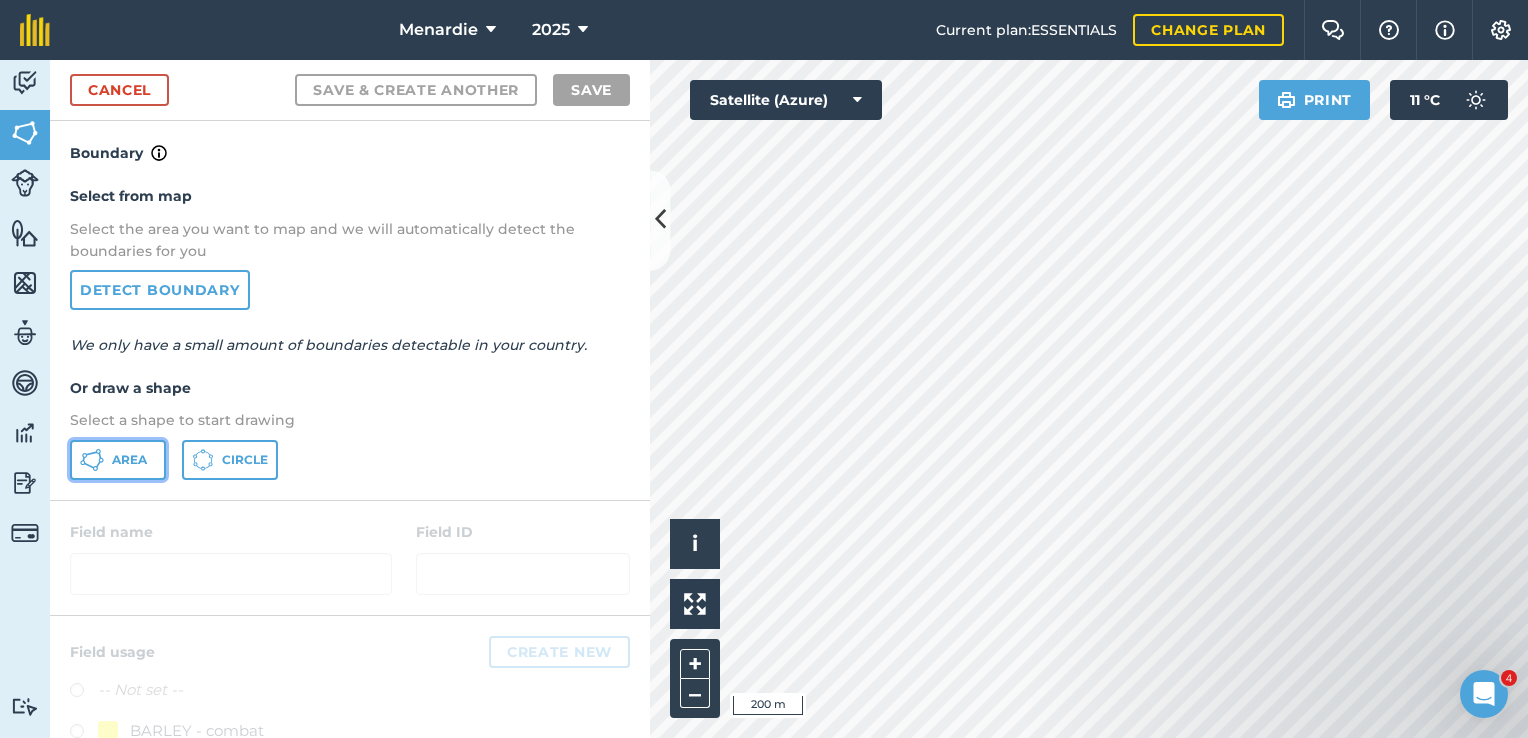 click on "Area" at bounding box center (129, 460) 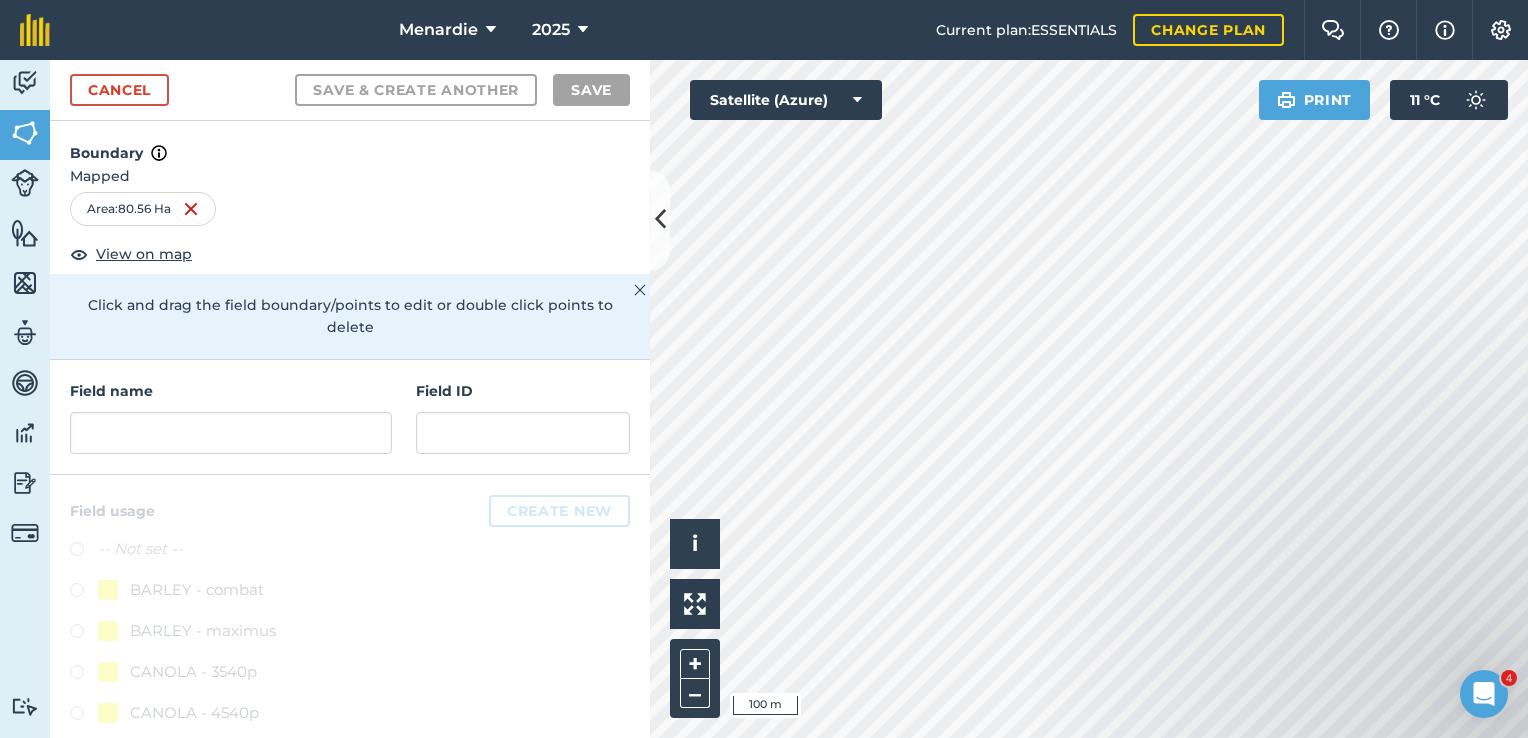 click on "Menardie 2025 Current plan :  ESSENTIALS   Change plan Farm Chat Help Info Settings Menardie  -  2025 Reproduced with the permission of  Microsoft Printed on  [DATE] Field usages No usage set BARLEY - combat BARLEY - maximus CANOLA - 3540p CANOLA - 4540p CANOLA - [PERSON_NAME] Cows Crop LUPIIN - jurien Sheep WHEAT - ninja WHEAT - ninja Feature types Trees Water house sheds sheep yards Activity Fields Livestock Features Maps Team Vehicles Data Reporting Billing Tutorials Tutorials Cancel Save & Create Another Save Boundary   Mapped Area :  80.56   Ha   View on map Click and drag the field boundary/points to edit or double click points to delete Field name Field ID Field usage   Create new -- Not set -- BARLEY - combat BARLEY - maximus CANOLA - 3540p CANOLA - 4540p CANOLA - [PERSON_NAME] Cows Crop LUPIIN - jurien Sheep WHEAT - ninja WHEAT - ninja Click to start drawing i © 2025 TomTom, Microsoft 100 m + – Satellite (Azure) Print 11   ° C" at bounding box center [764, 369] 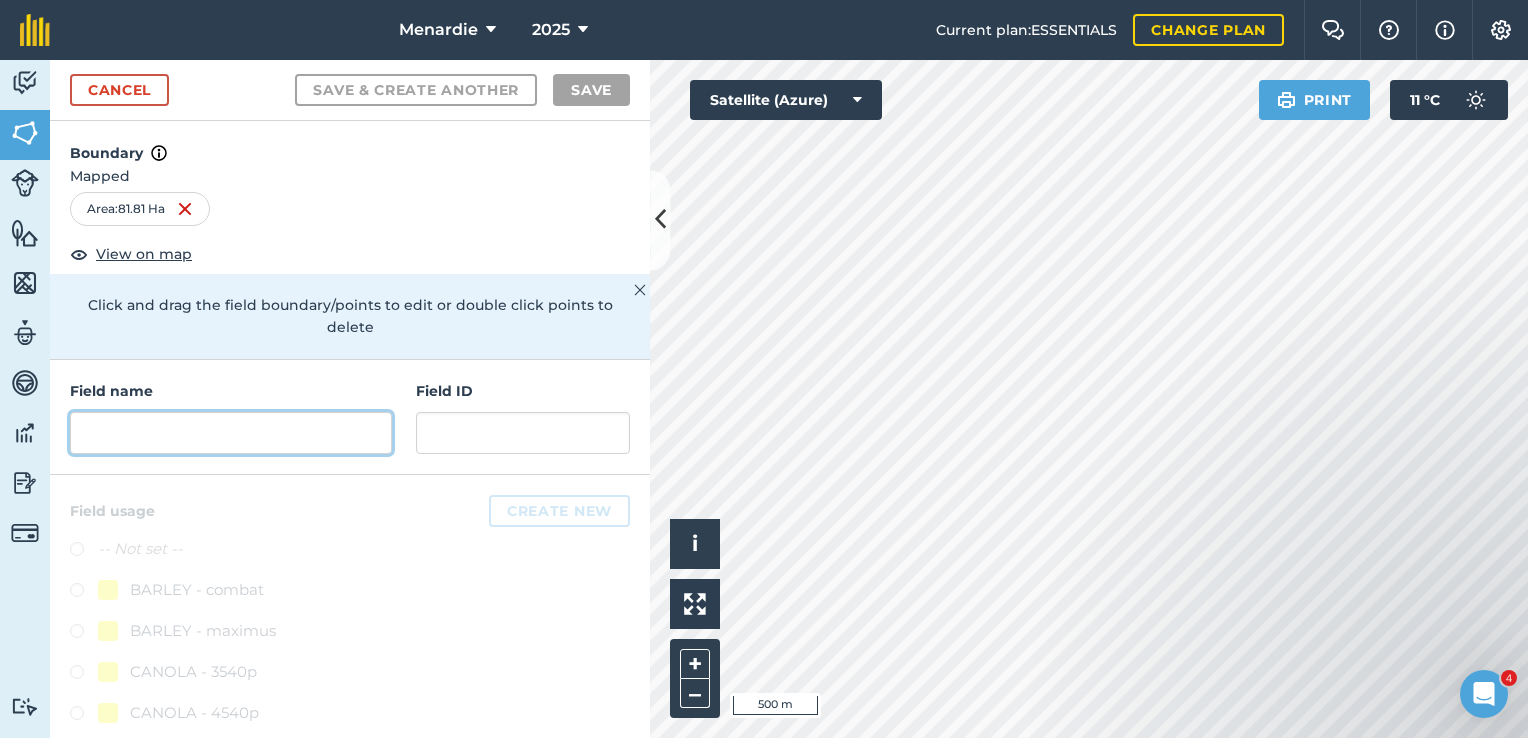 click at bounding box center (231, 433) 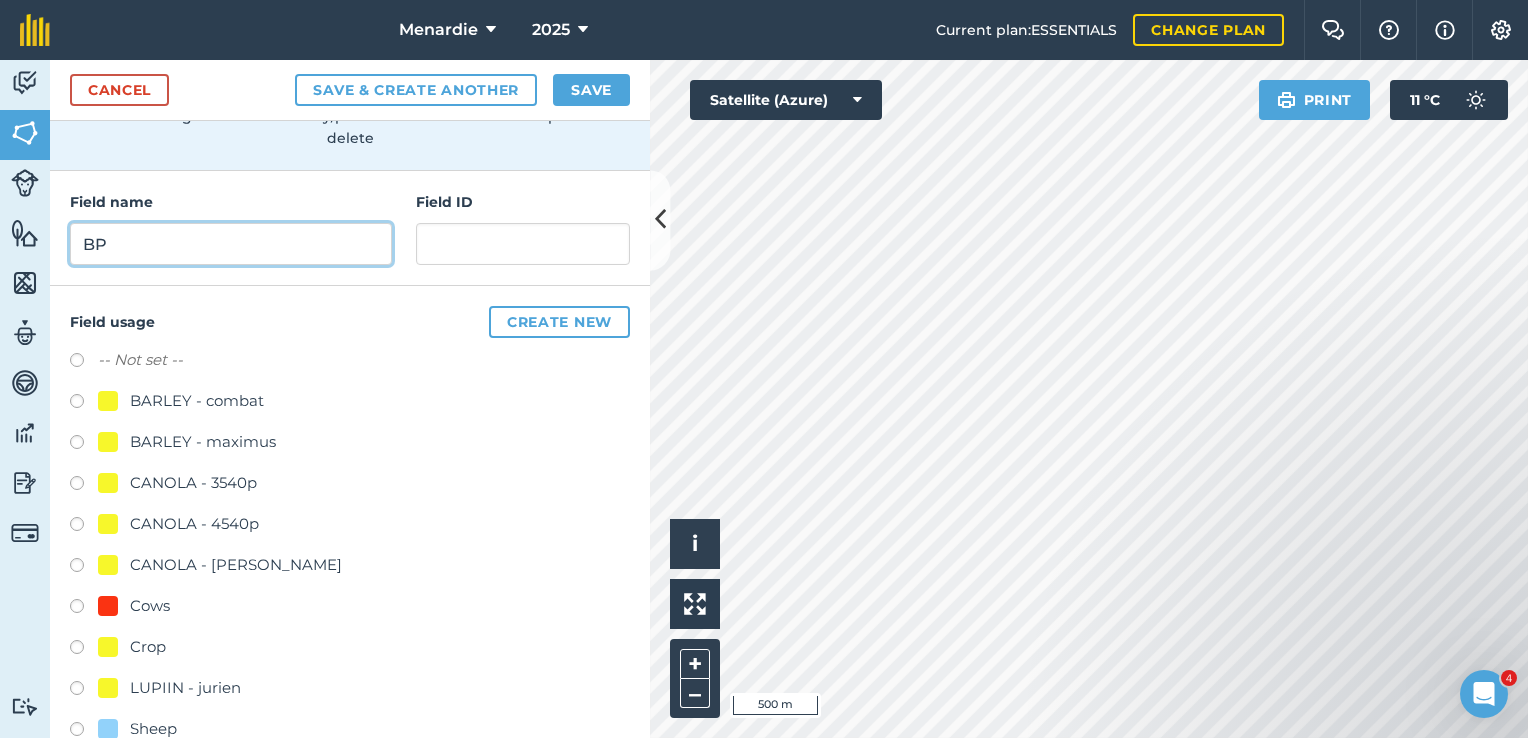 scroll, scrollTop: 200, scrollLeft: 0, axis: vertical 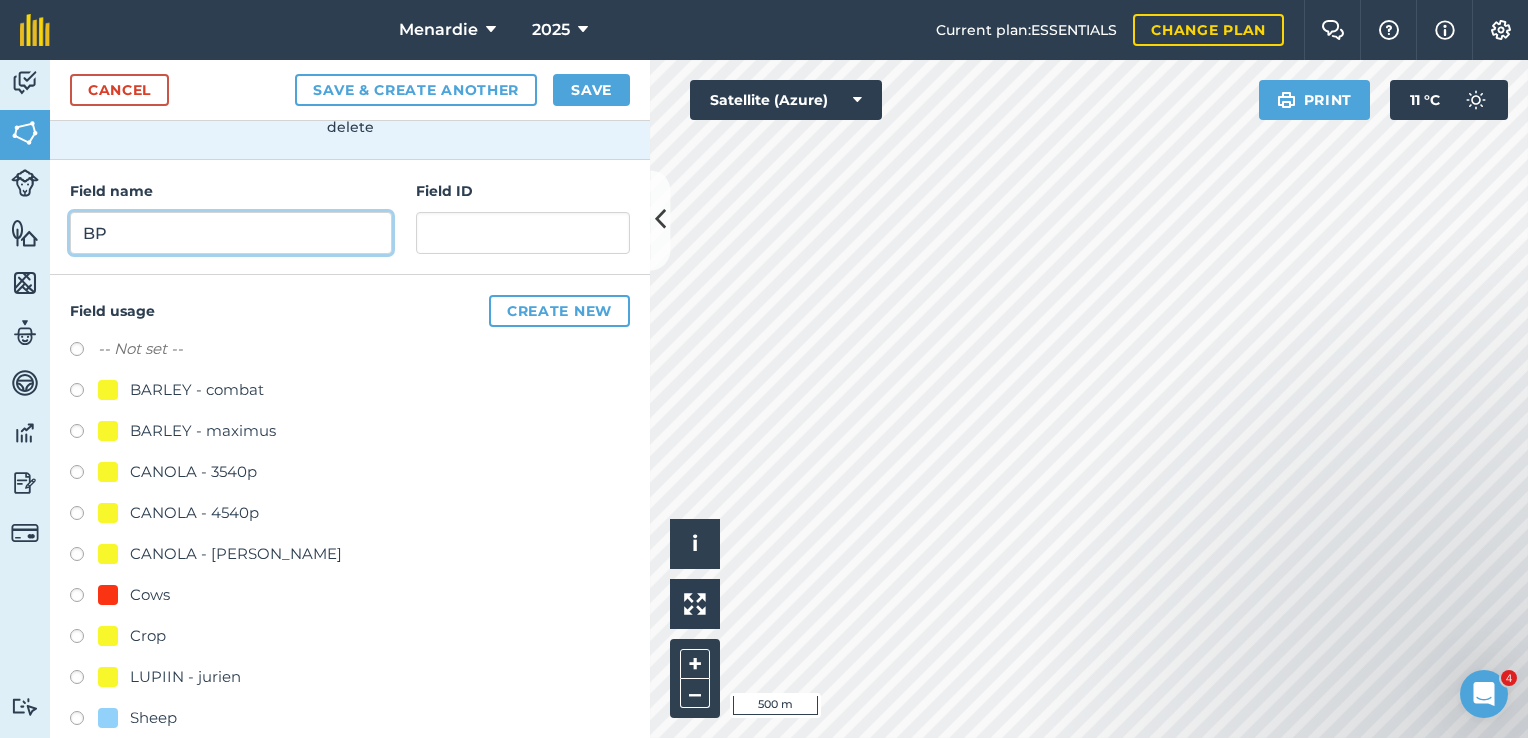 type on "BP" 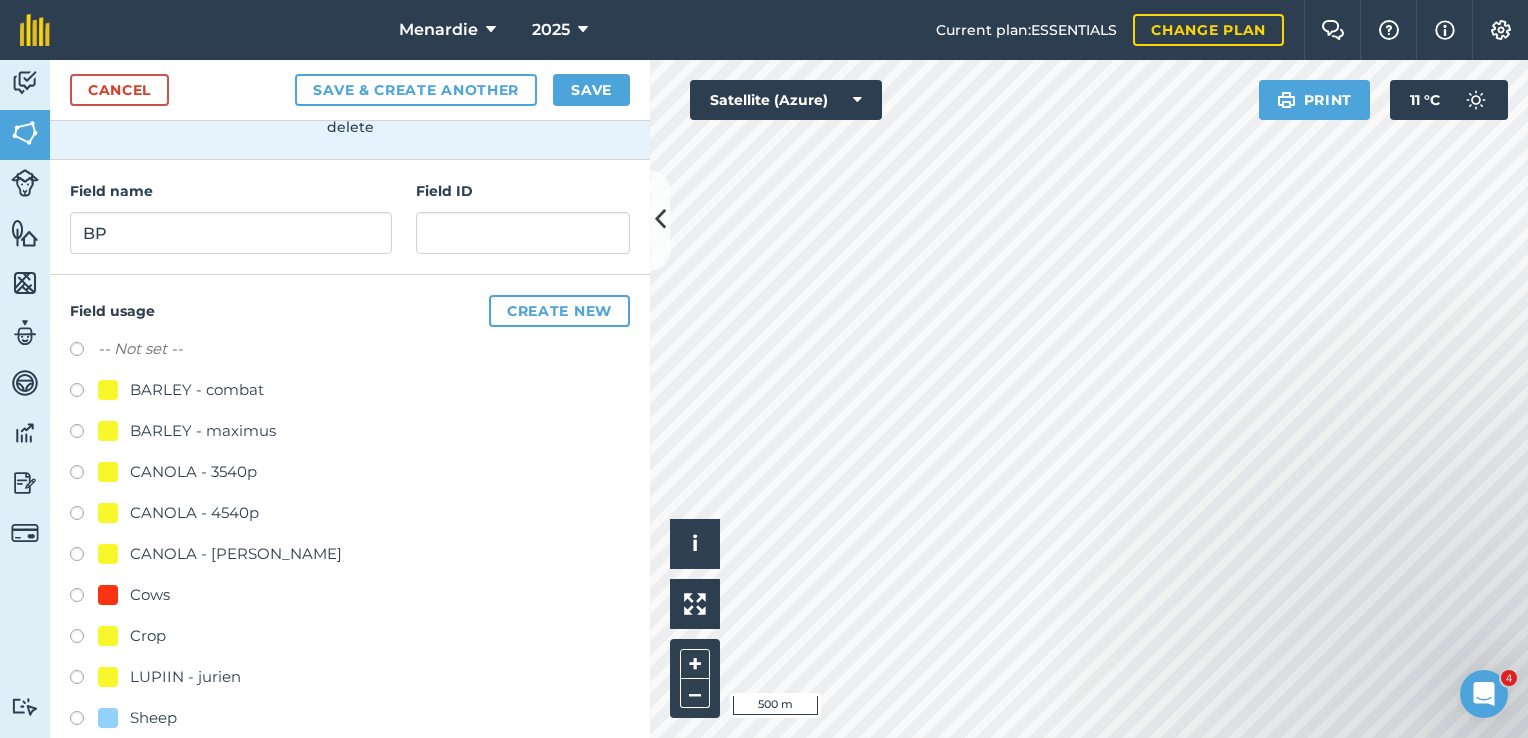 click at bounding box center (84, 721) 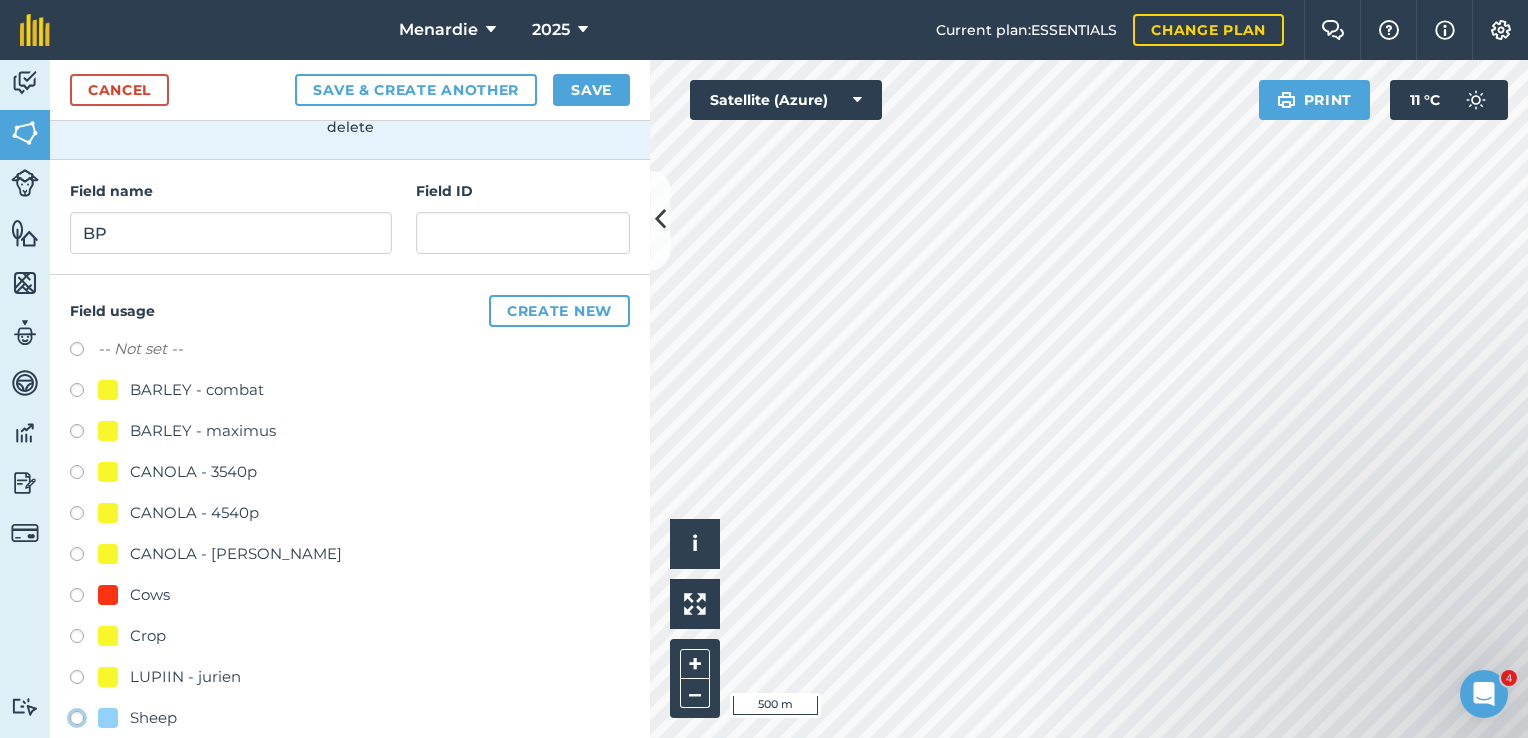 radio on "true" 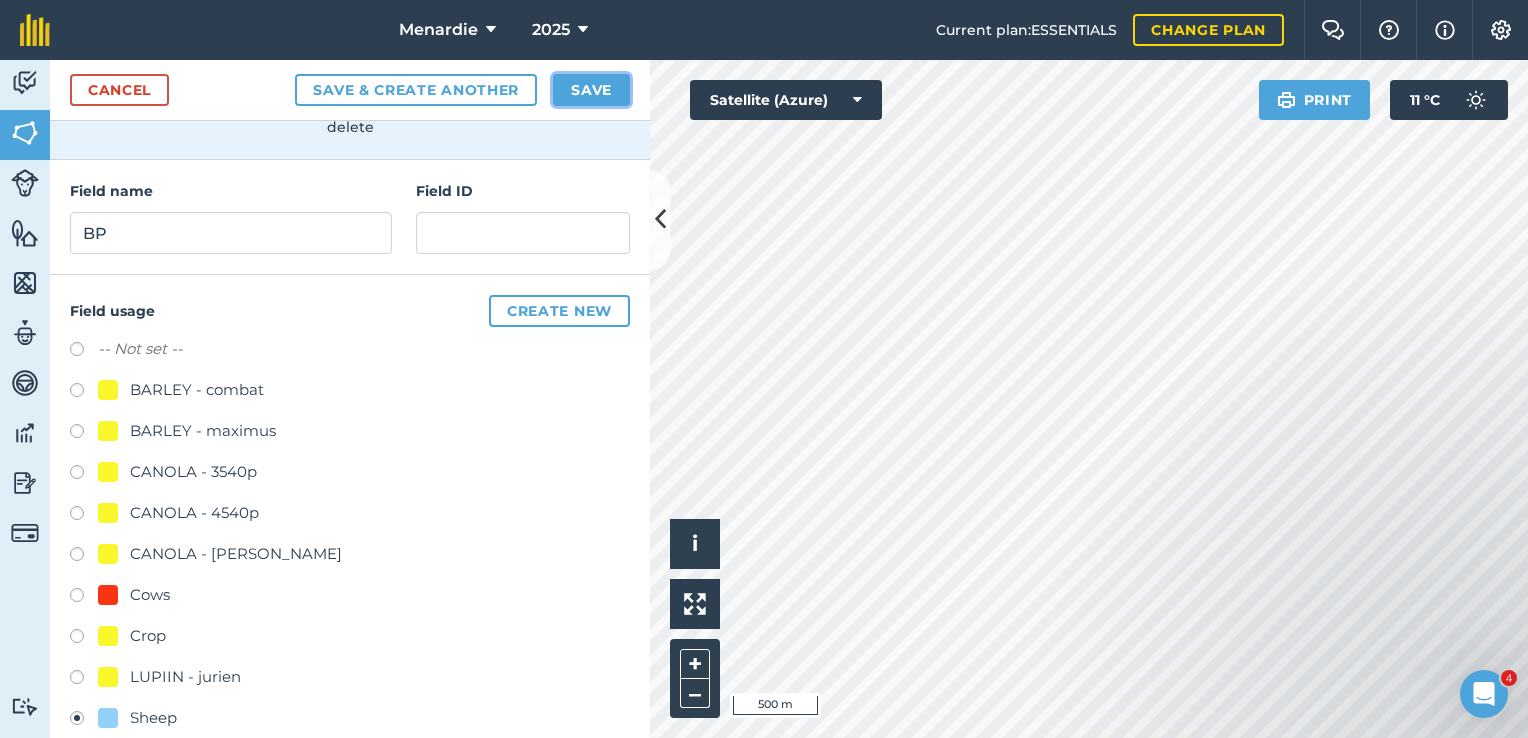 click on "Save" at bounding box center (591, 90) 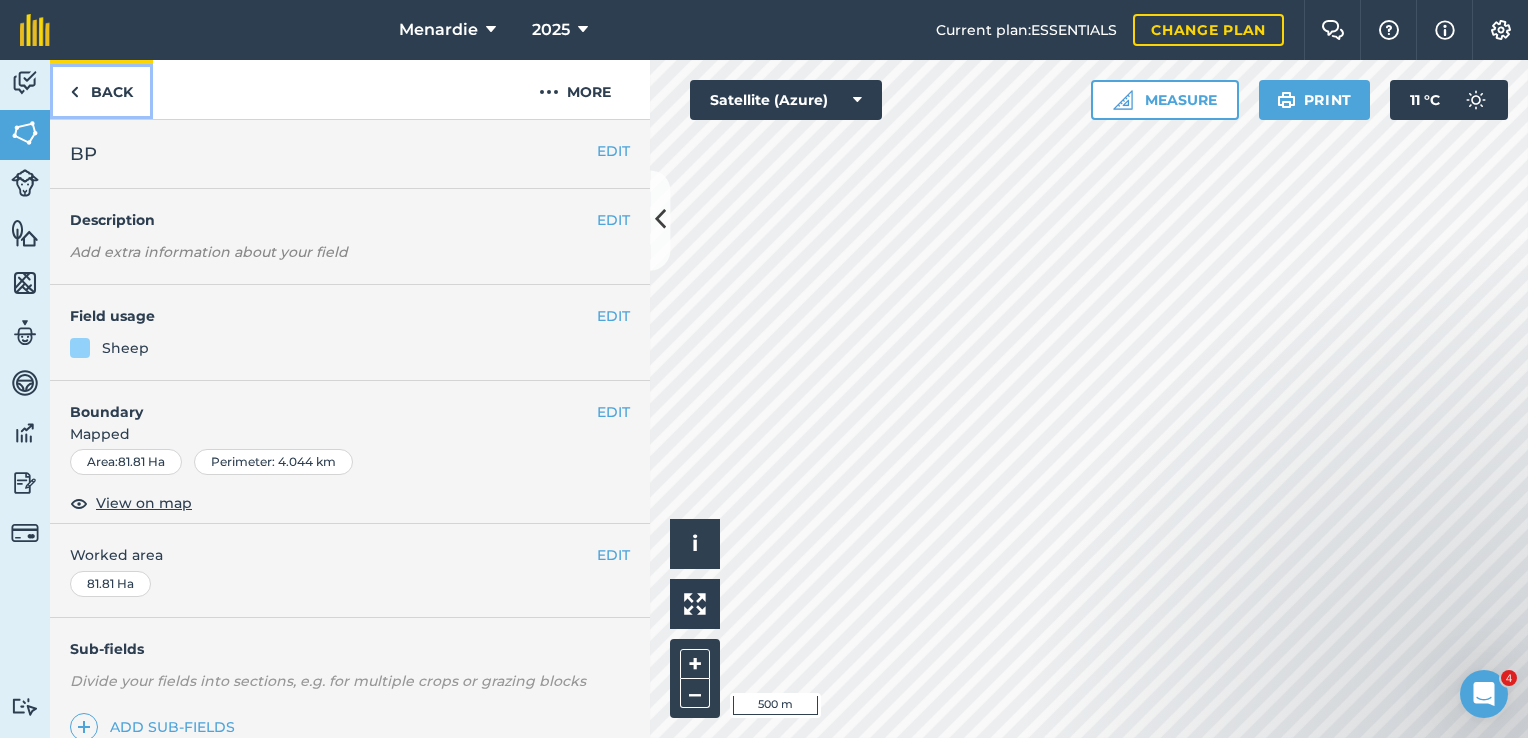 click on "Back" at bounding box center (101, 89) 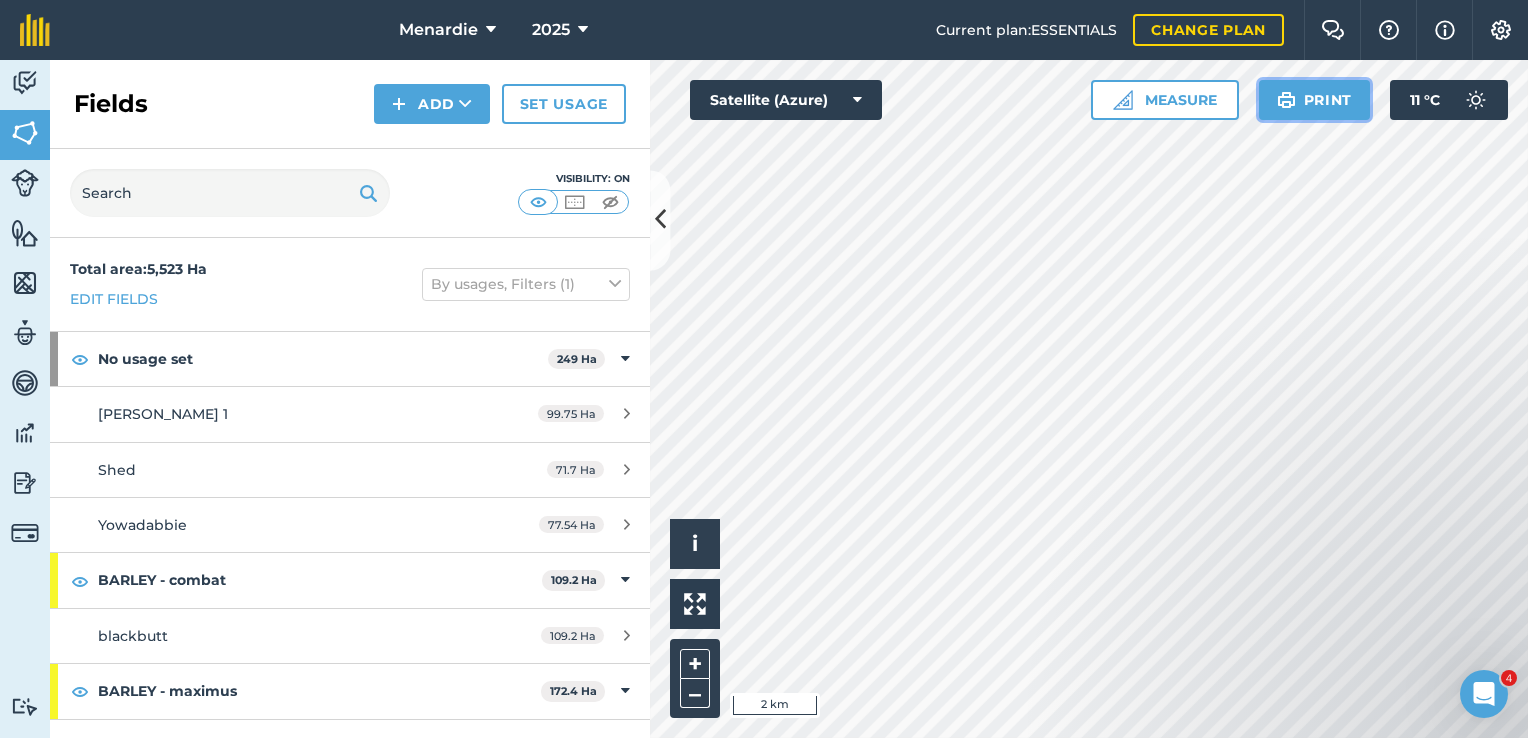 click on "Print" at bounding box center (1315, 100) 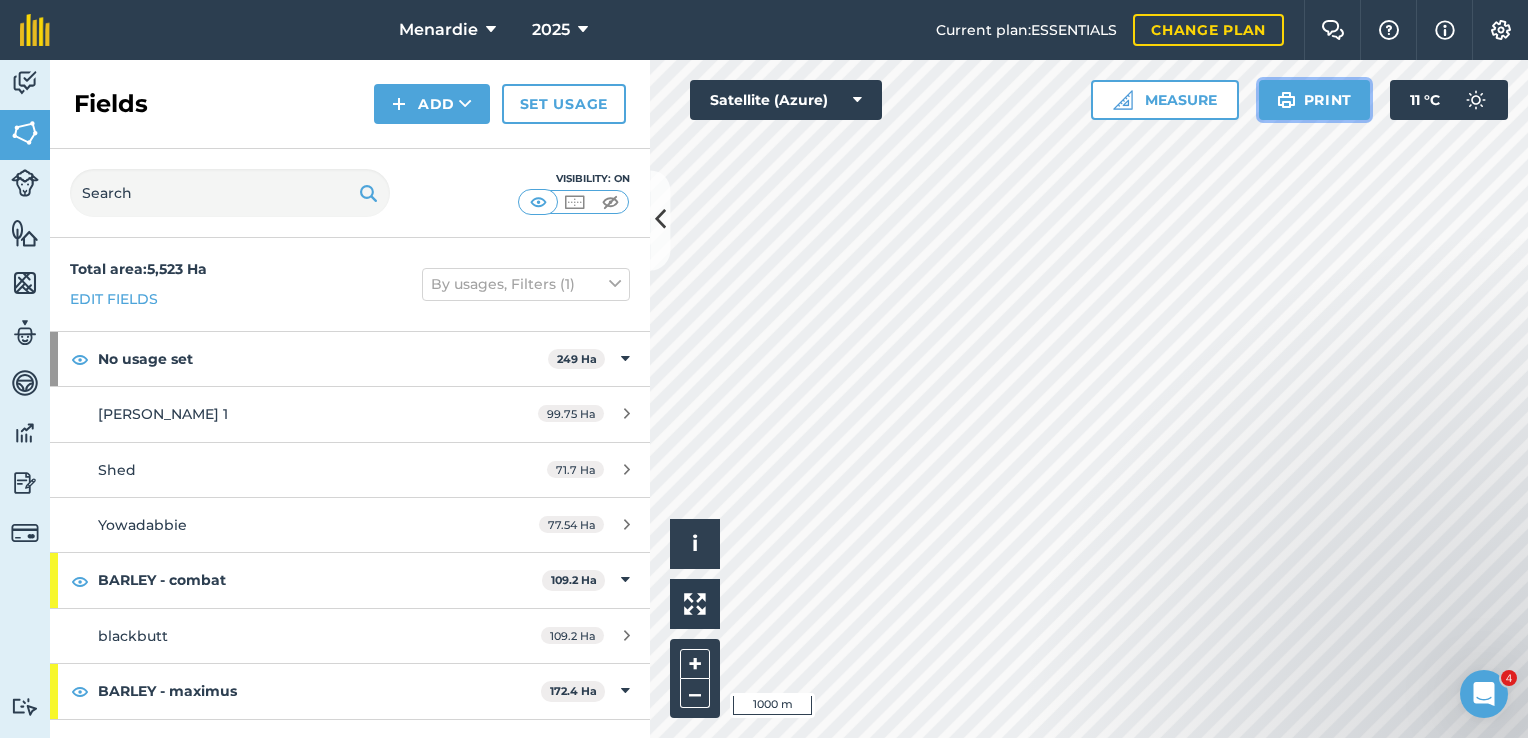 drag, startPoint x: 1297, startPoint y: 106, endPoint x: 138, endPoint y: 627, distance: 1270.7172 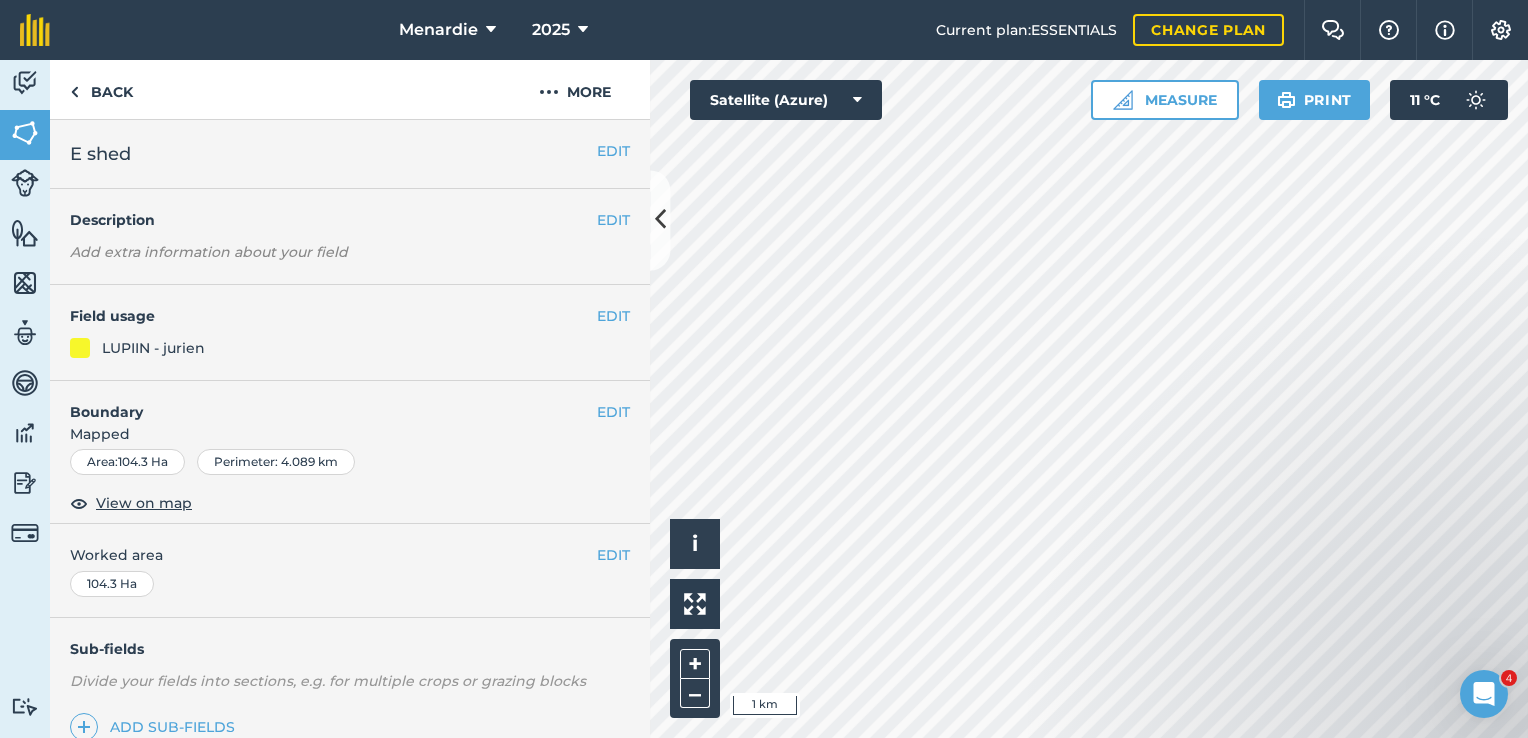 click at bounding box center [1328, 627] 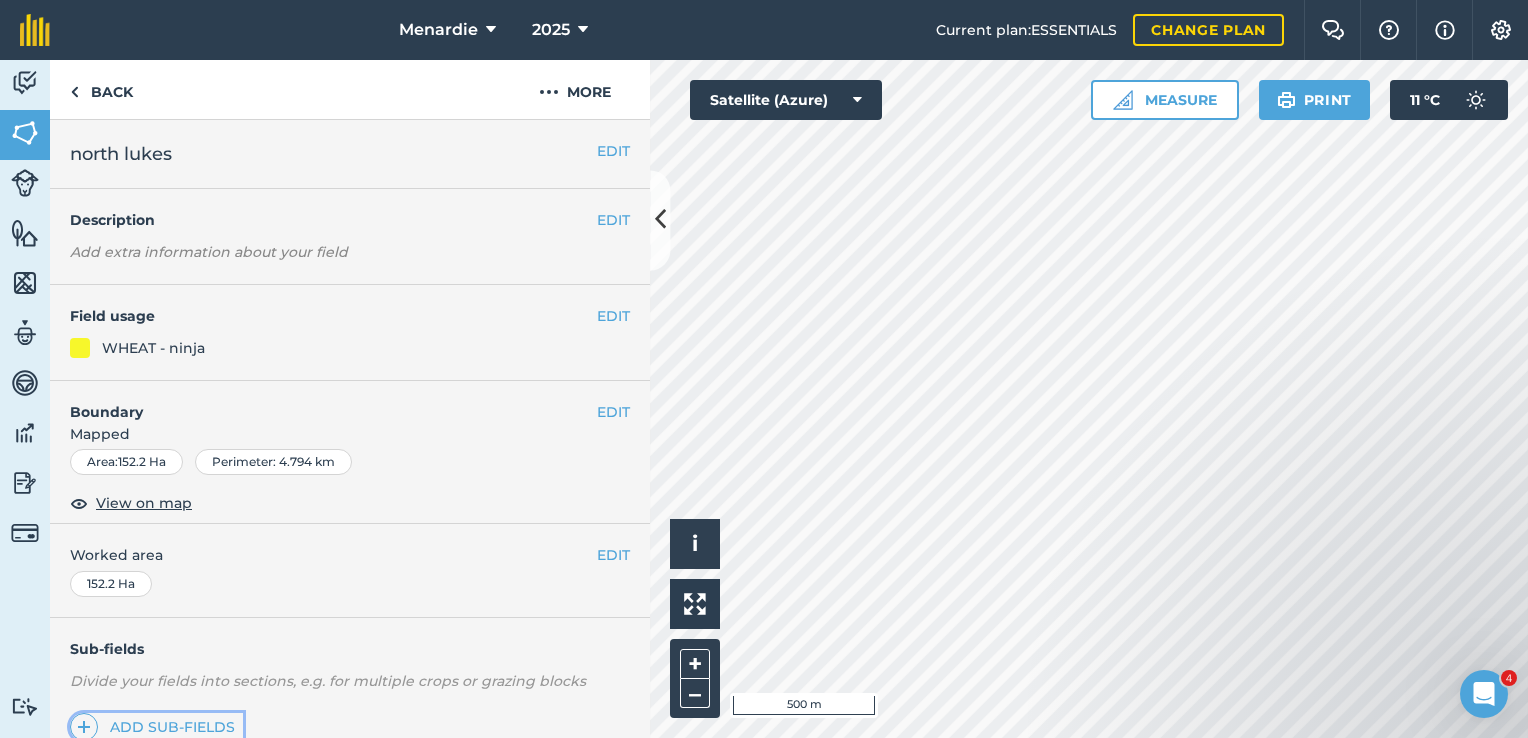 click at bounding box center [84, 727] 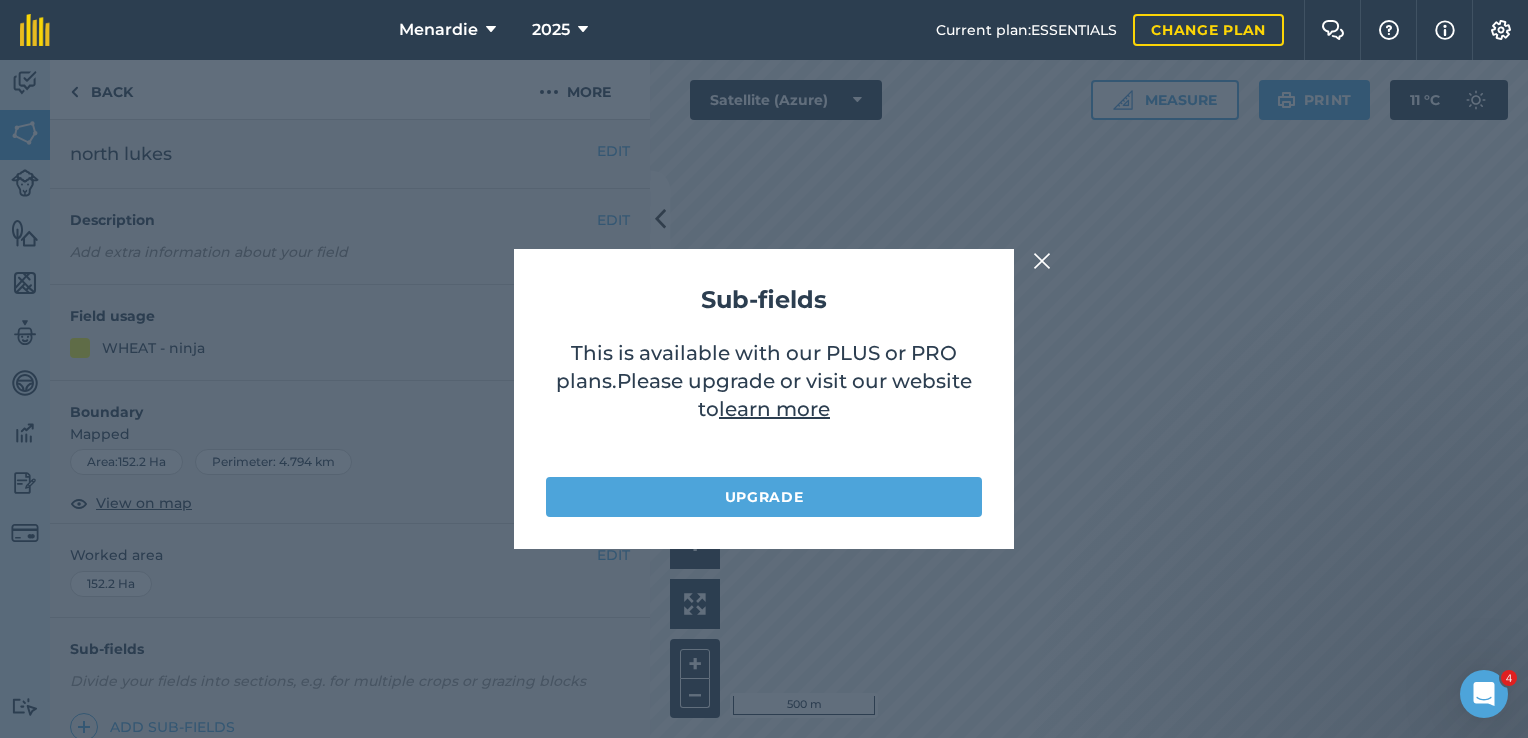 click at bounding box center (1042, 261) 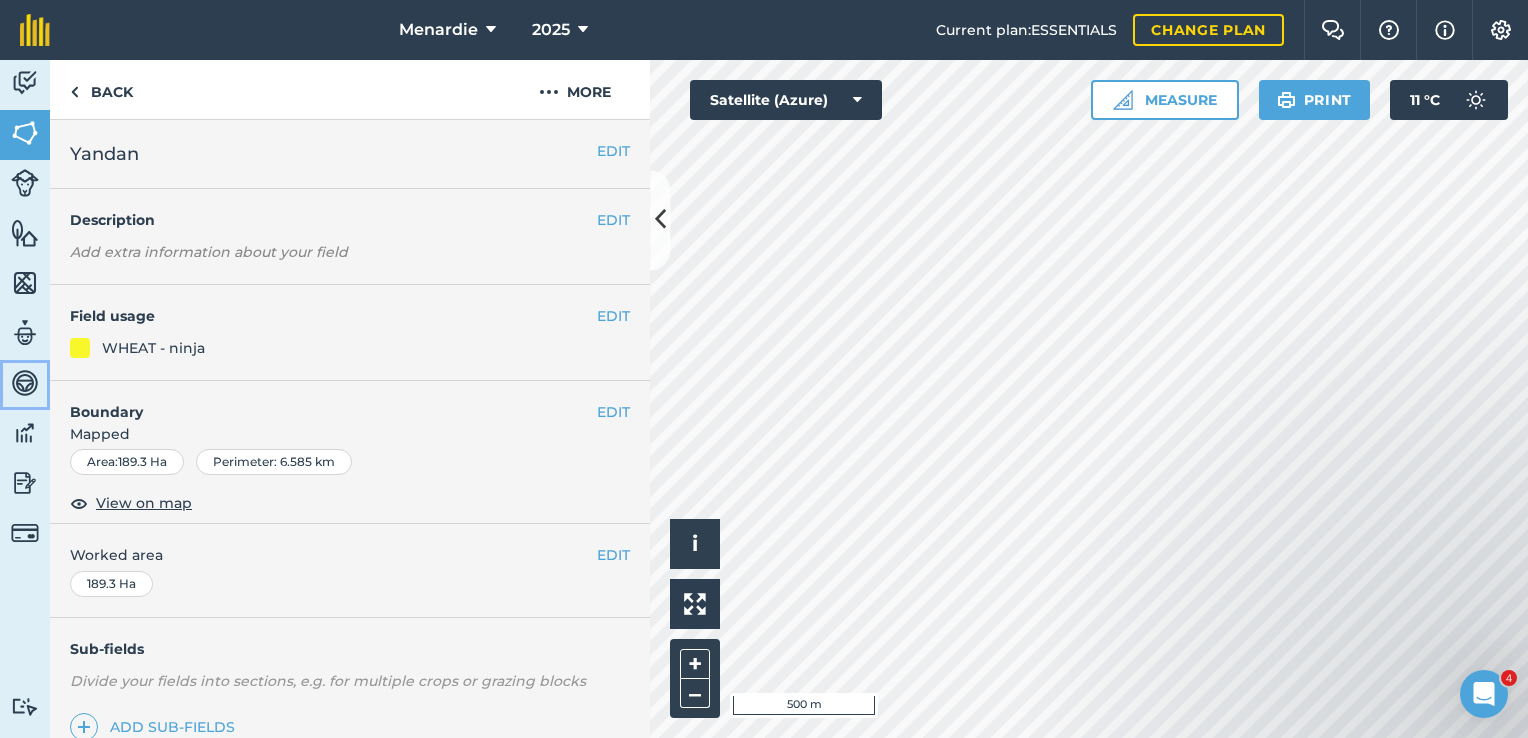 click at bounding box center [25, 383] 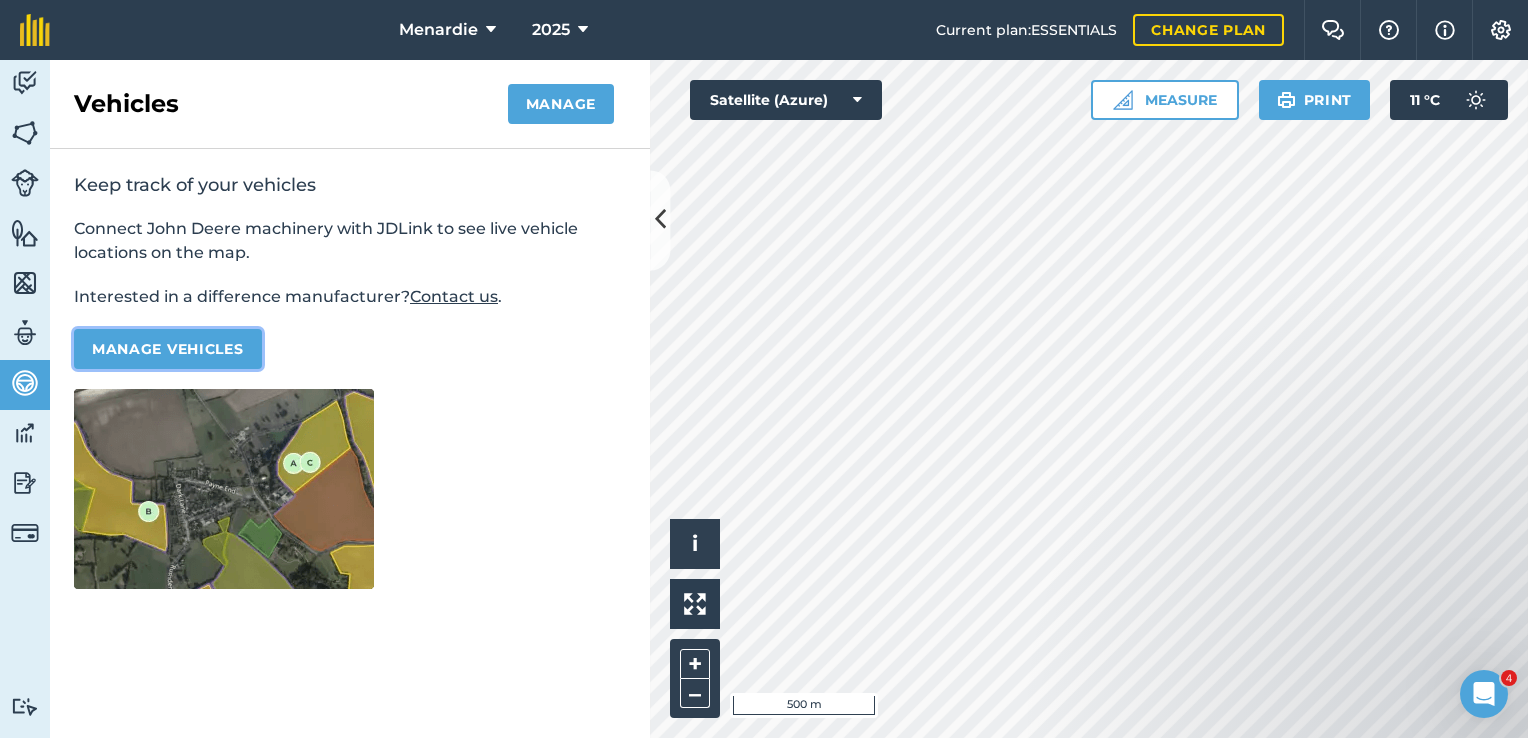 click on "Manage vehicles" at bounding box center [168, 349] 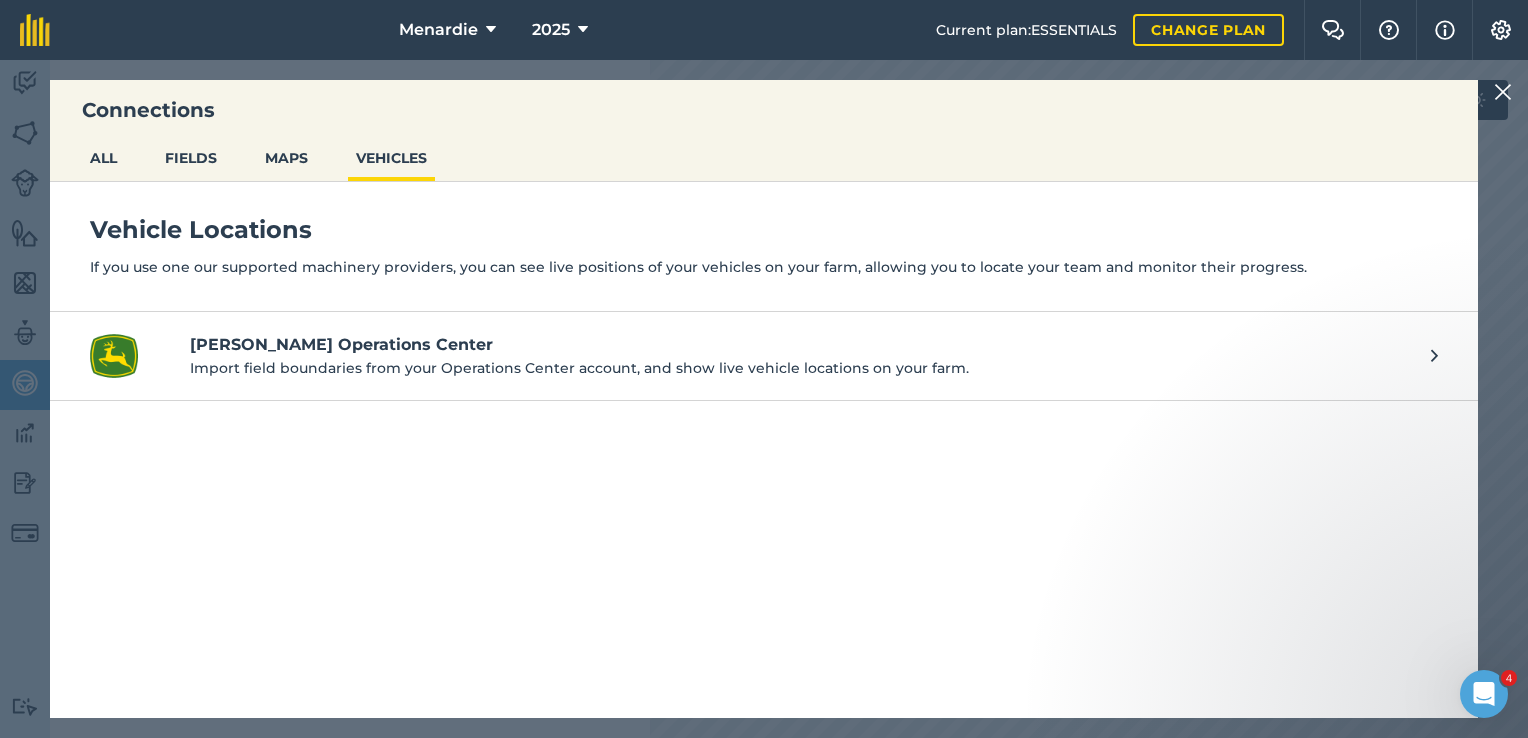 click at bounding box center (1503, 92) 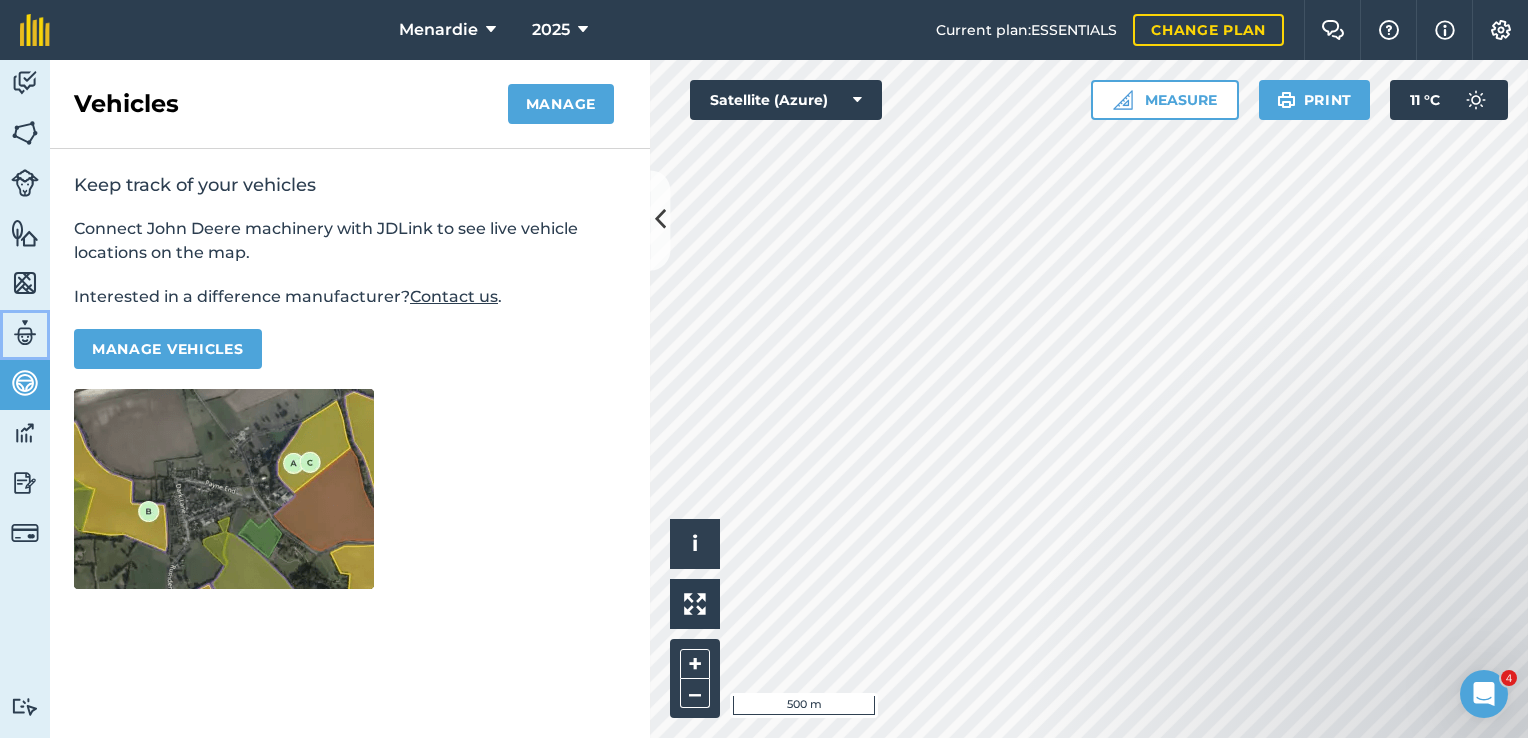 click at bounding box center (25, 333) 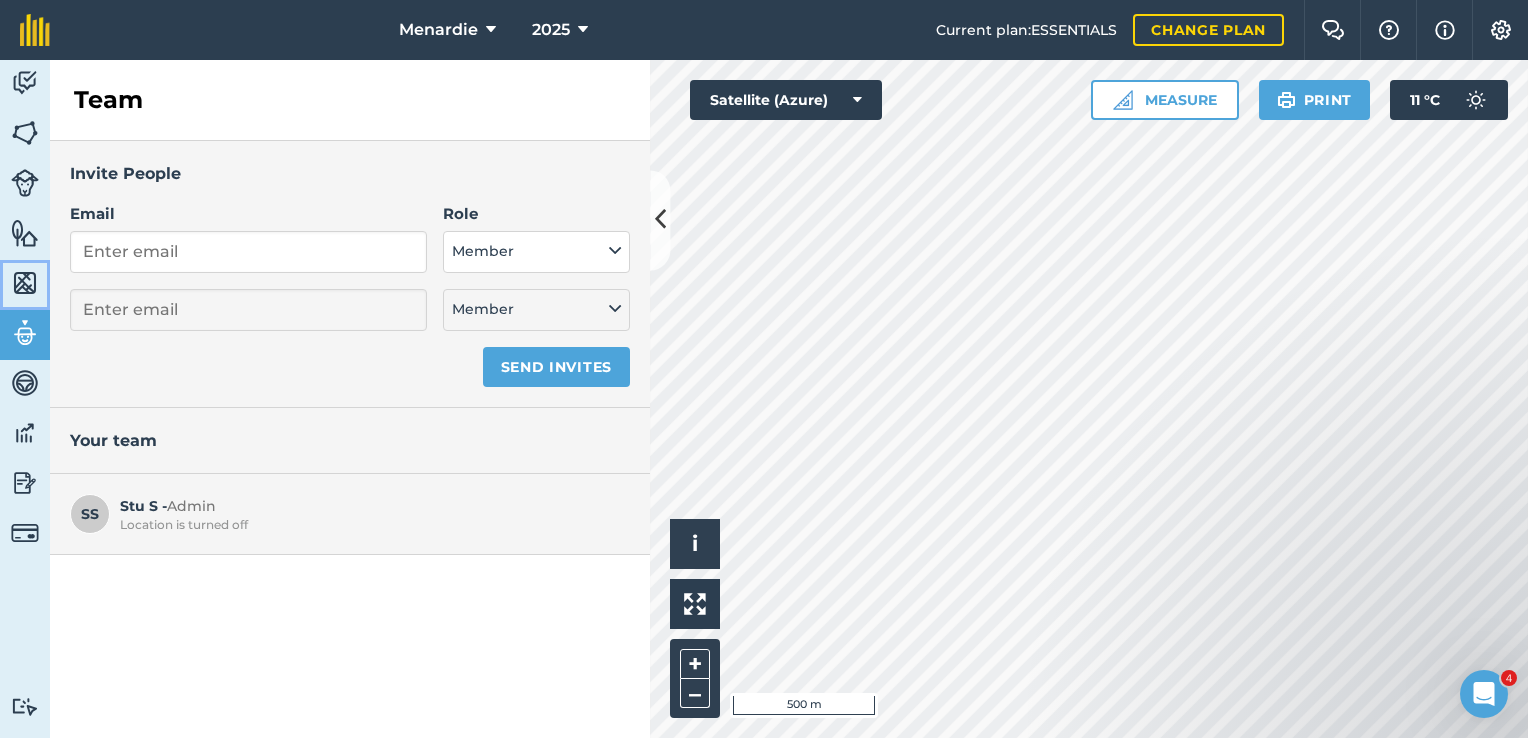 click at bounding box center [25, 283] 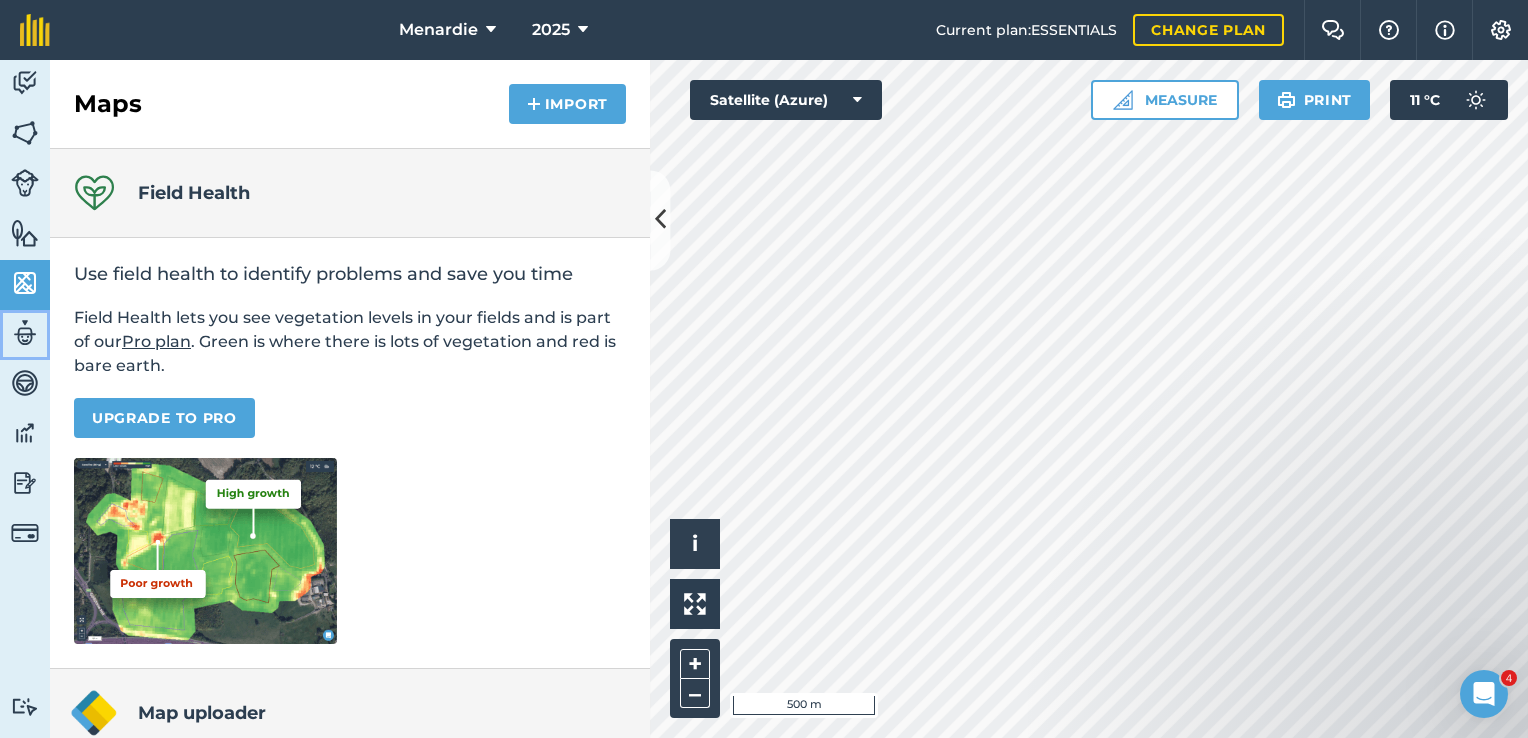 click at bounding box center (25, 333) 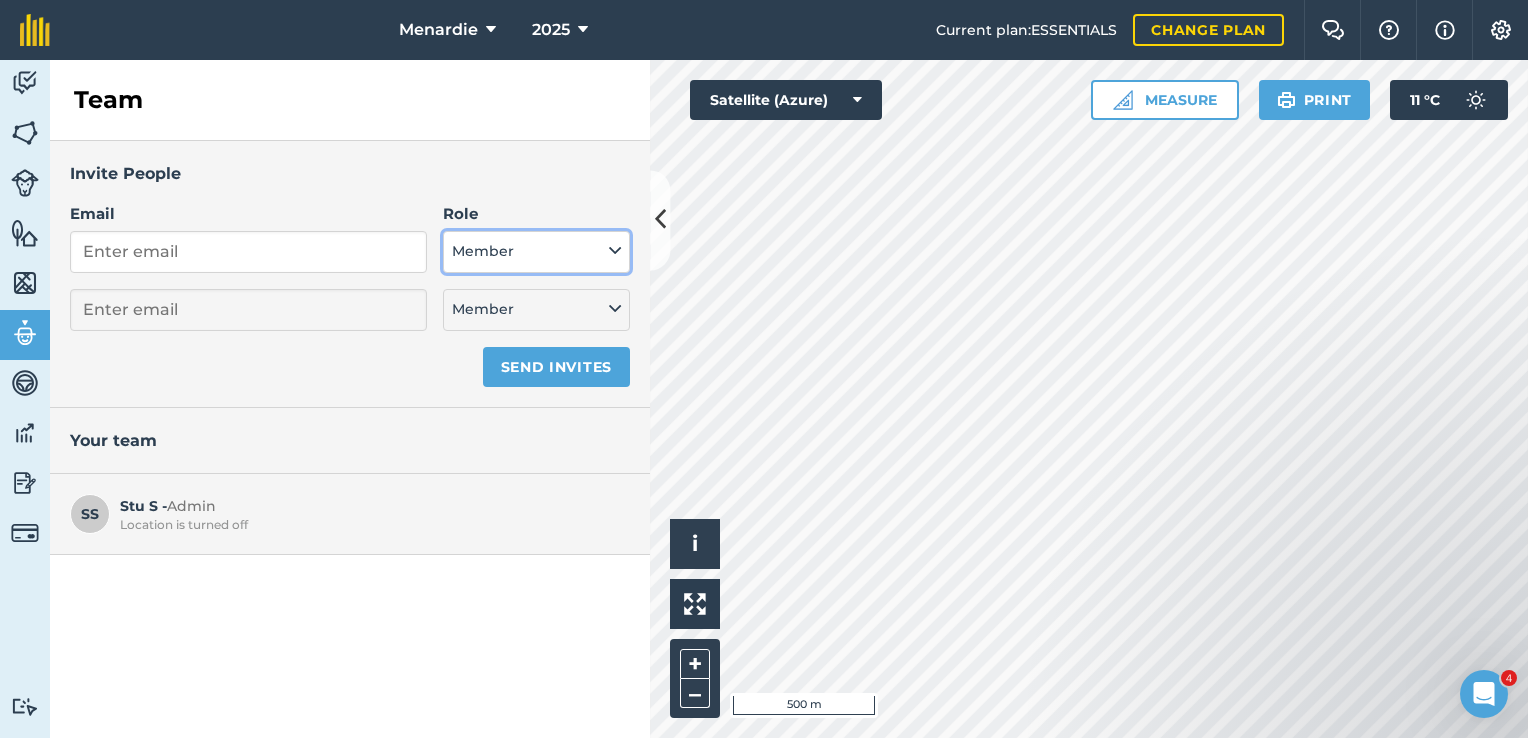 click at bounding box center [615, 251] 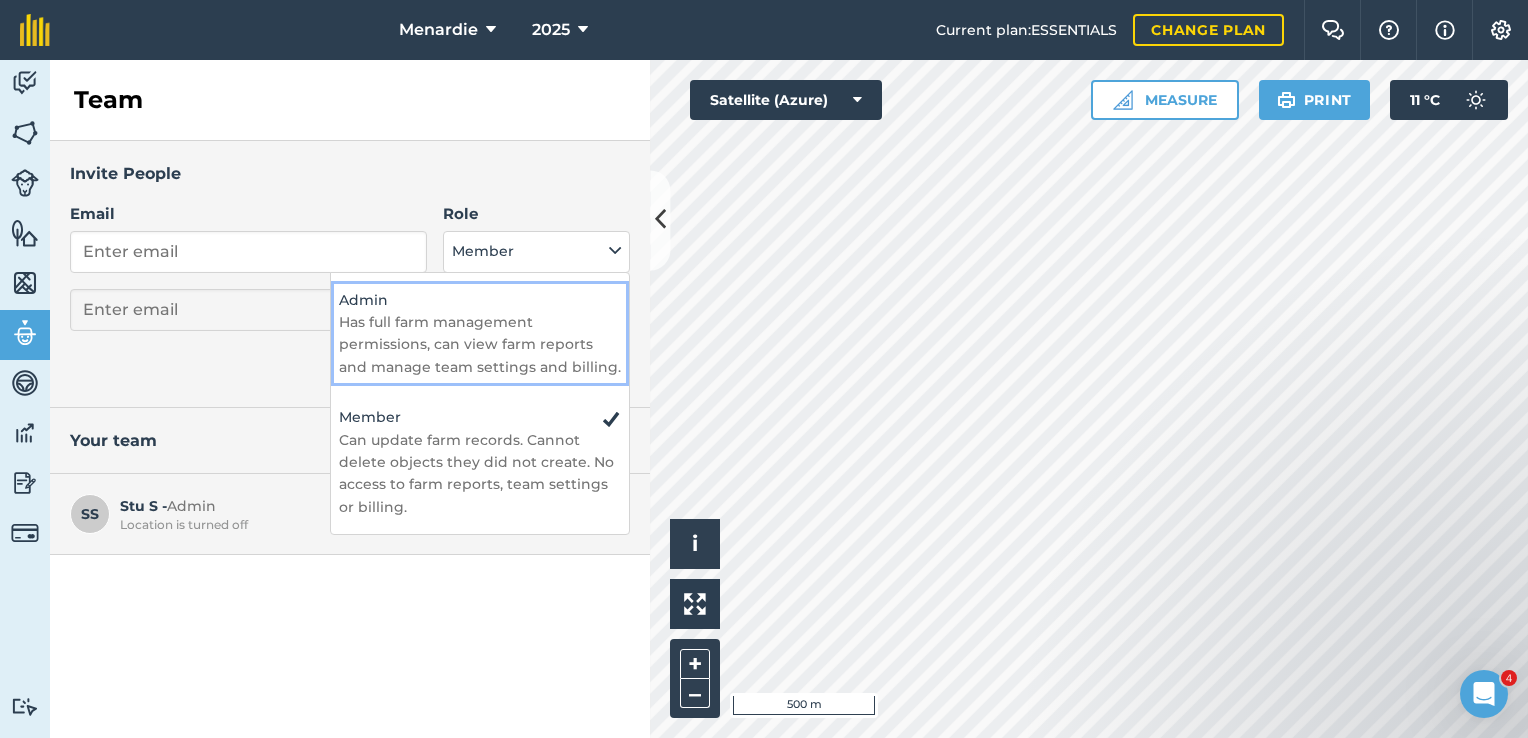 click on "Has full farm management permissions, can view farm reports and manage team settings and billing." at bounding box center (480, 344) 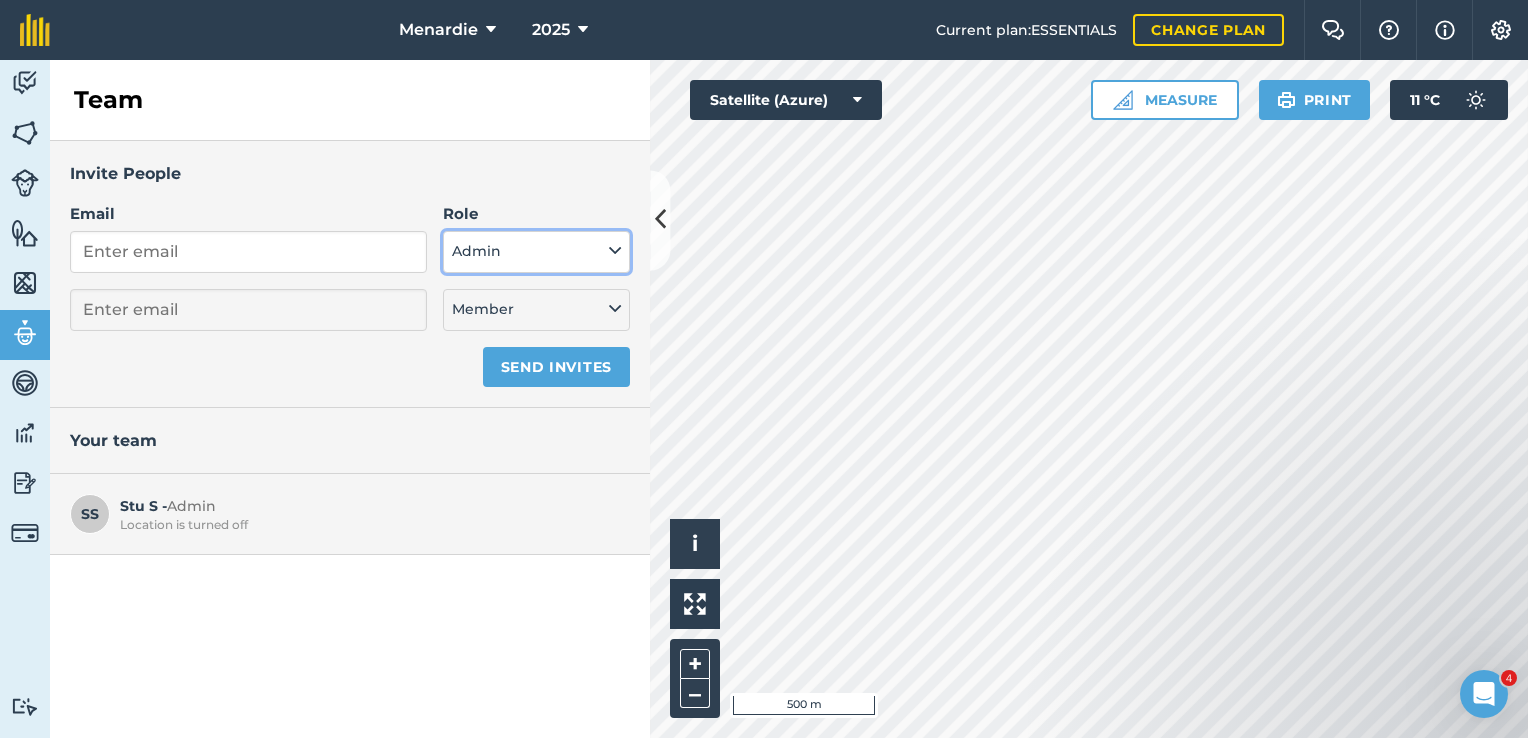 click on "Admin" at bounding box center [536, 252] 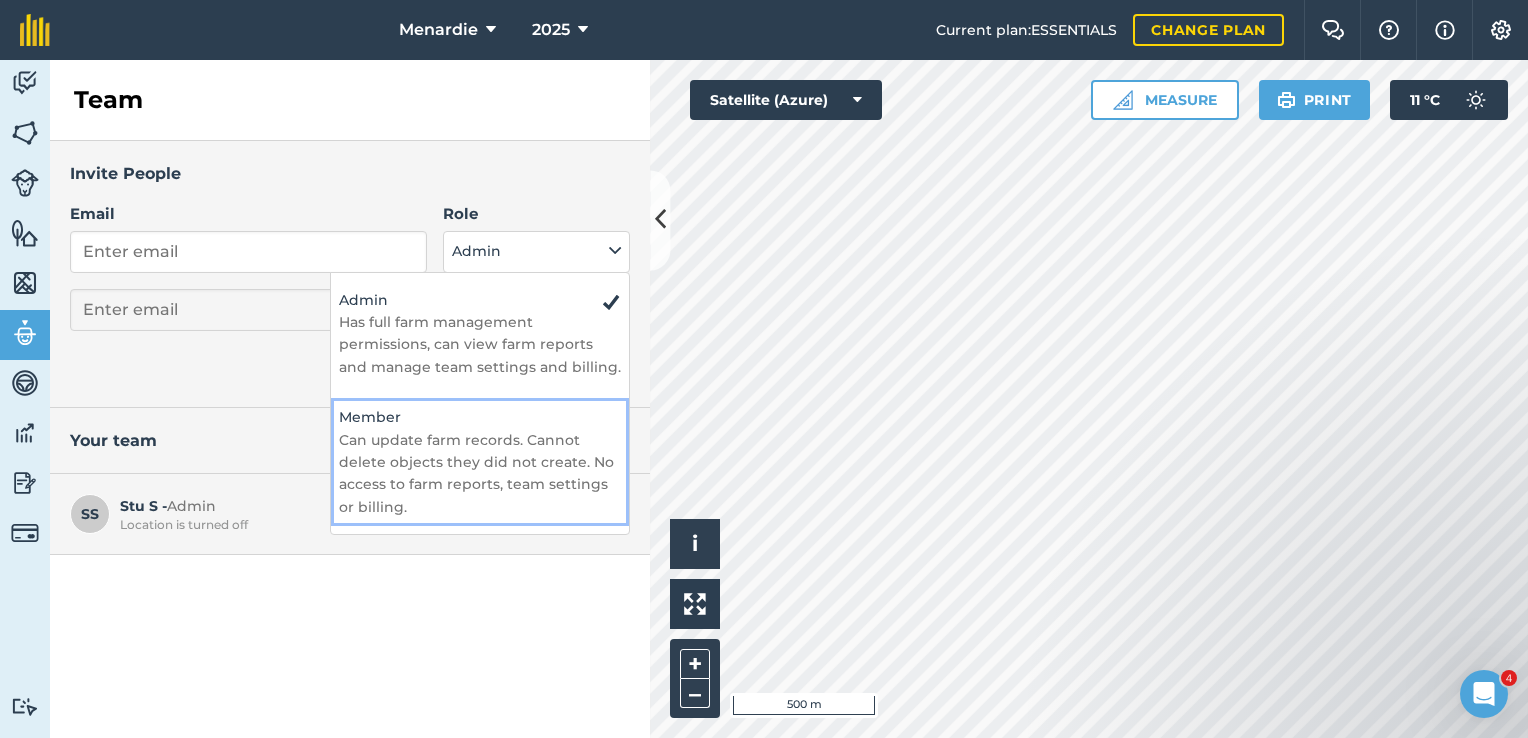 click on "Can update farm records. Cannot delete objects they did not create. No access to farm reports, team settings or billing." at bounding box center (480, 474) 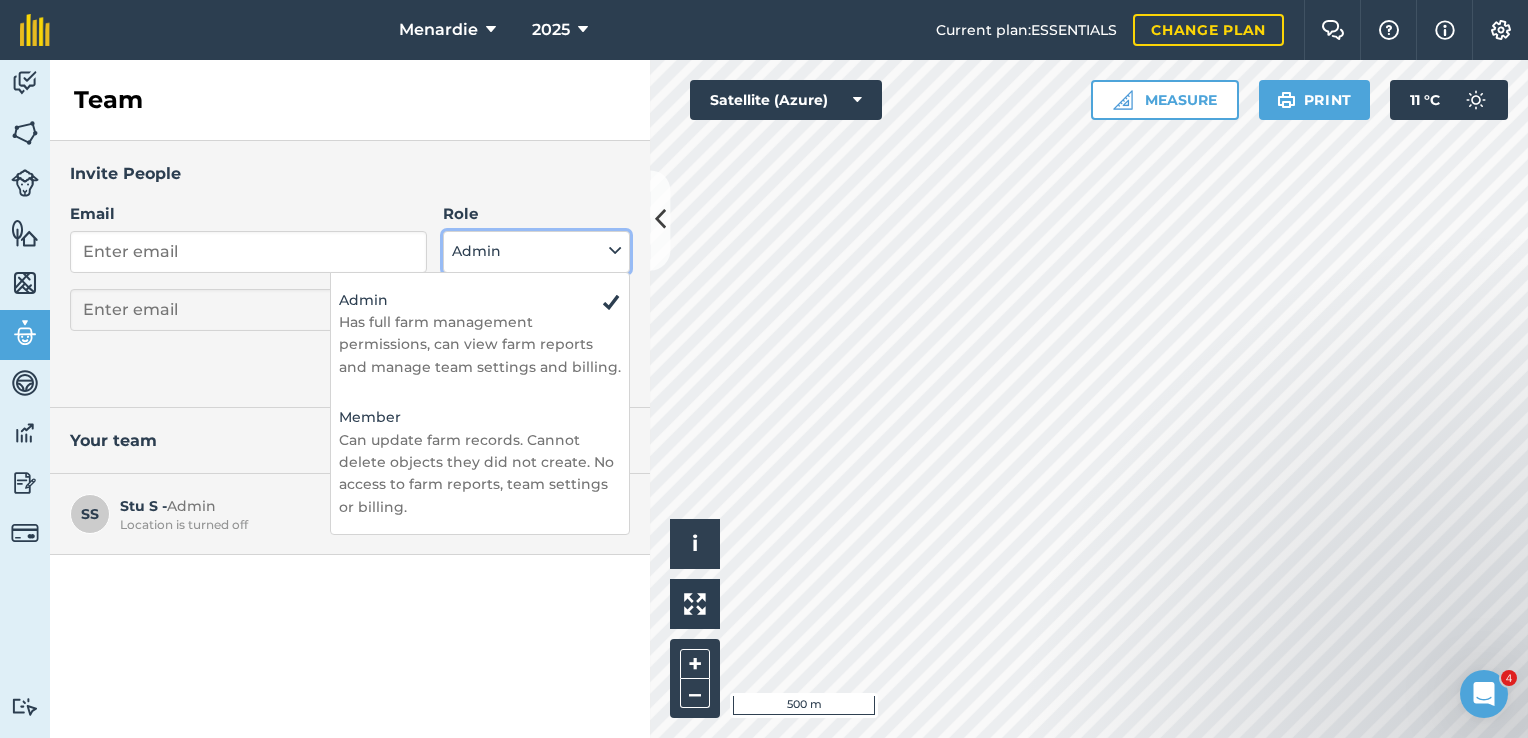 select on "MEMBER" 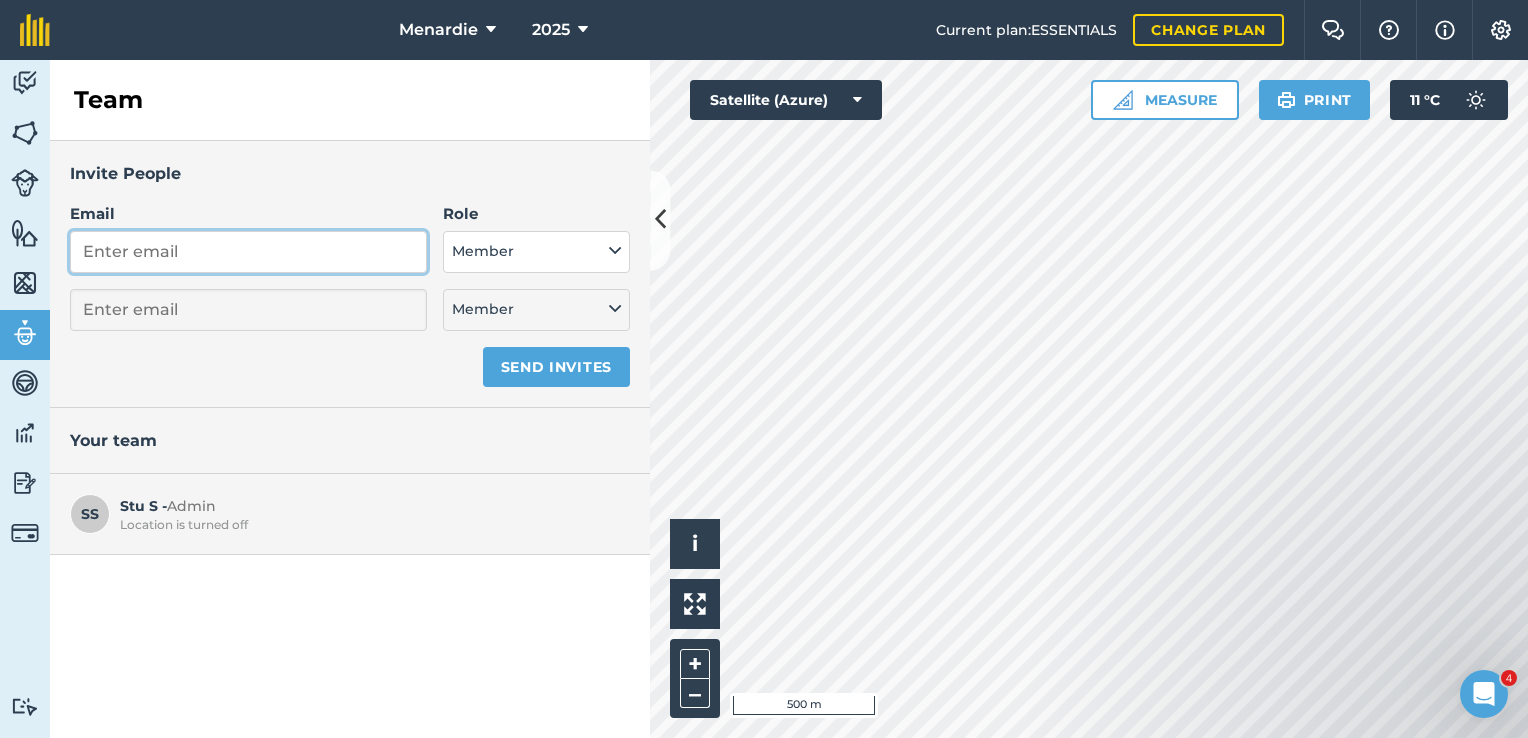 click on "Email" at bounding box center (248, 252) 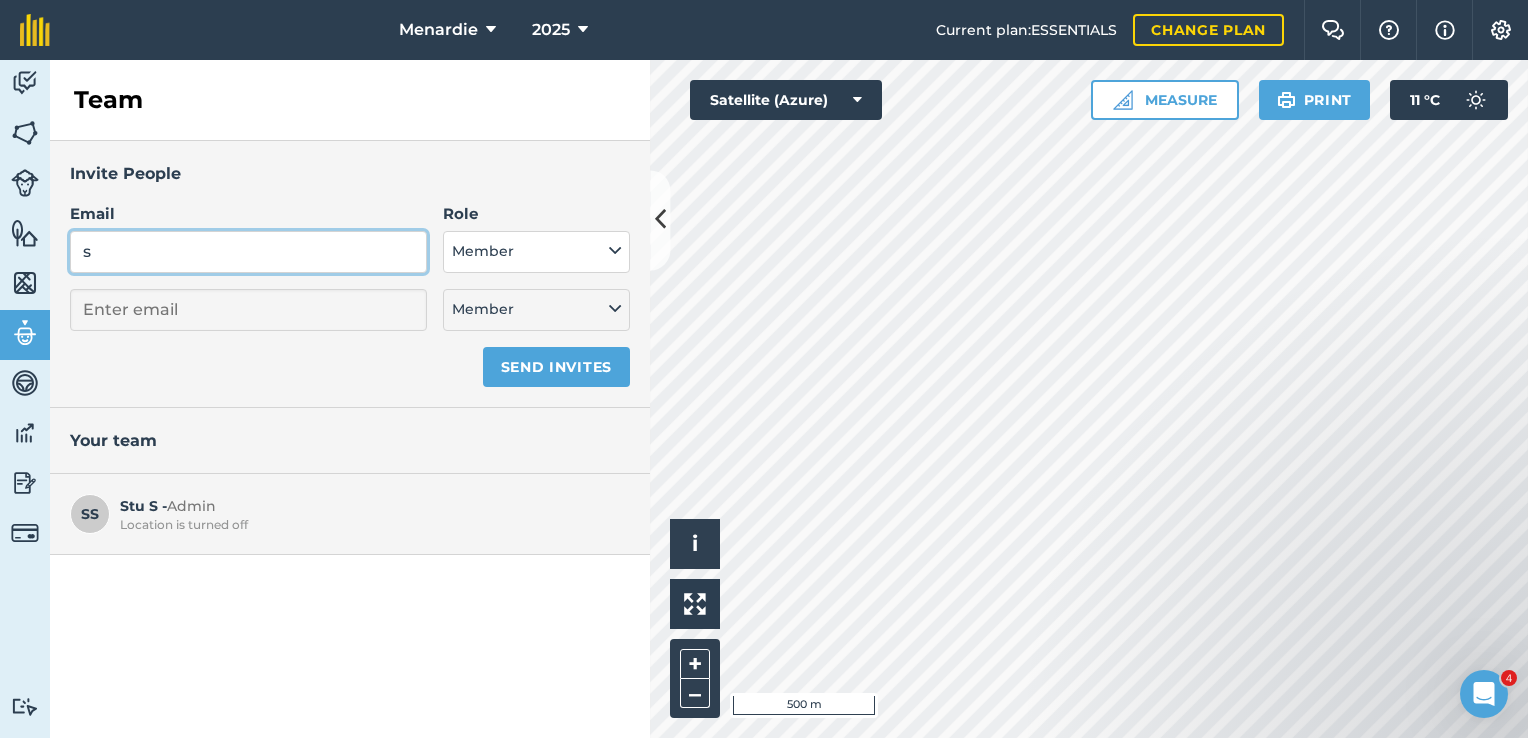 select on "MEMBER" 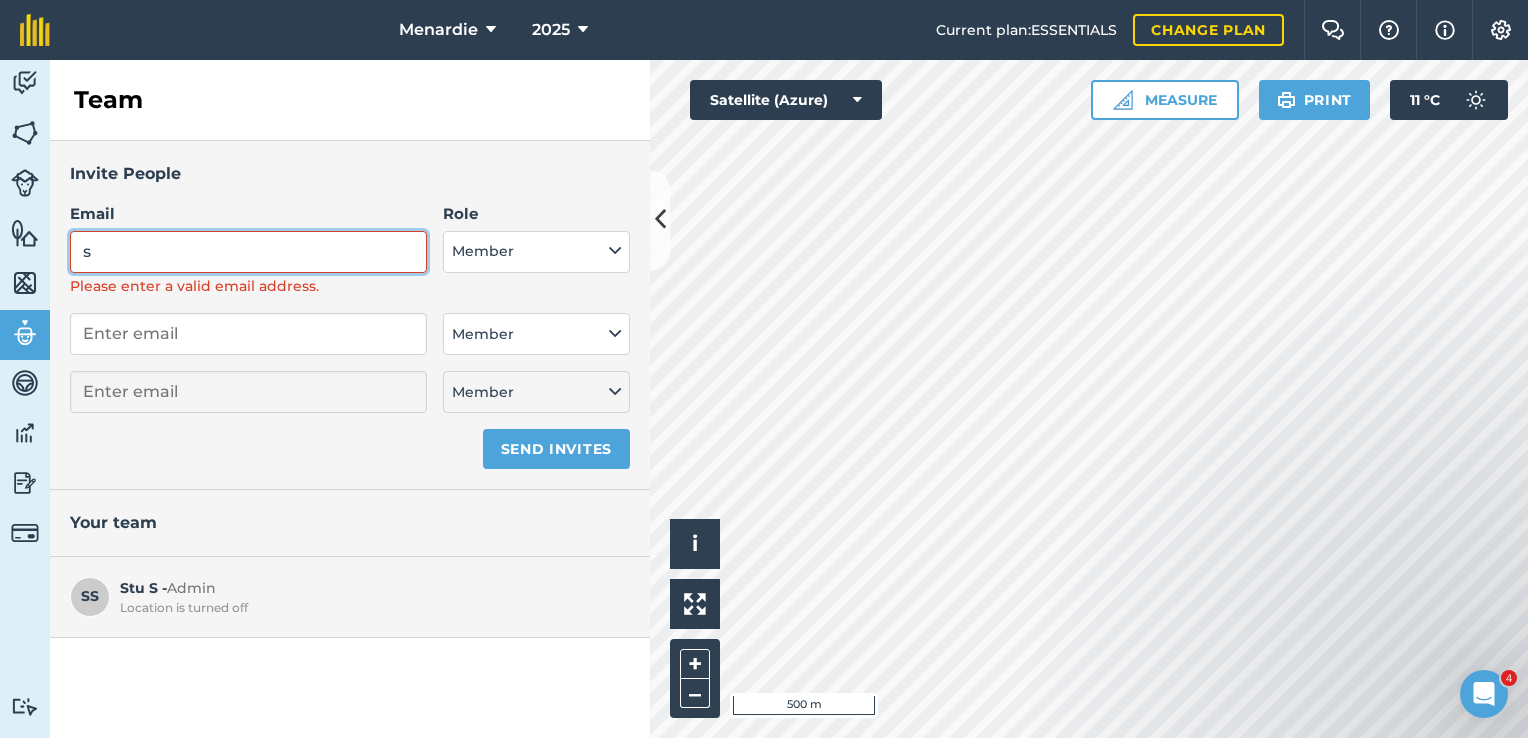 click on "s" at bounding box center (248, 252) 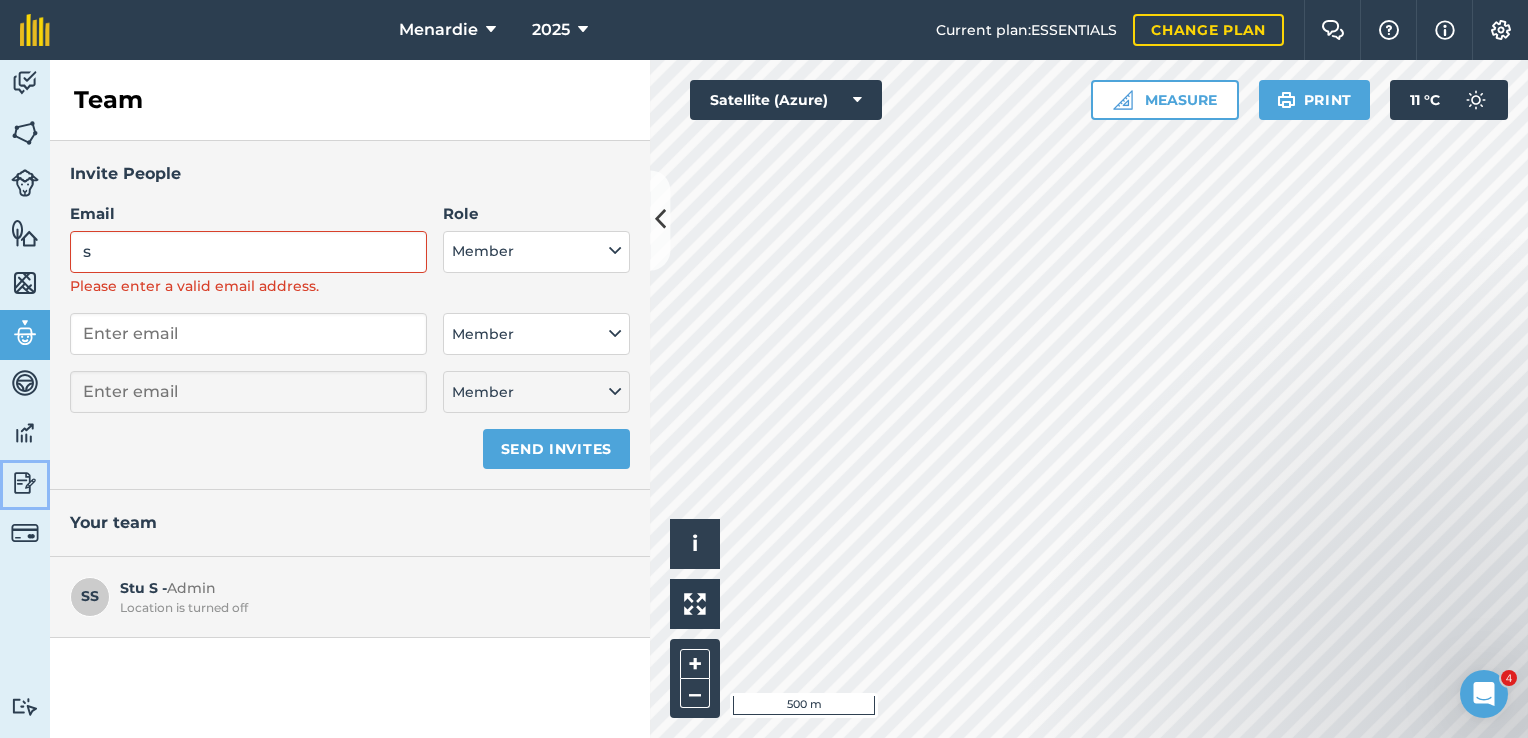 click at bounding box center [25, 483] 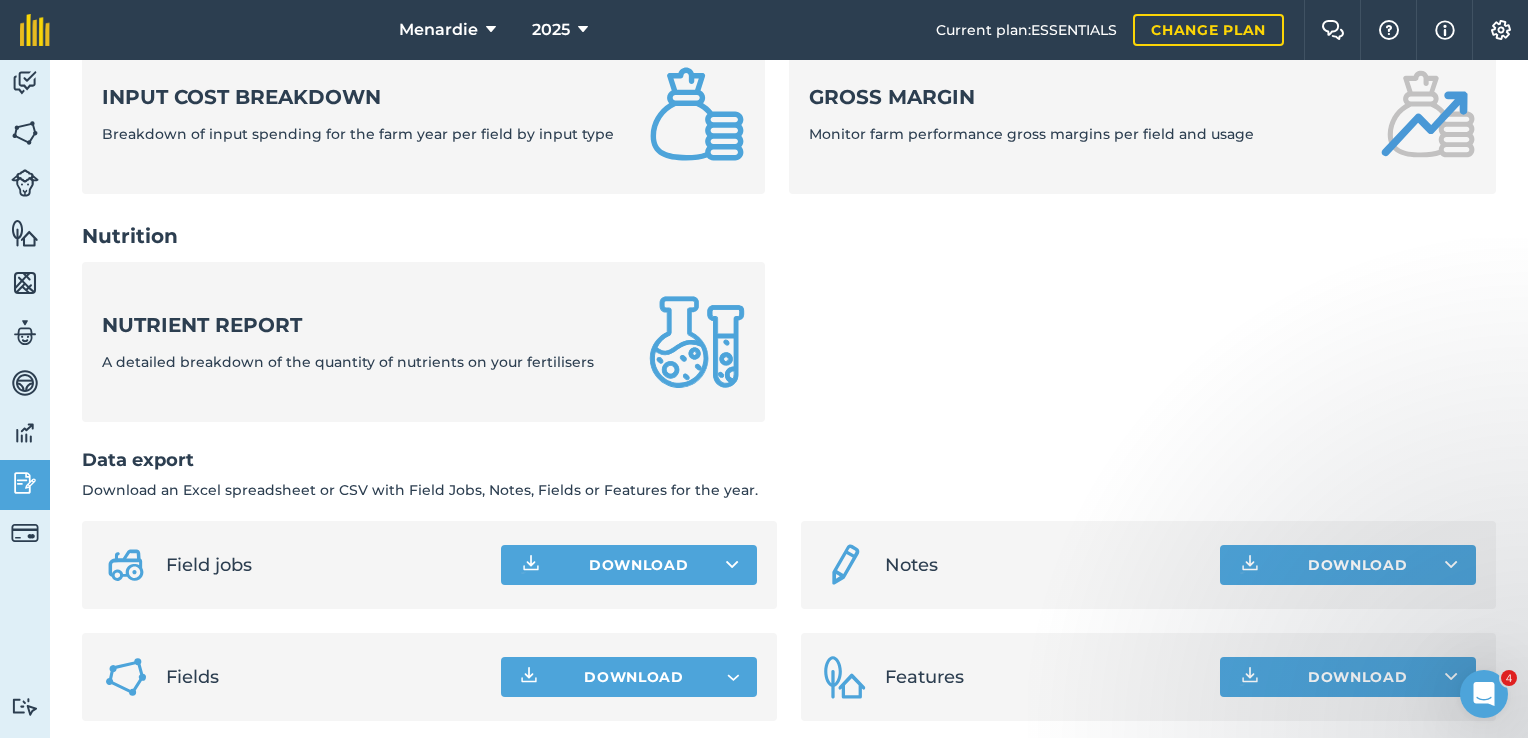 scroll, scrollTop: 844, scrollLeft: 0, axis: vertical 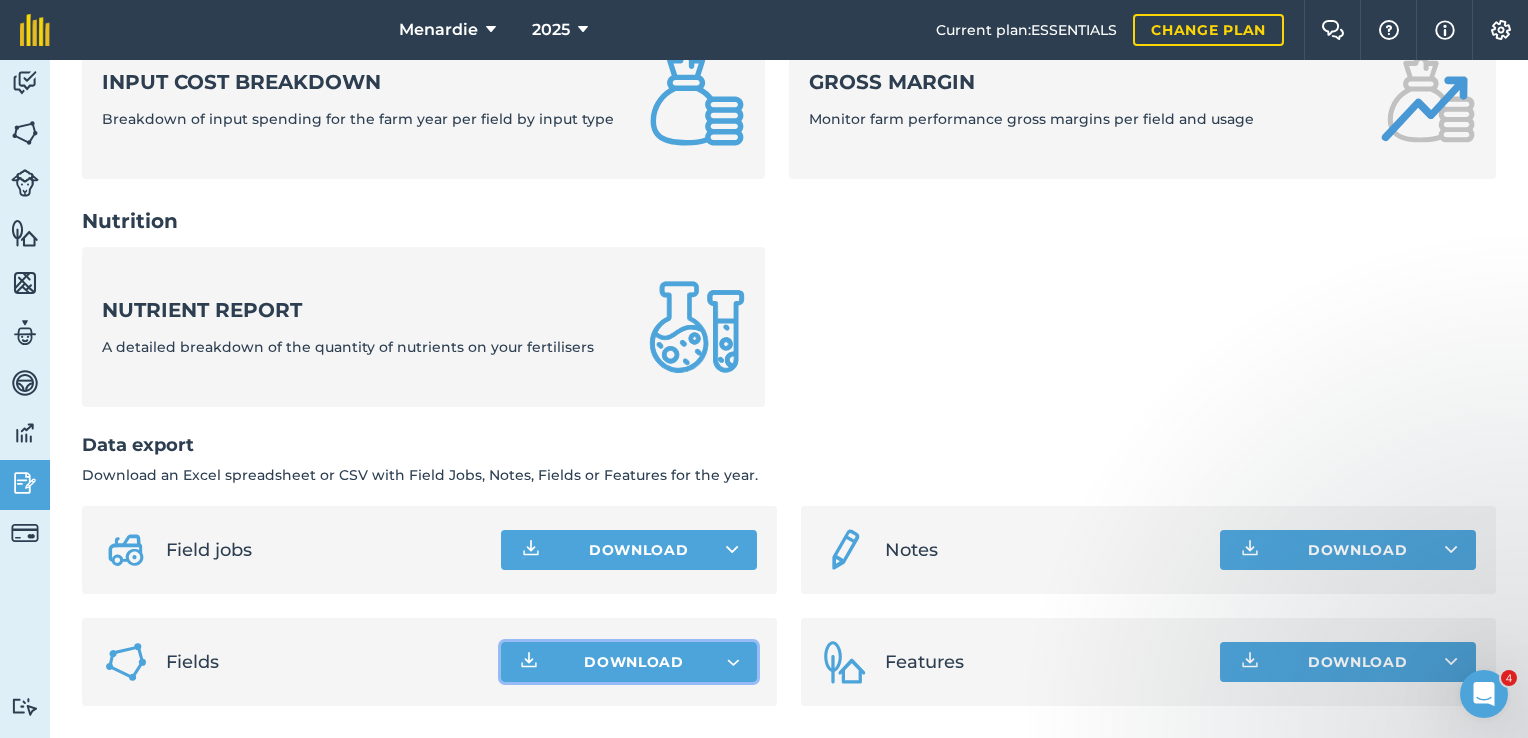 click on "Download" at bounding box center [629, 662] 